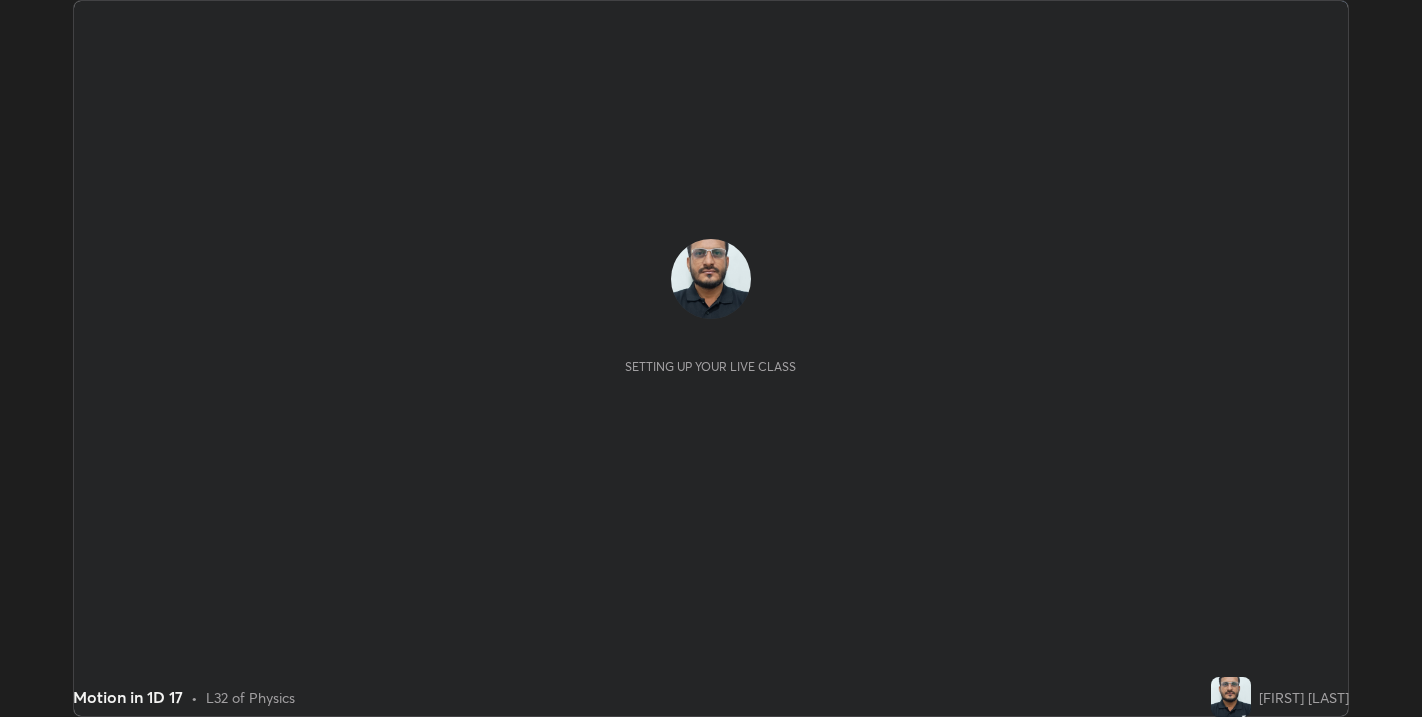 scroll, scrollTop: 0, scrollLeft: 0, axis: both 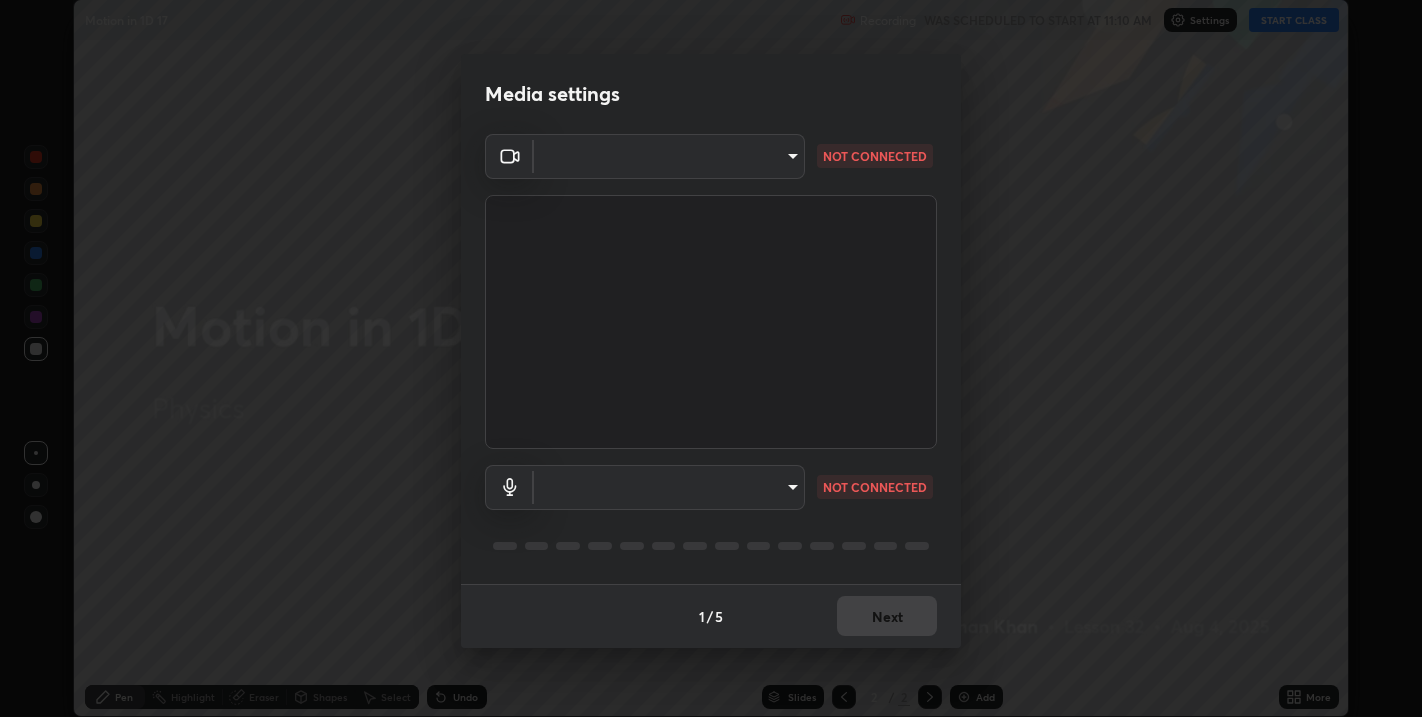 type on "67417adfccfa8b42c30ef4407fe4a6c493a28e79373338af571501226f50bce5" 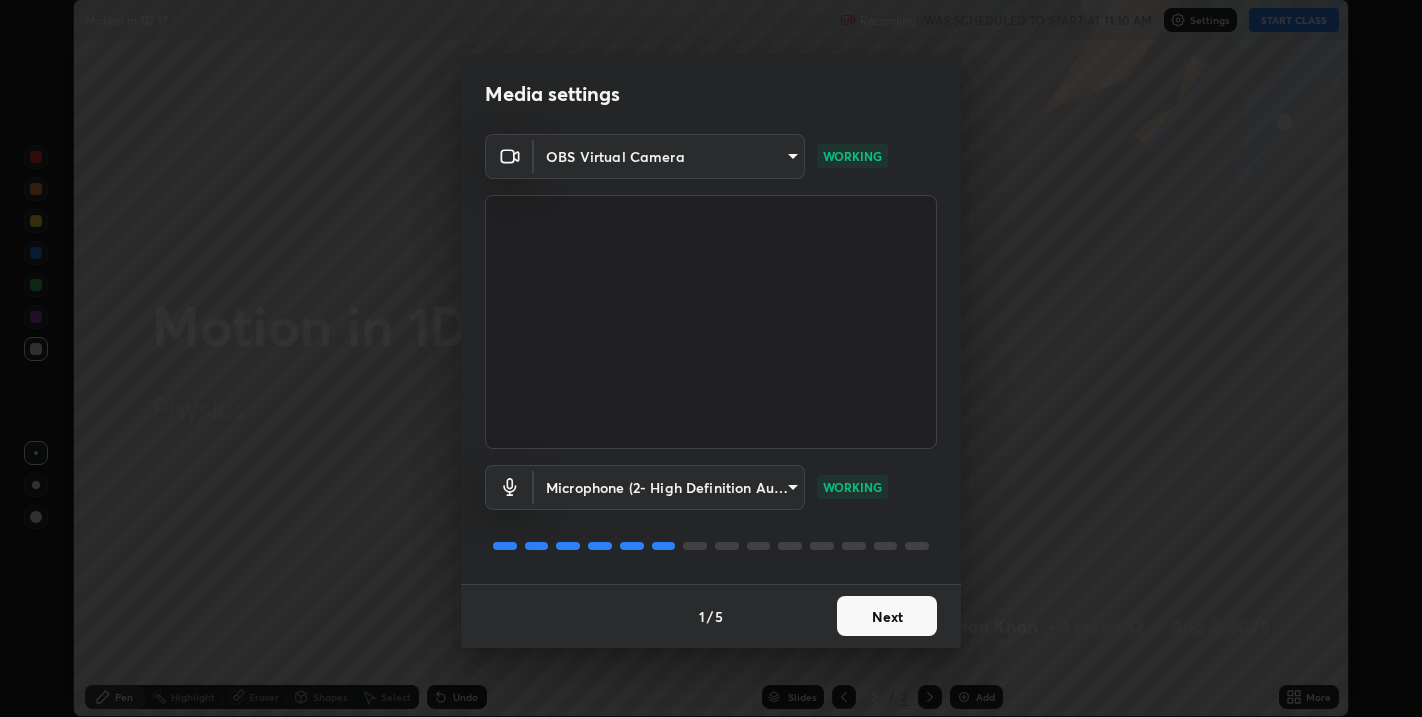 click on "Next" at bounding box center (887, 616) 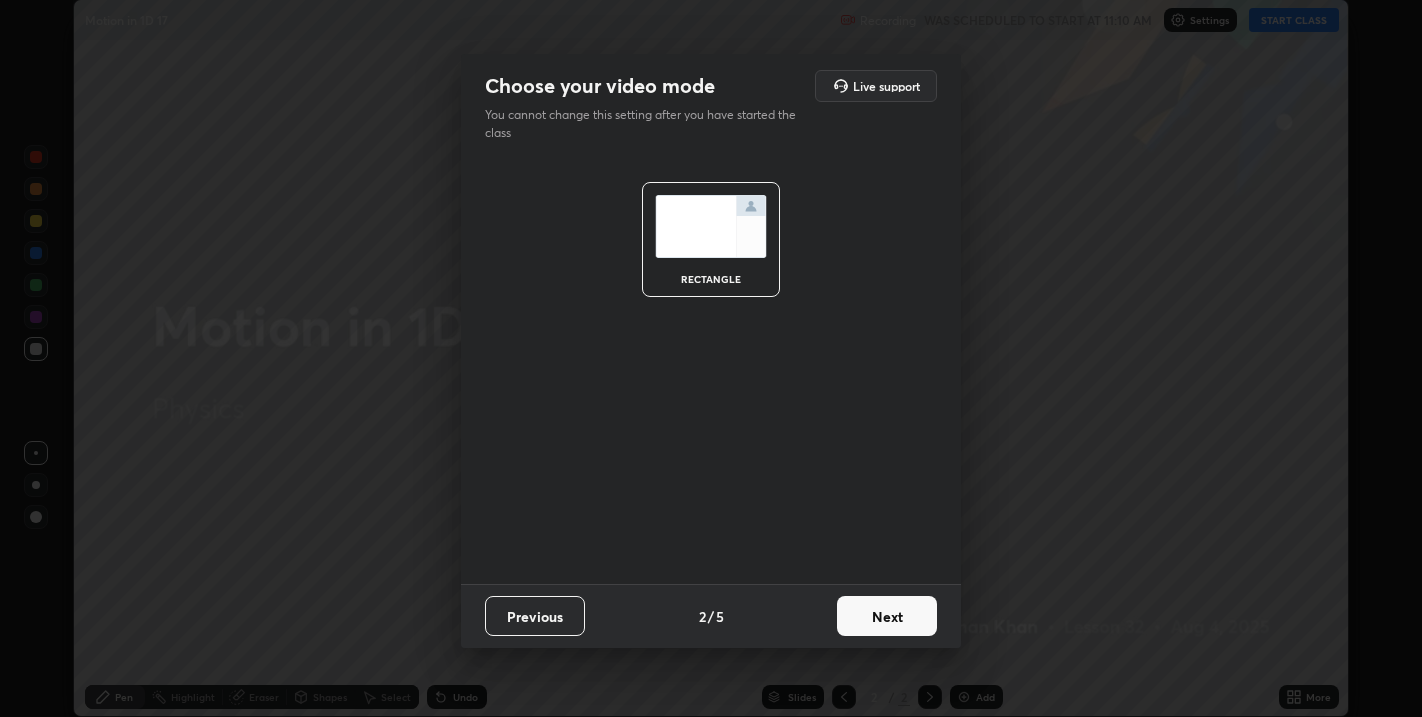 click on "Next" at bounding box center (887, 616) 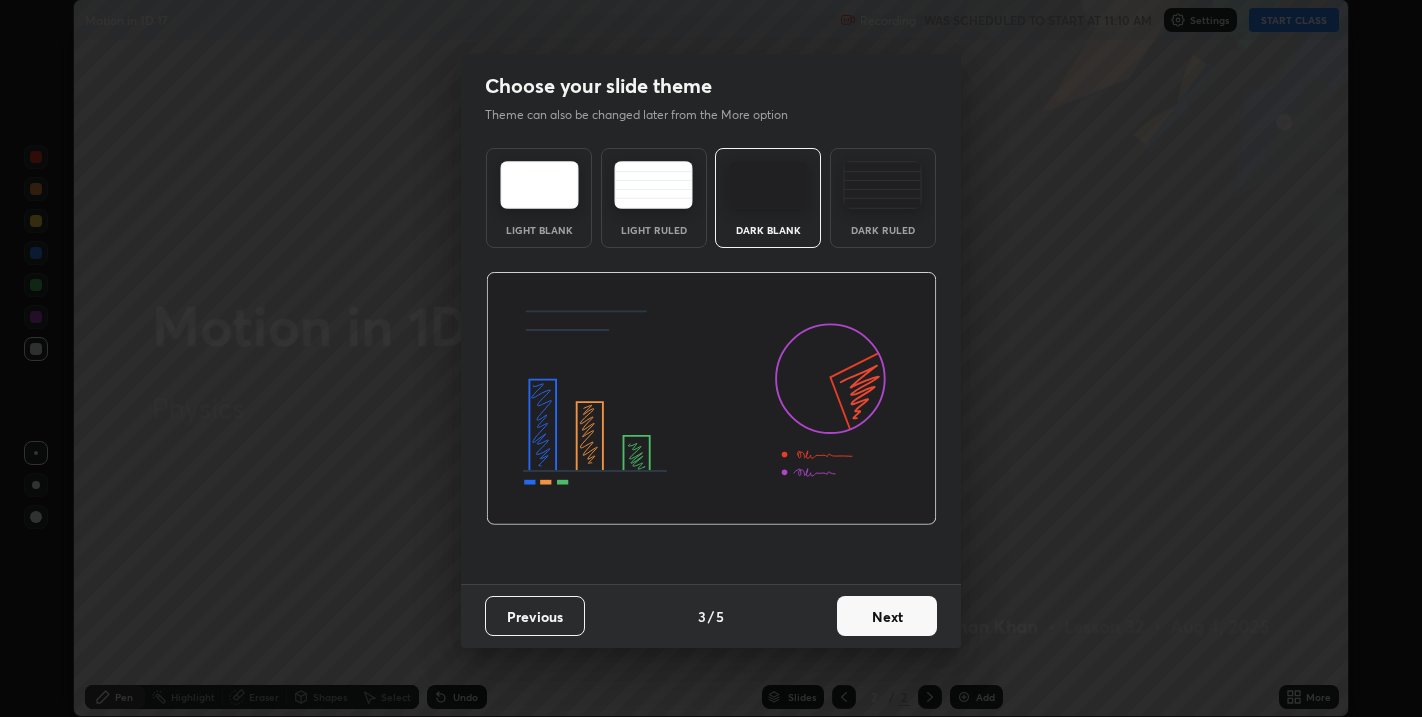 click on "Next" at bounding box center [887, 616] 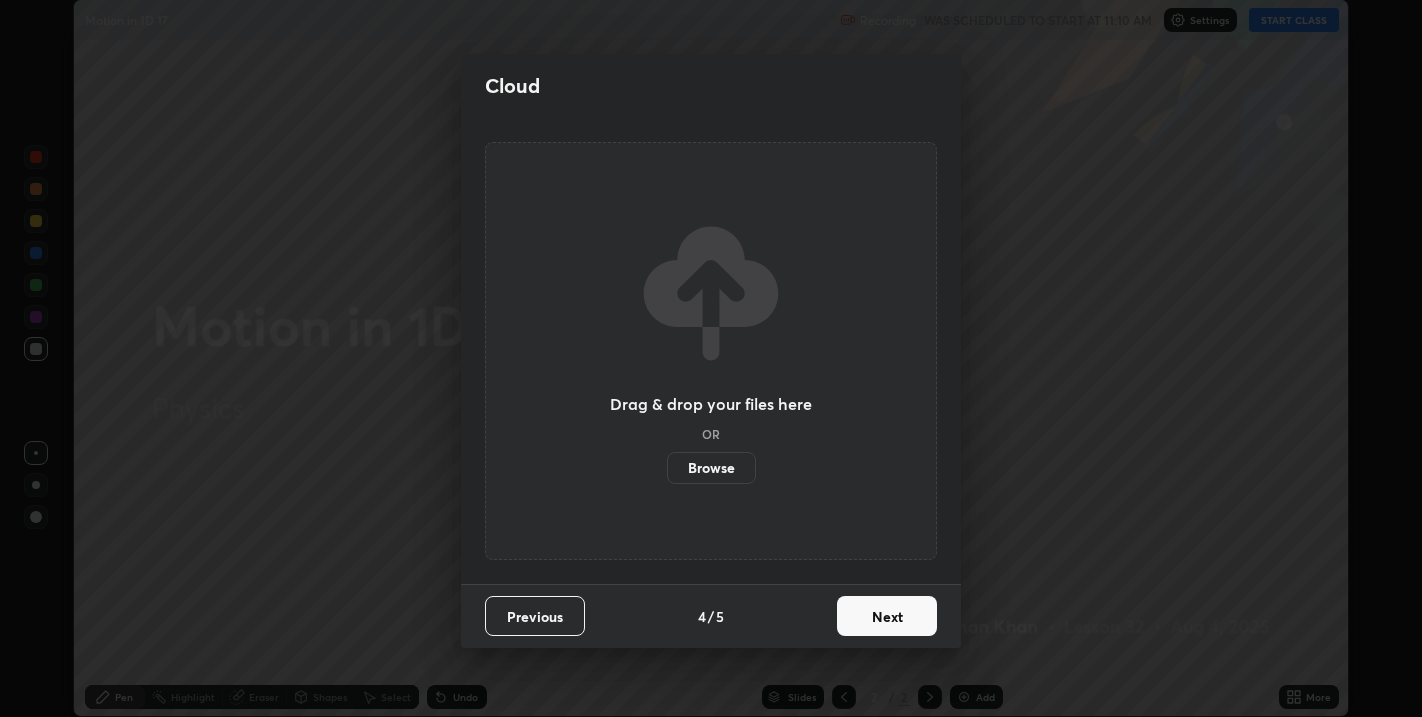 click on "Next" at bounding box center (887, 616) 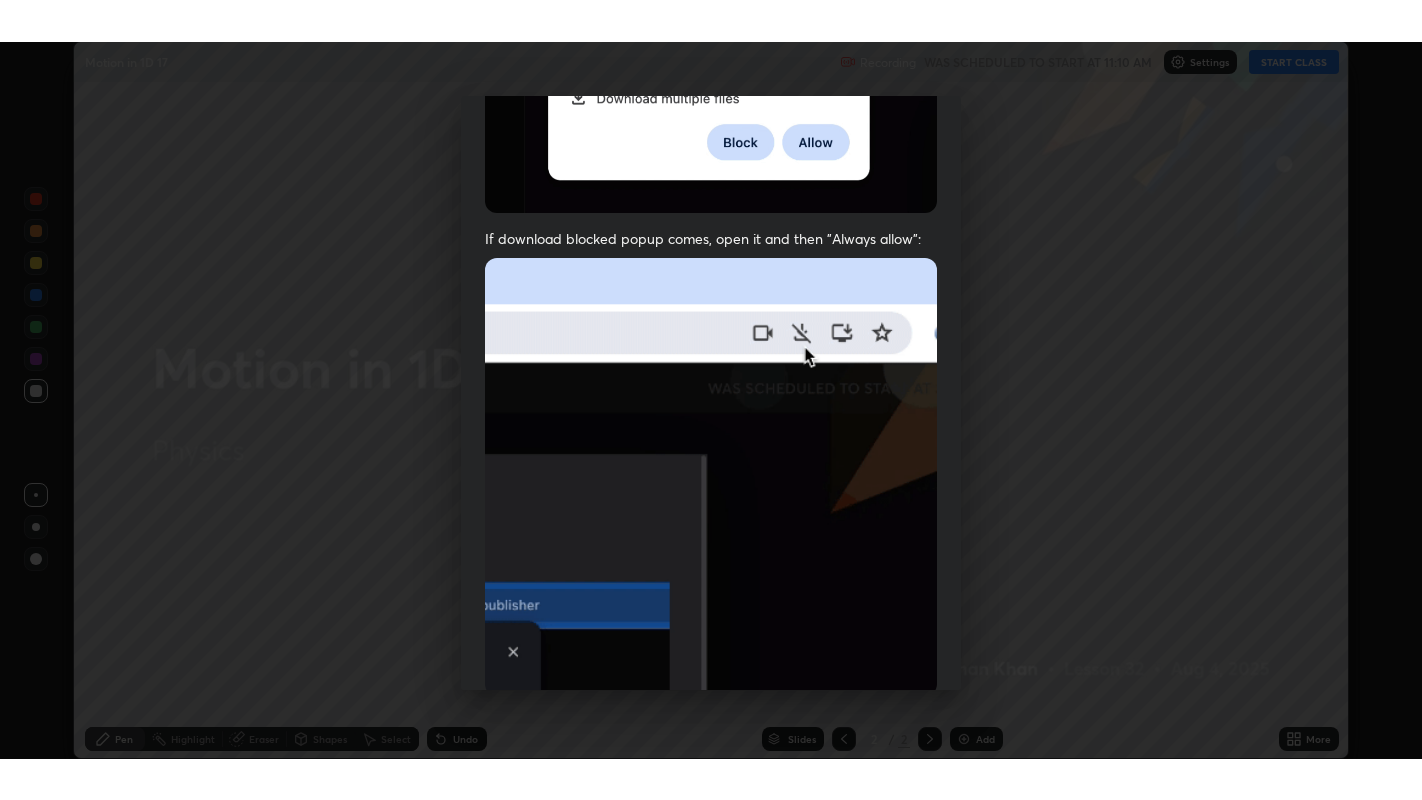 scroll, scrollTop: 405, scrollLeft: 0, axis: vertical 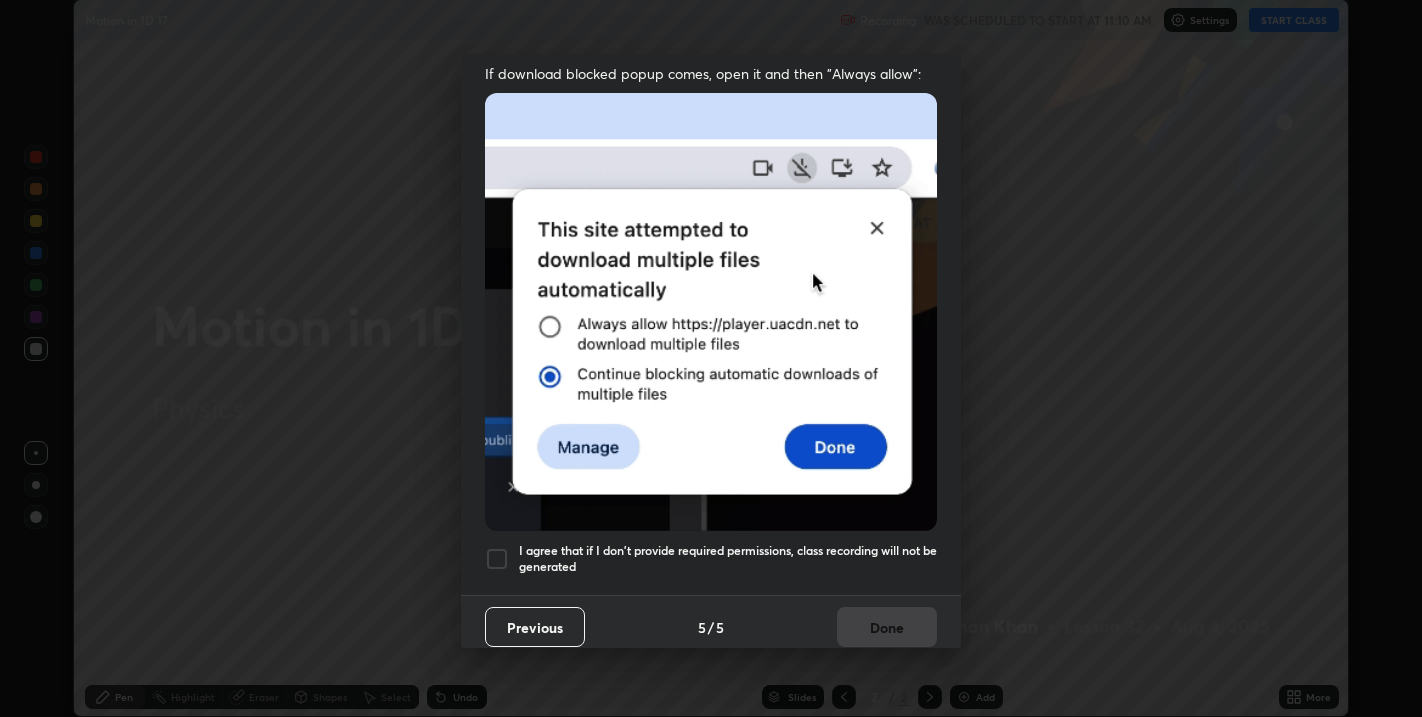 click at bounding box center [497, 559] 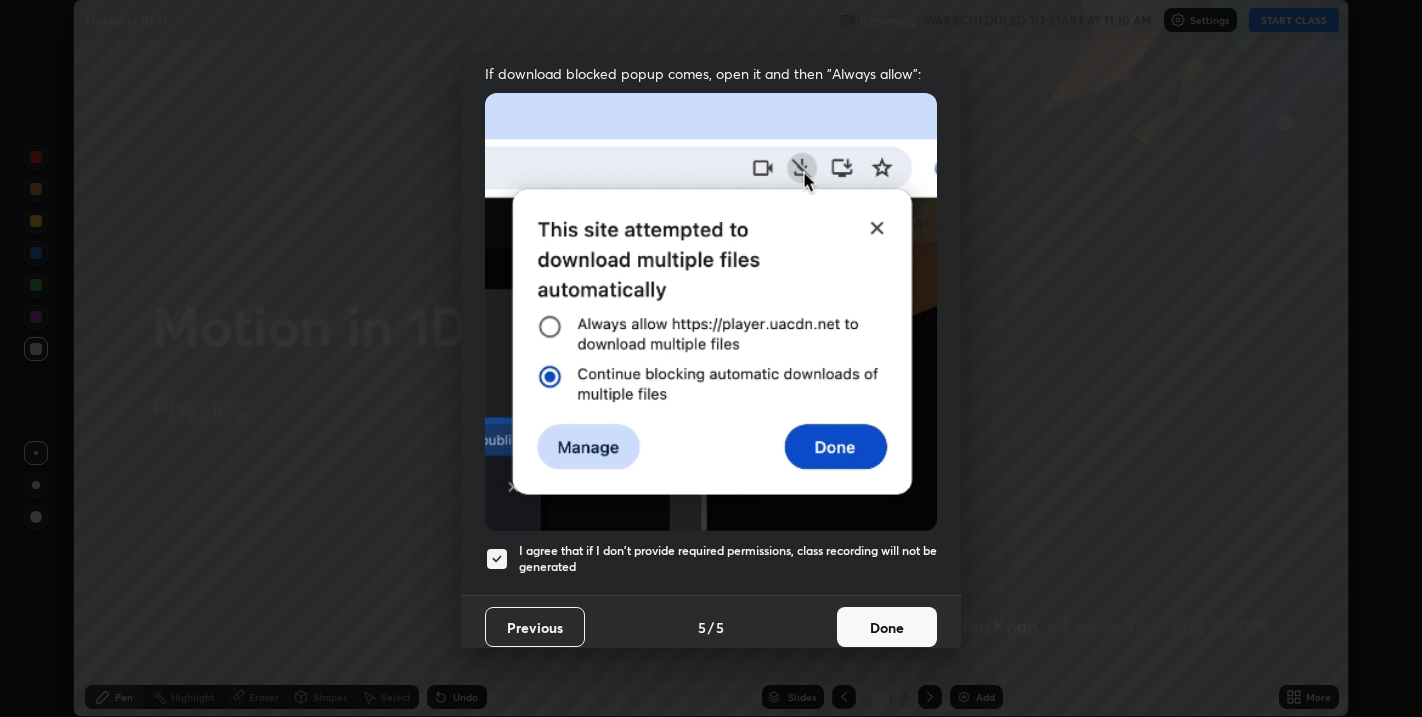 click on "Done" at bounding box center [887, 627] 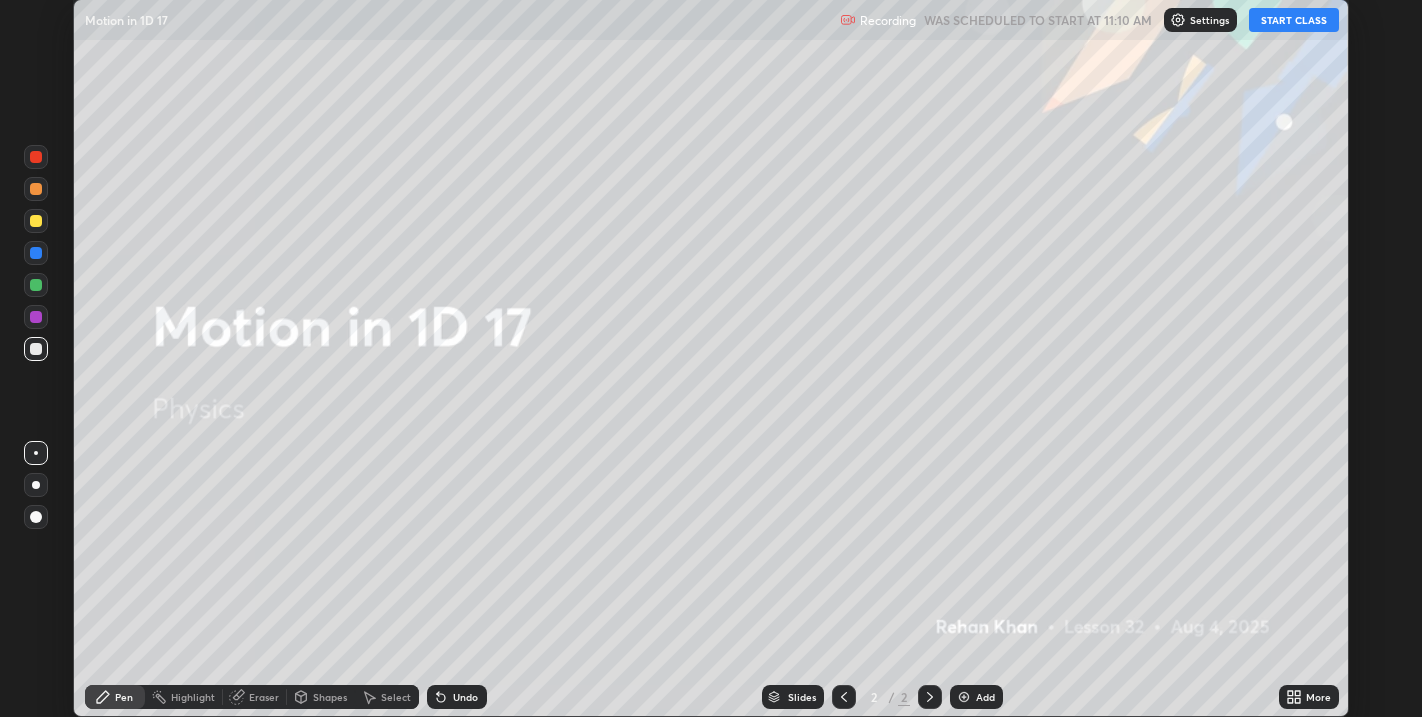 click on "START CLASS" at bounding box center (1294, 20) 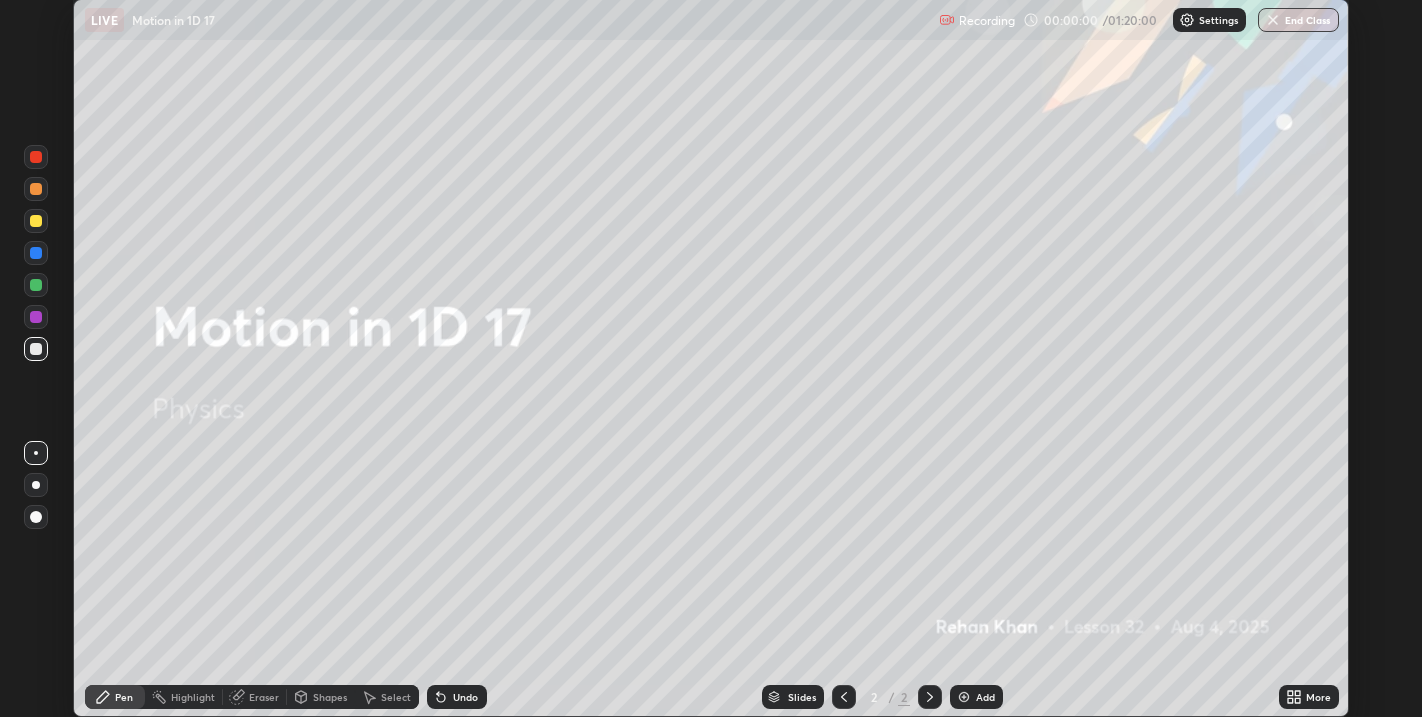 click 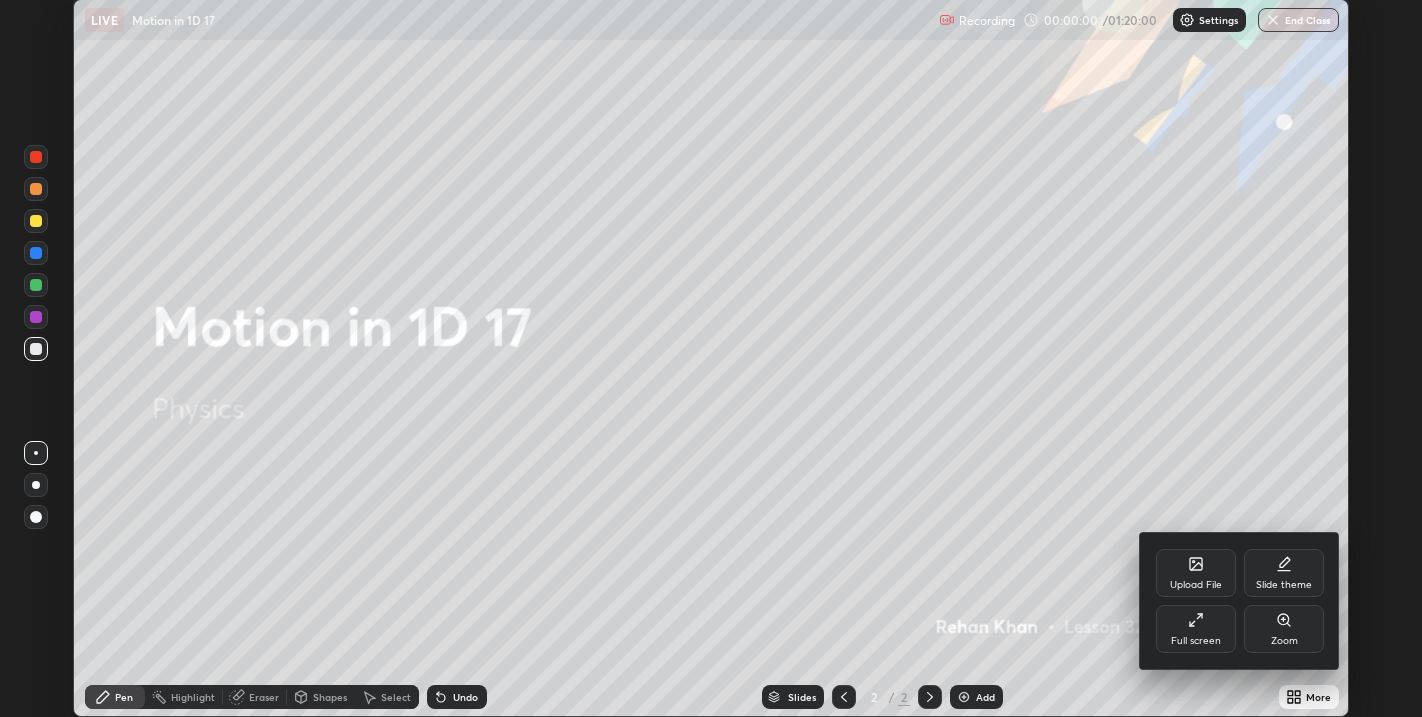 click on "Full screen" at bounding box center [1196, 641] 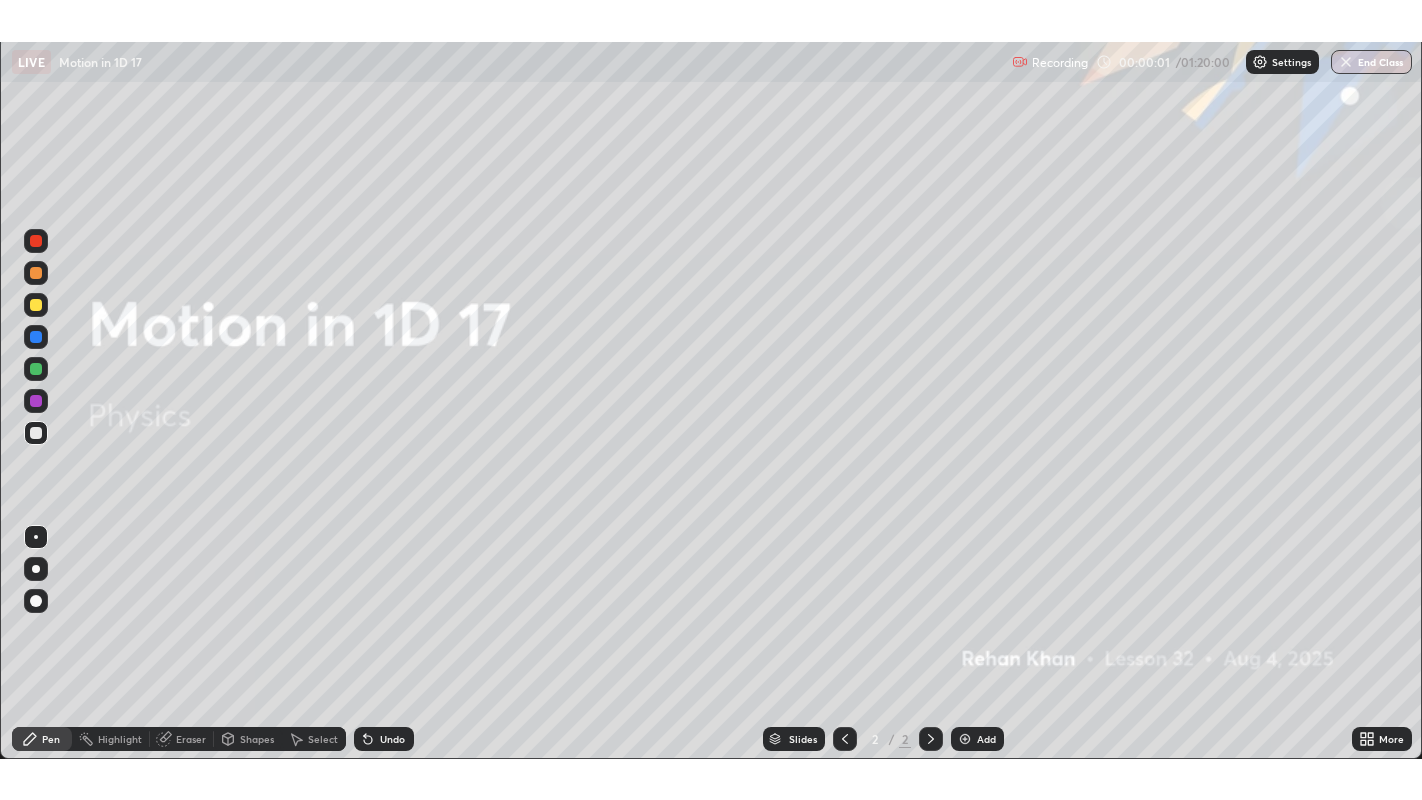 scroll, scrollTop: 99200, scrollLeft: 98577, axis: both 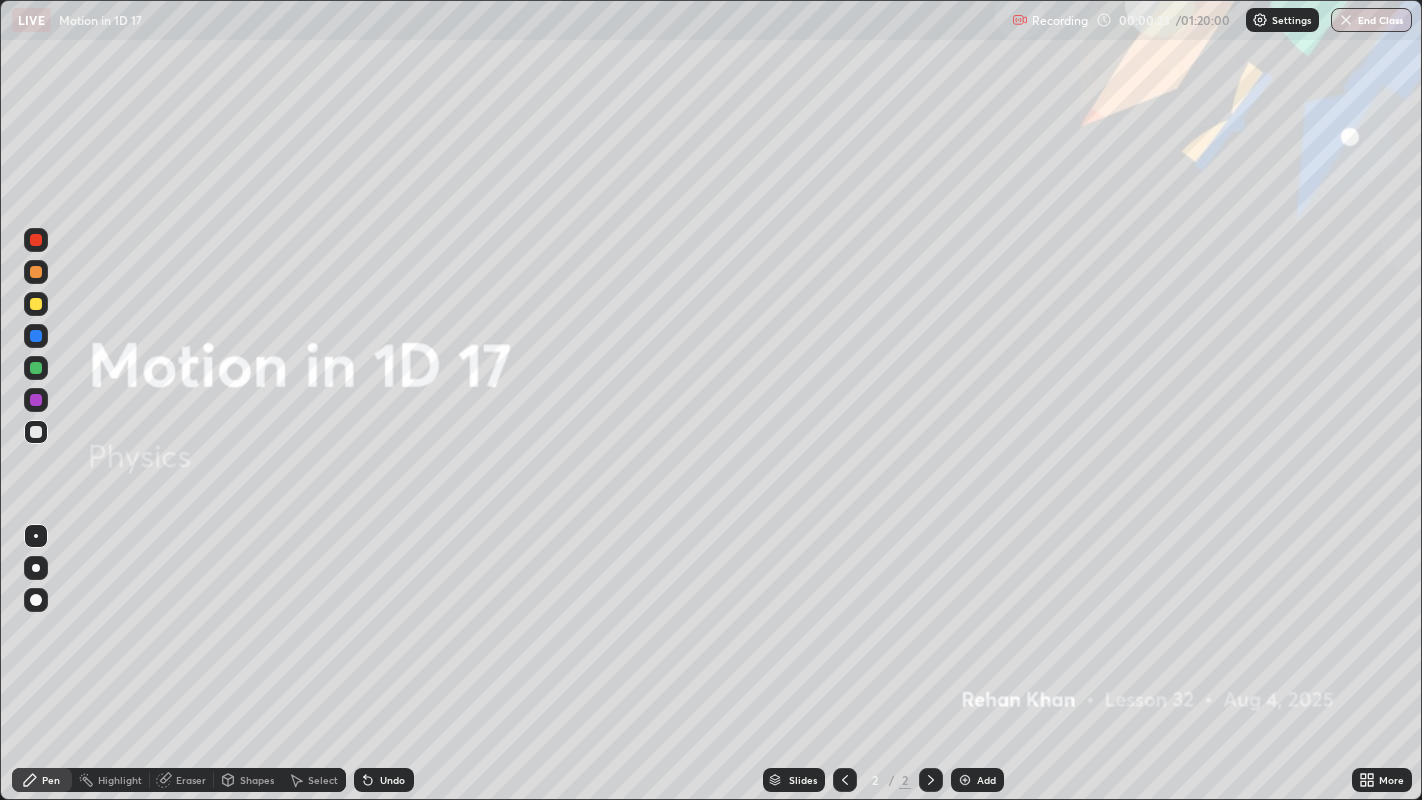 click on "Add" at bounding box center [986, 780] 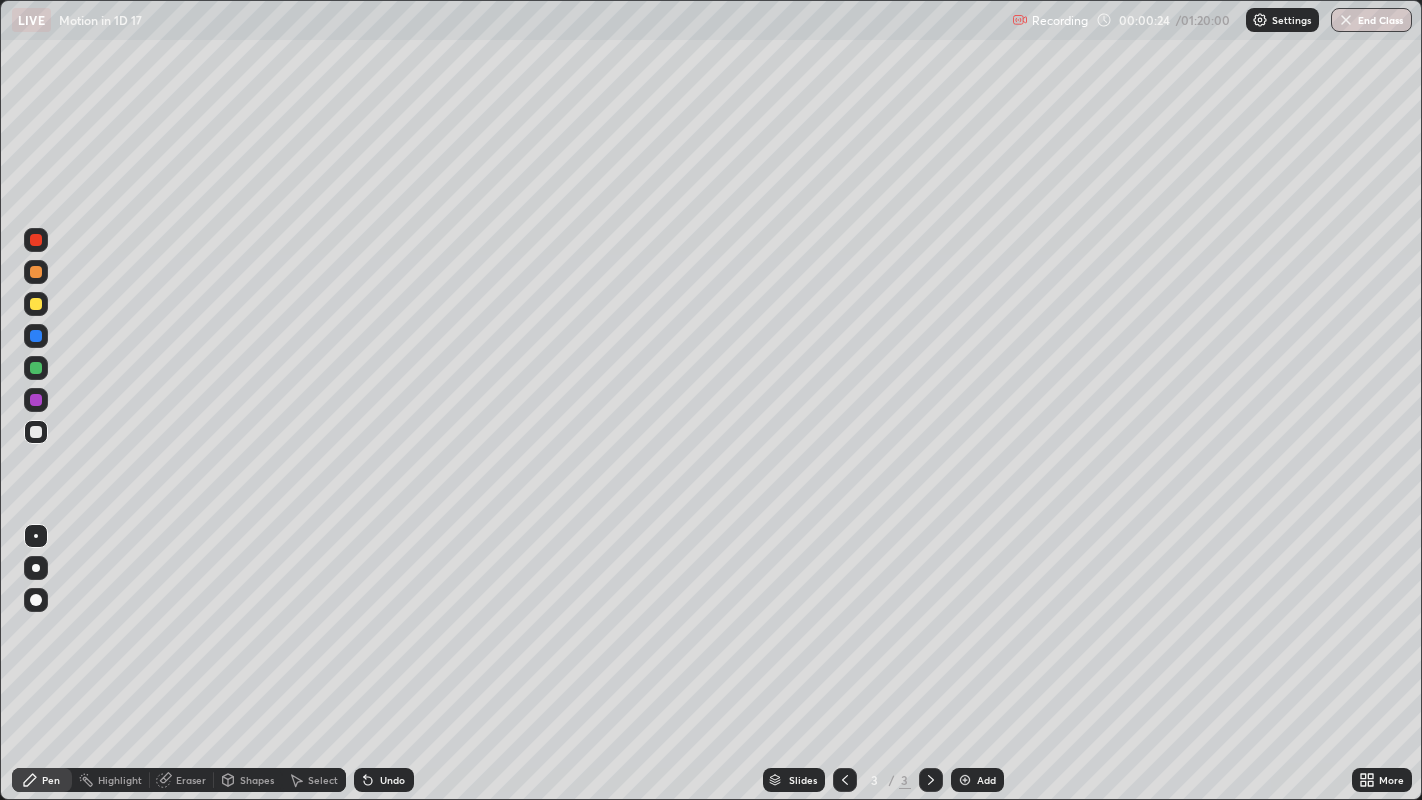 click at bounding box center [36, 432] 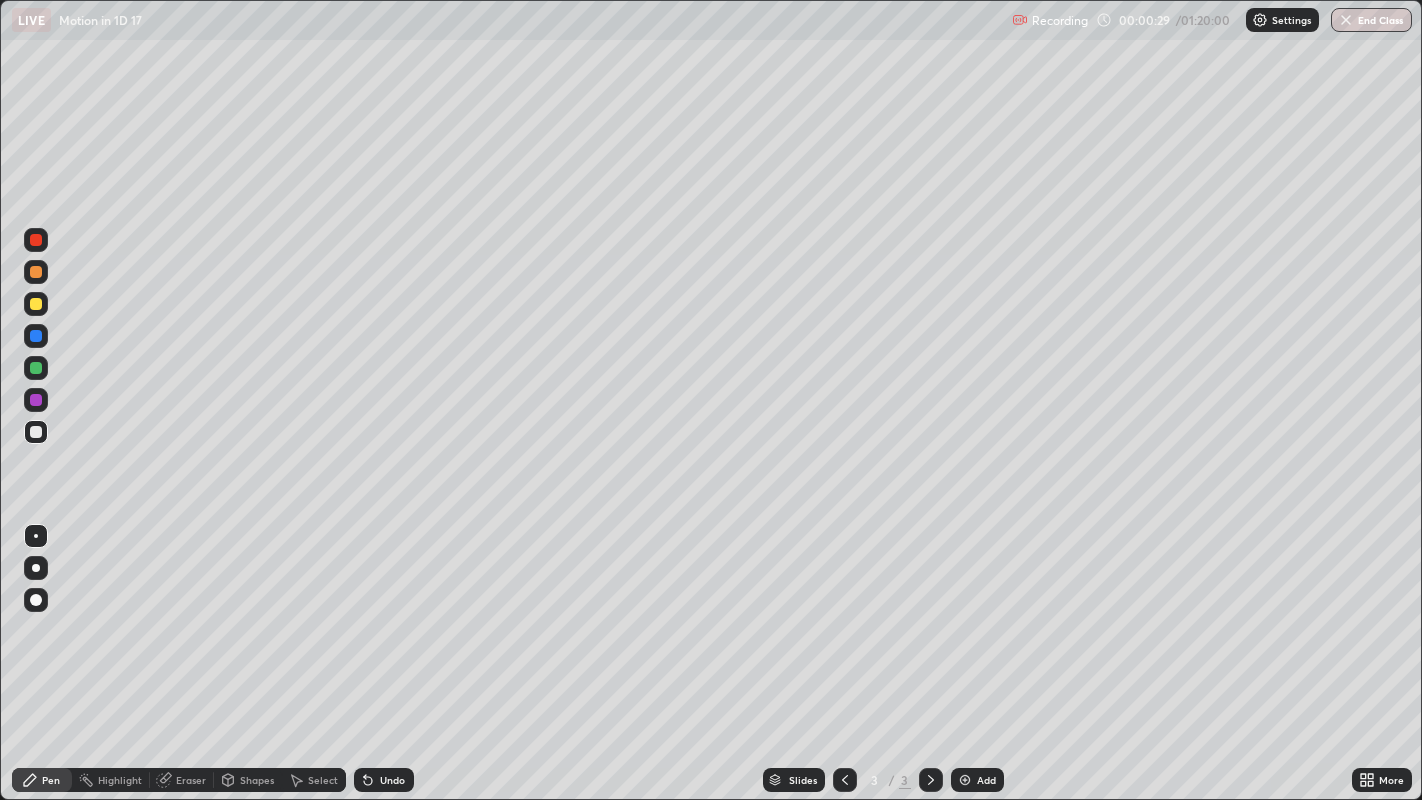 click at bounding box center [36, 568] 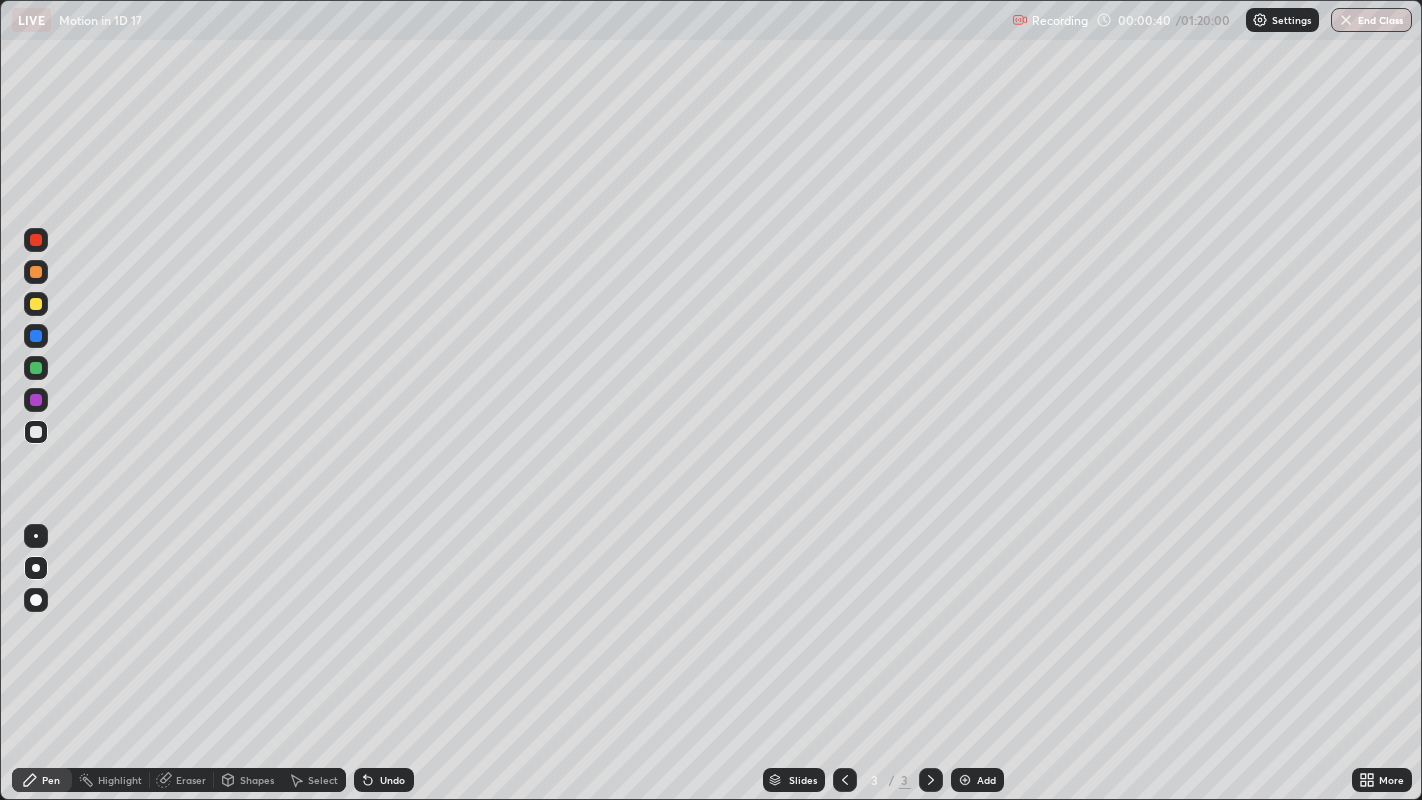 click at bounding box center (36, 304) 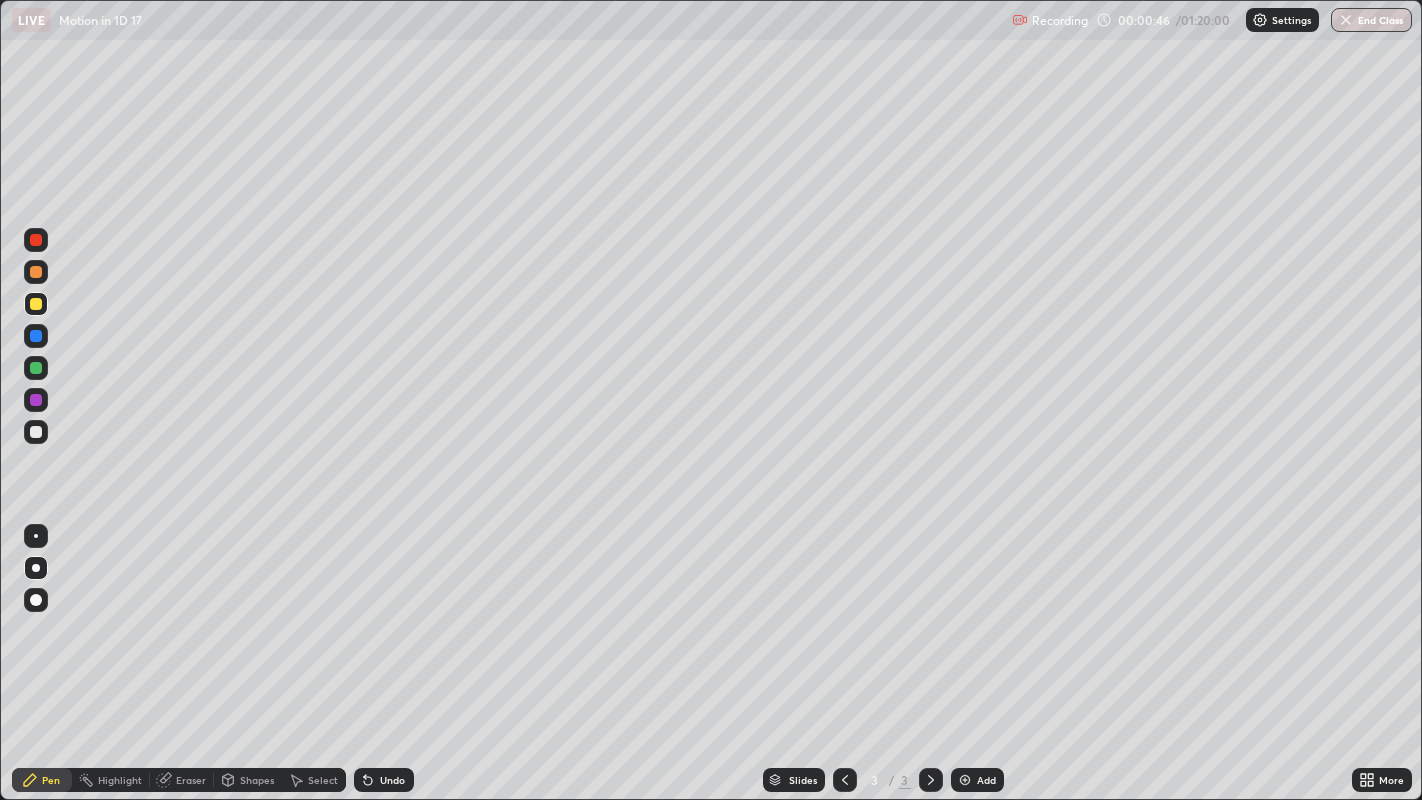 click at bounding box center [36, 432] 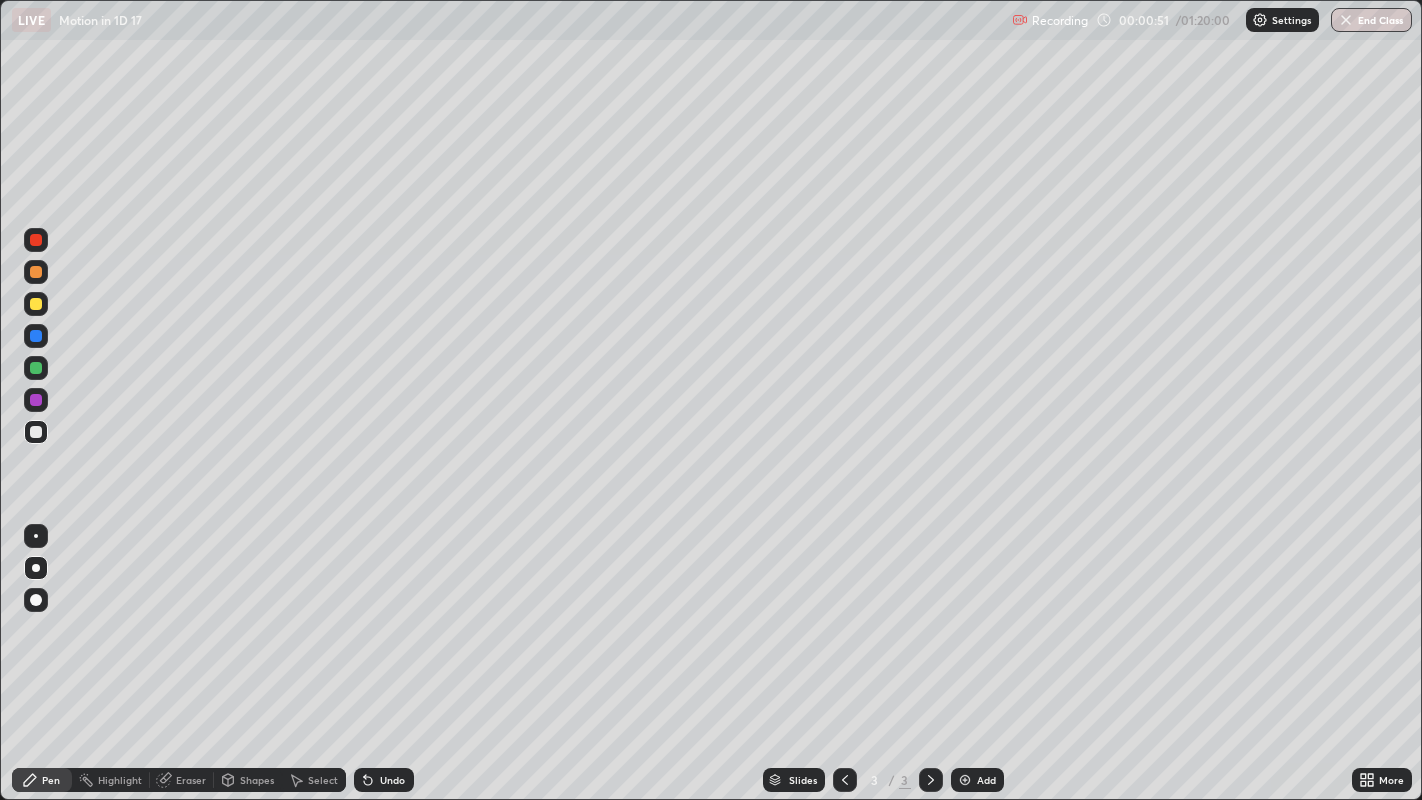 click at bounding box center (36, 432) 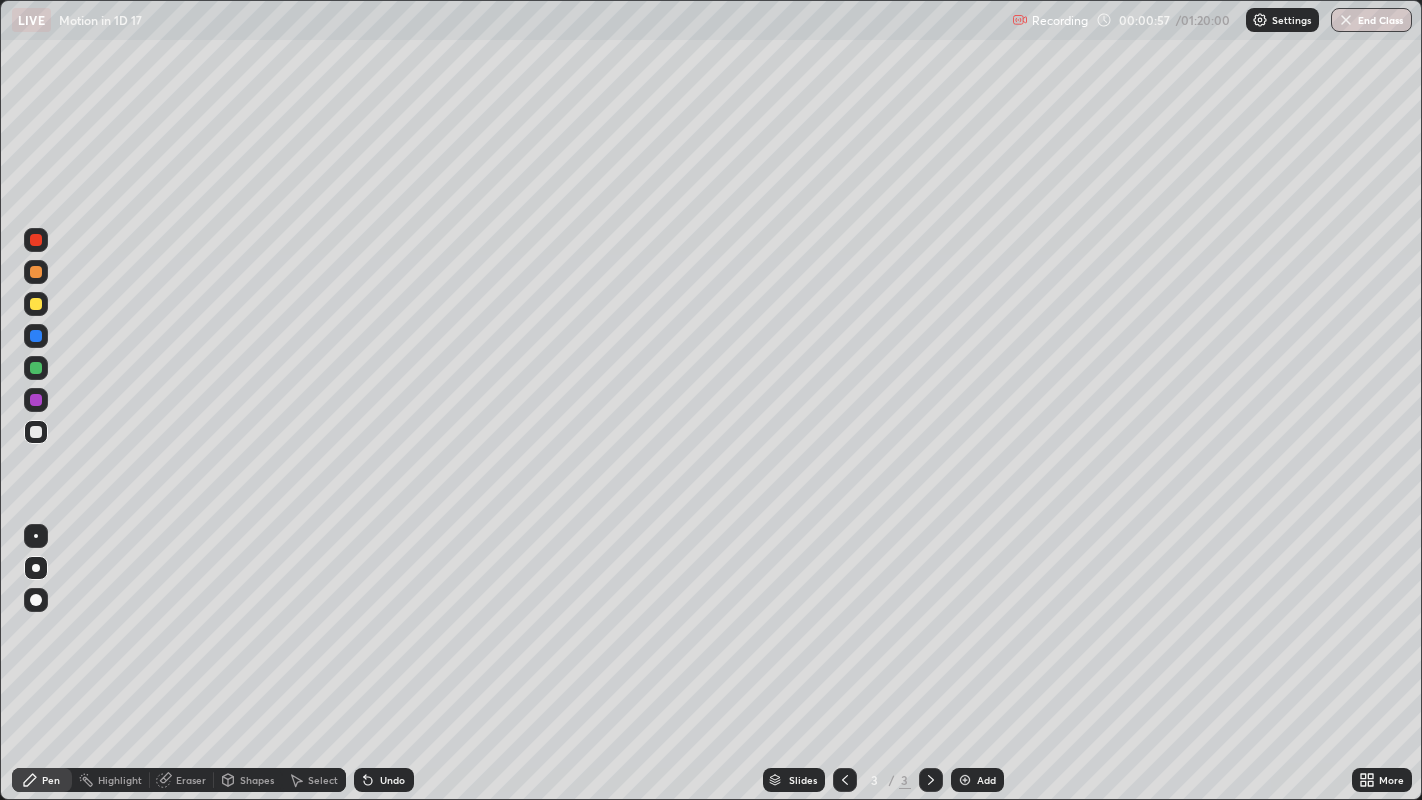 click on "Shapes" at bounding box center (257, 780) 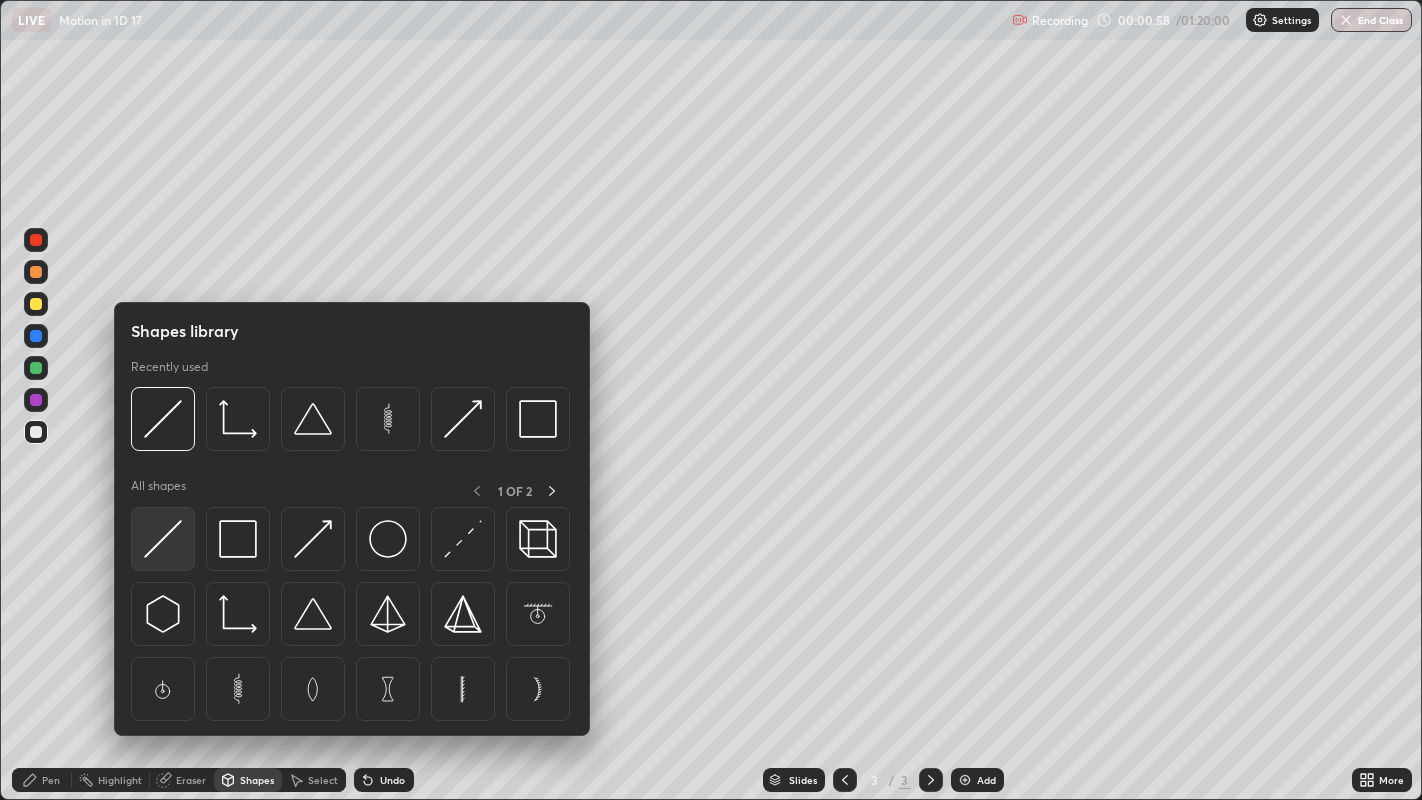 click at bounding box center [163, 539] 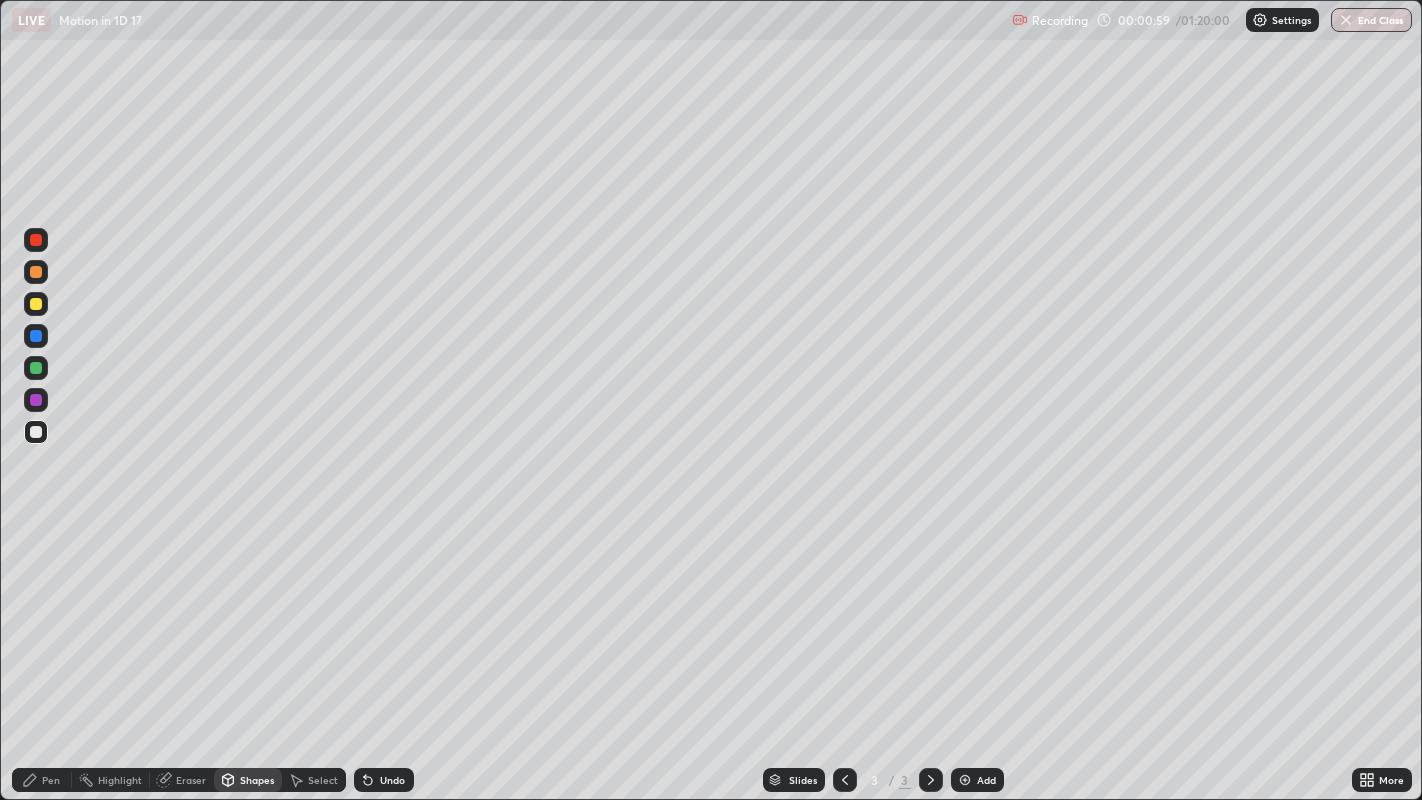 click at bounding box center (36, 336) 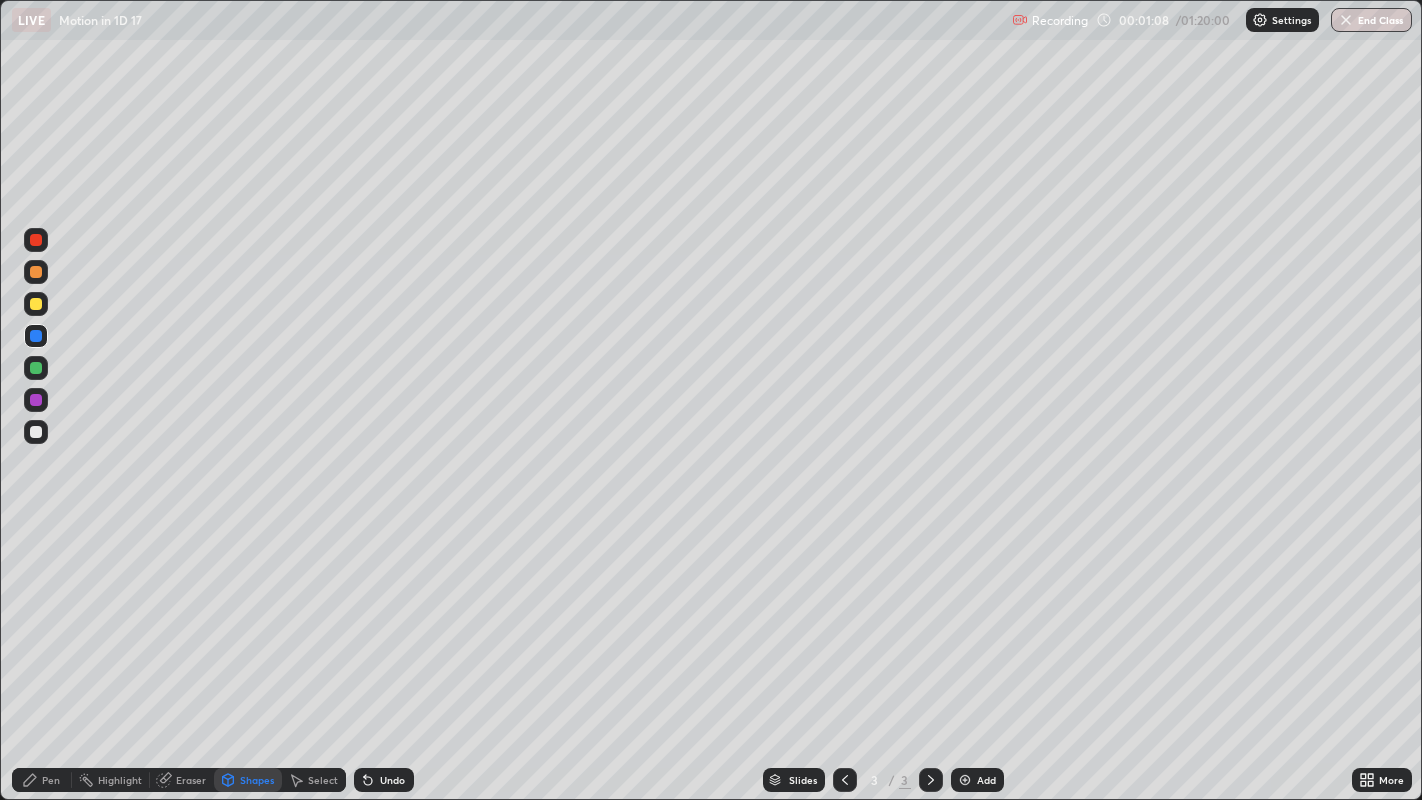 click on "Pen" at bounding box center [51, 780] 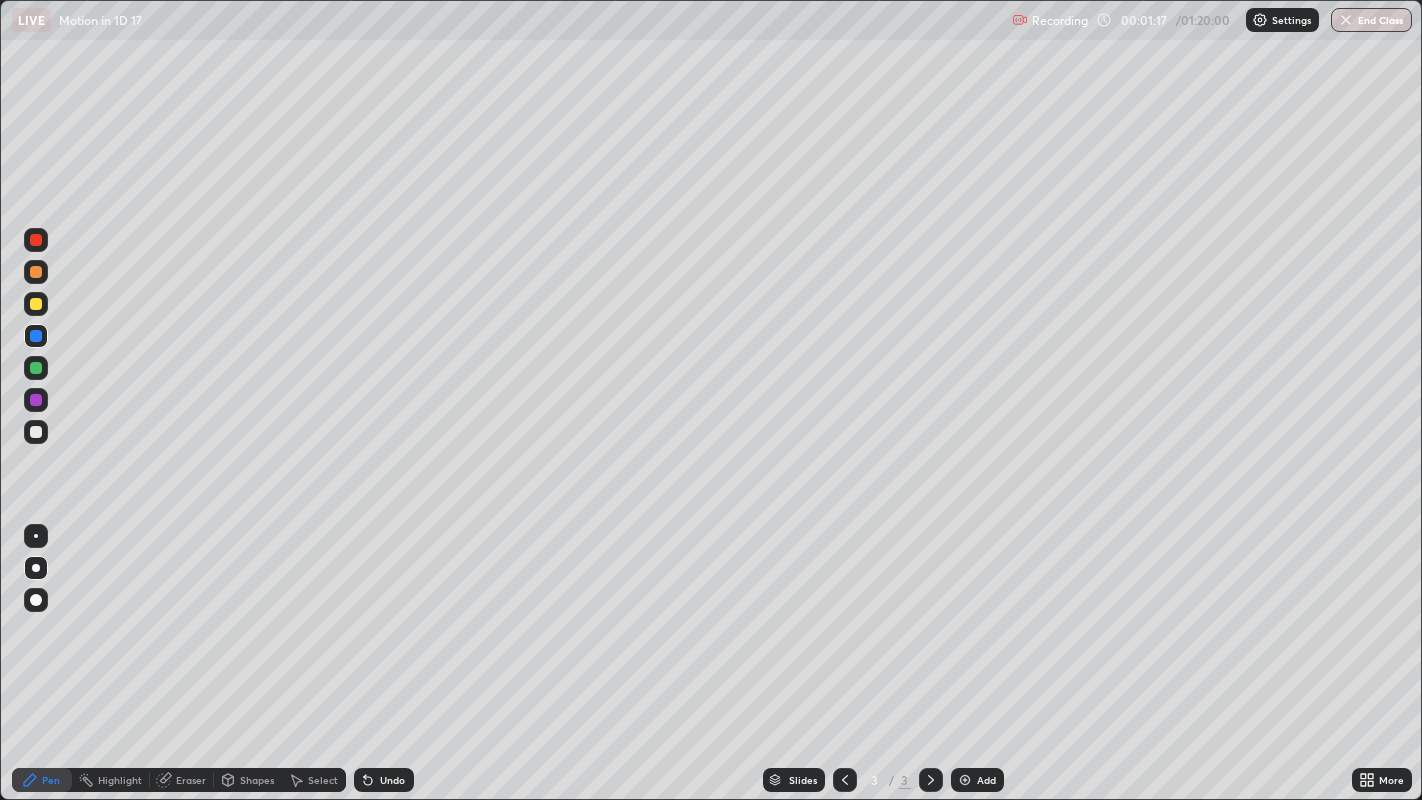 click at bounding box center (36, 432) 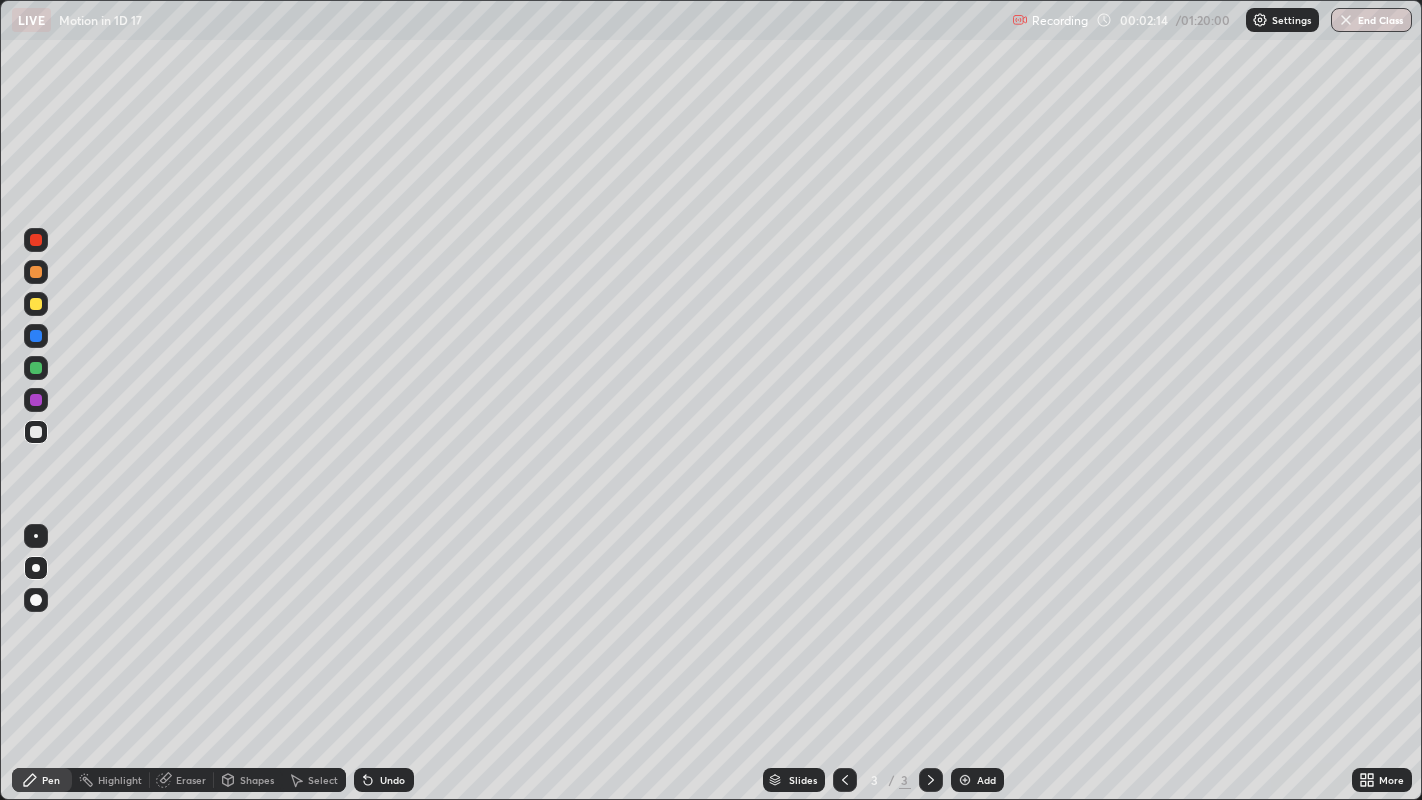 click on "Slides 3 / 3 Add" at bounding box center (883, 780) 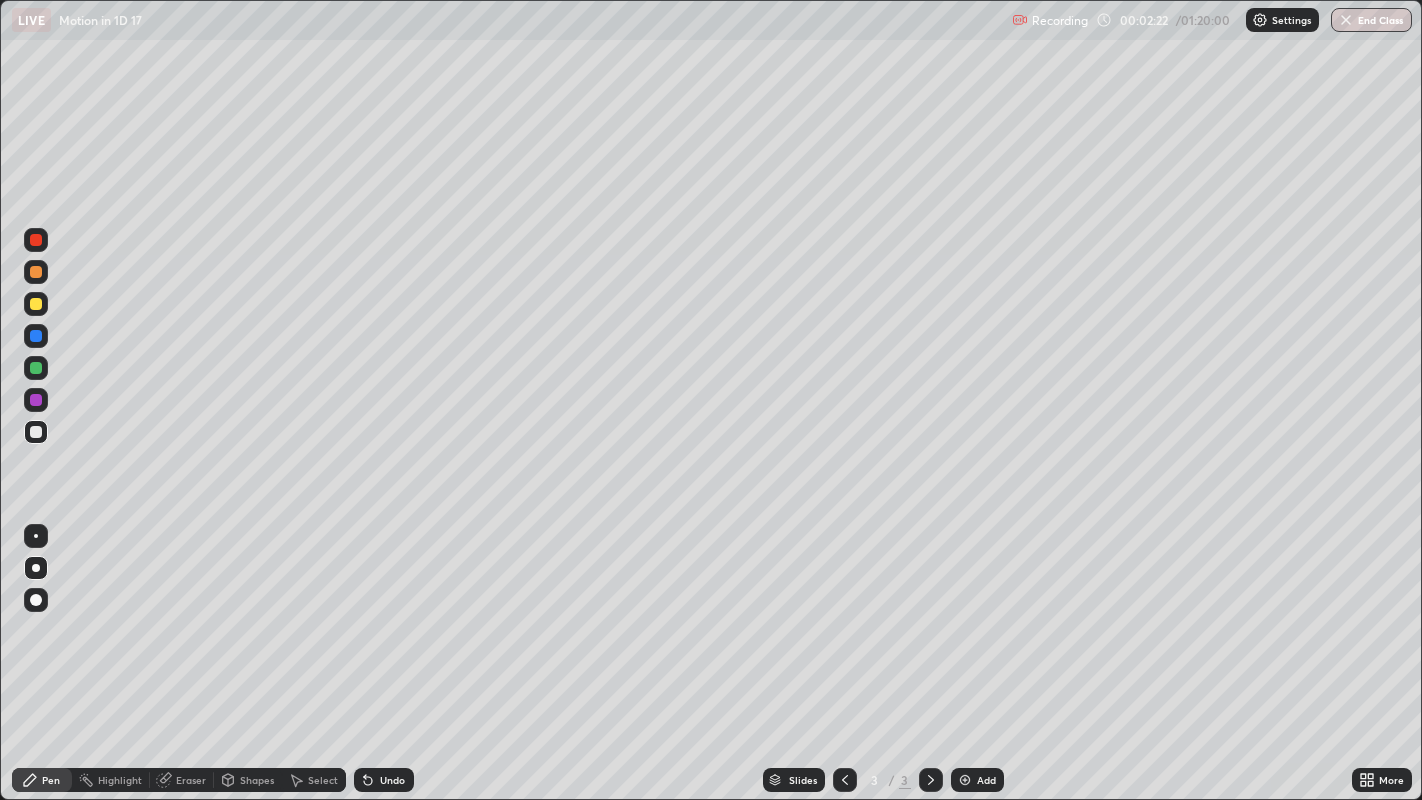 click on "Slides 3 / 3 Add" at bounding box center (883, 780) 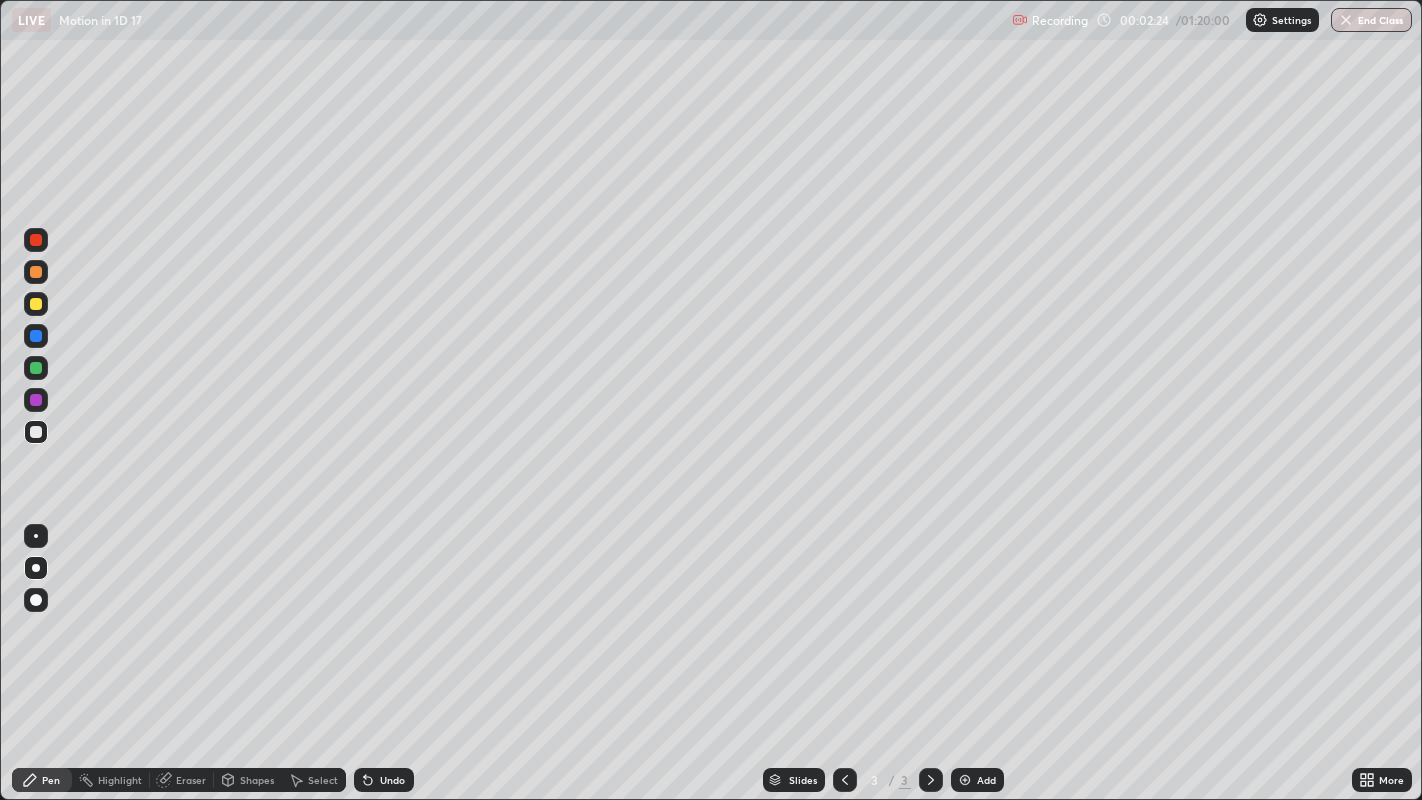 click on "Slides 3 / 3 Add" at bounding box center (883, 780) 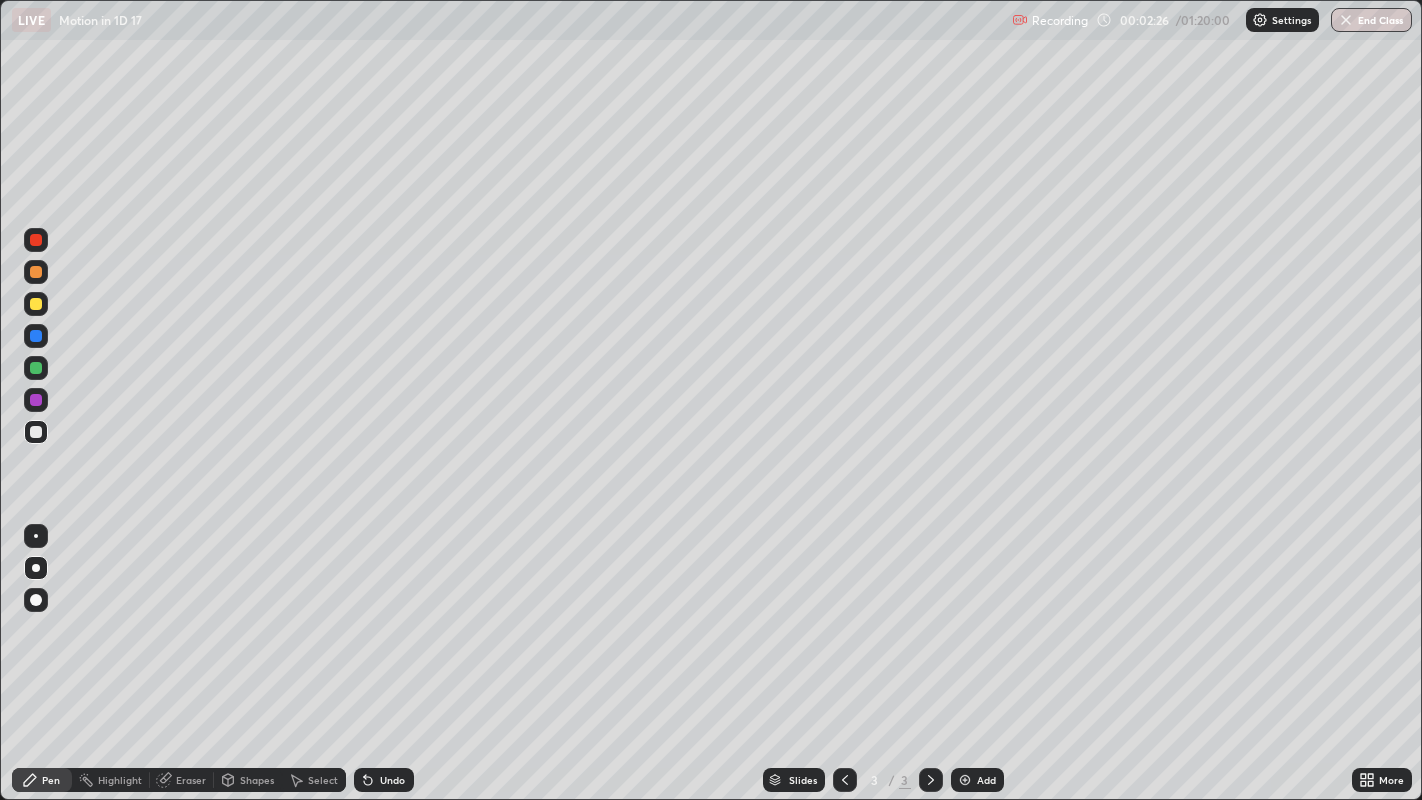 click on "Slides 3 / 3 Add" at bounding box center [883, 780] 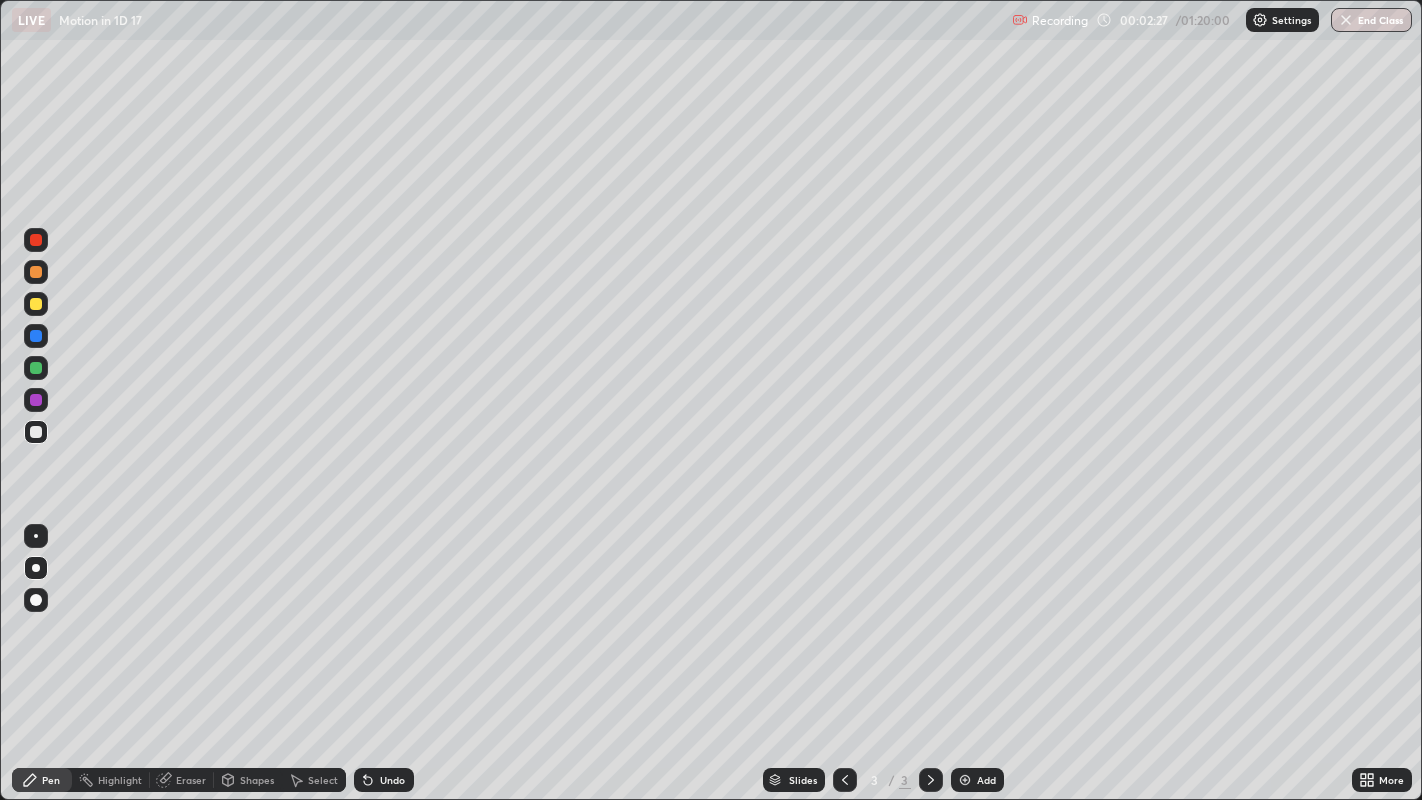 click on "Slides 3 / 3 Add" at bounding box center [883, 780] 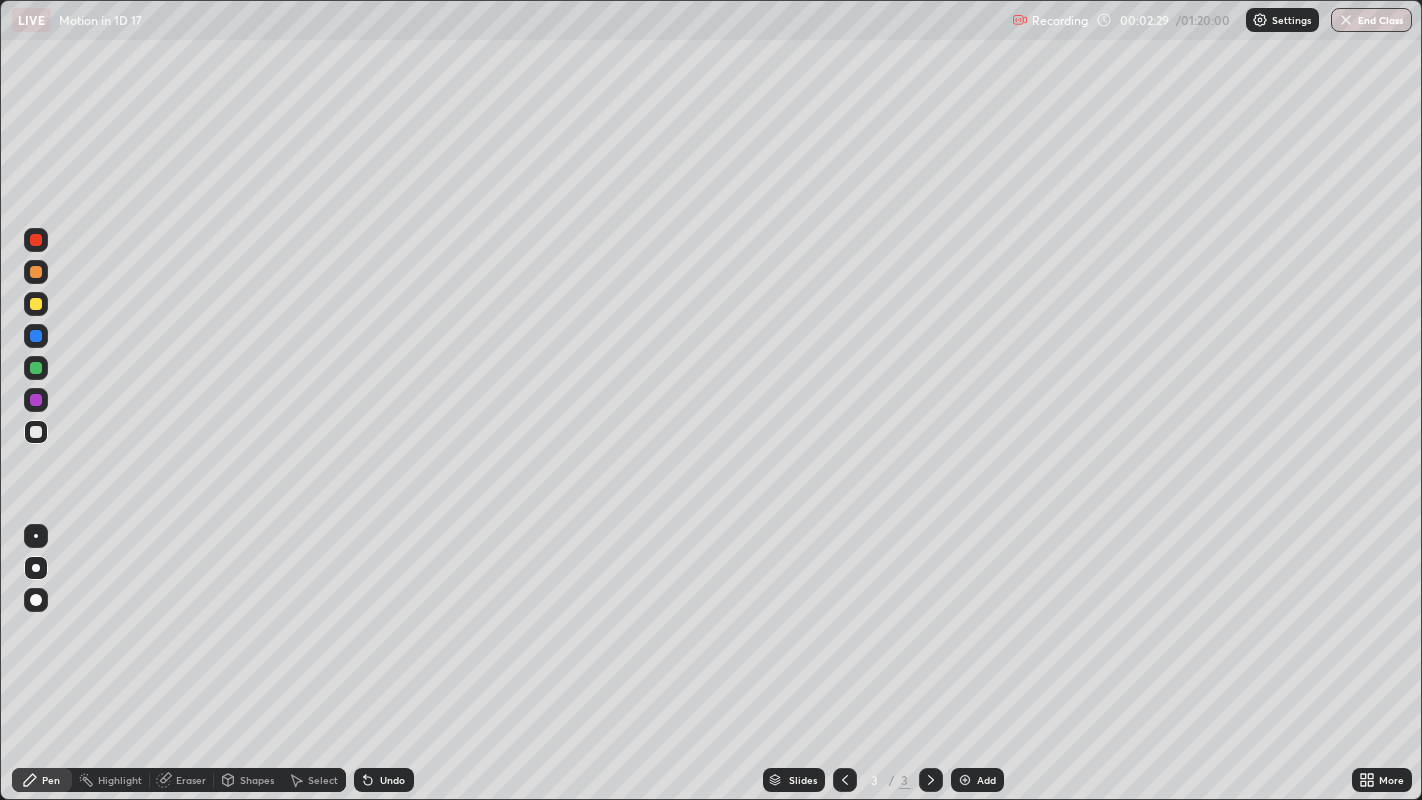click on "Slides 3 / 3 Add" at bounding box center (883, 780) 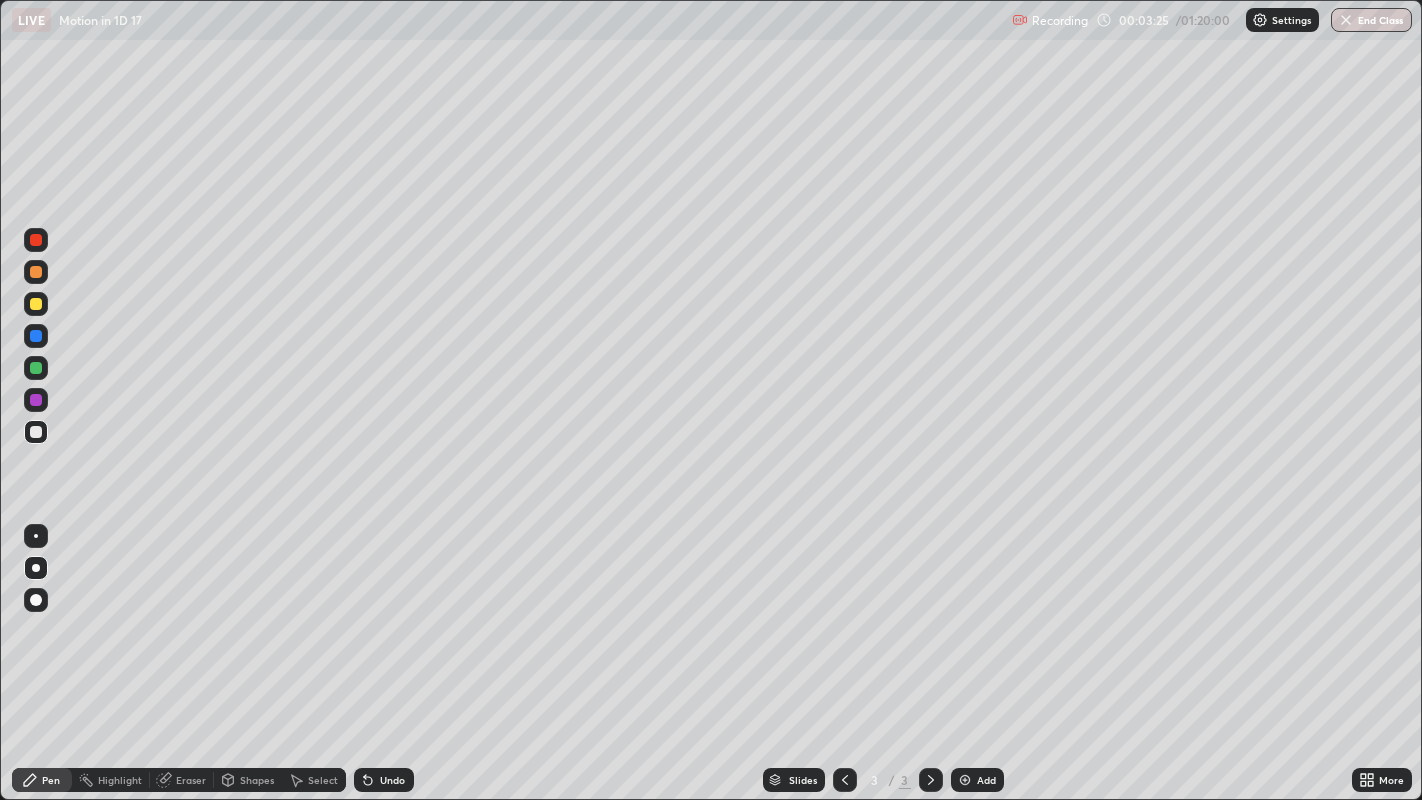 click at bounding box center (36, 304) 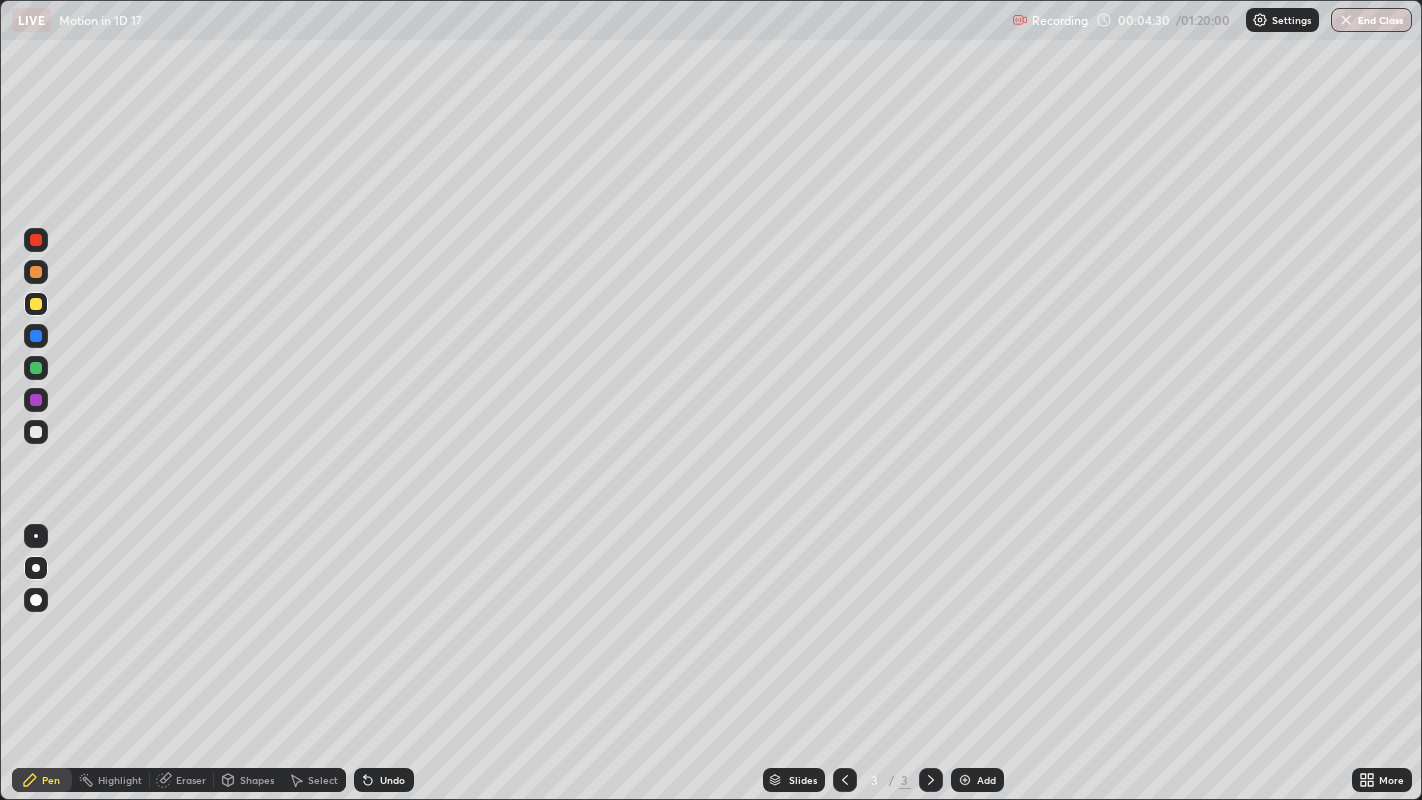 click at bounding box center (36, 368) 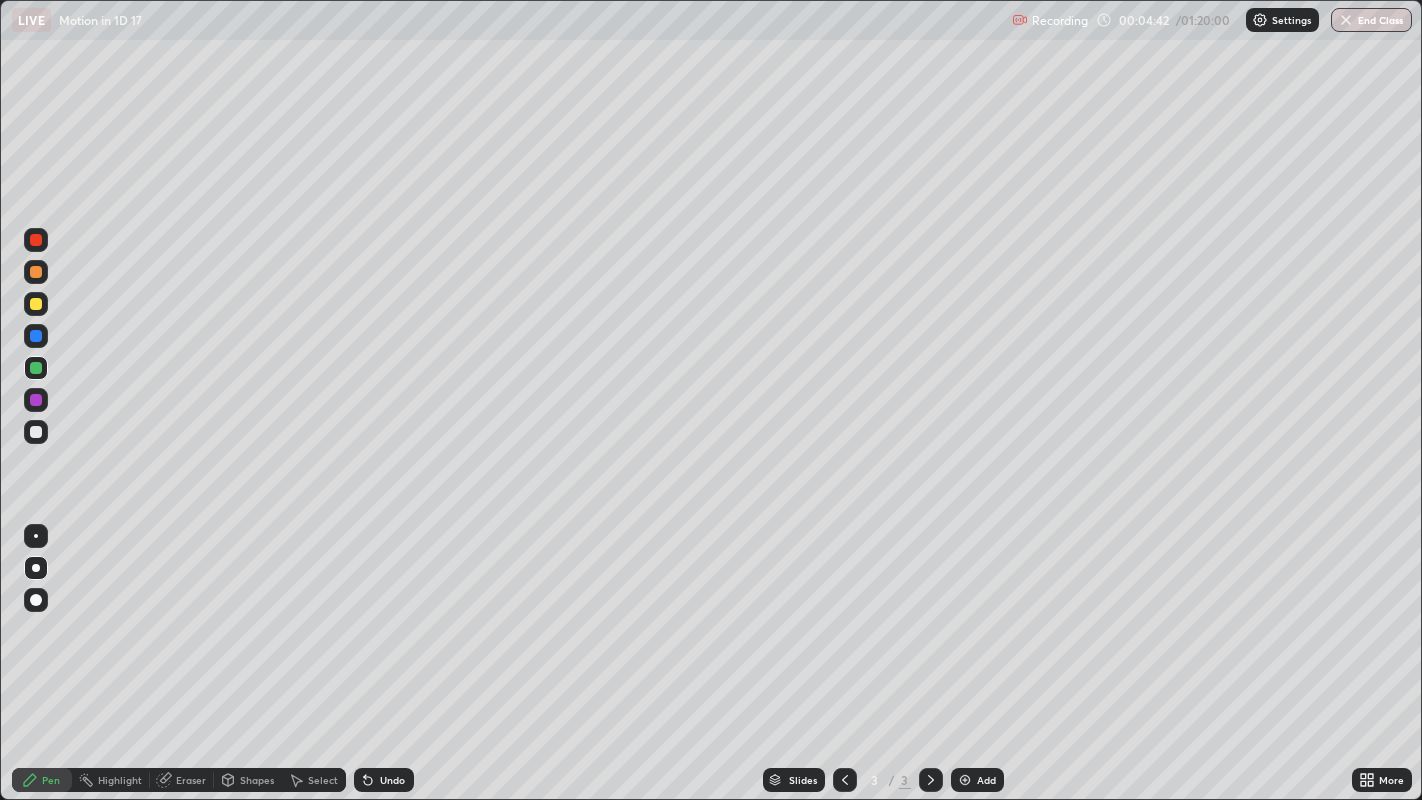 click at bounding box center [36, 304] 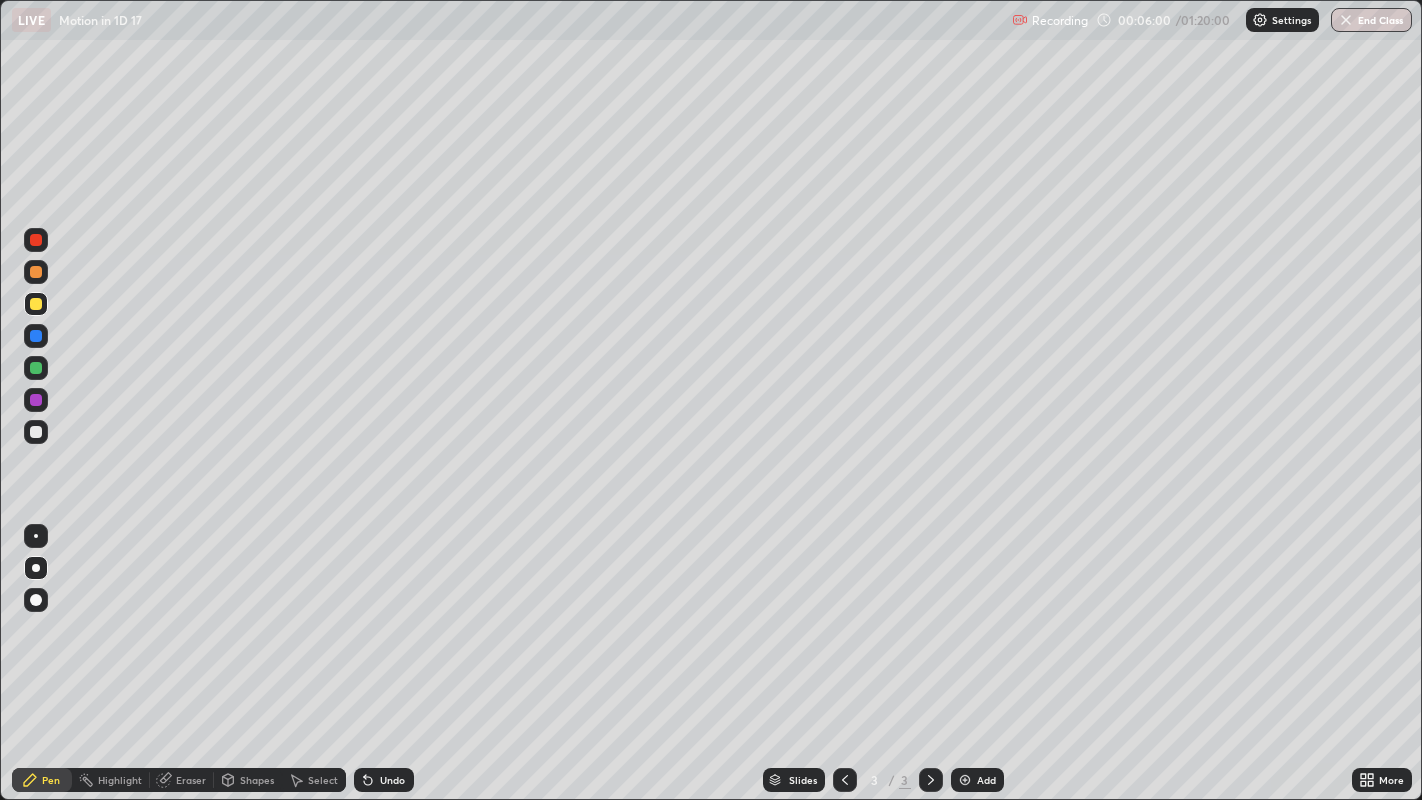click at bounding box center (36, 272) 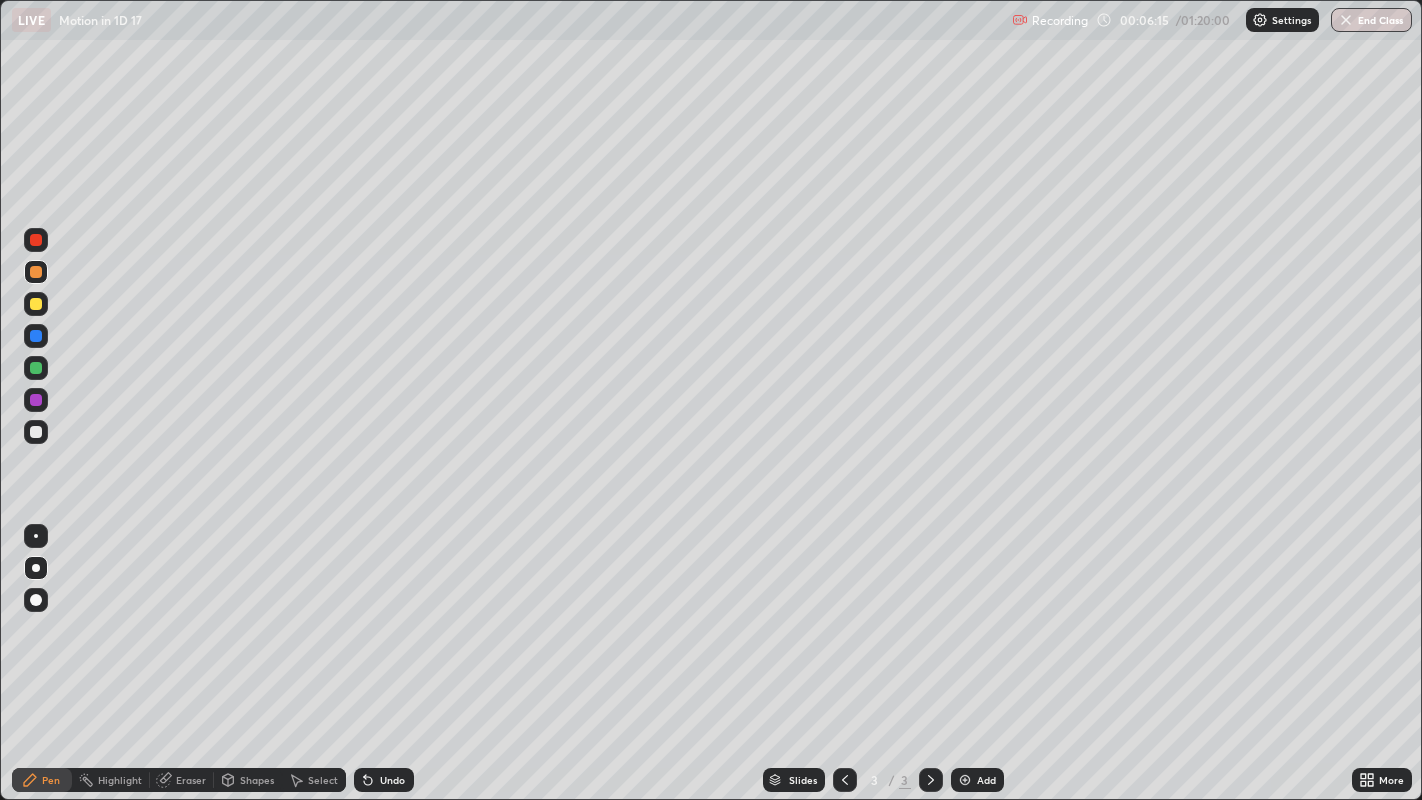 click at bounding box center [36, 240] 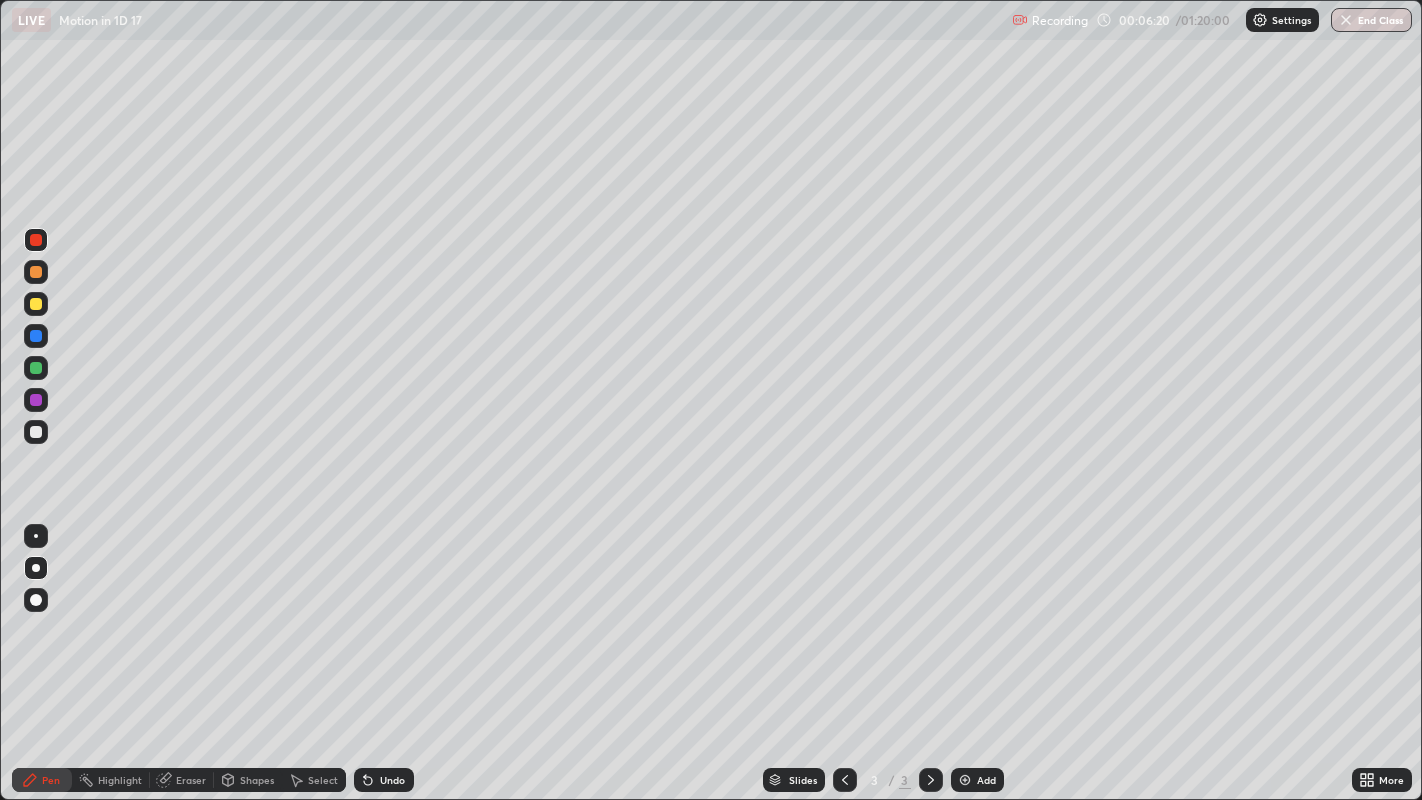 click on "Shapes" at bounding box center (257, 780) 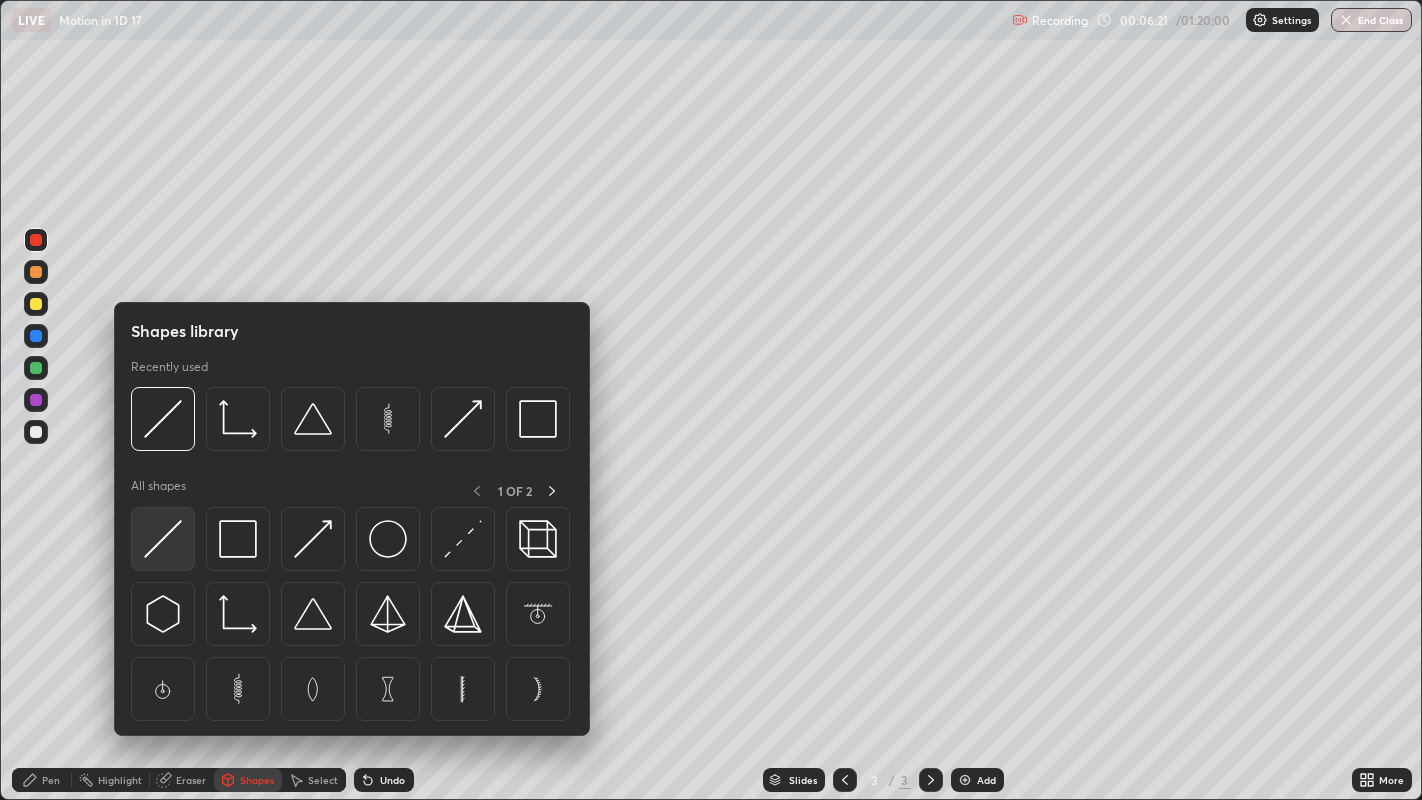 click at bounding box center [163, 539] 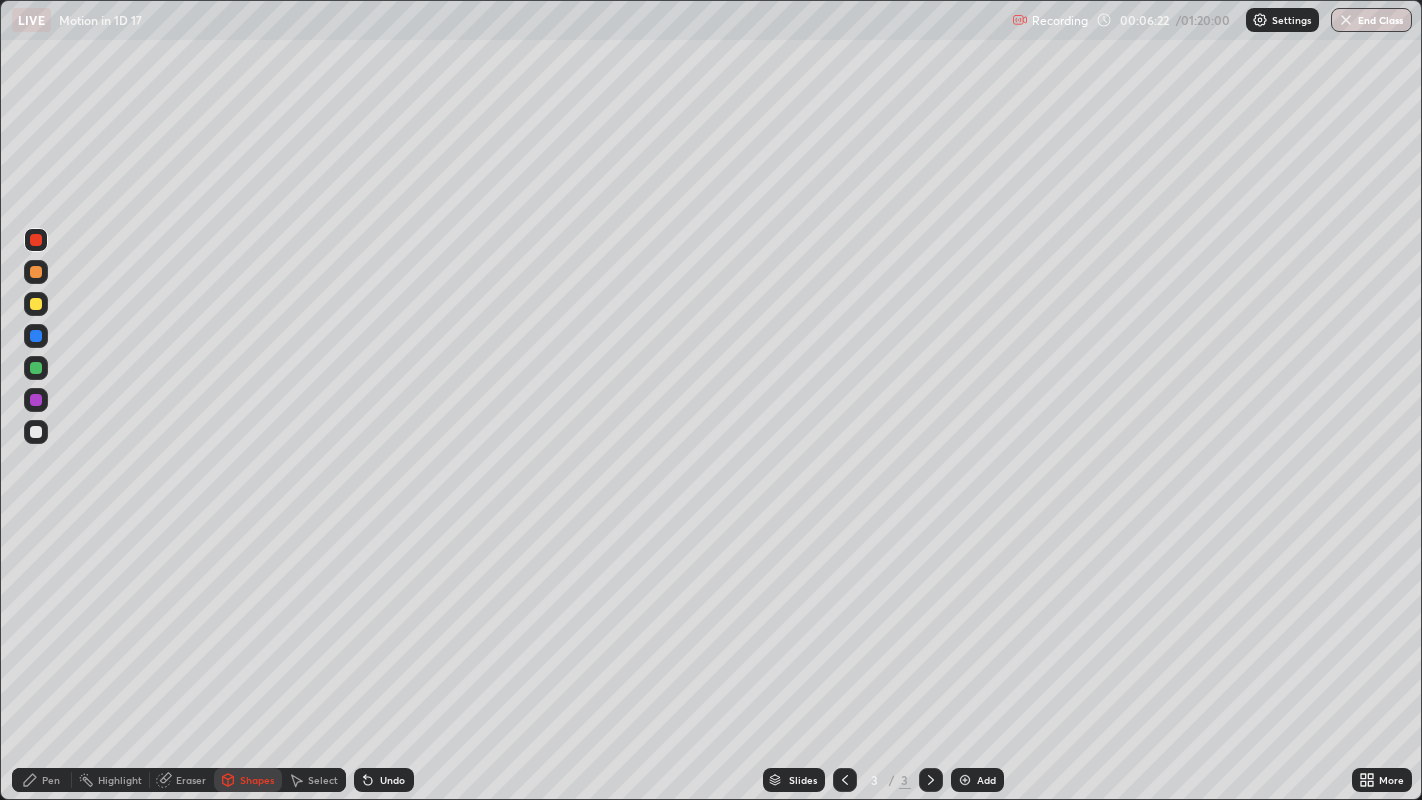 click at bounding box center [36, 272] 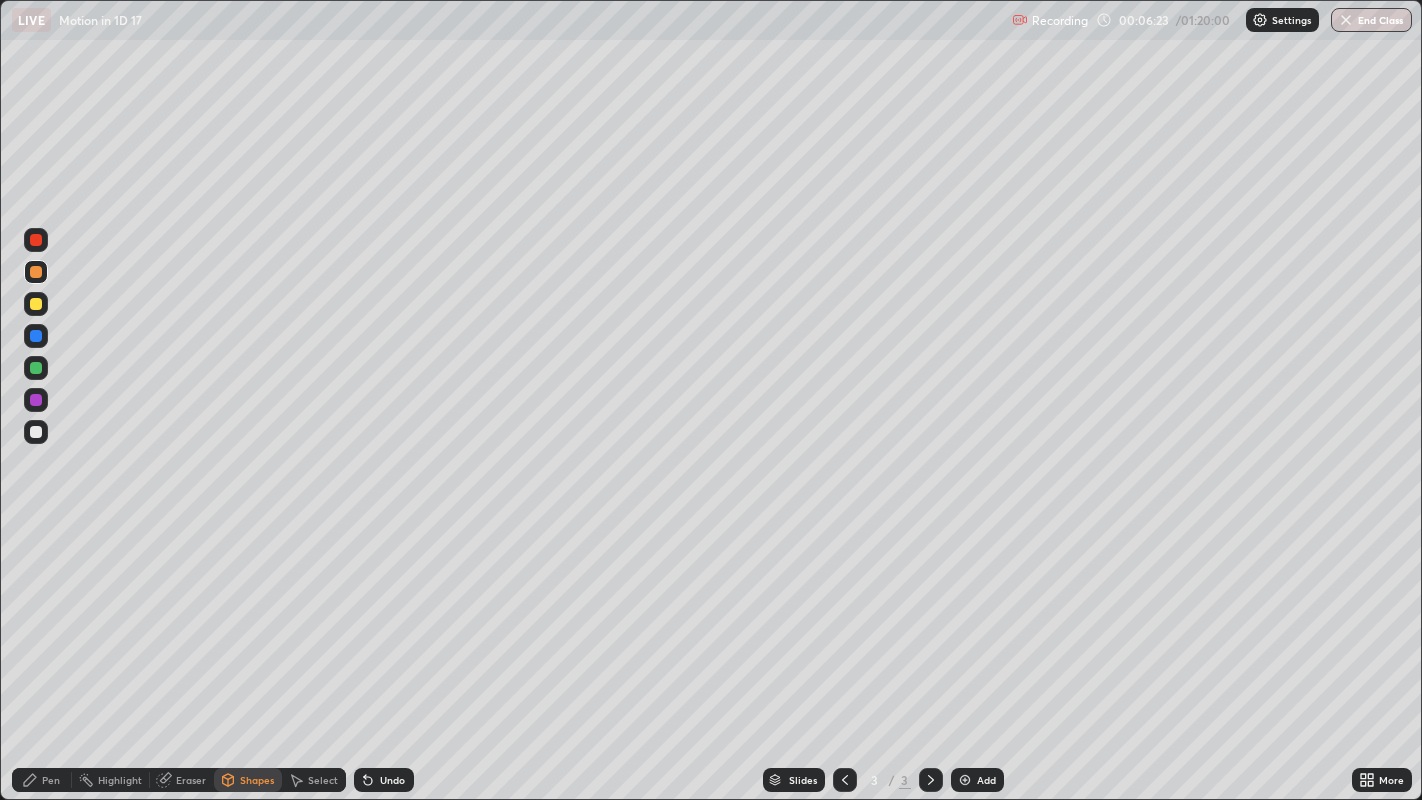 click at bounding box center [36, 240] 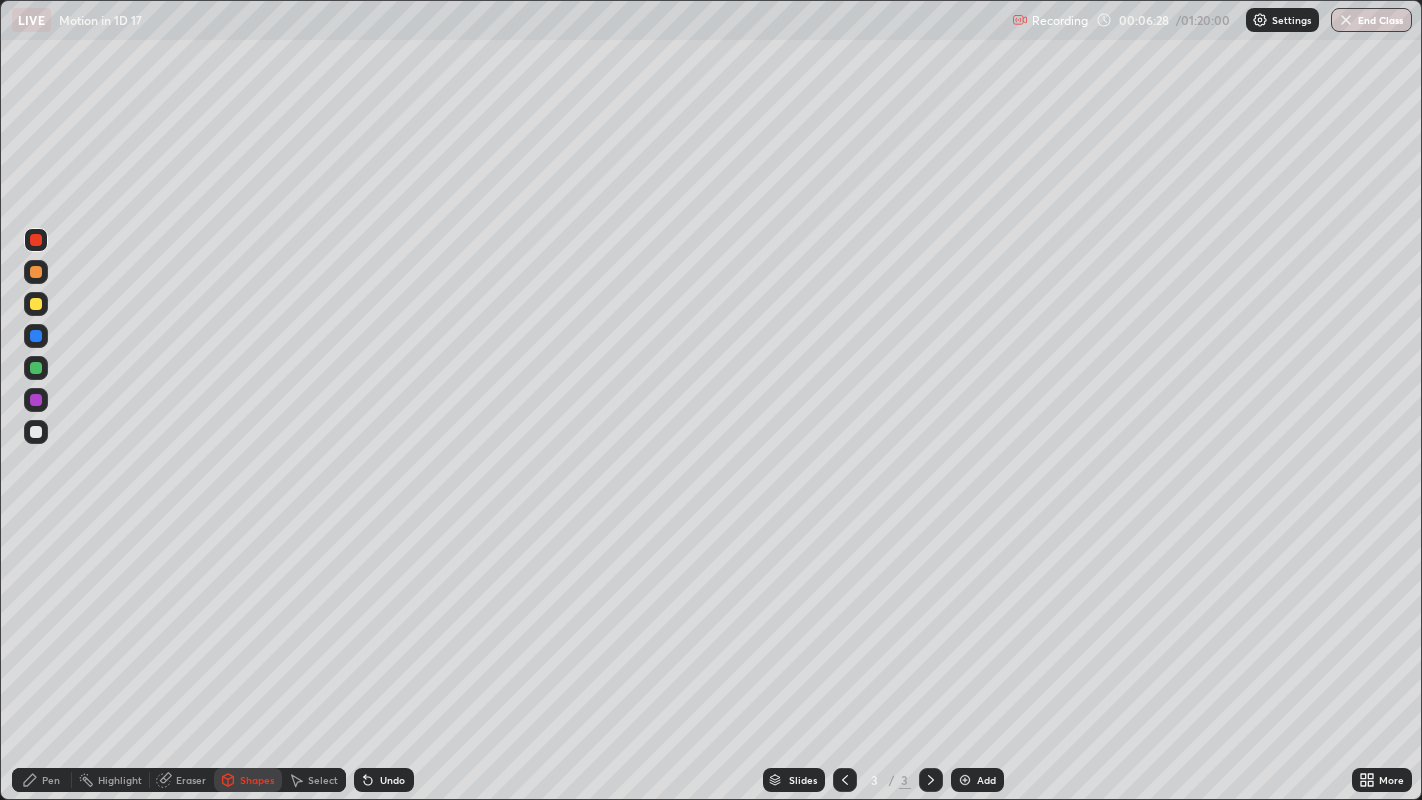 click on "Pen" at bounding box center [42, 780] 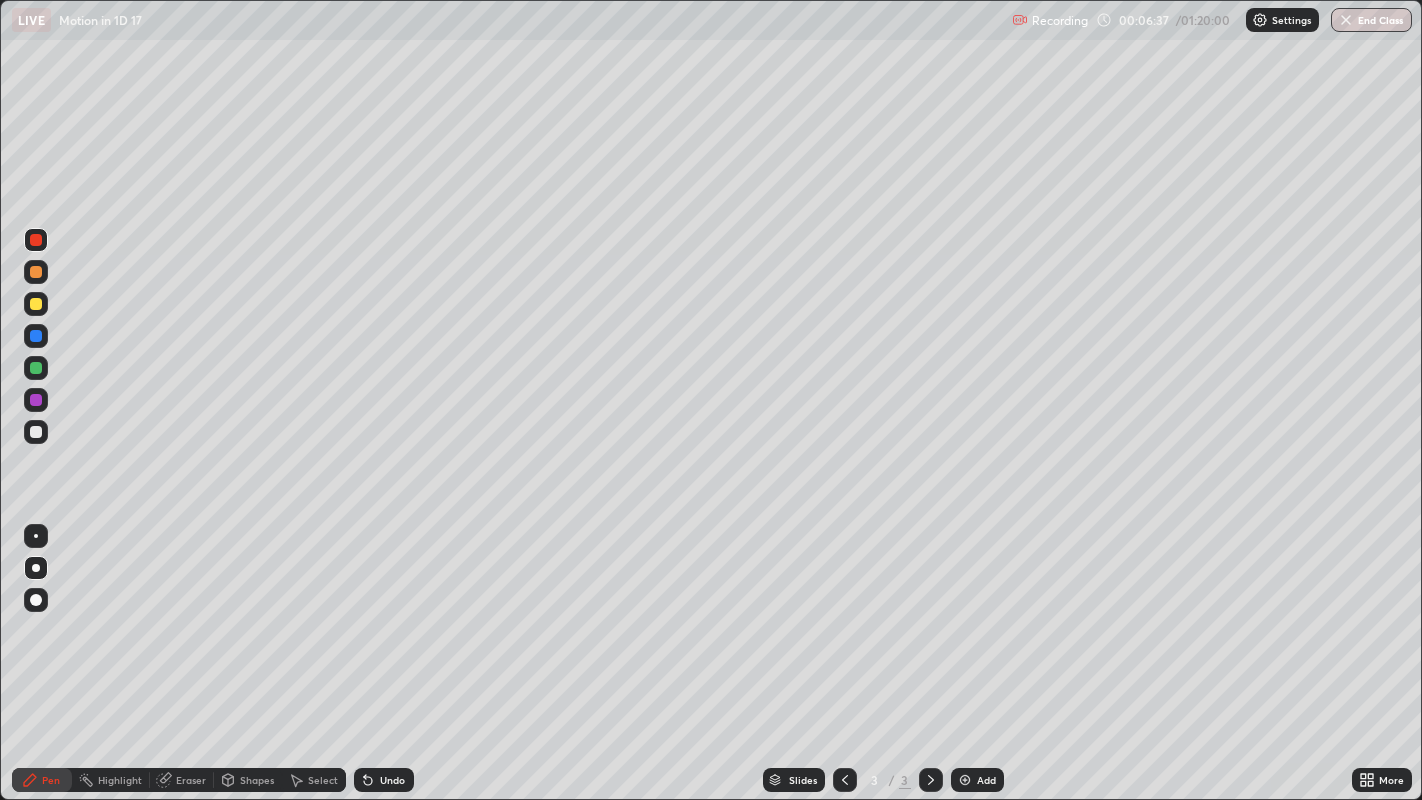 click at bounding box center [36, 432] 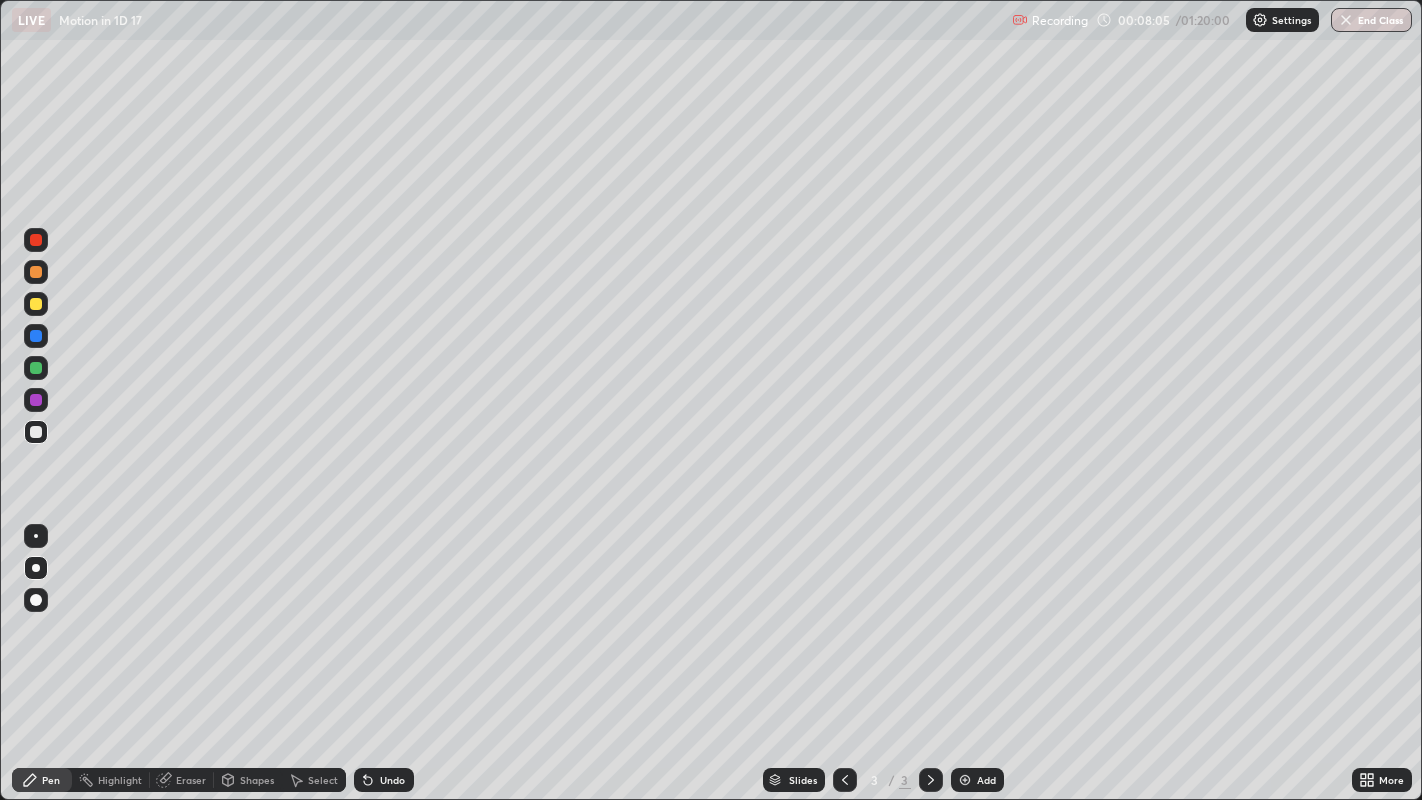 click on "Eraser" at bounding box center [182, 780] 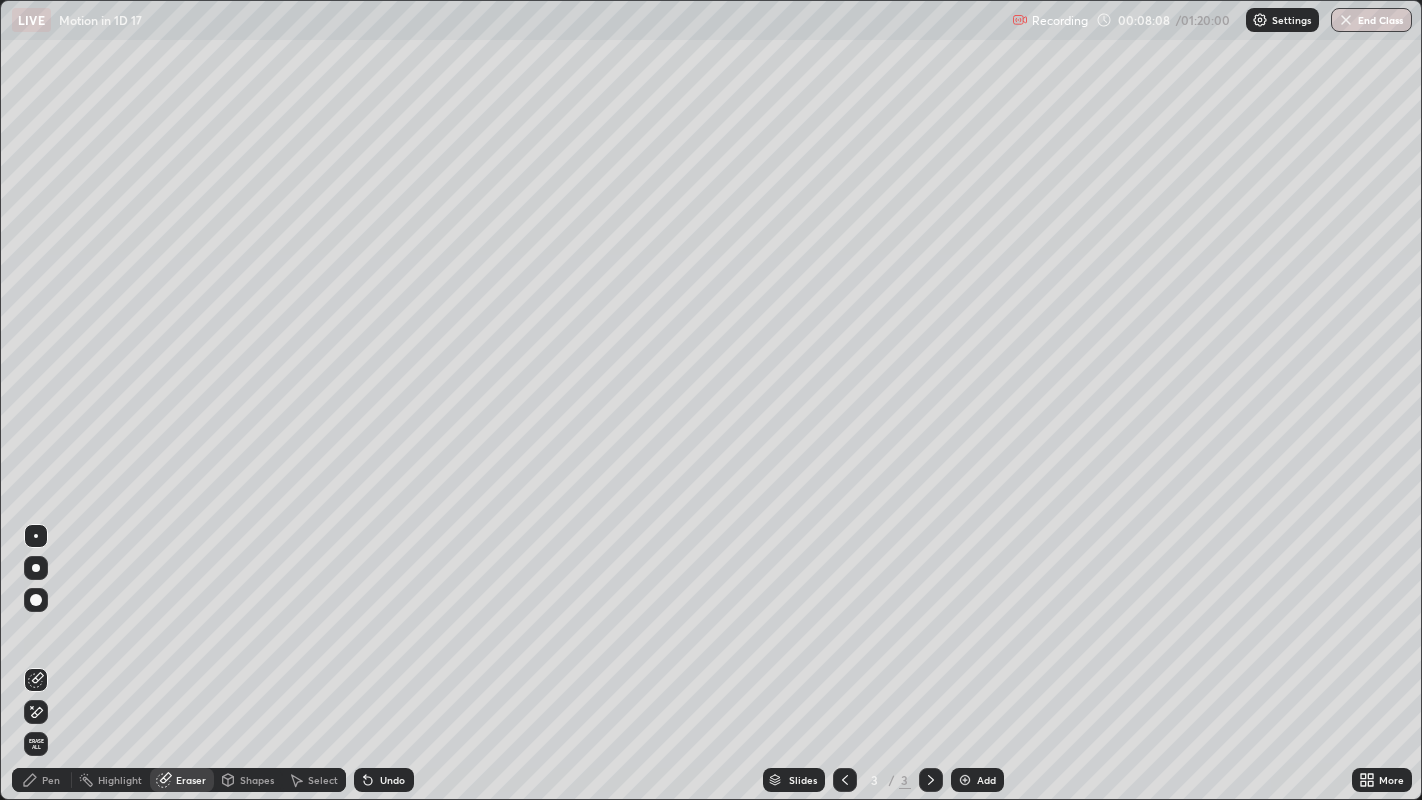 click on "Pen" at bounding box center (42, 780) 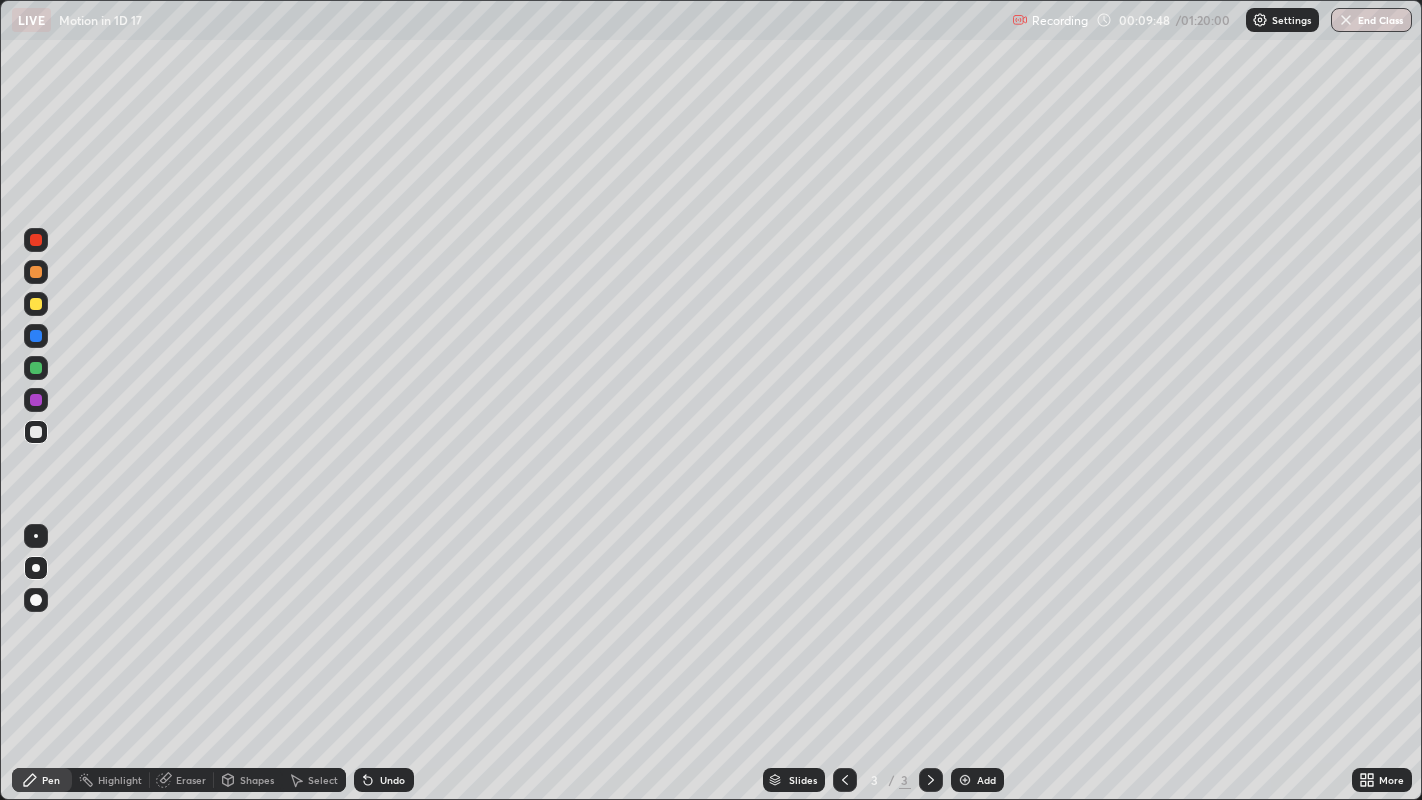 click at bounding box center [36, 336] 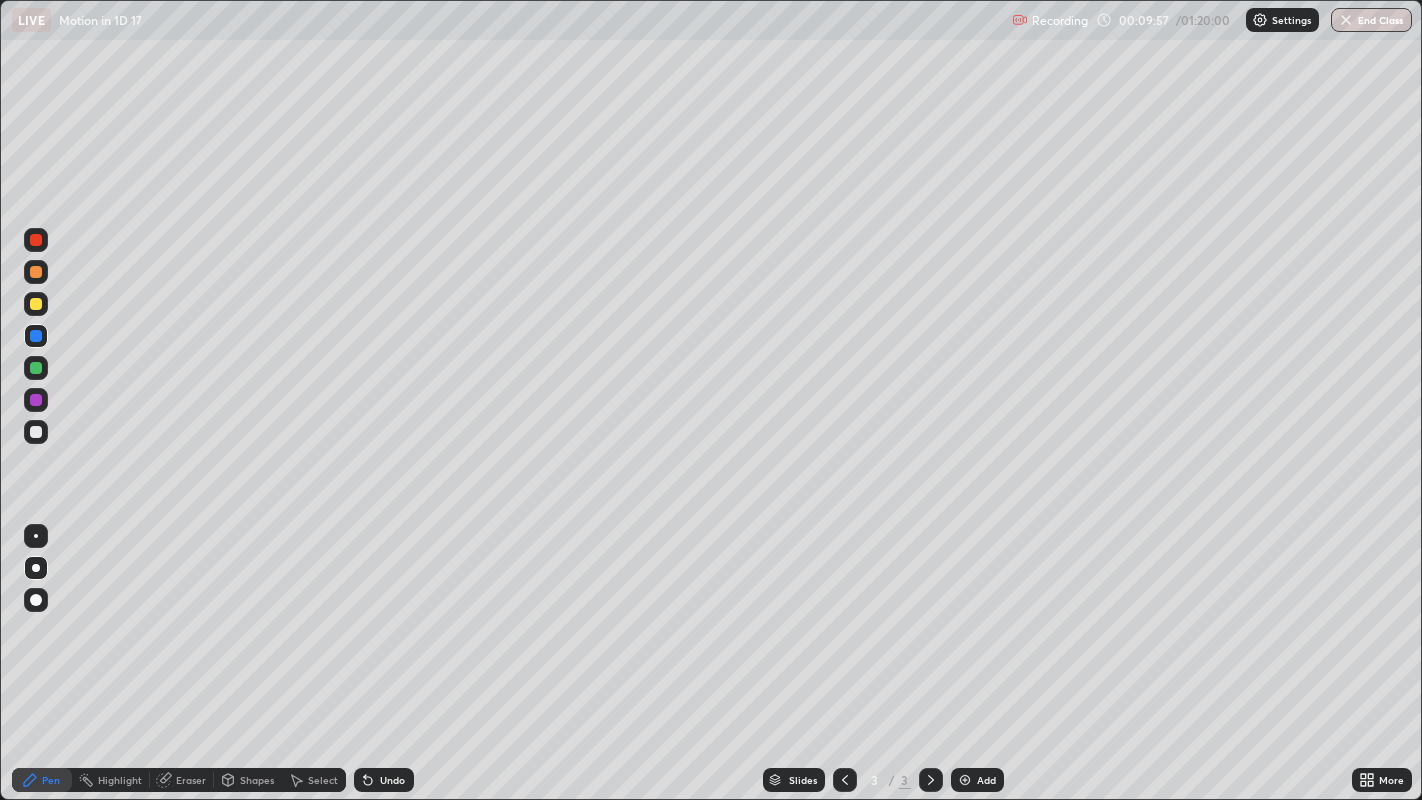 click at bounding box center [965, 780] 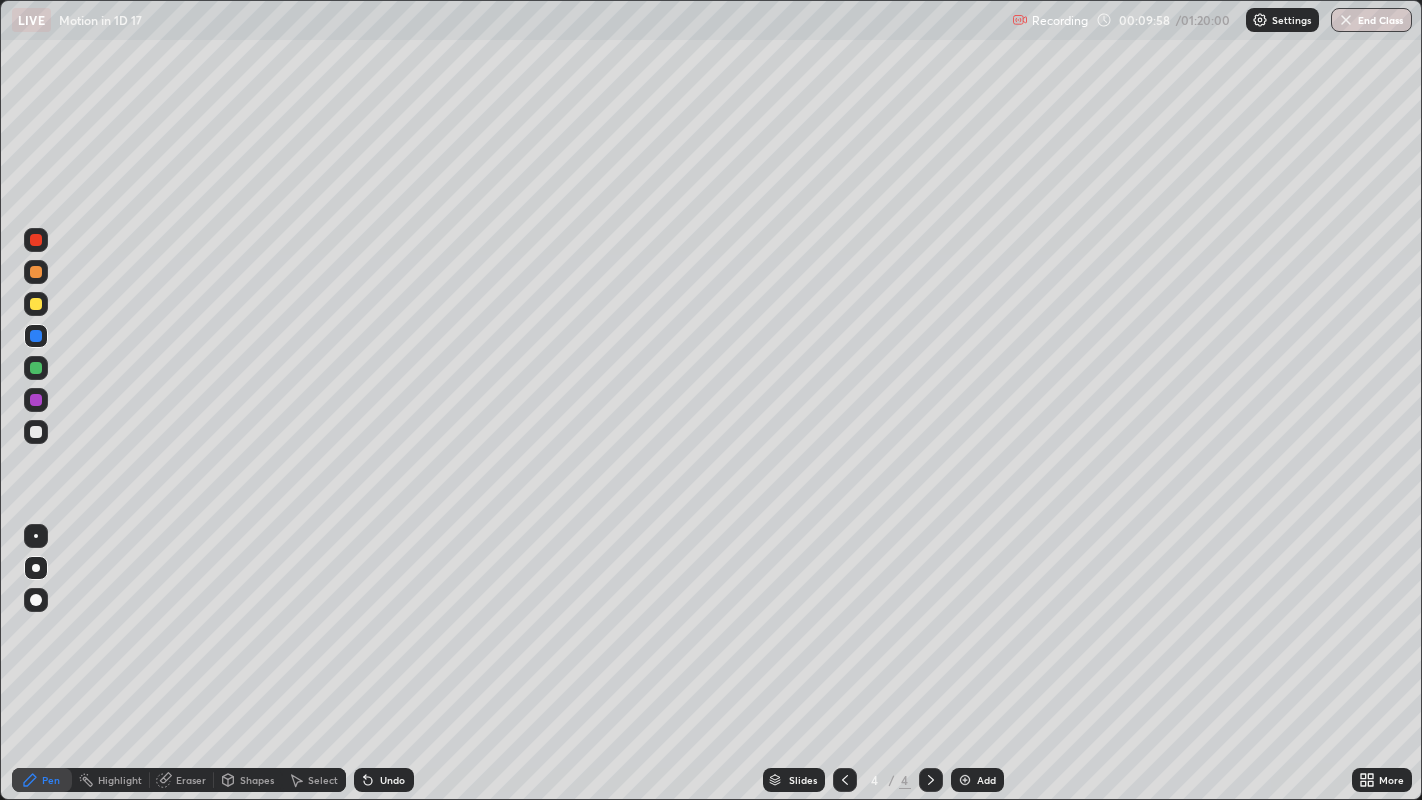 click at bounding box center (36, 432) 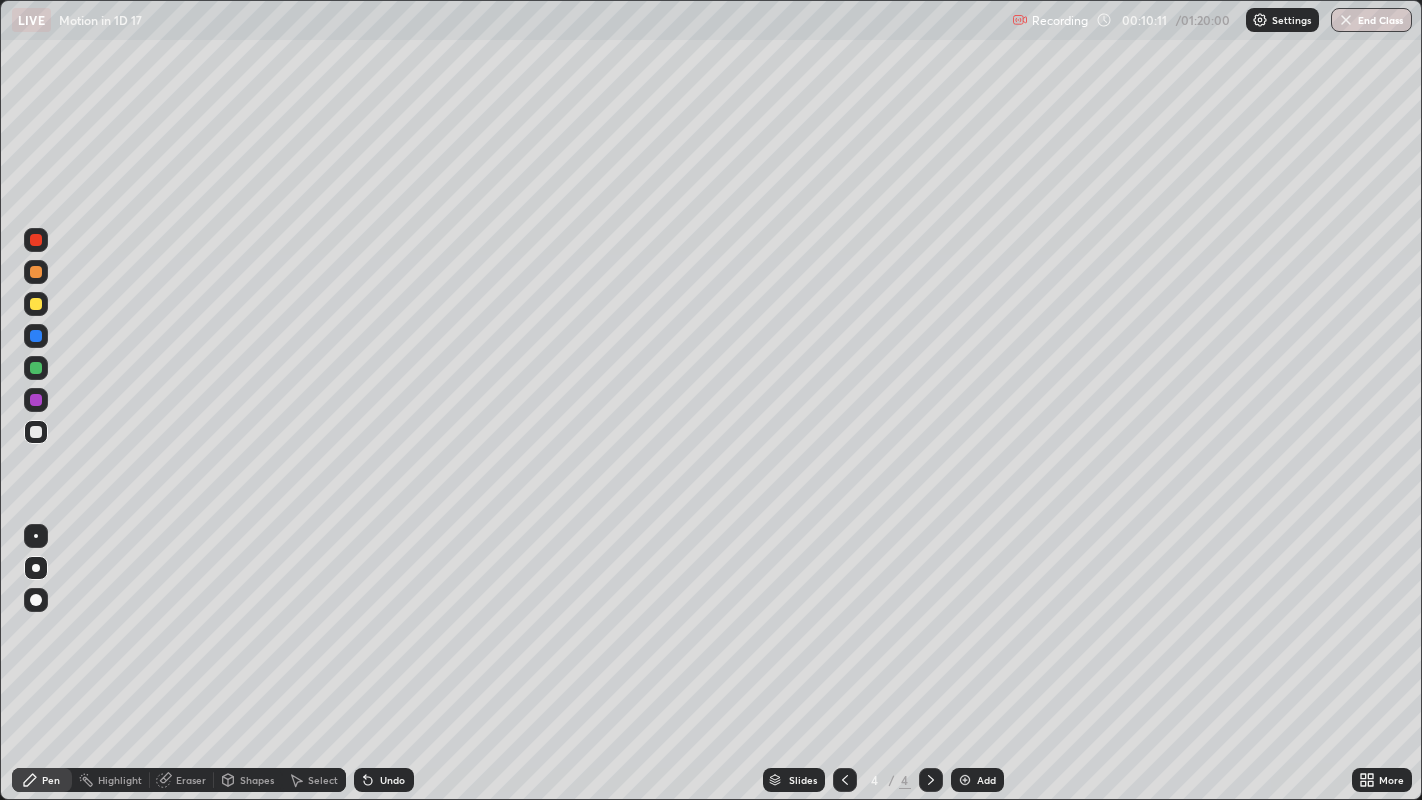 click at bounding box center [36, 304] 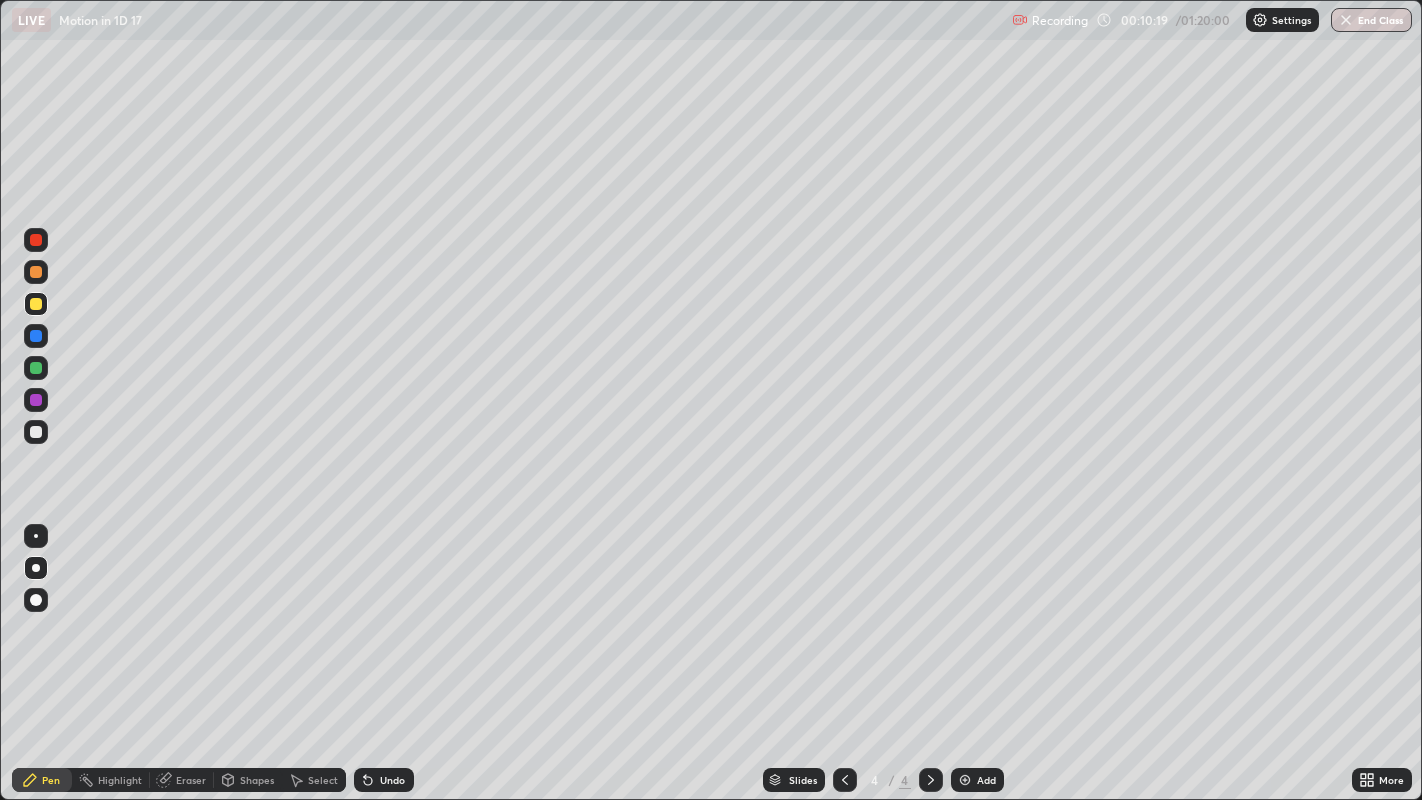 click at bounding box center [36, 272] 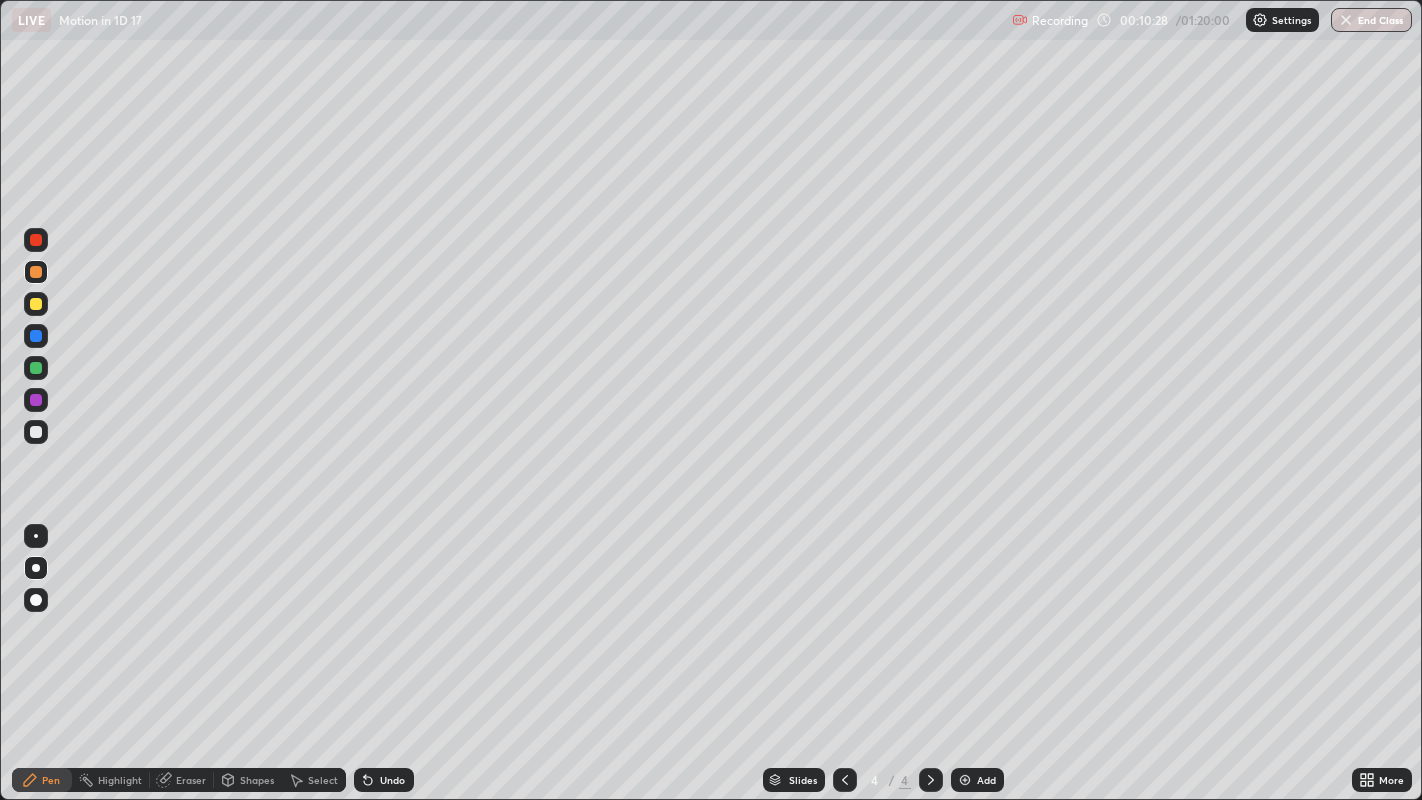 click at bounding box center [36, 432] 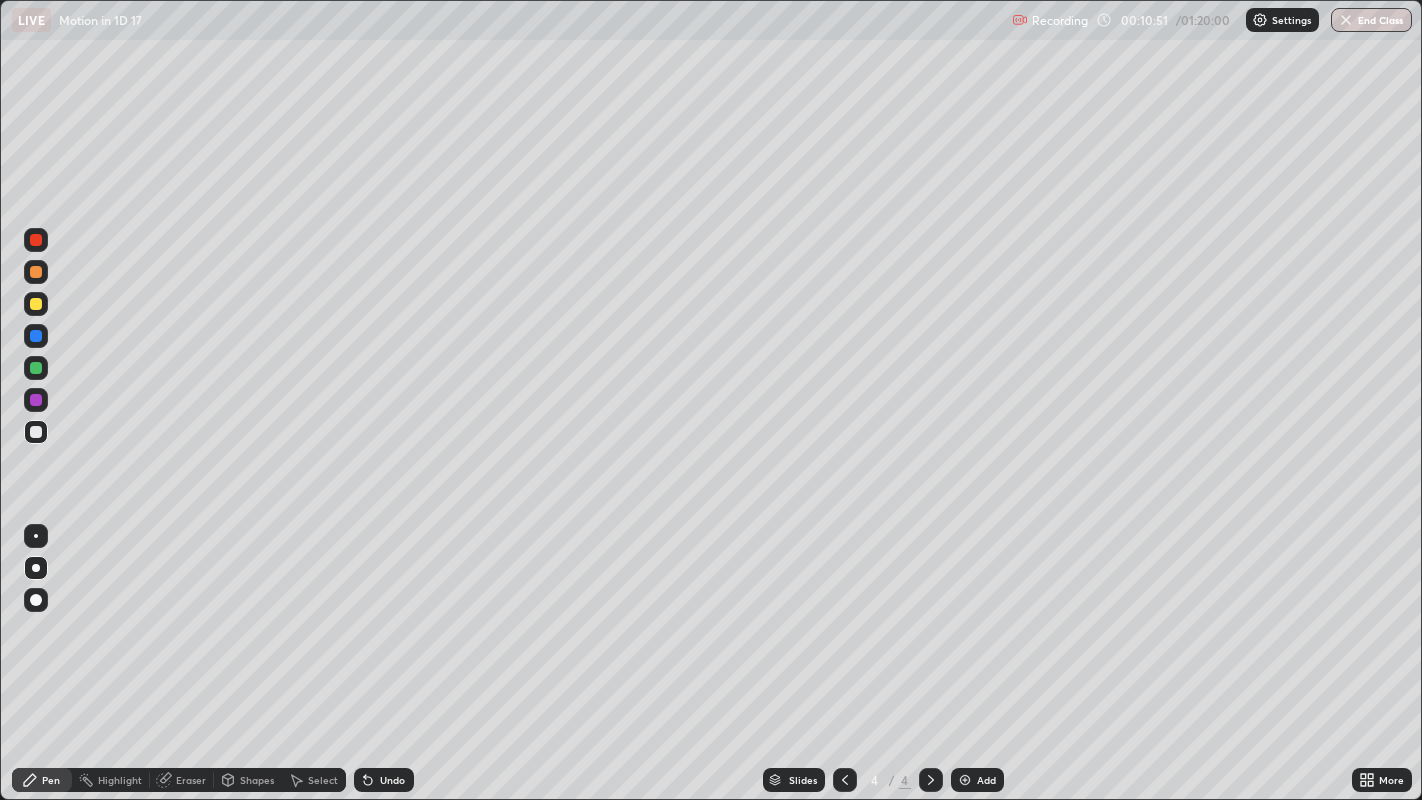 click on "Undo" at bounding box center (392, 780) 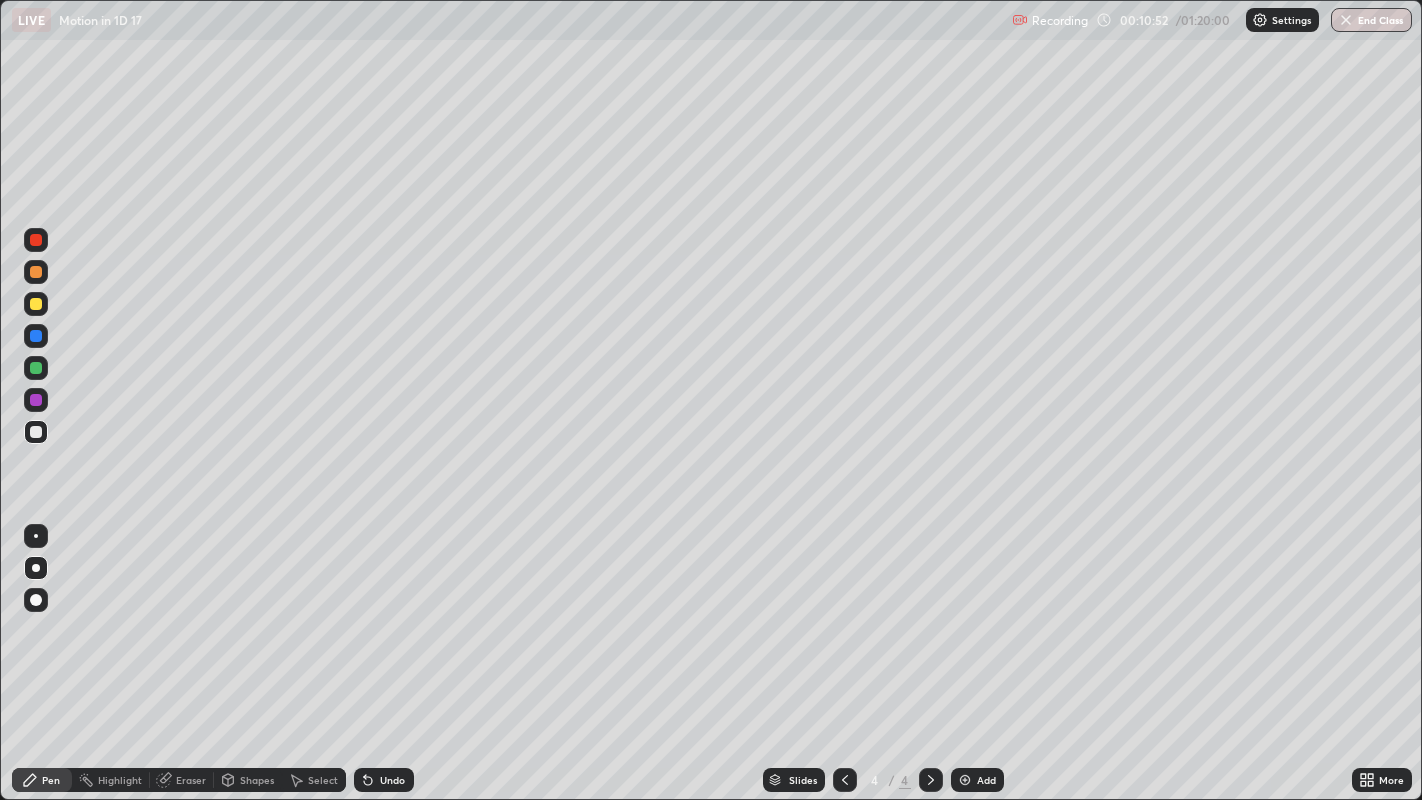 click on "Undo" at bounding box center (392, 780) 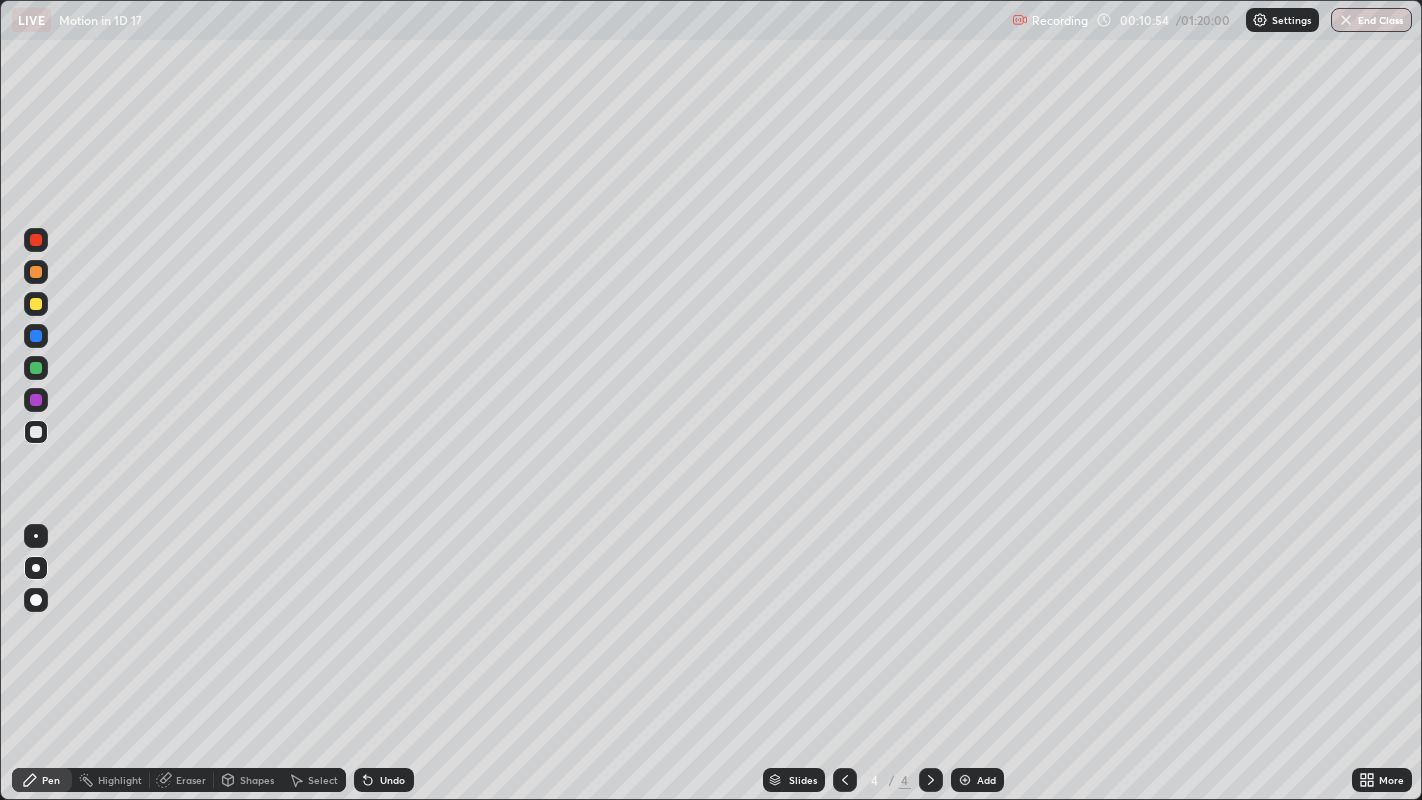 click on "Undo" at bounding box center (392, 780) 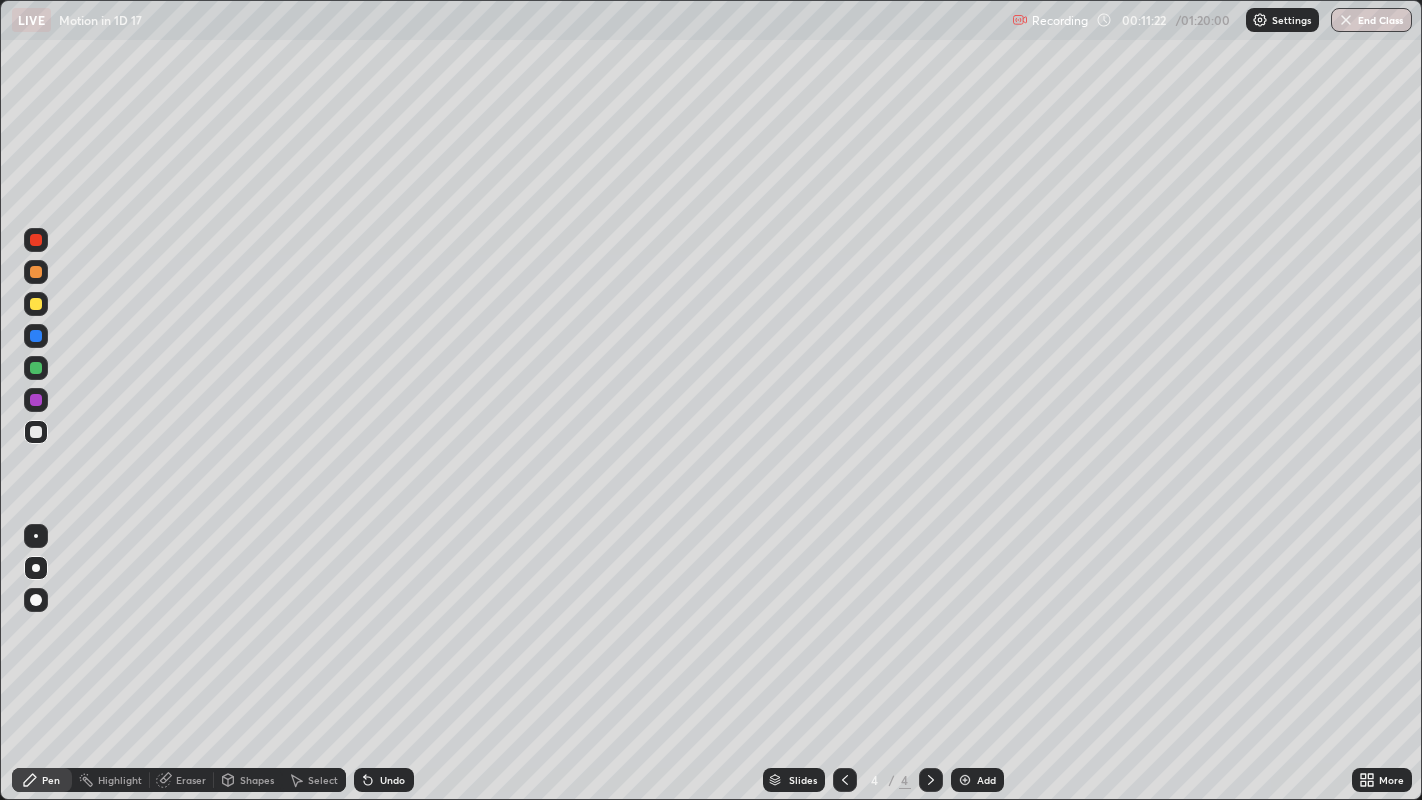 click on "Undo" at bounding box center [392, 780] 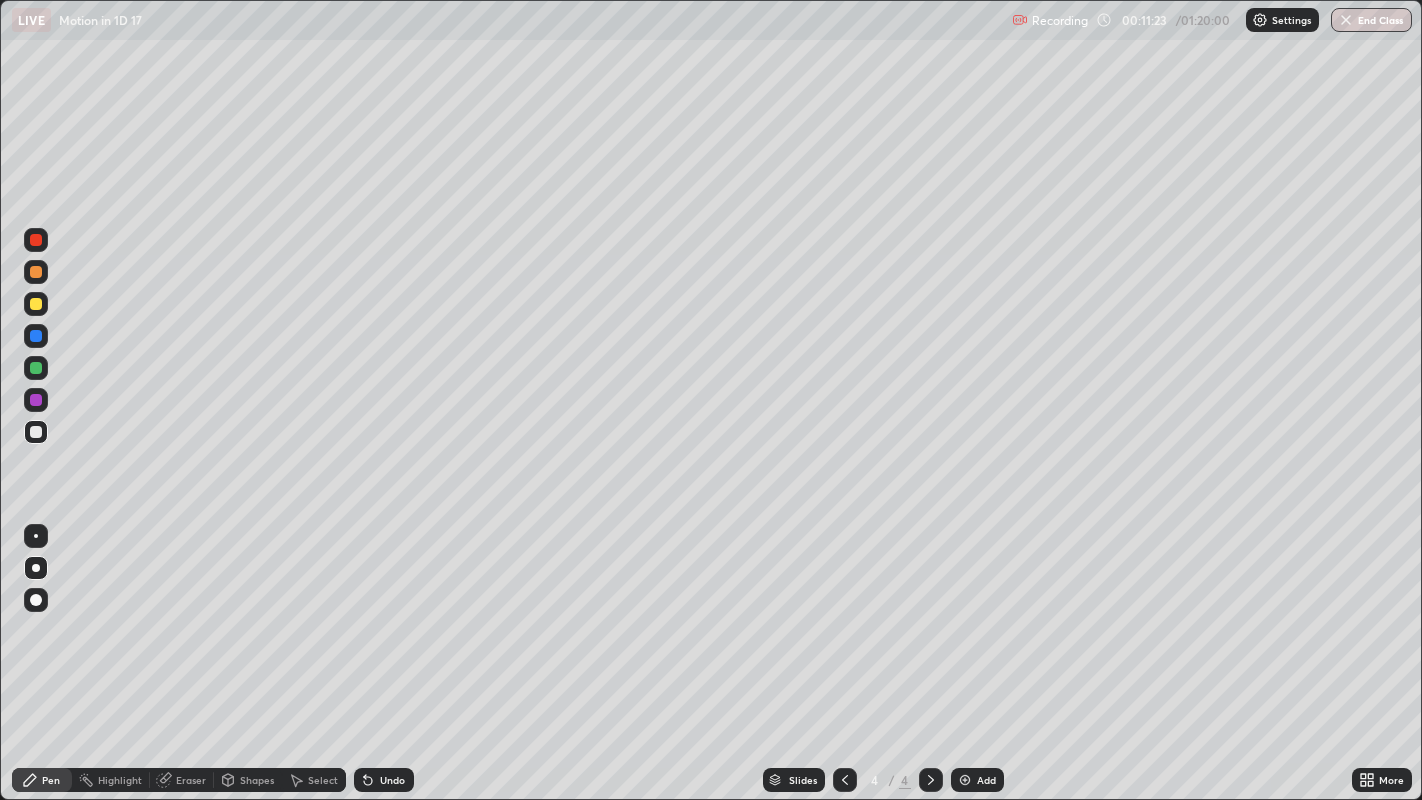 click on "Undo" at bounding box center (392, 780) 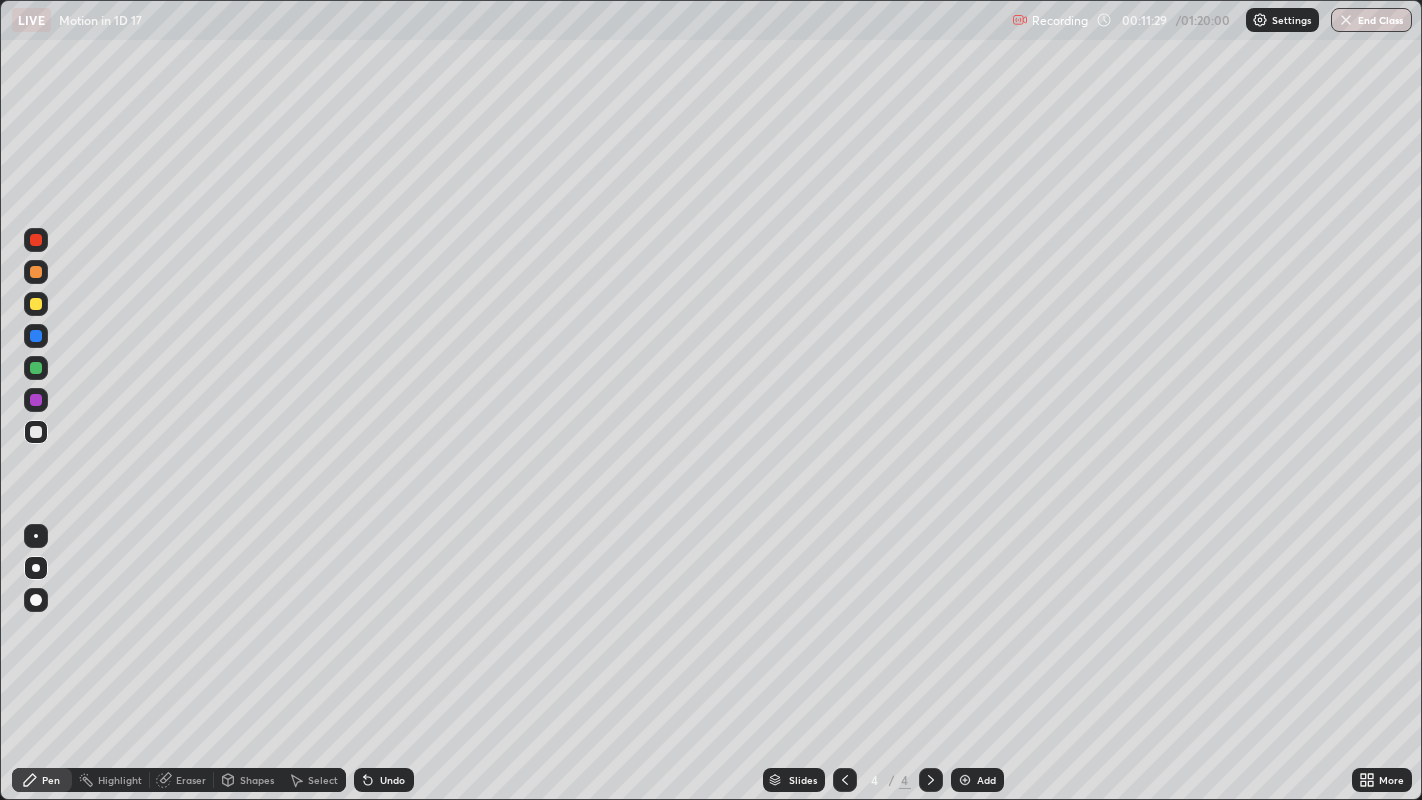 click at bounding box center [36, 336] 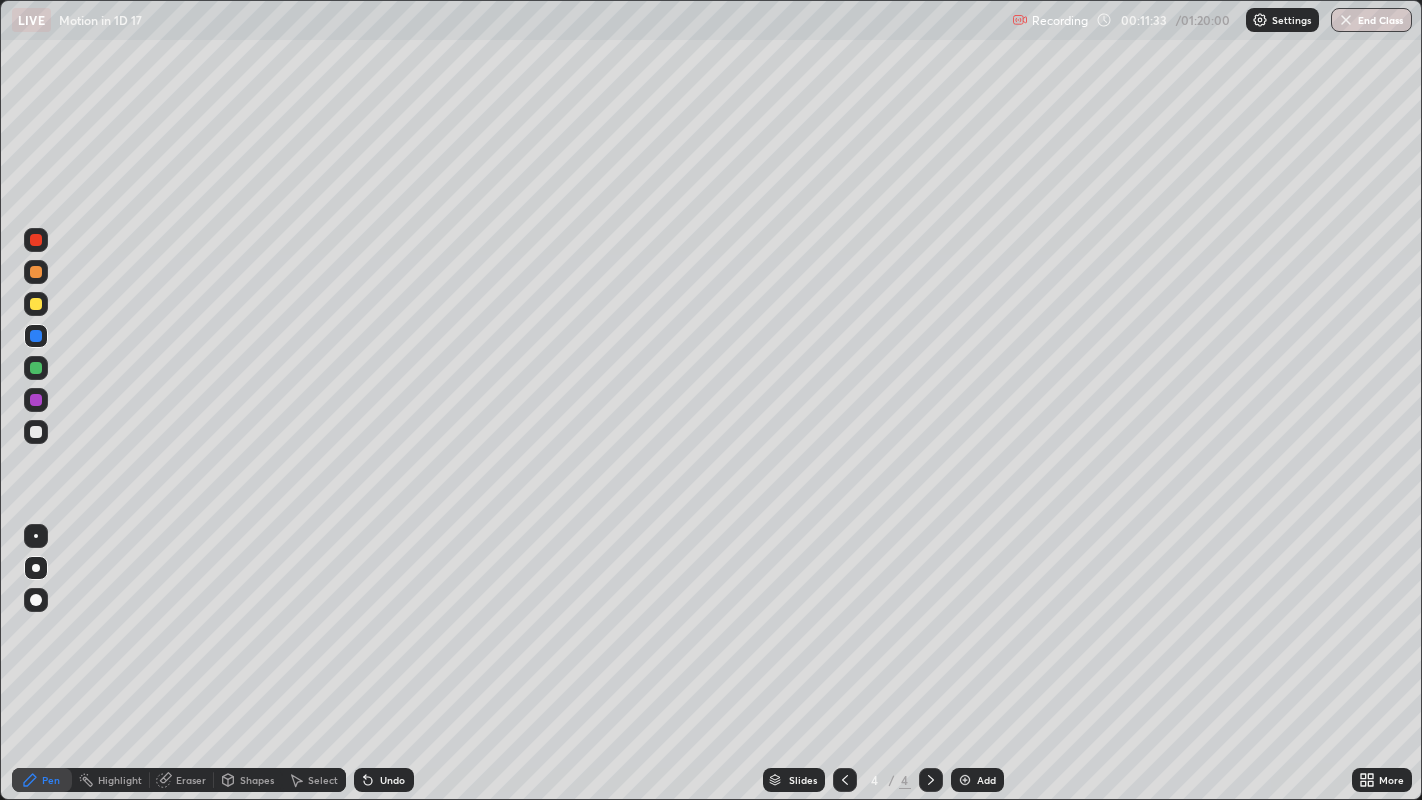 click on "Undo" at bounding box center [384, 780] 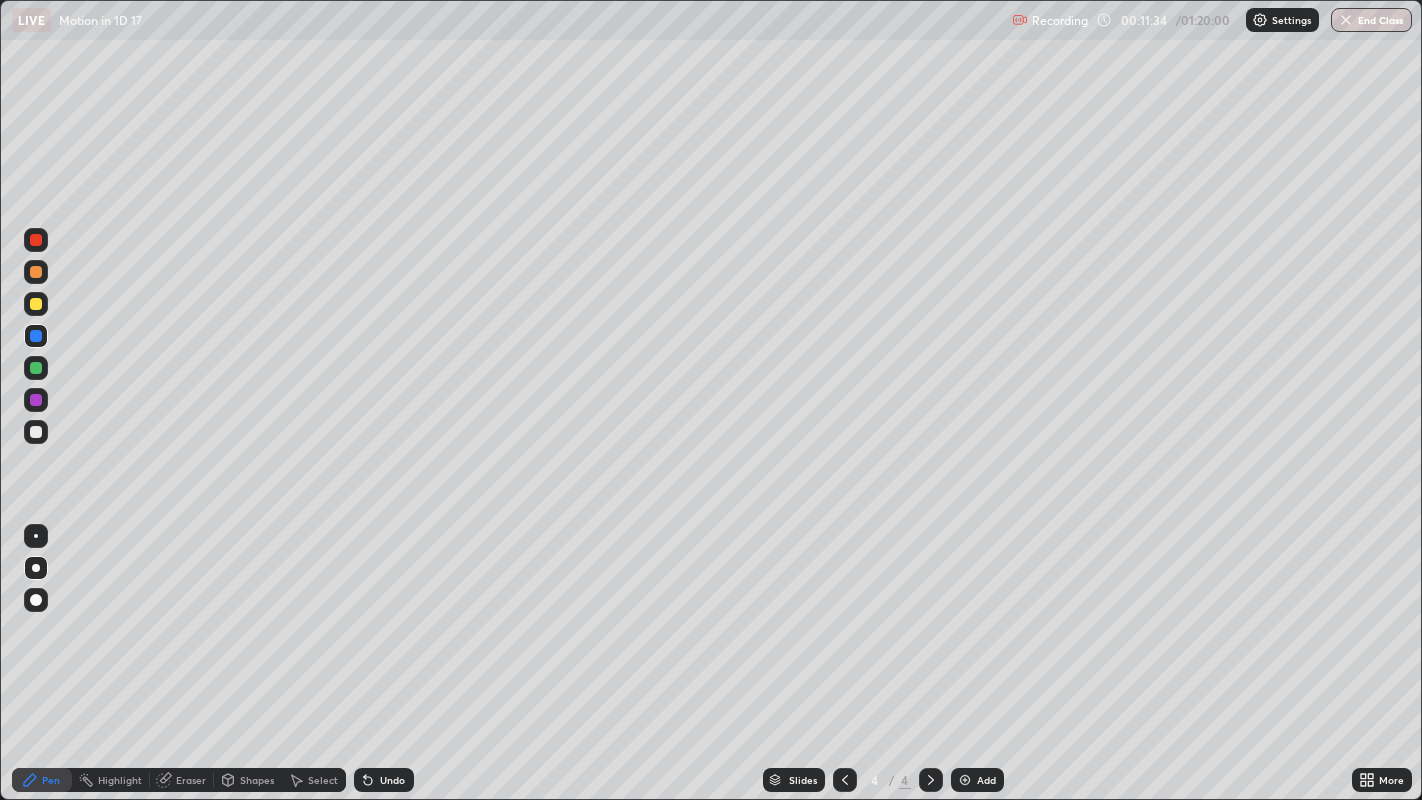 click on "Undo" at bounding box center (384, 780) 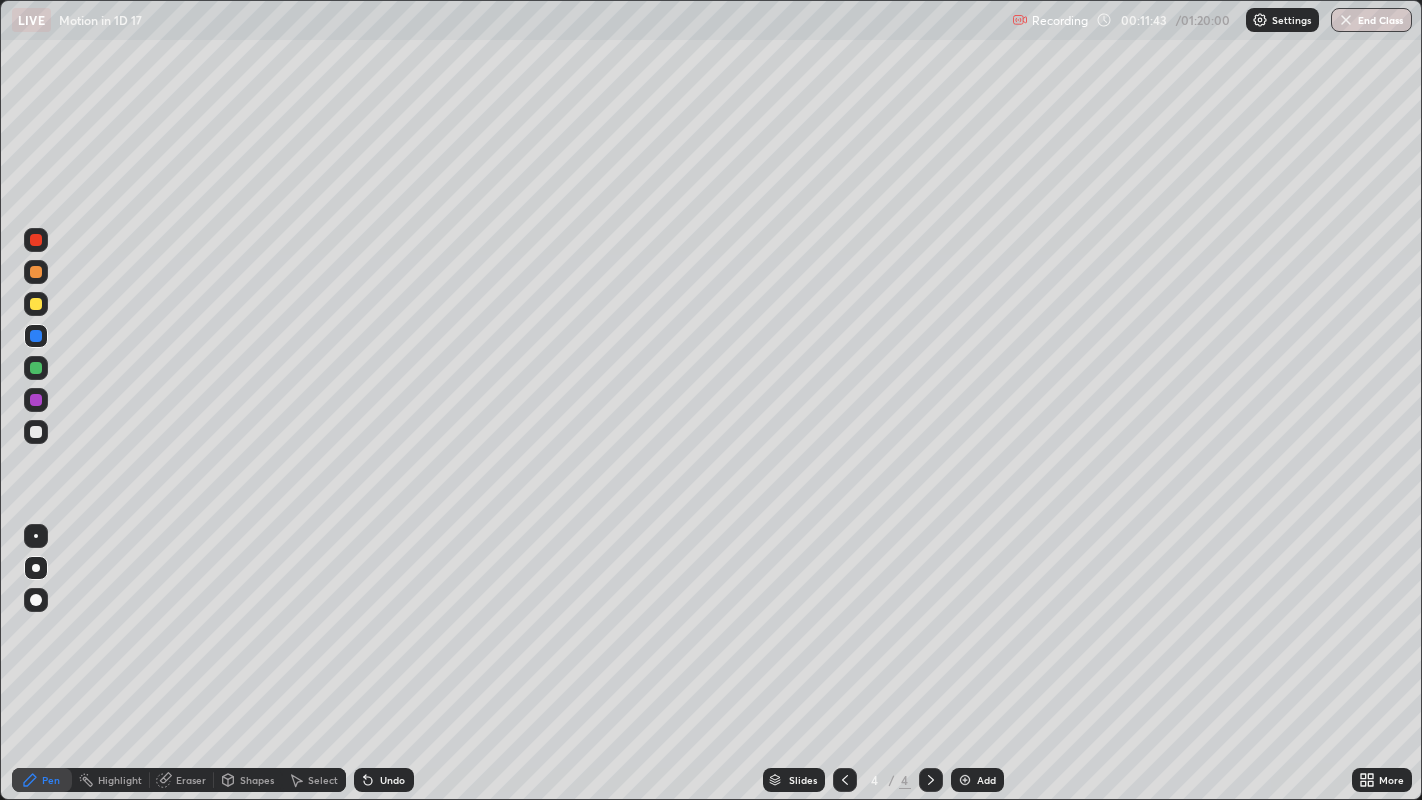 click at bounding box center [36, 432] 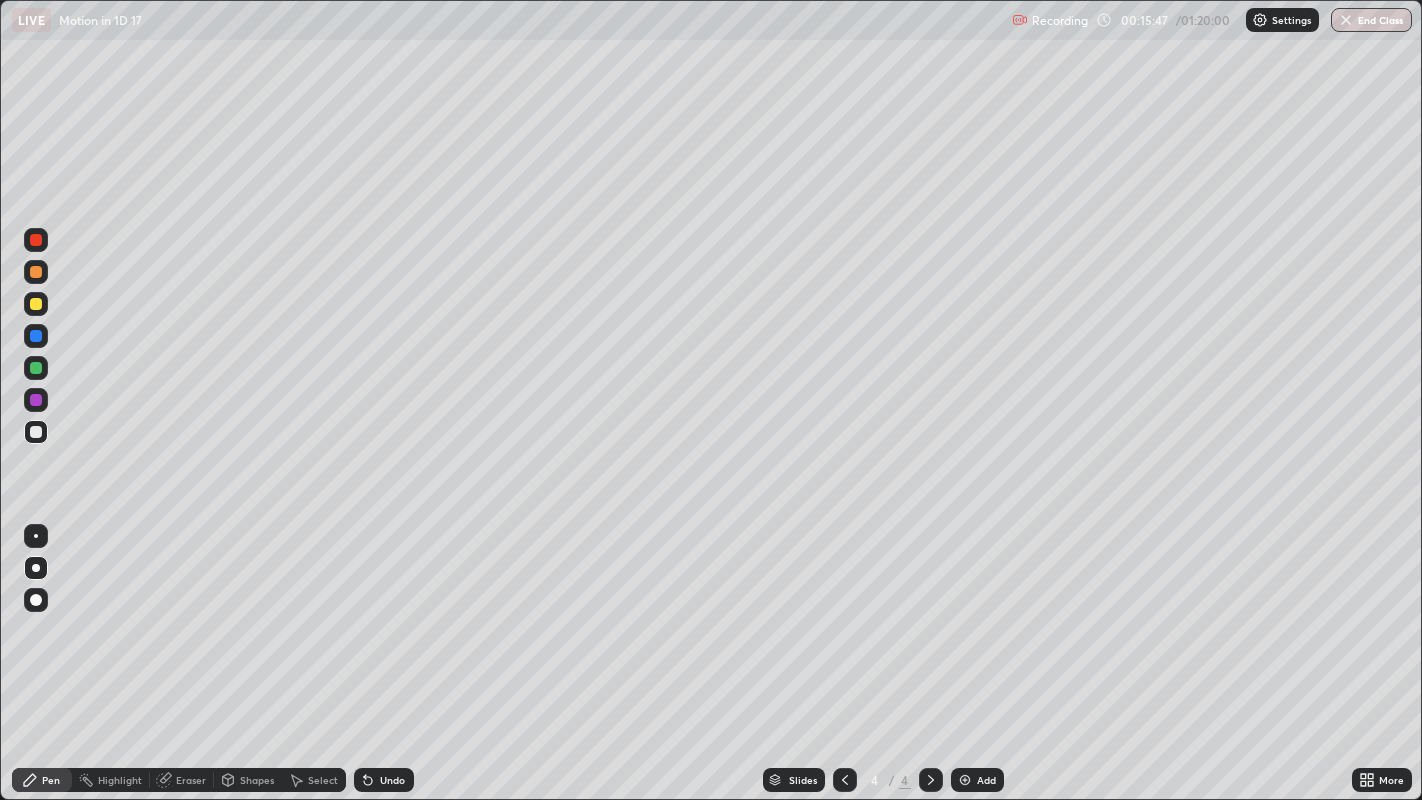 click at bounding box center (36, 432) 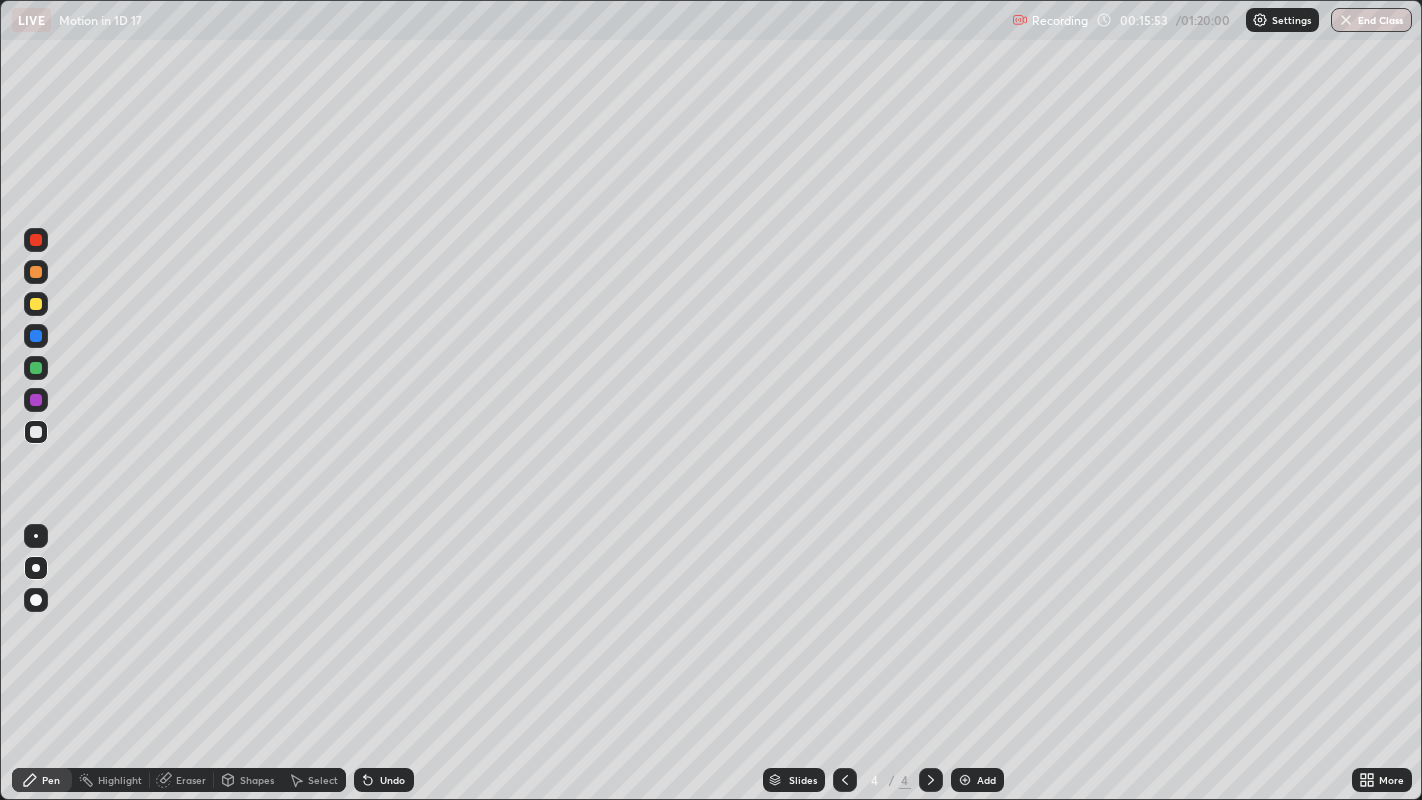 click at bounding box center (36, 432) 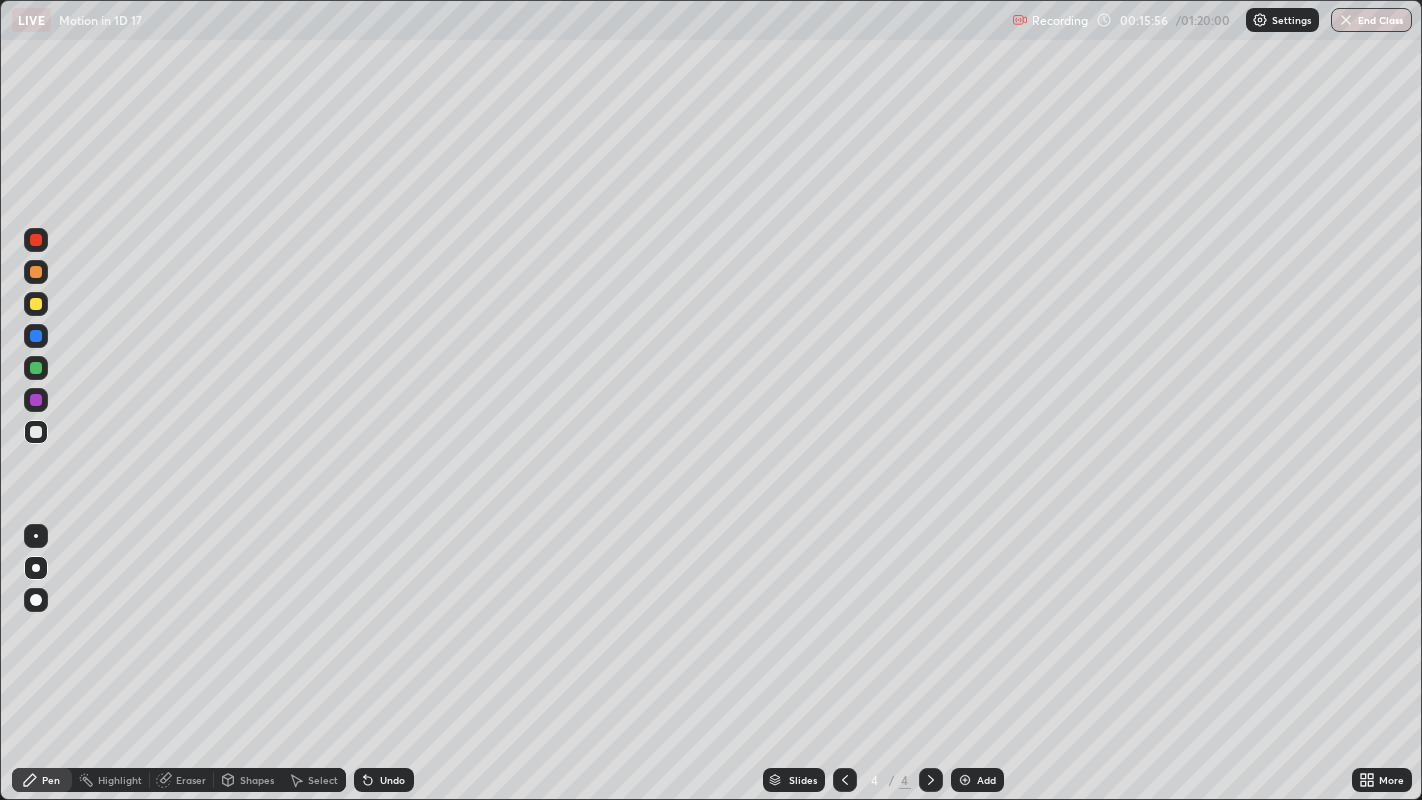 click at bounding box center (36, 304) 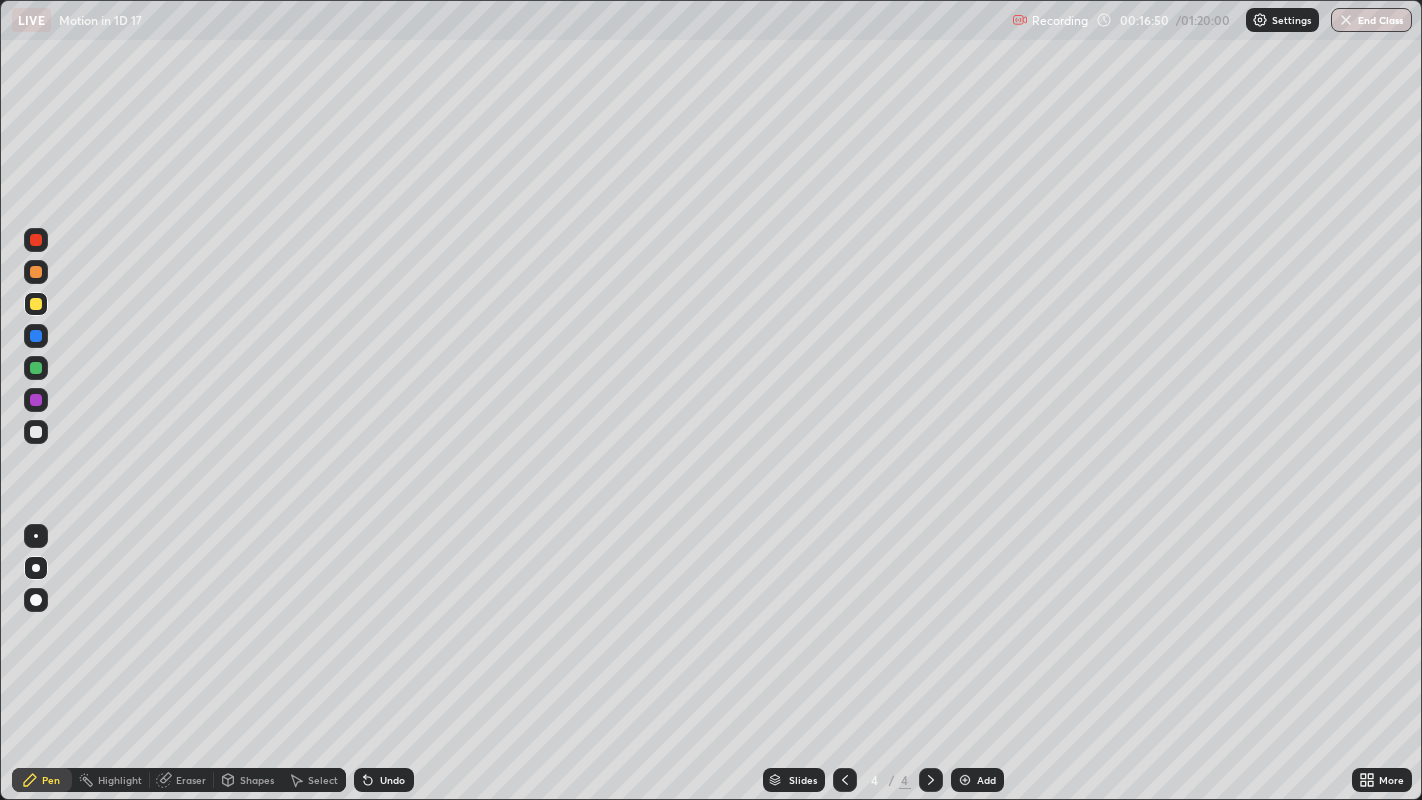 click at bounding box center [36, 336] 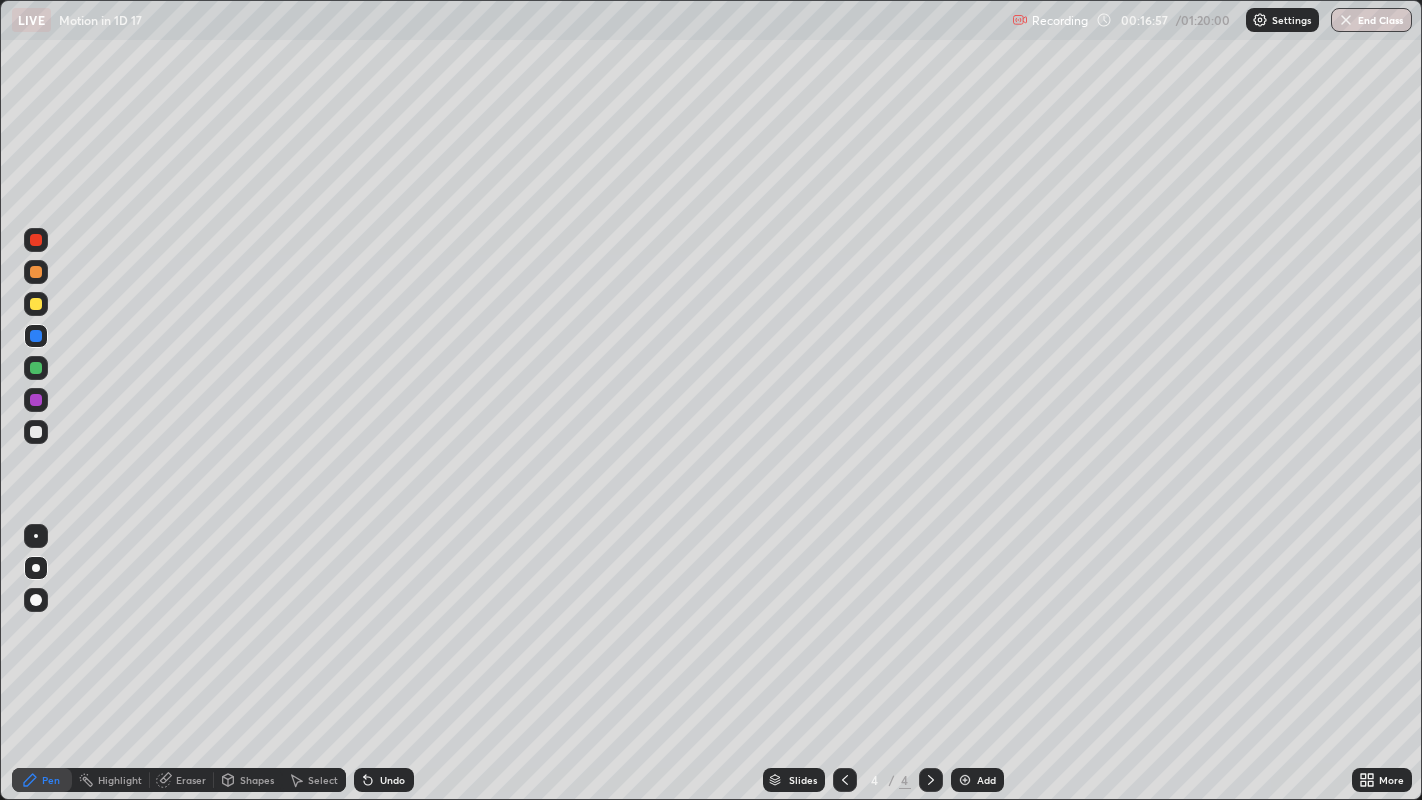 click at bounding box center [36, 304] 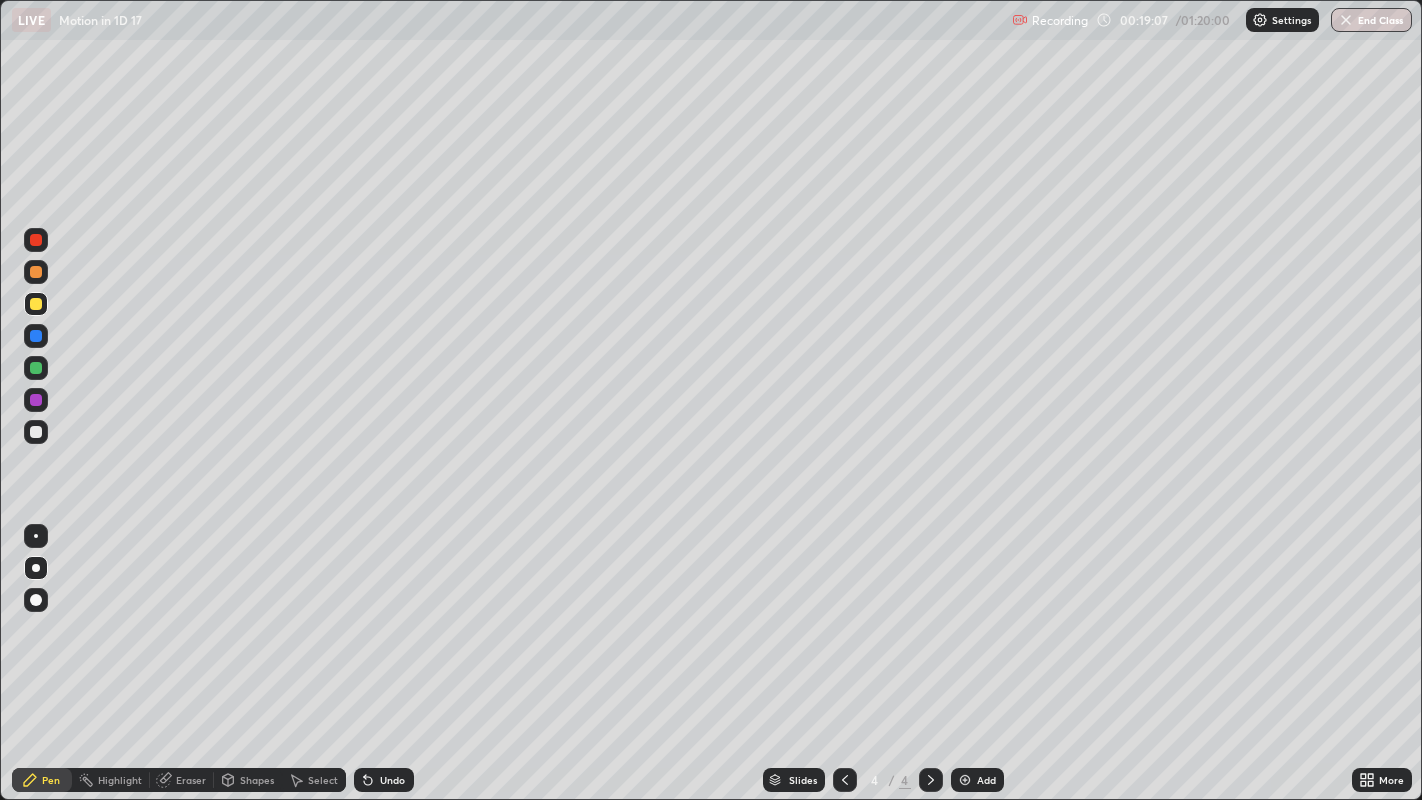 click at bounding box center (36, 336) 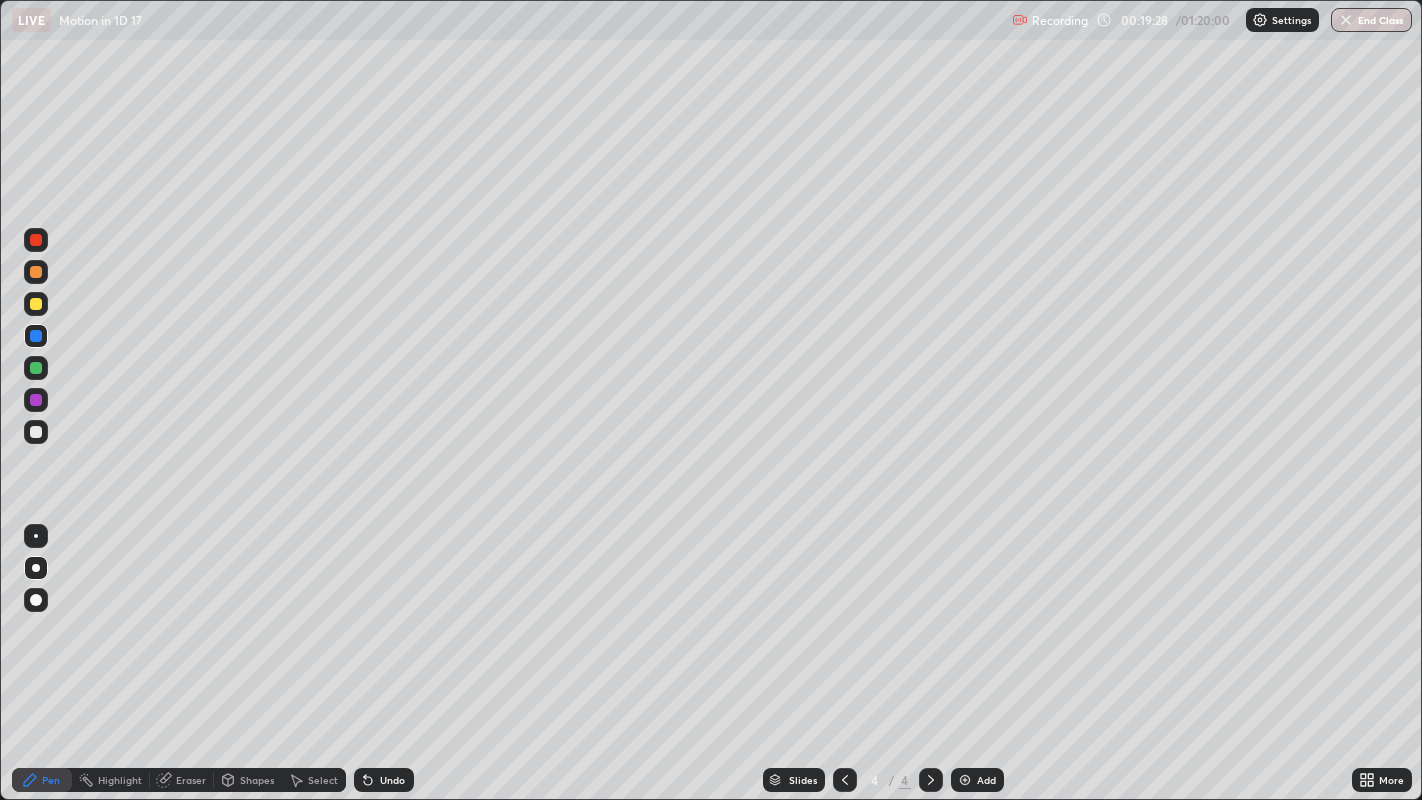 click at bounding box center (36, 304) 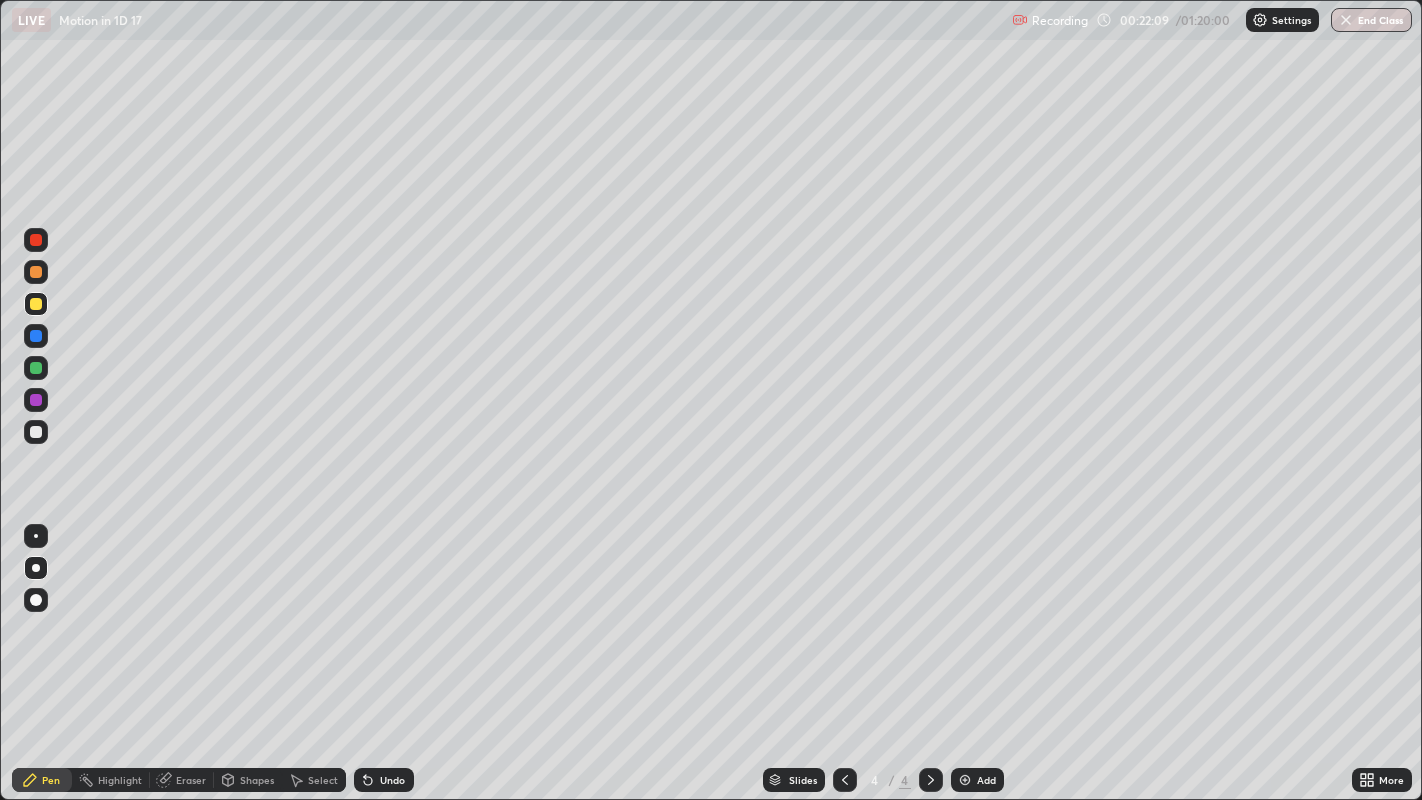click on "Add" at bounding box center [977, 780] 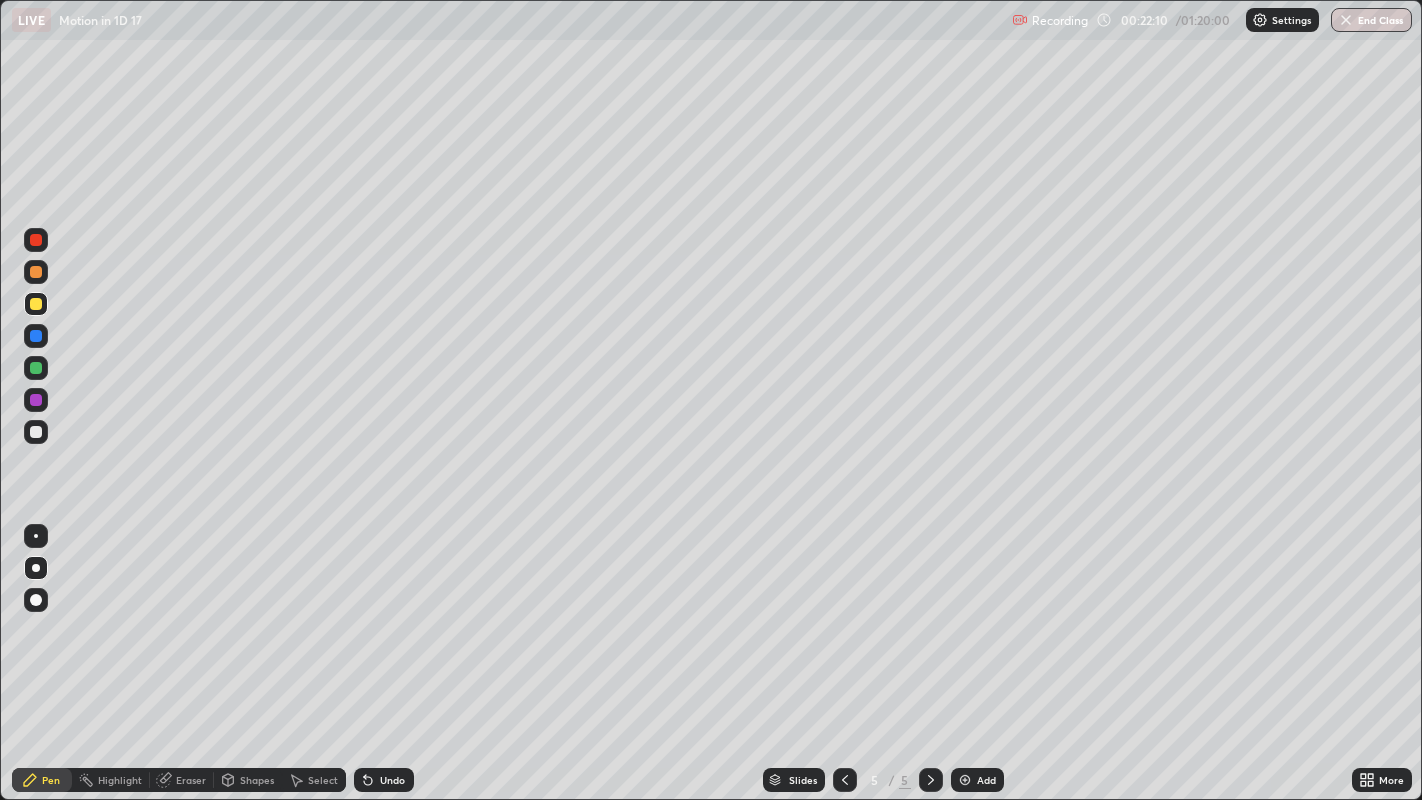 click at bounding box center [36, 432] 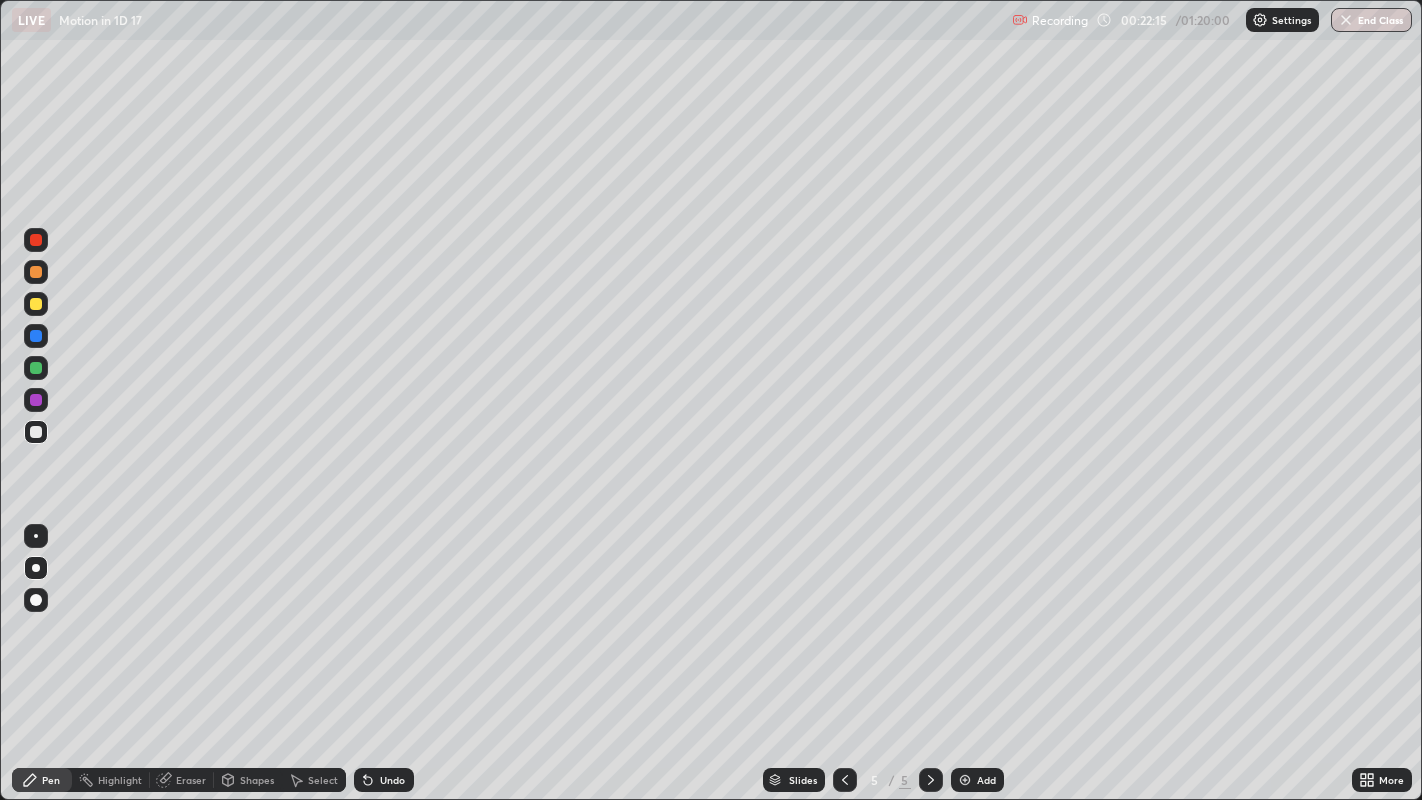 click on "Shapes" at bounding box center (248, 780) 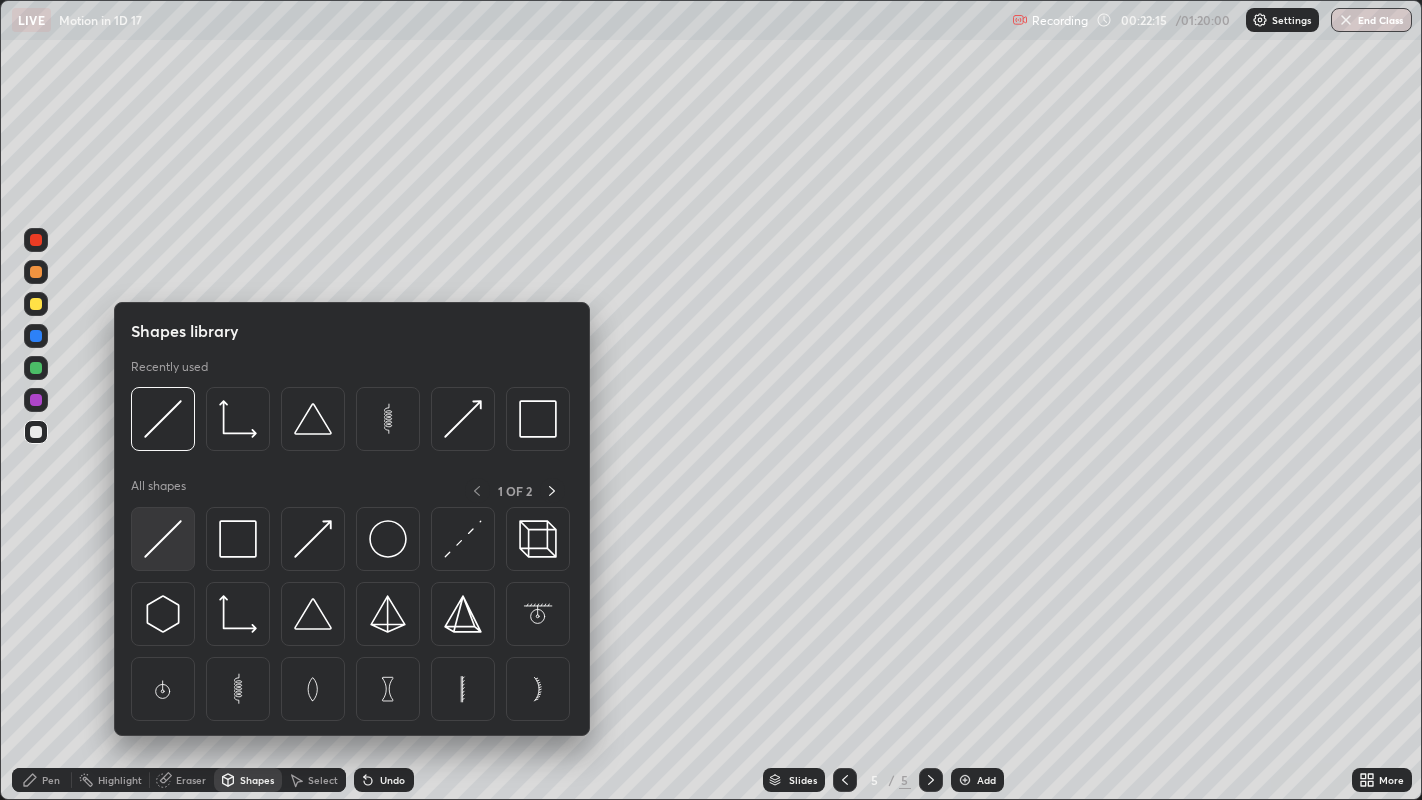 click at bounding box center (163, 539) 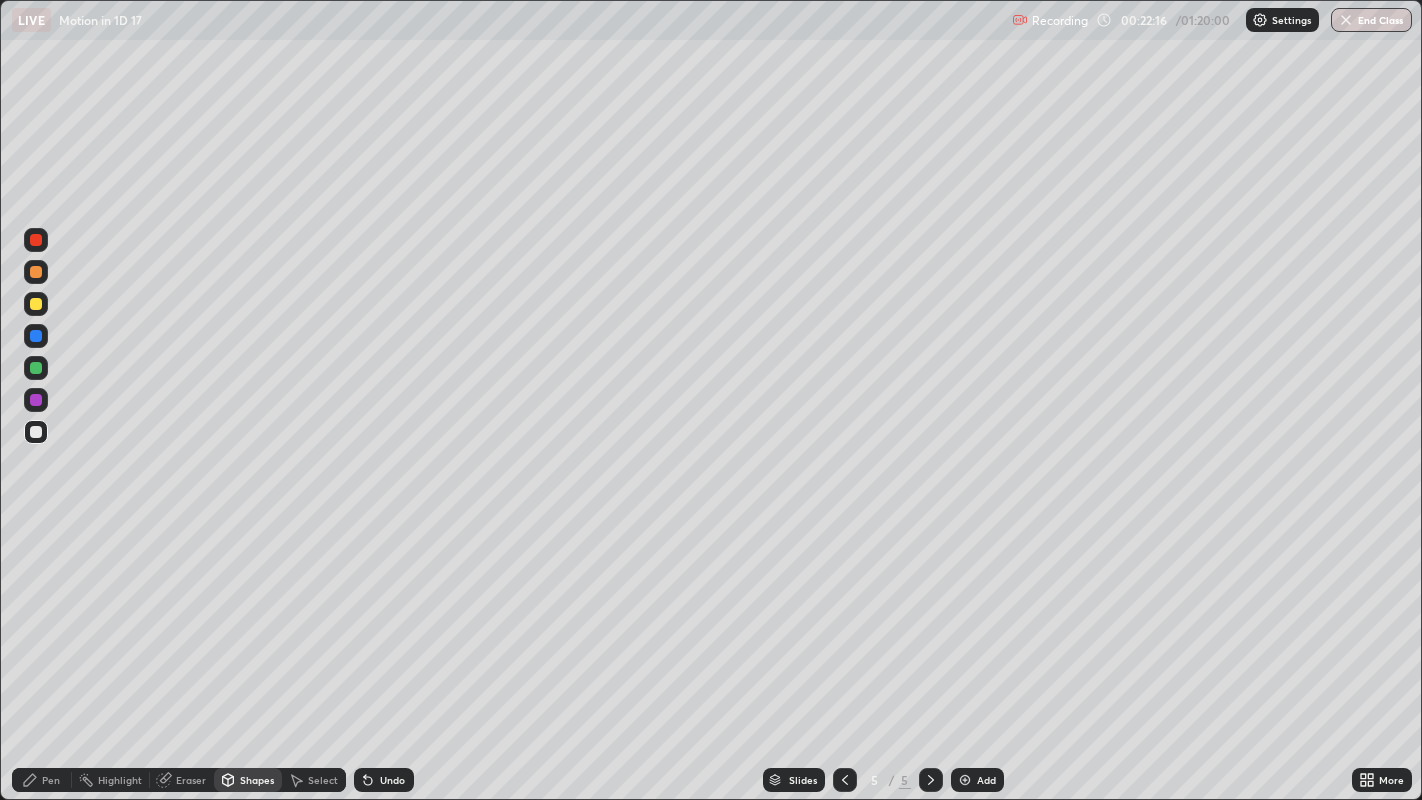 click at bounding box center [36, 336] 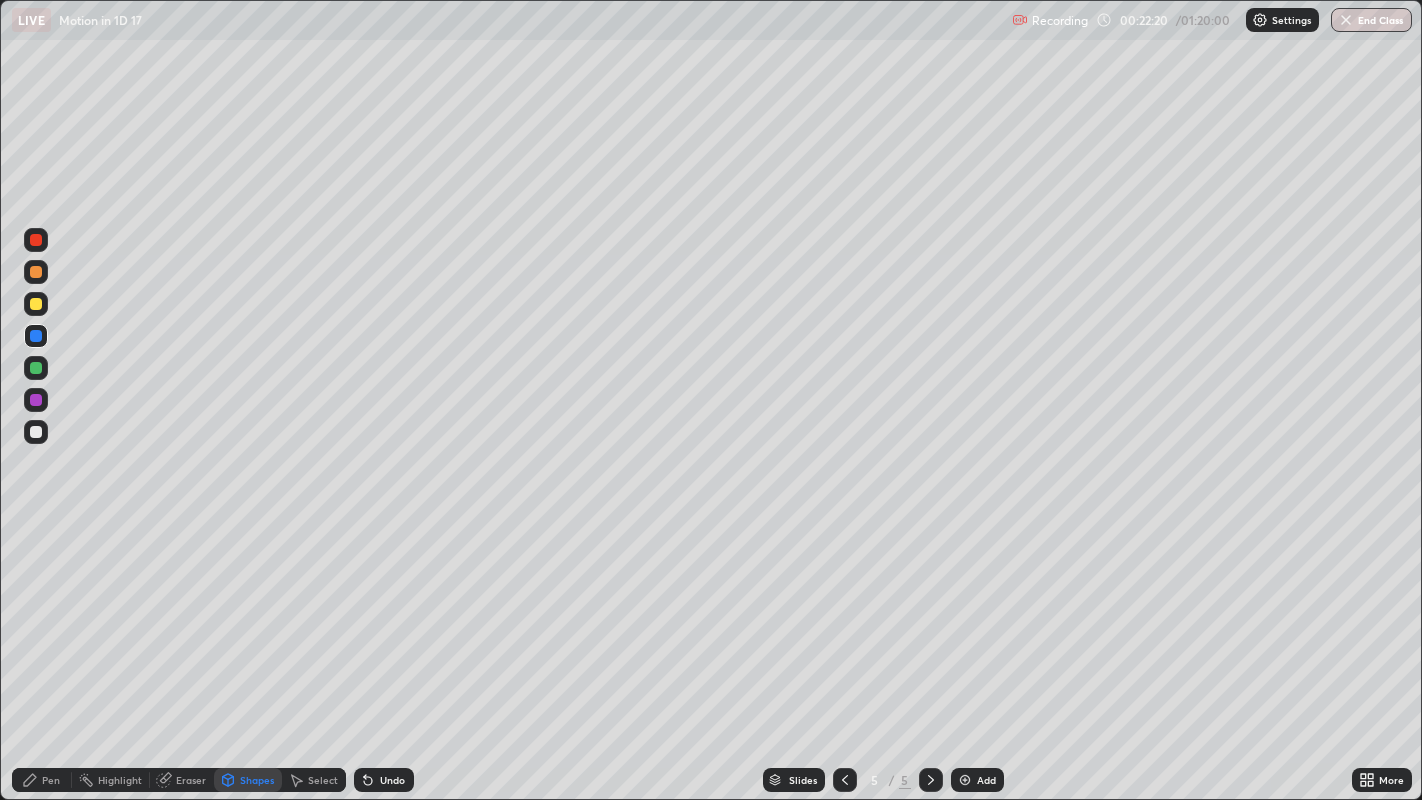 click at bounding box center [36, 432] 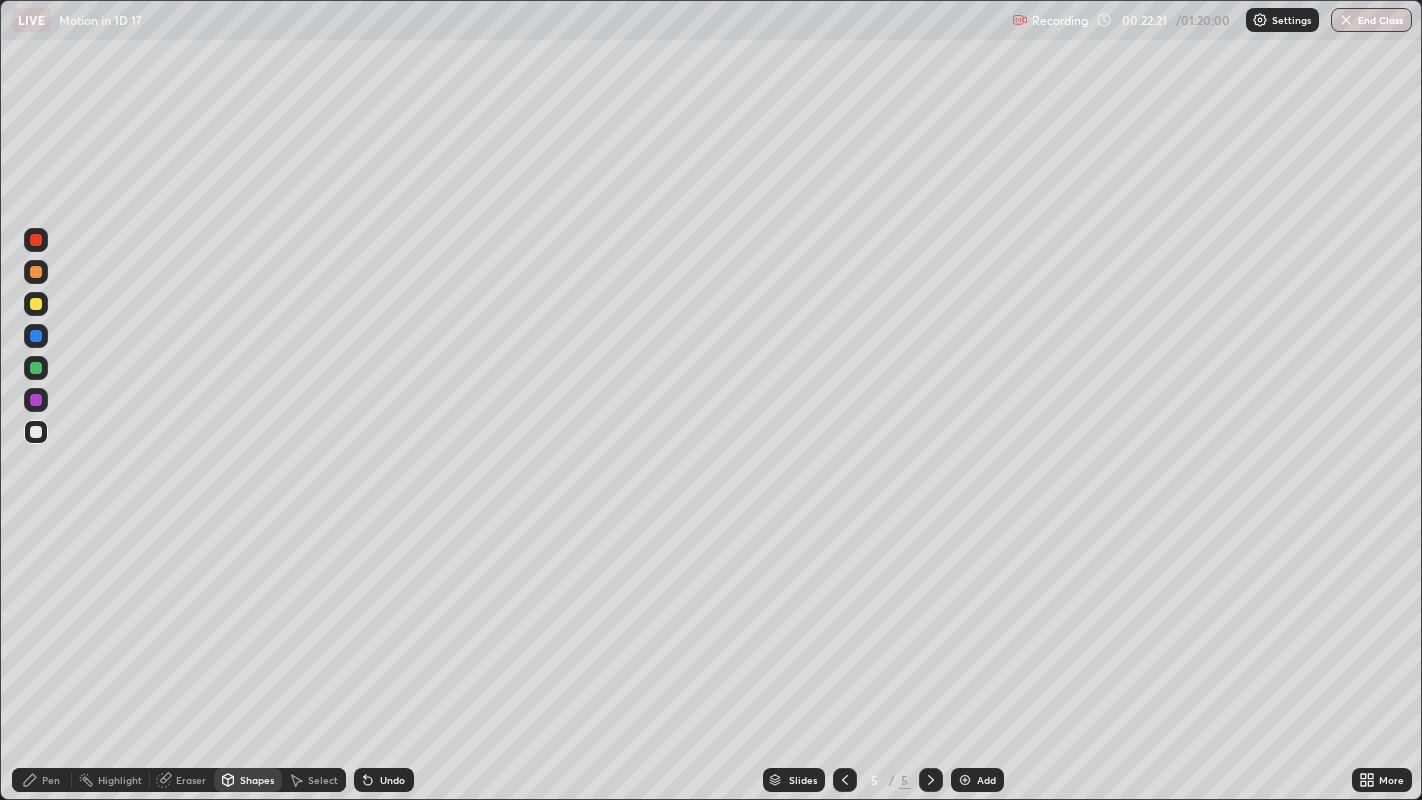 click on "Pen" at bounding box center (51, 780) 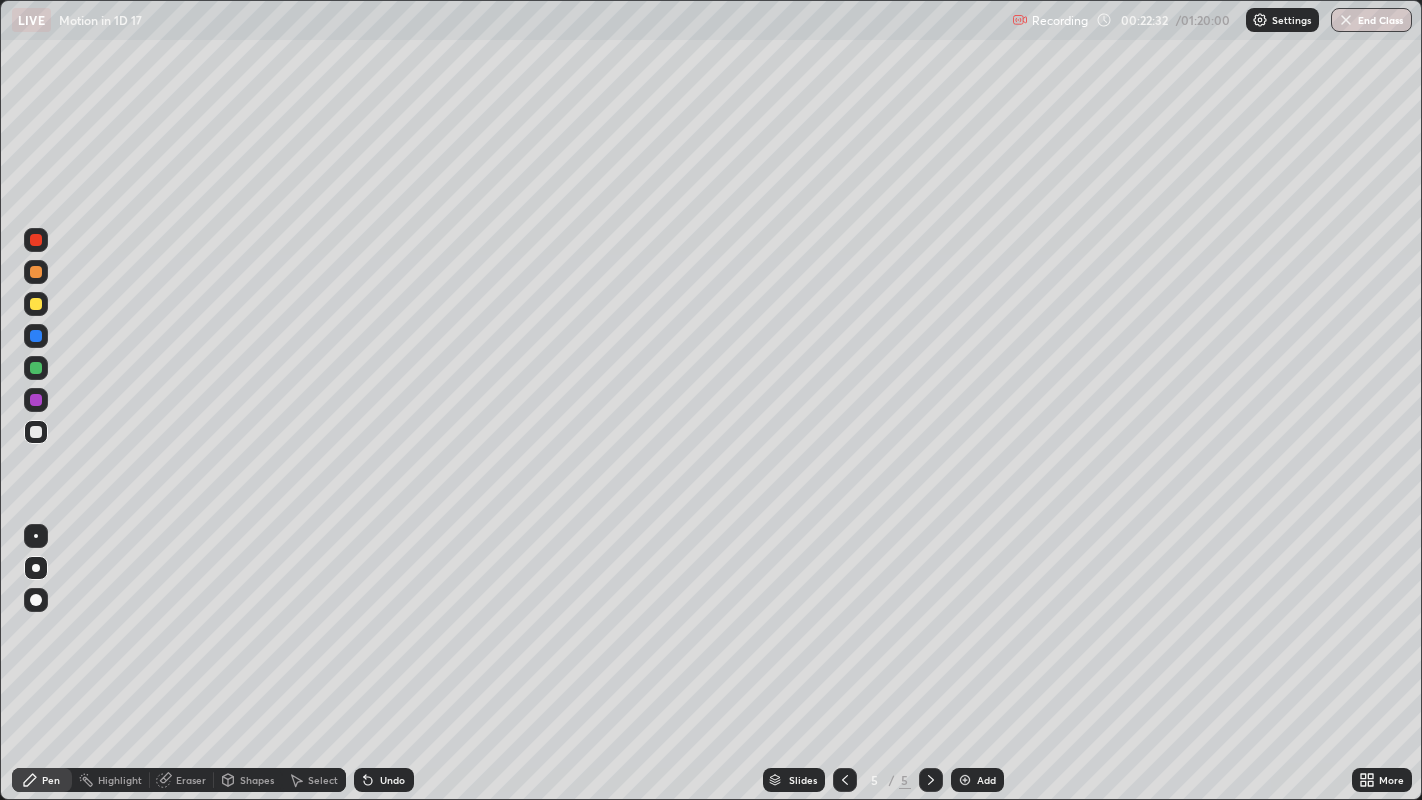 click at bounding box center (36, 304) 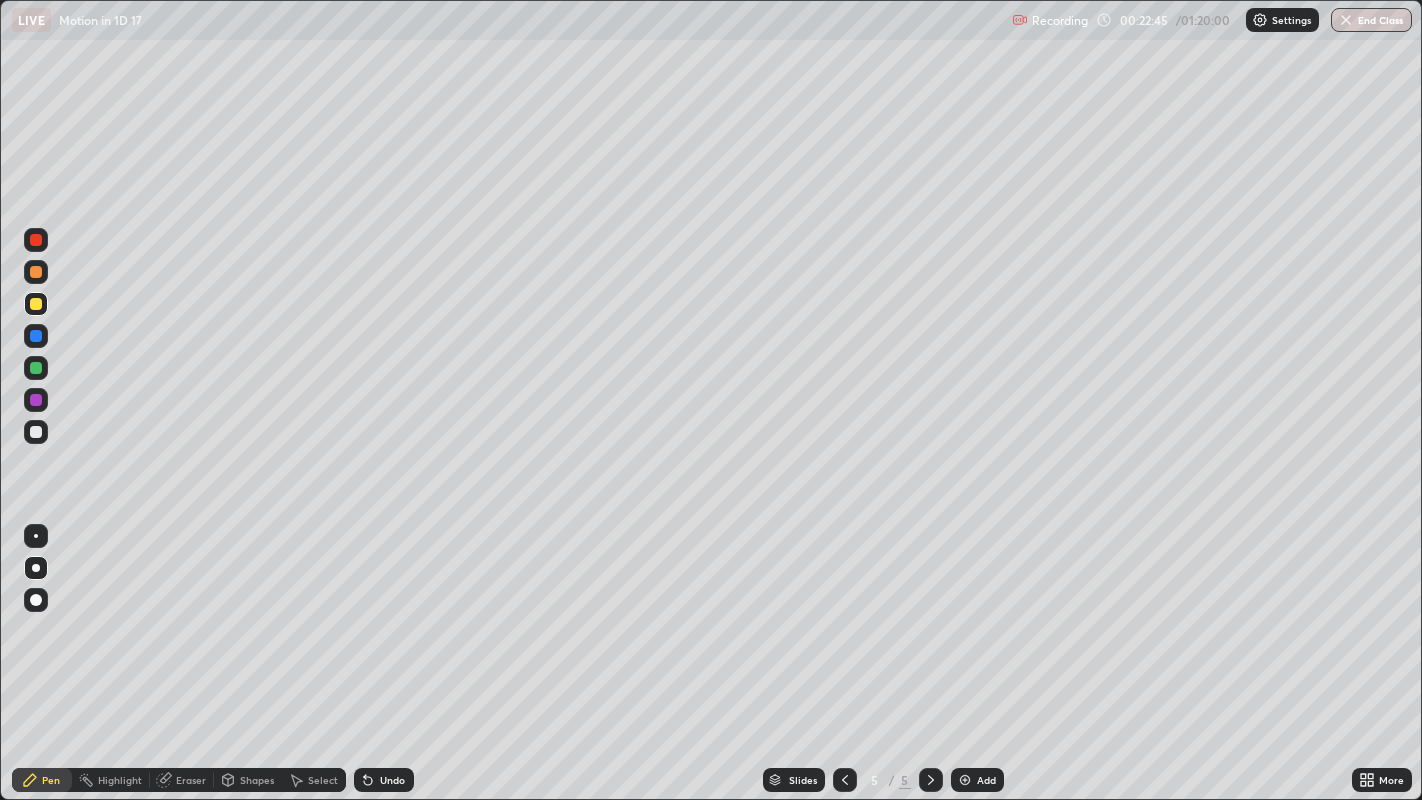 click at bounding box center (36, 304) 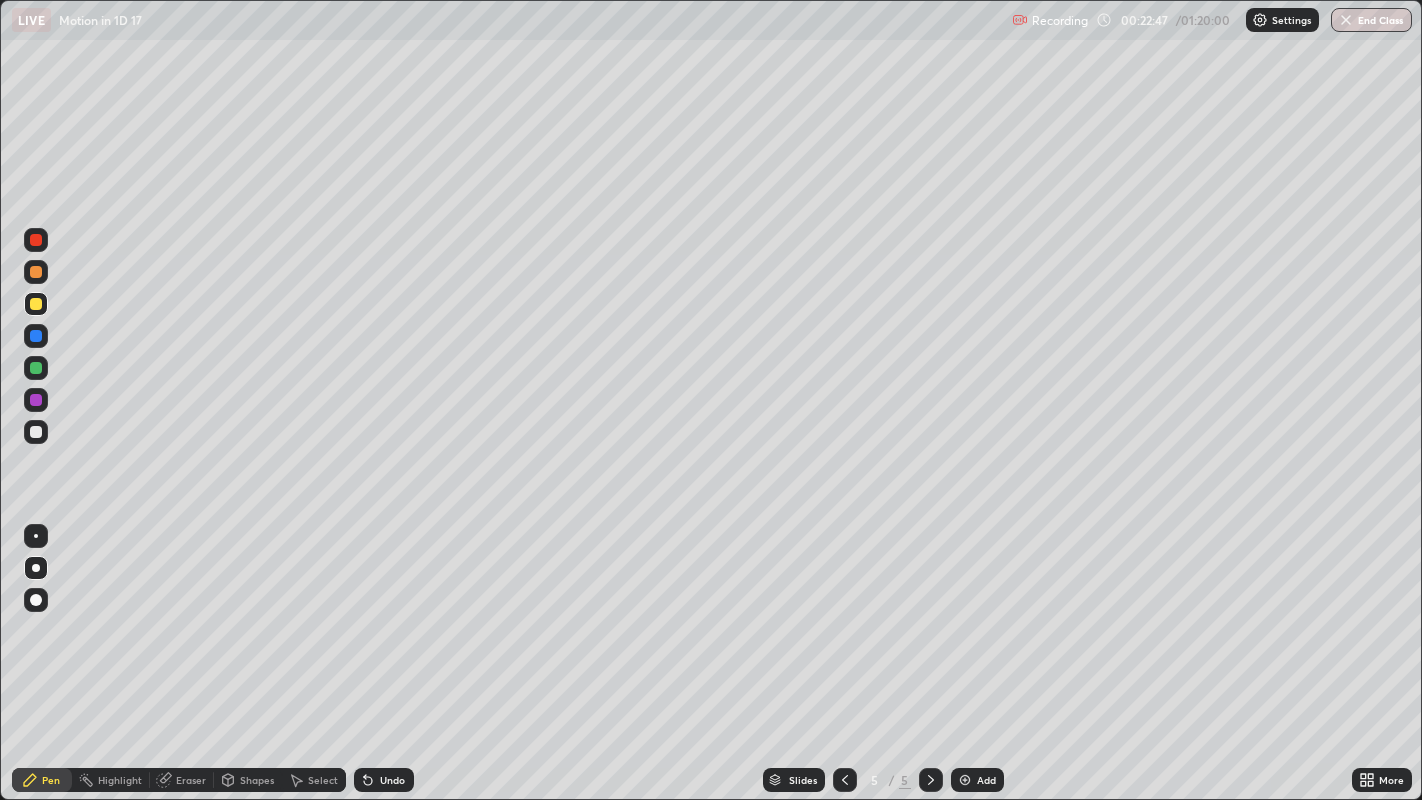 click at bounding box center (36, 432) 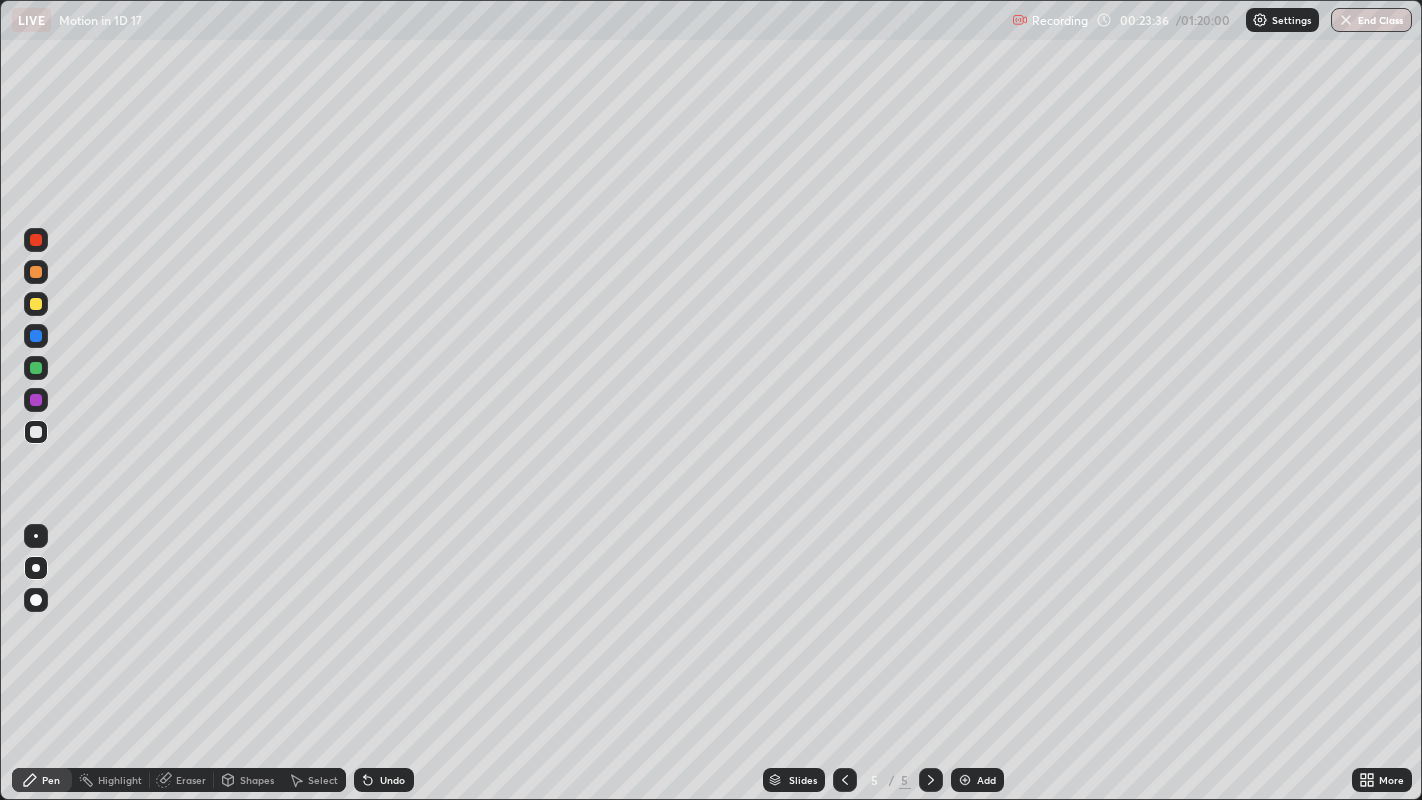 click at bounding box center (36, 304) 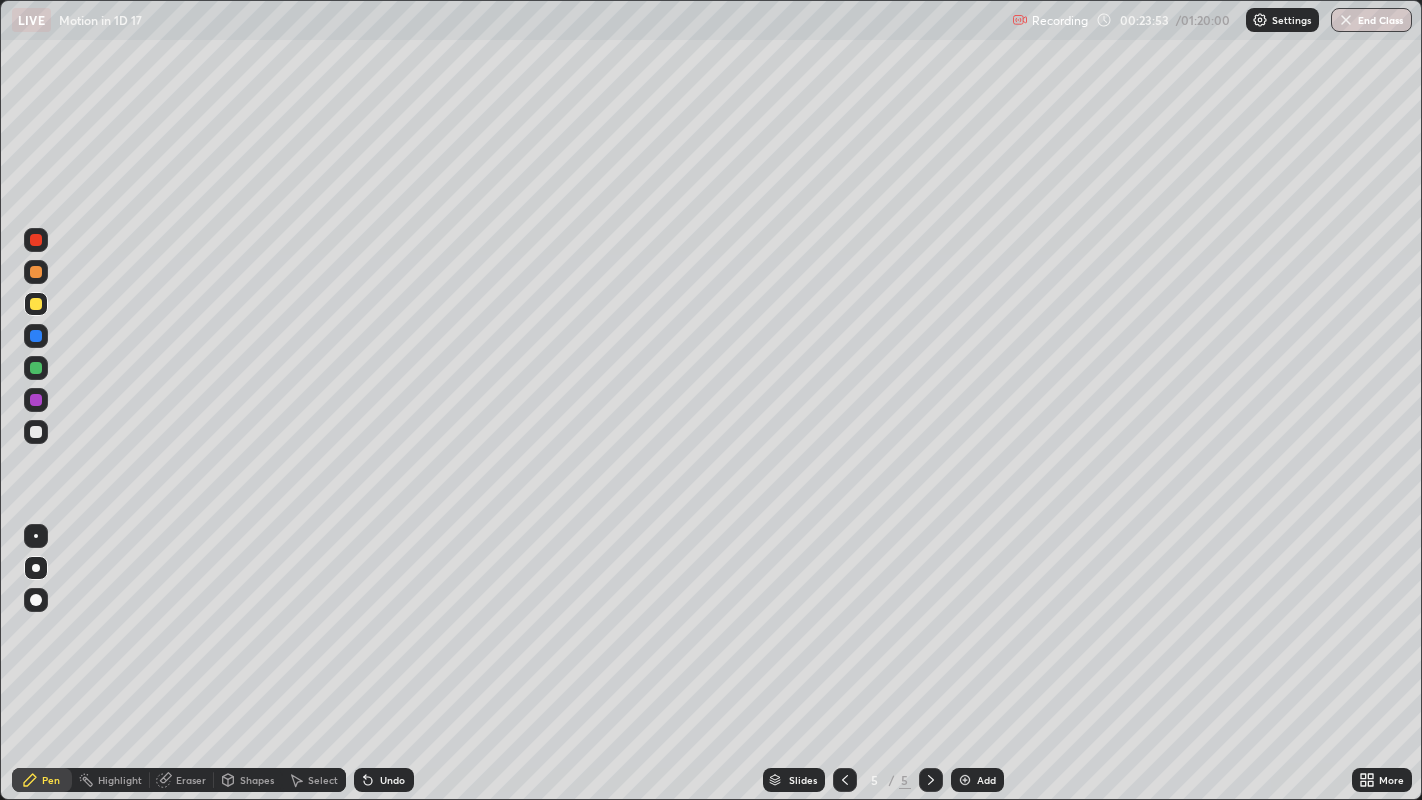 click at bounding box center [36, 240] 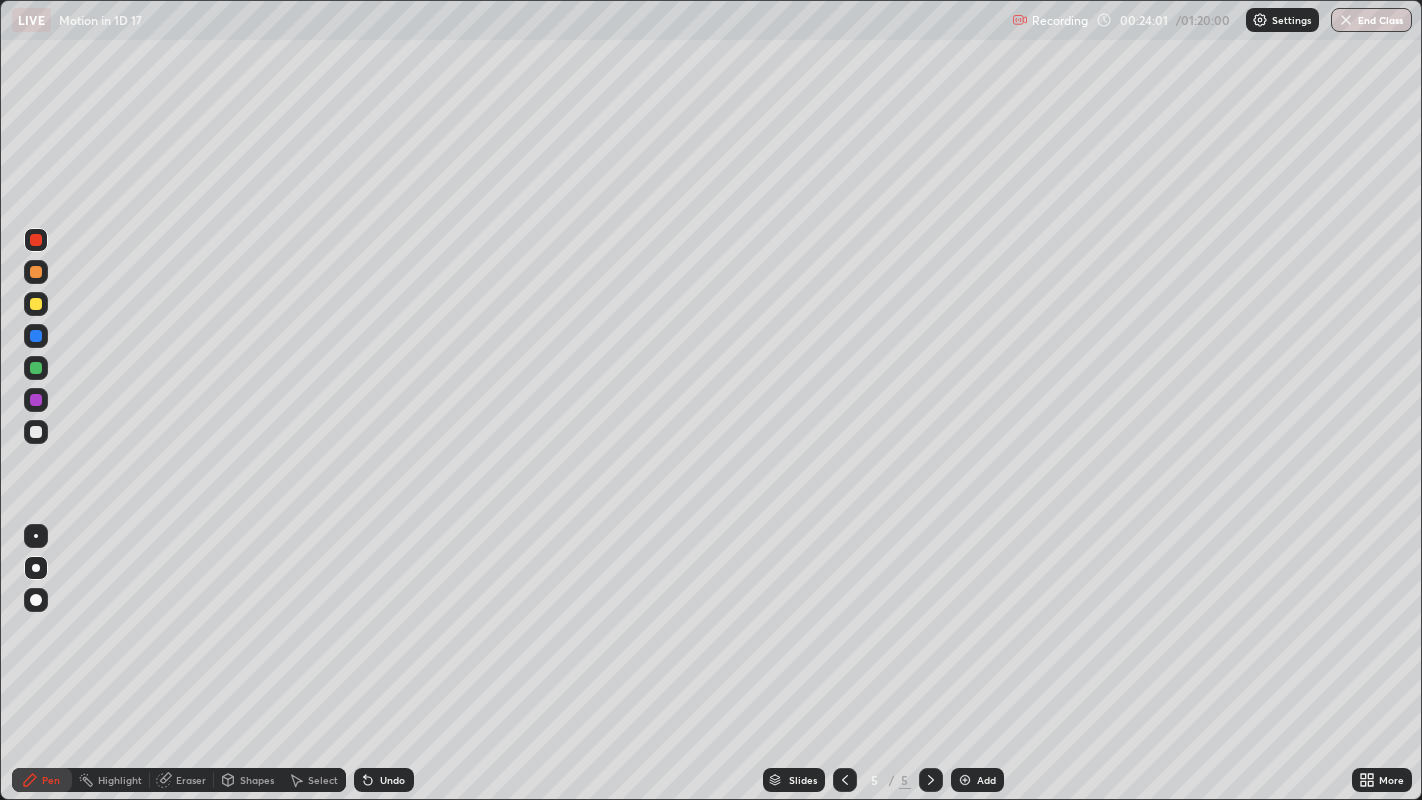 click at bounding box center (36, 304) 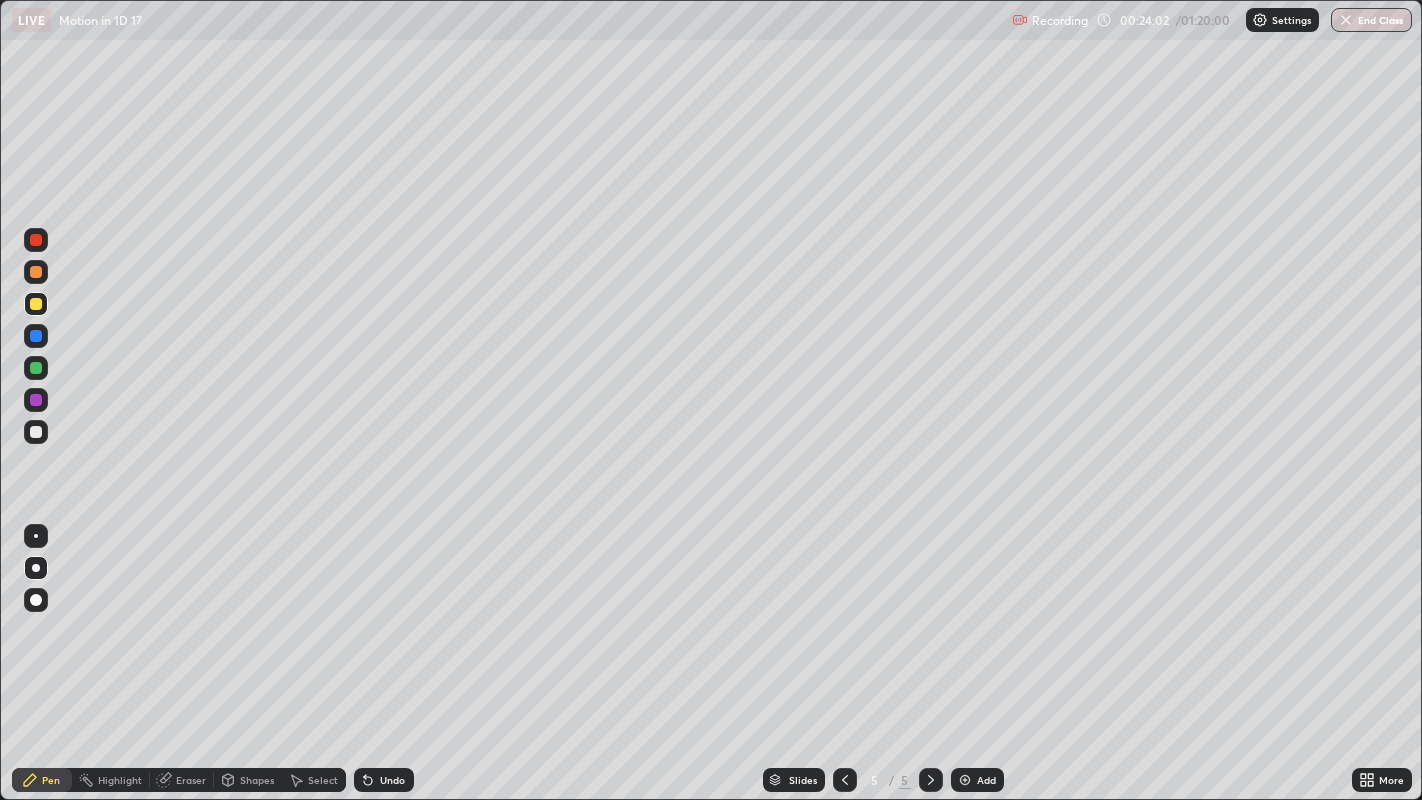 click at bounding box center (36, 272) 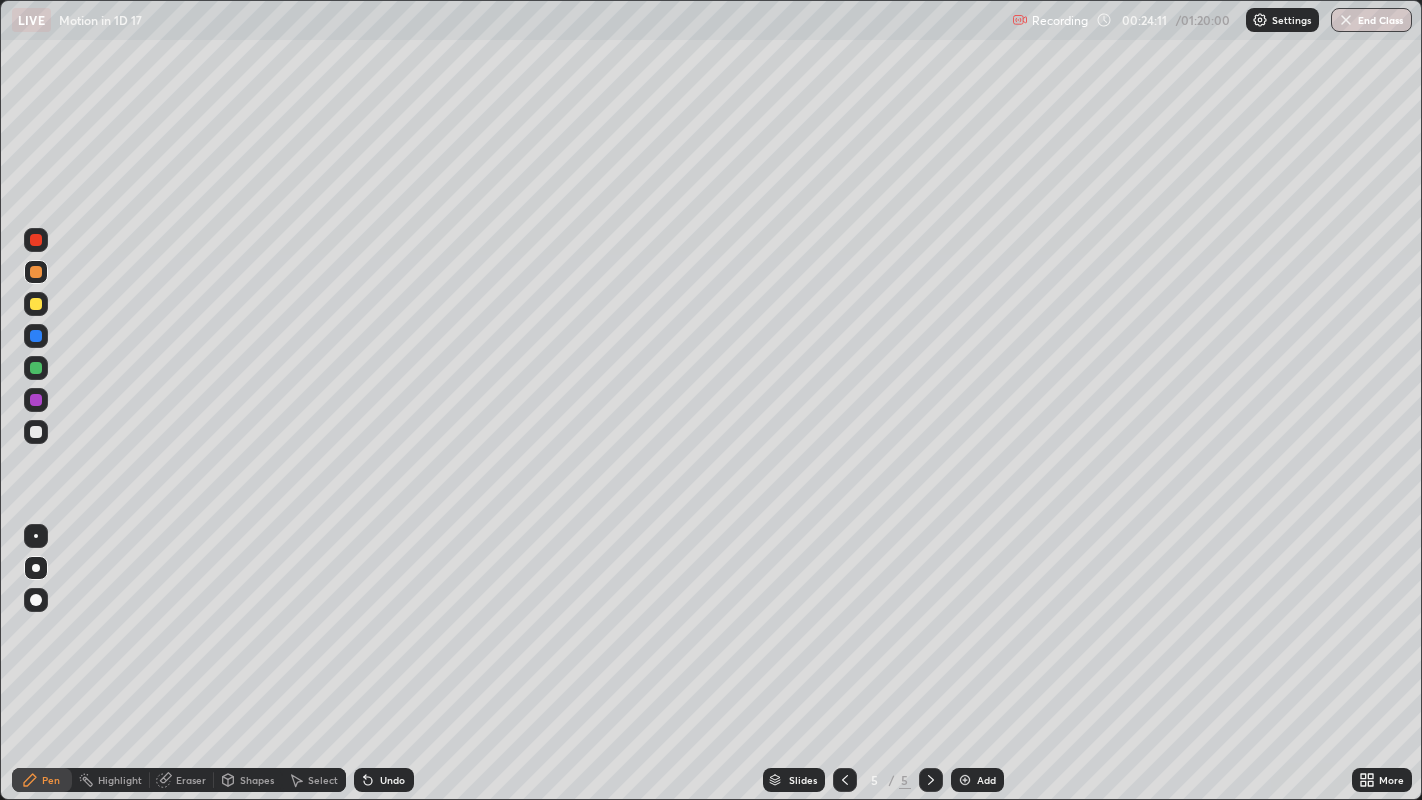 click at bounding box center (36, 240) 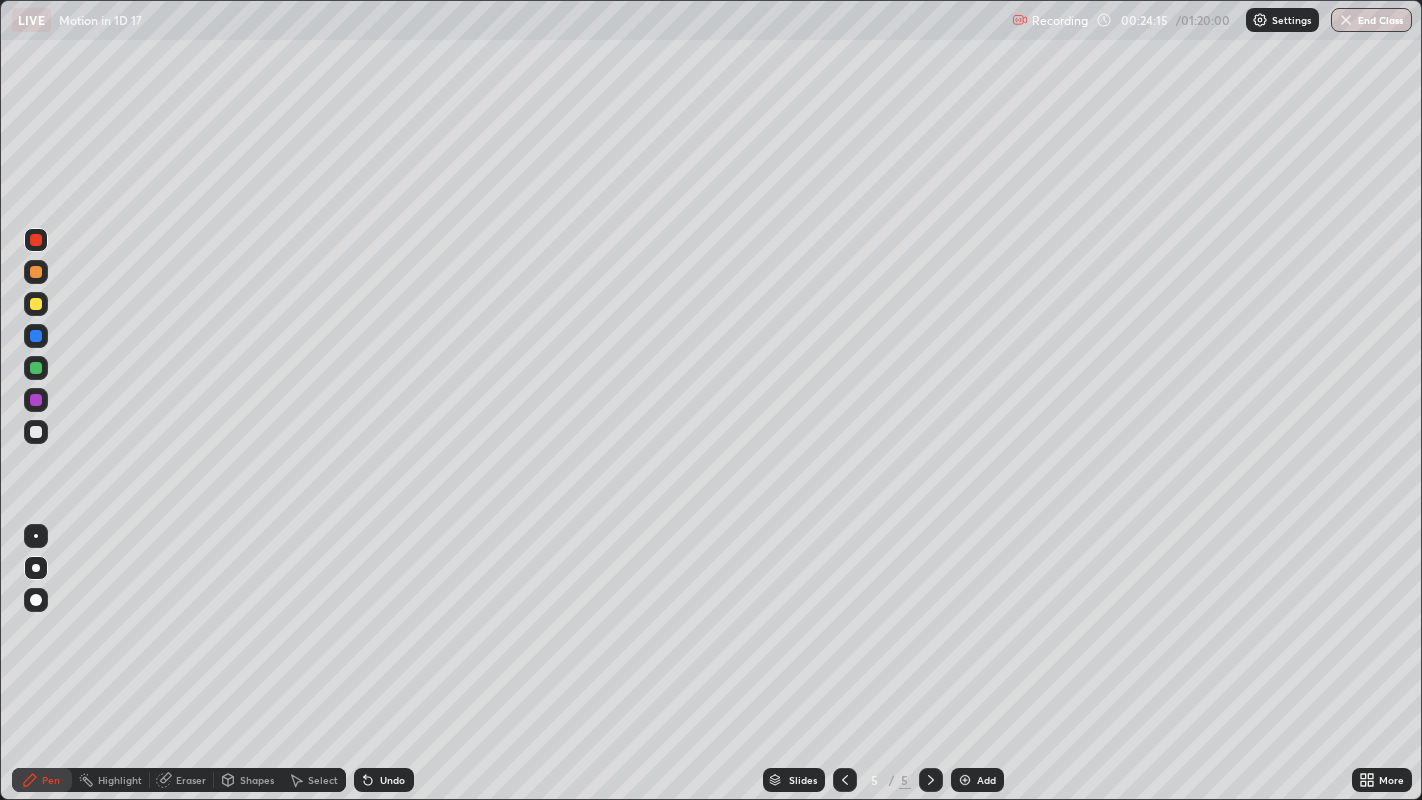 click at bounding box center [36, 272] 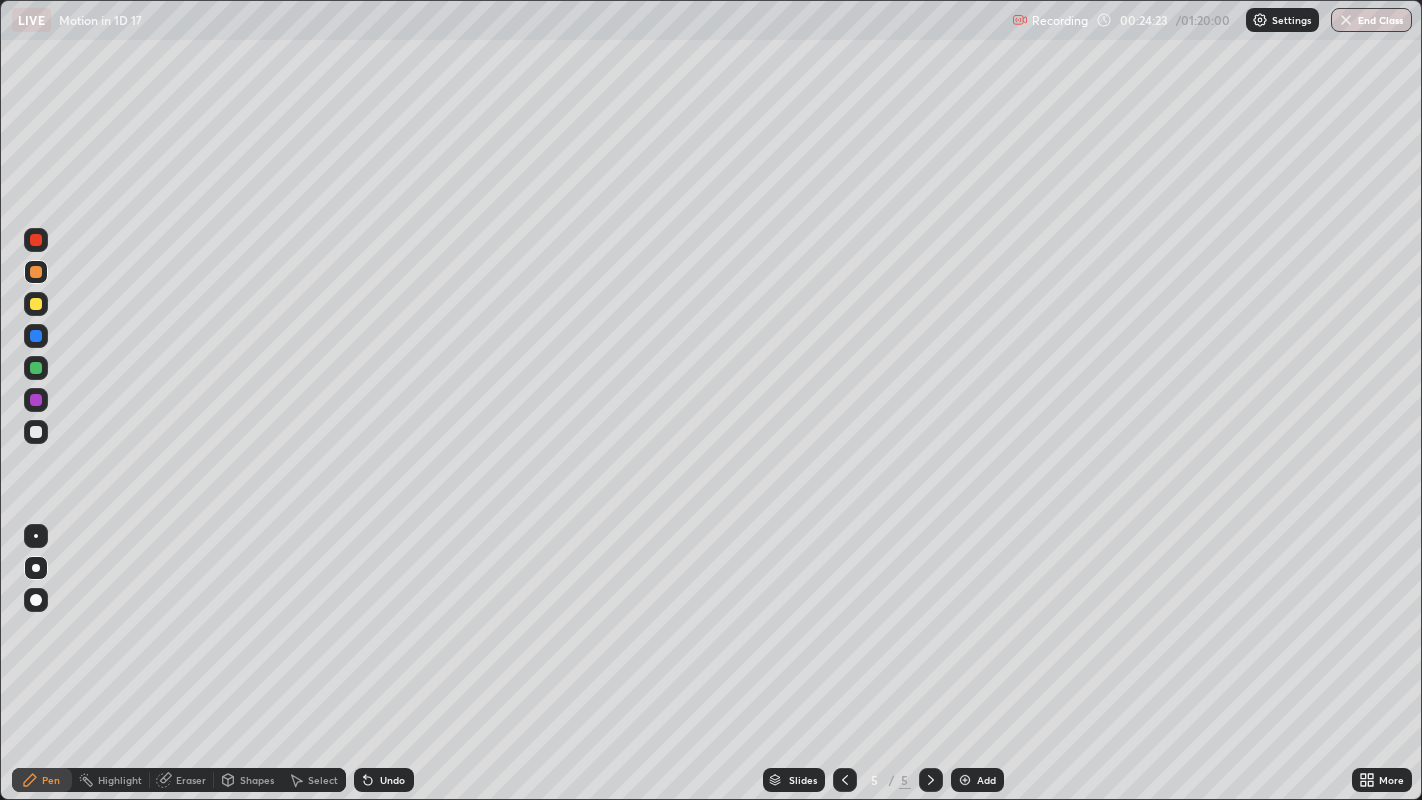 click at bounding box center [36, 240] 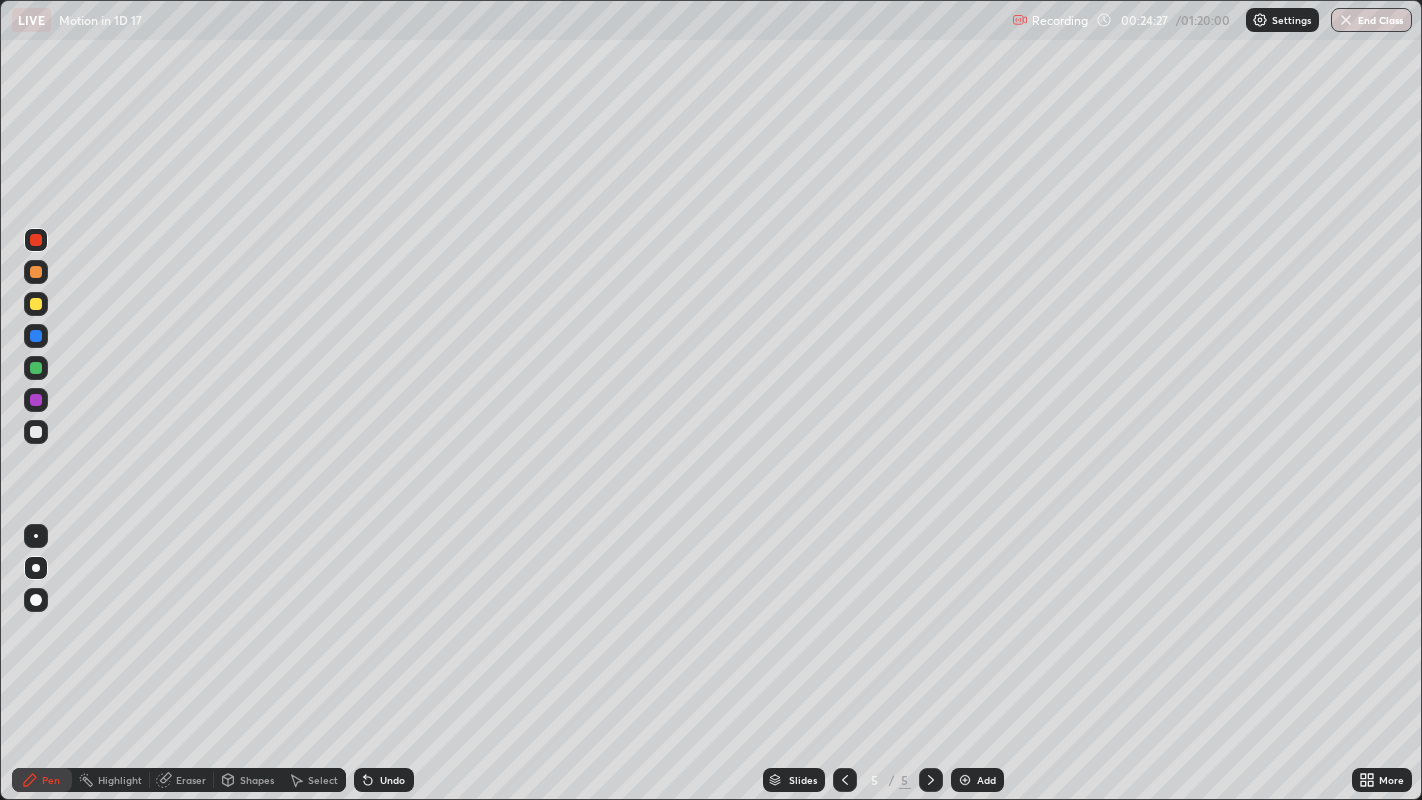 click at bounding box center (36, 272) 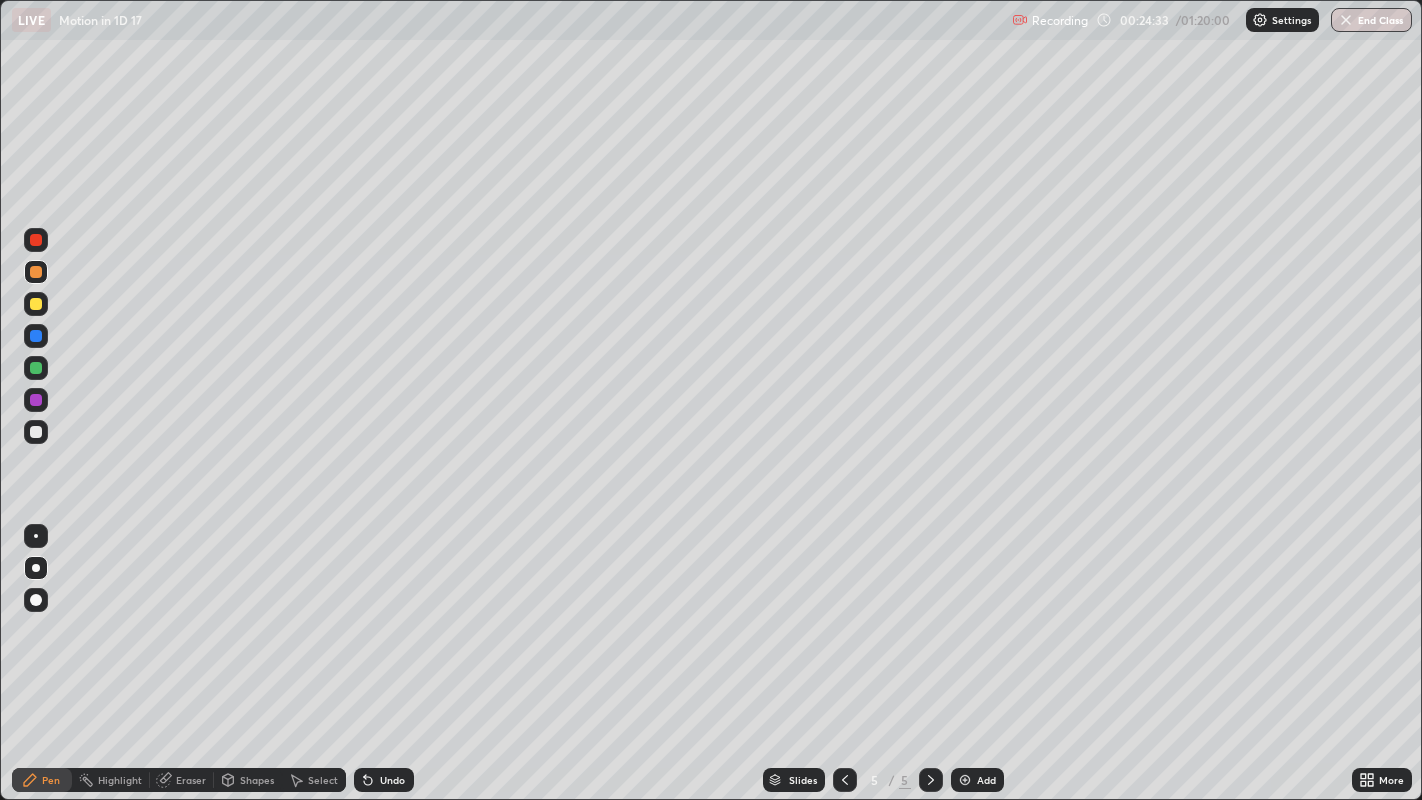 click at bounding box center (36, 240) 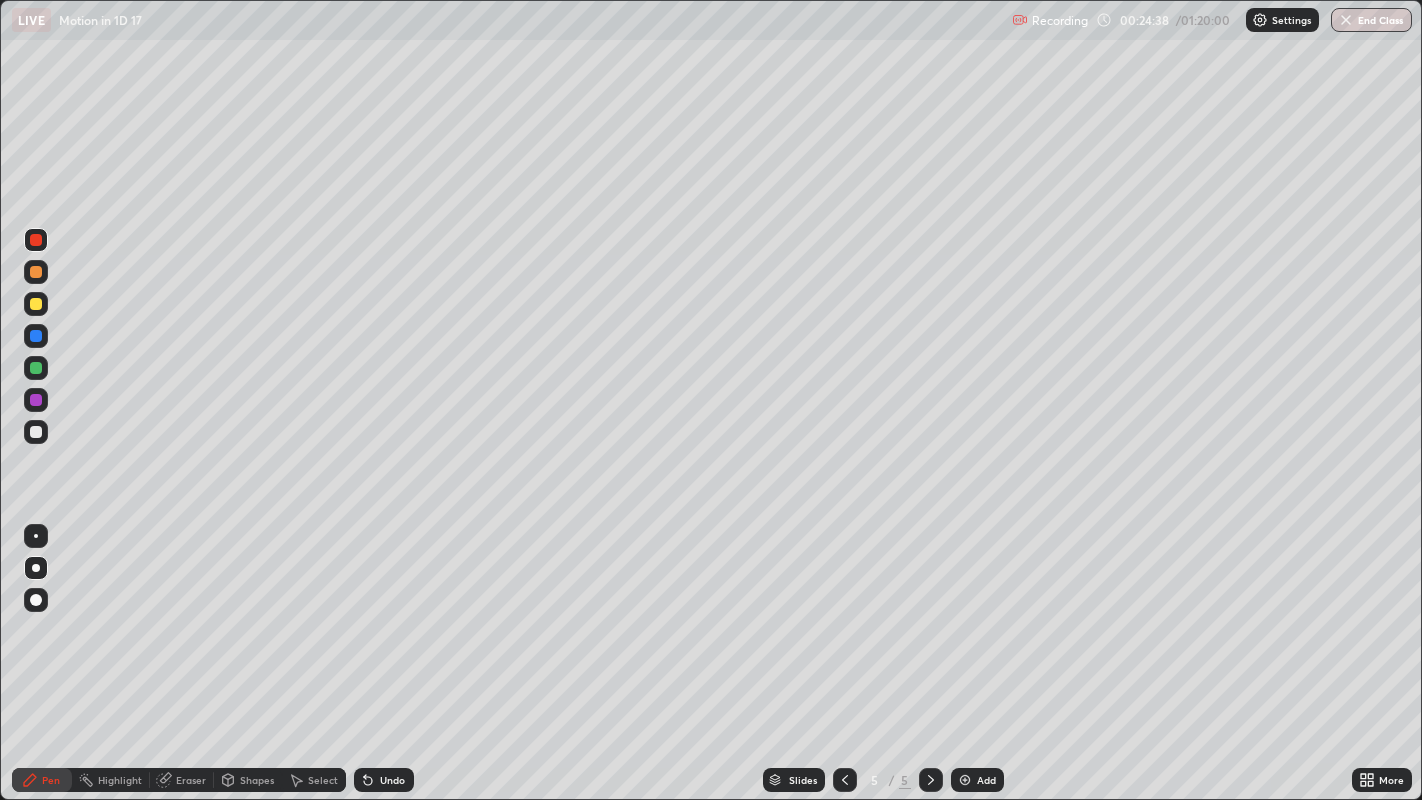 click at bounding box center [36, 272] 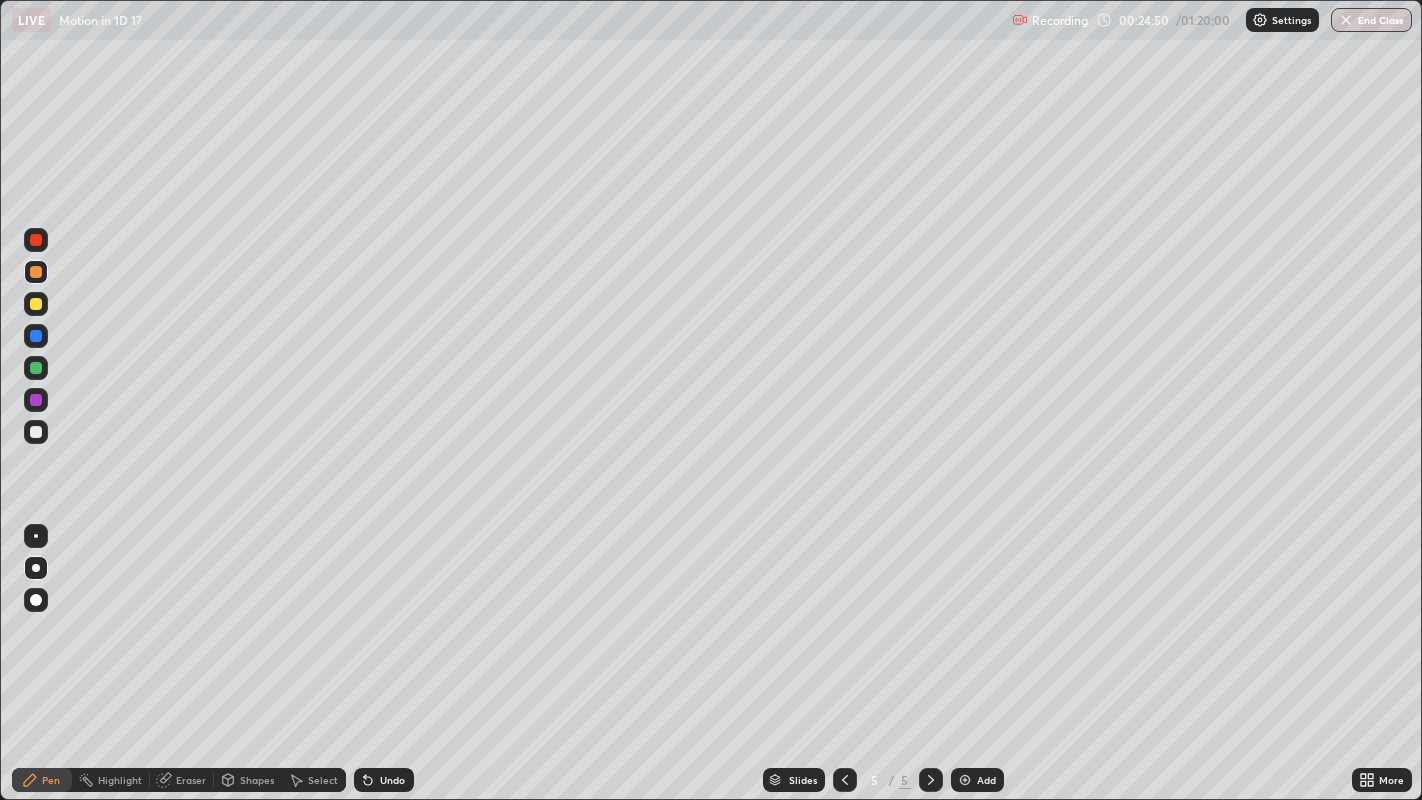 click at bounding box center (36, 304) 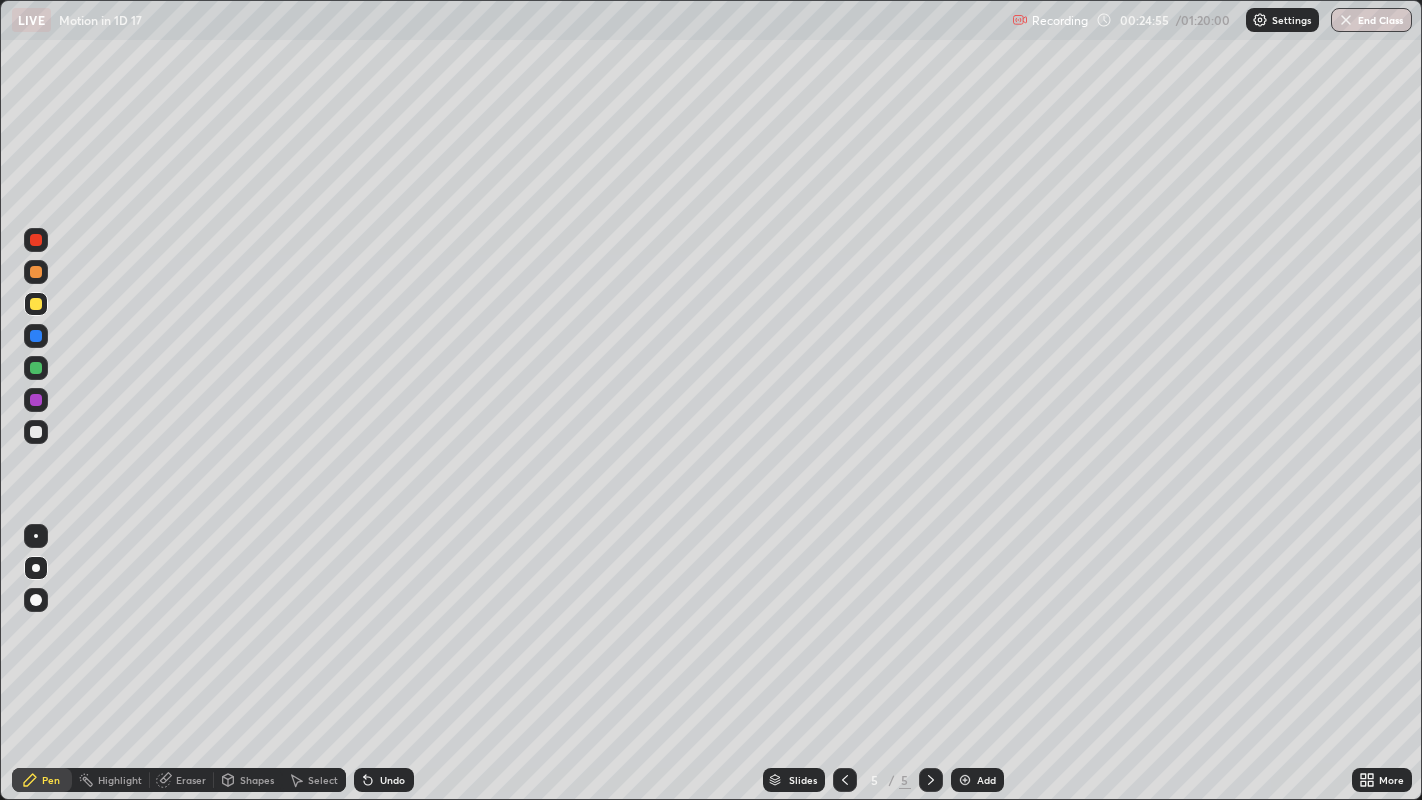 click at bounding box center [36, 432] 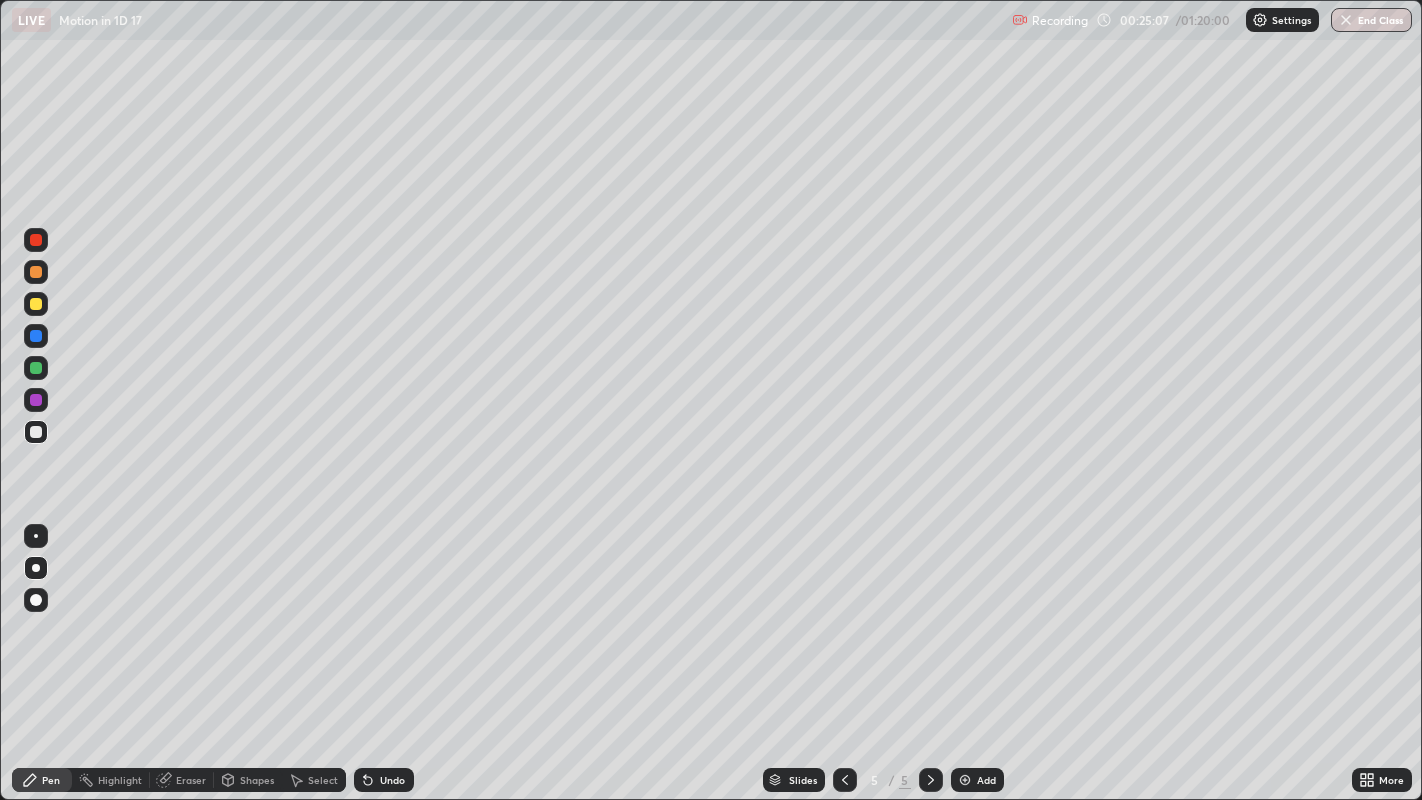 click at bounding box center (36, 304) 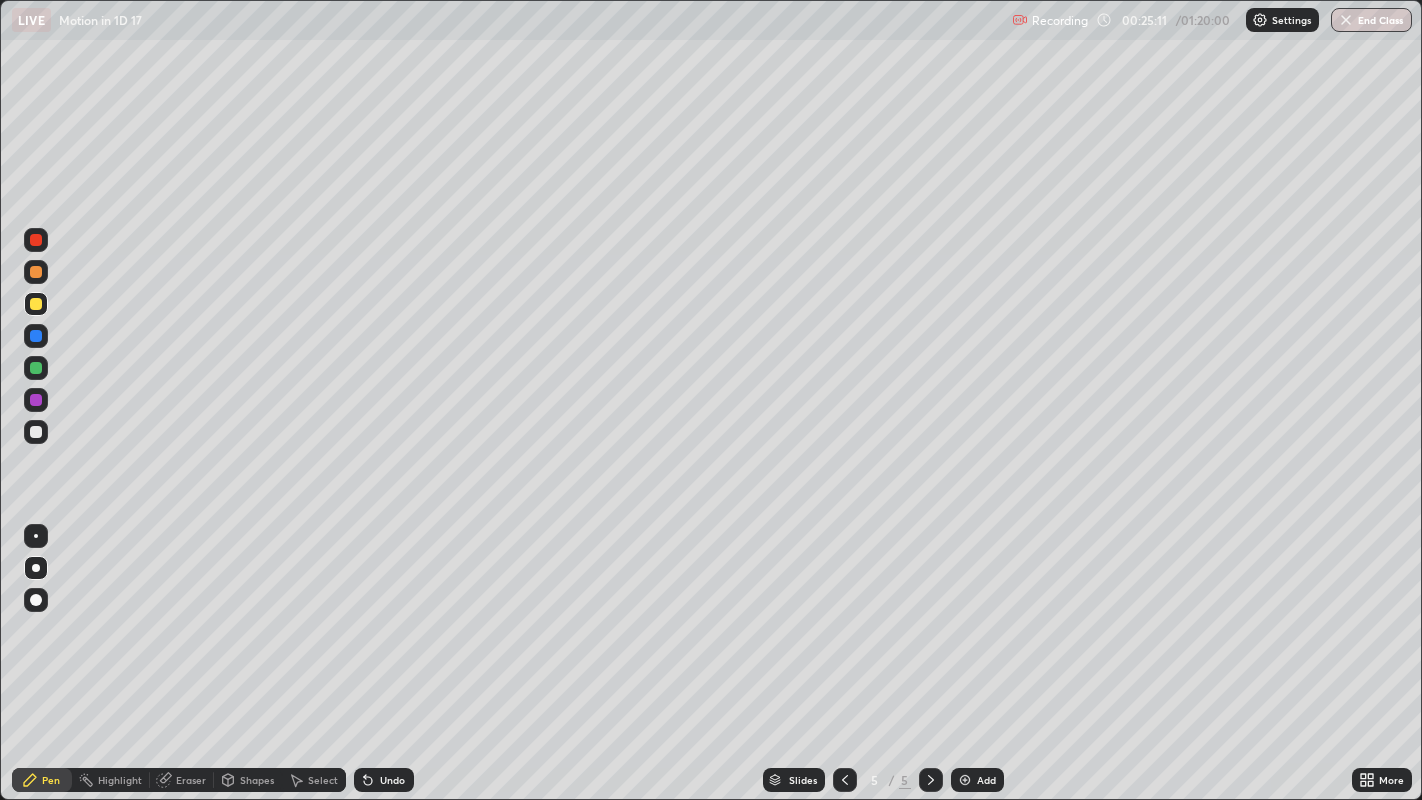click at bounding box center [36, 432] 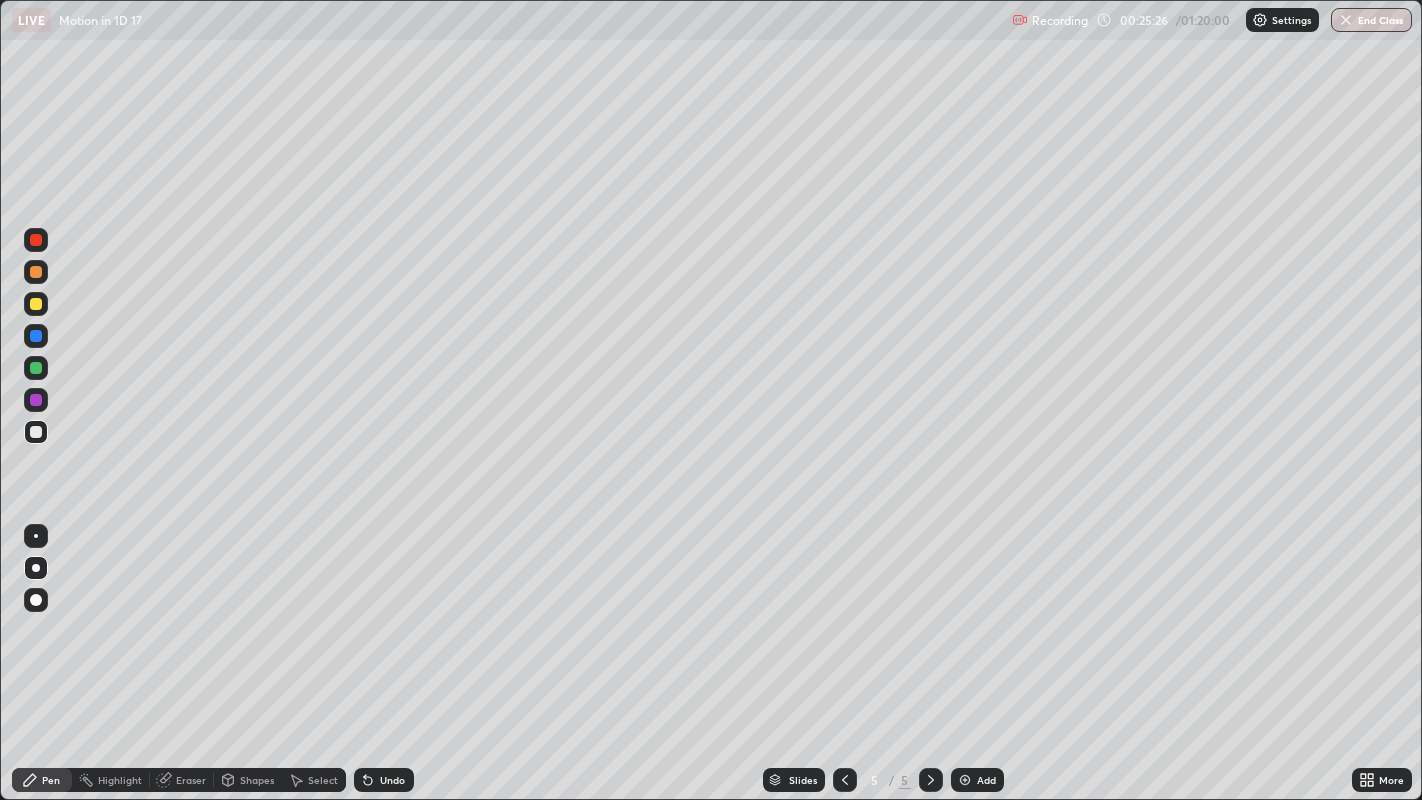 click at bounding box center [36, 304] 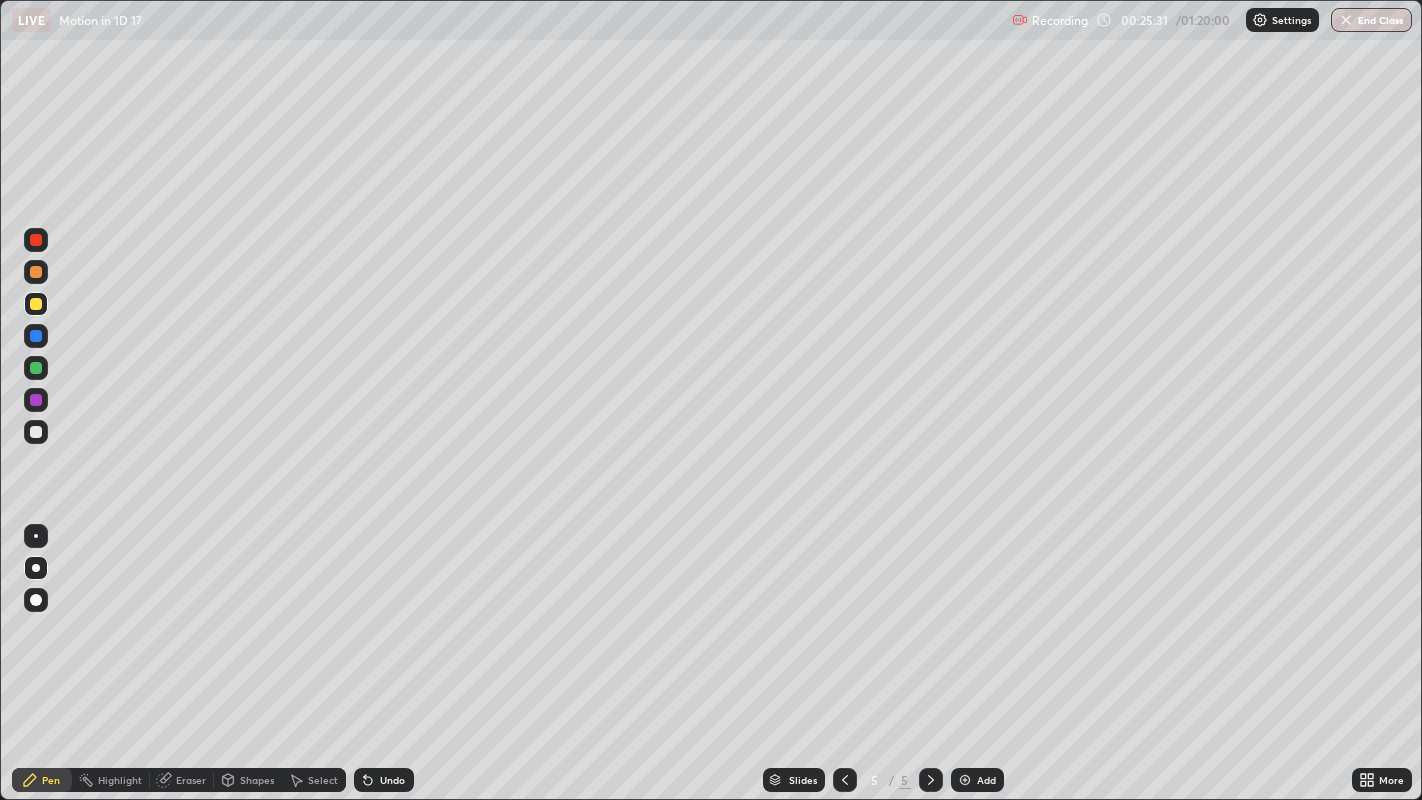 click at bounding box center [36, 432] 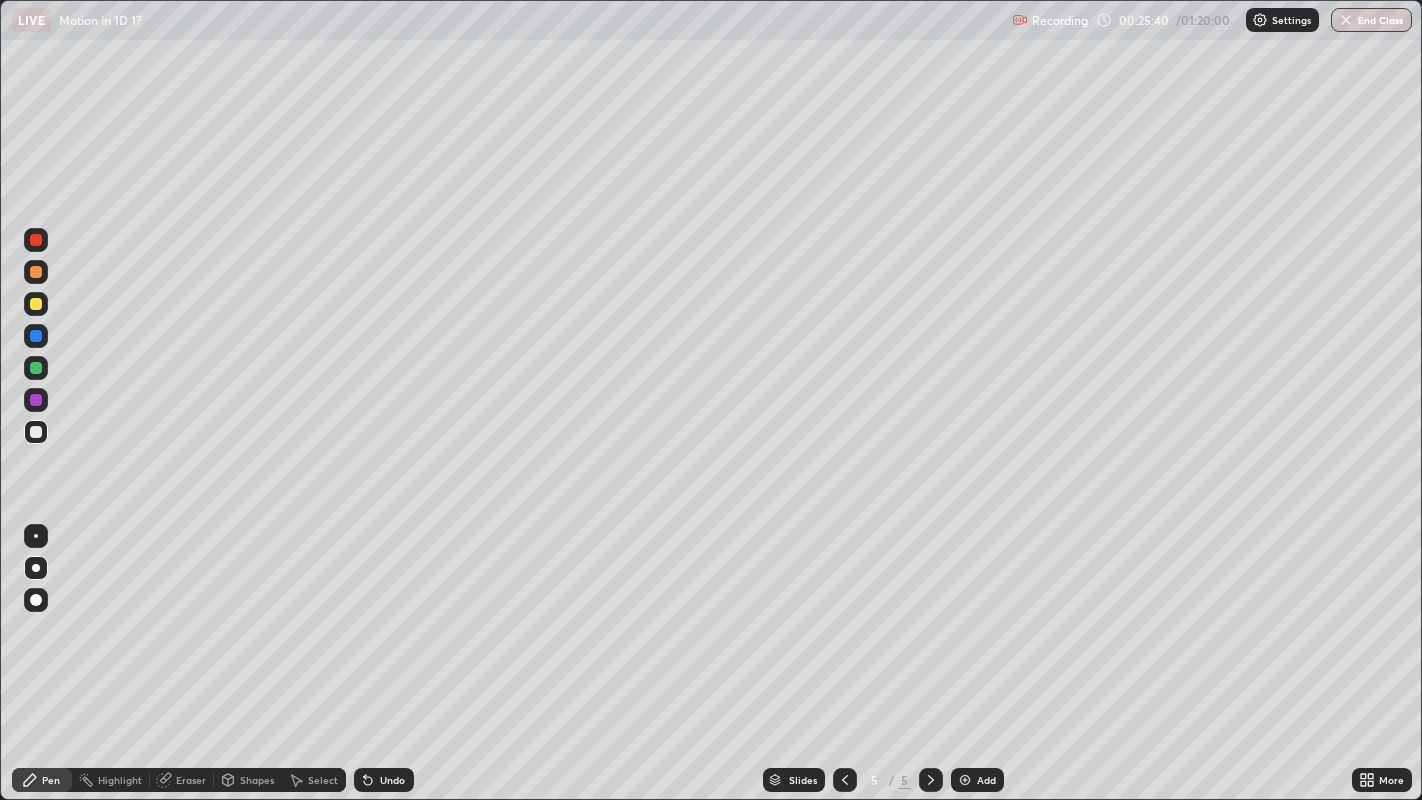 click at bounding box center (36, 304) 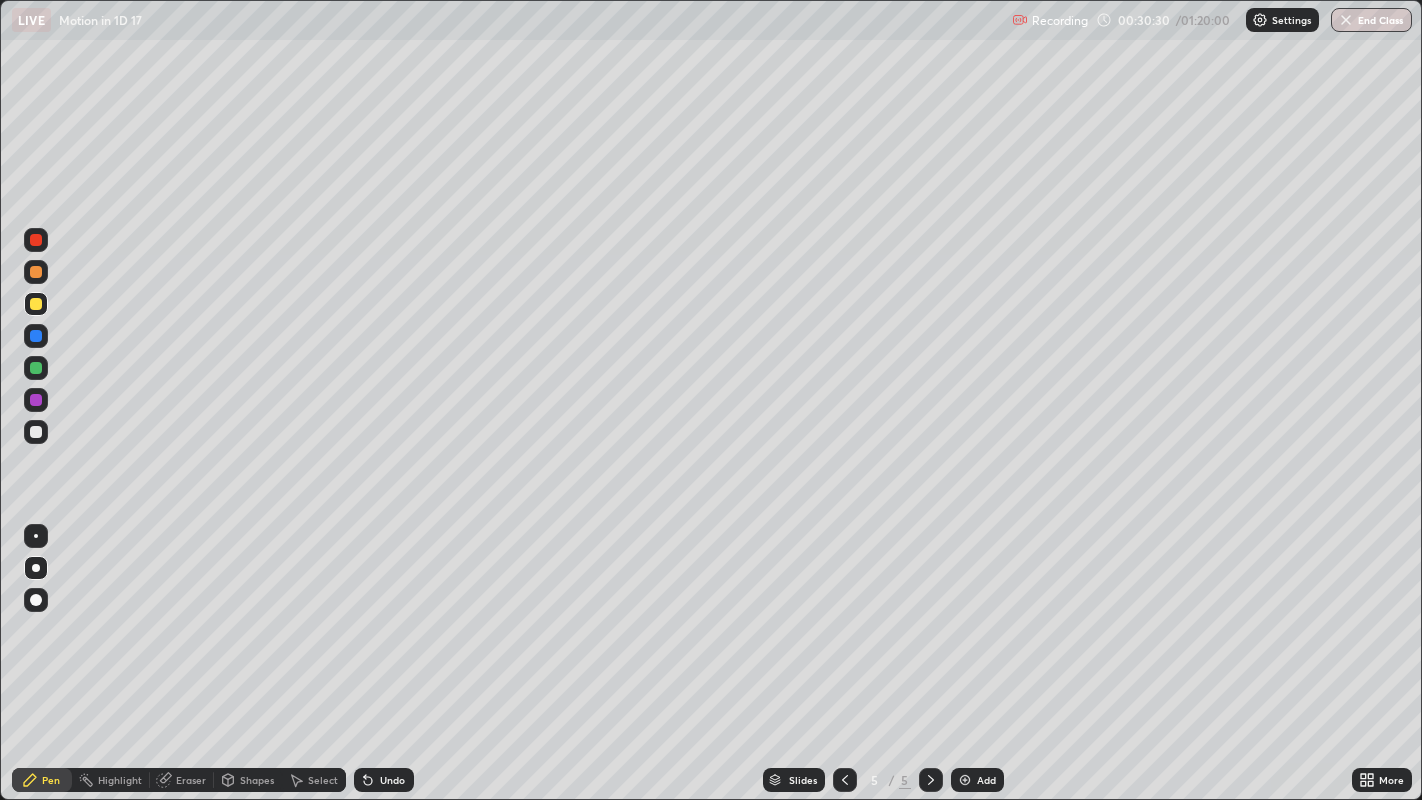 click at bounding box center (36, 304) 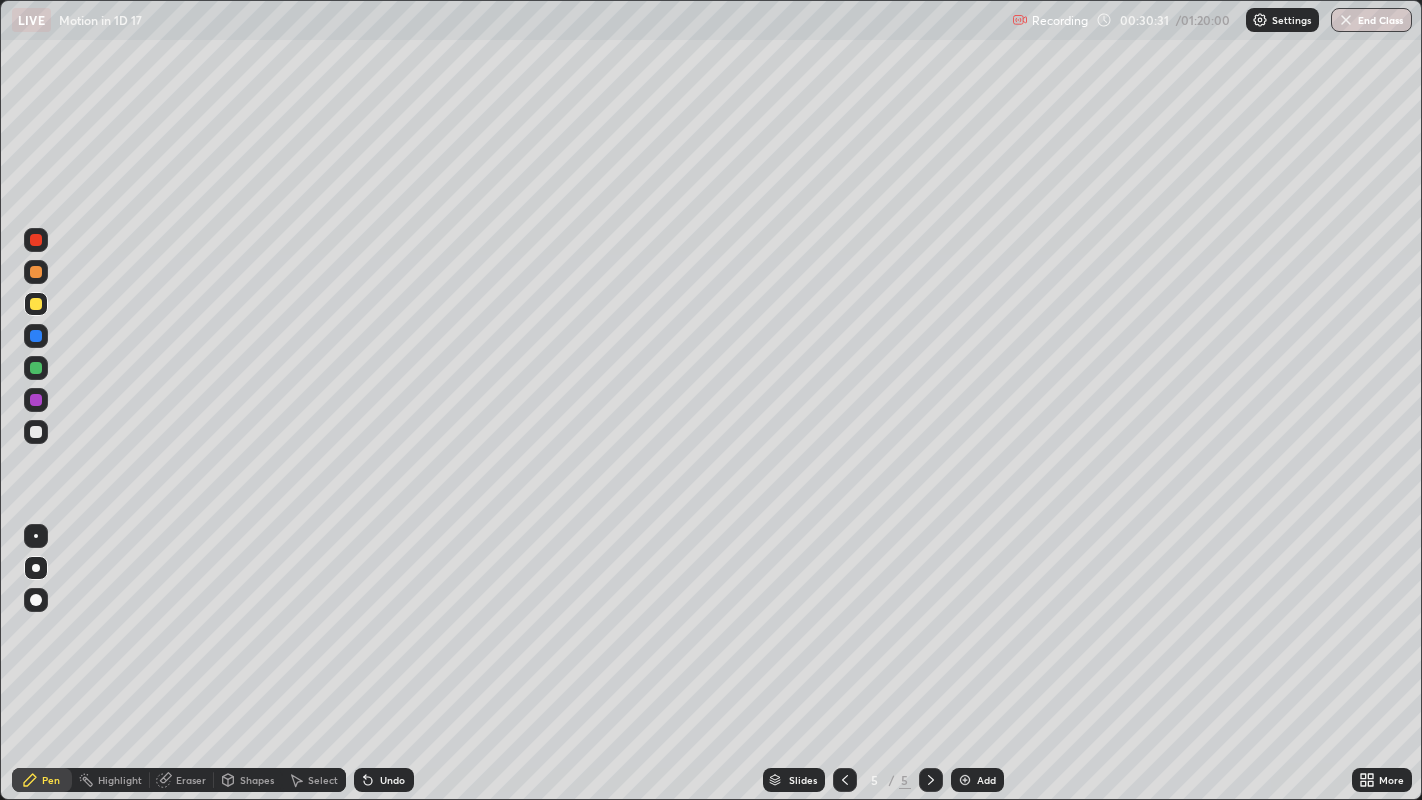 click at bounding box center (36, 432) 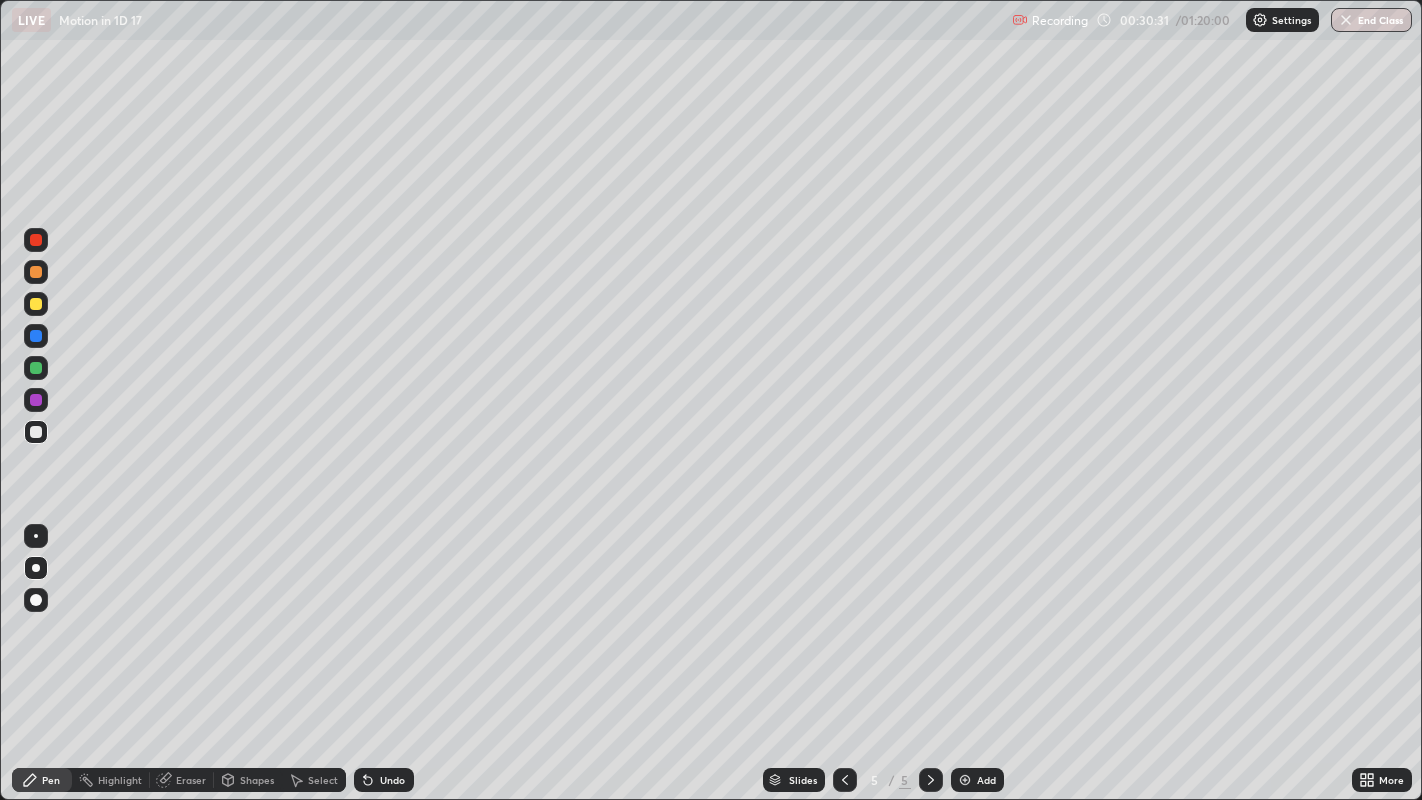 click at bounding box center [36, 304] 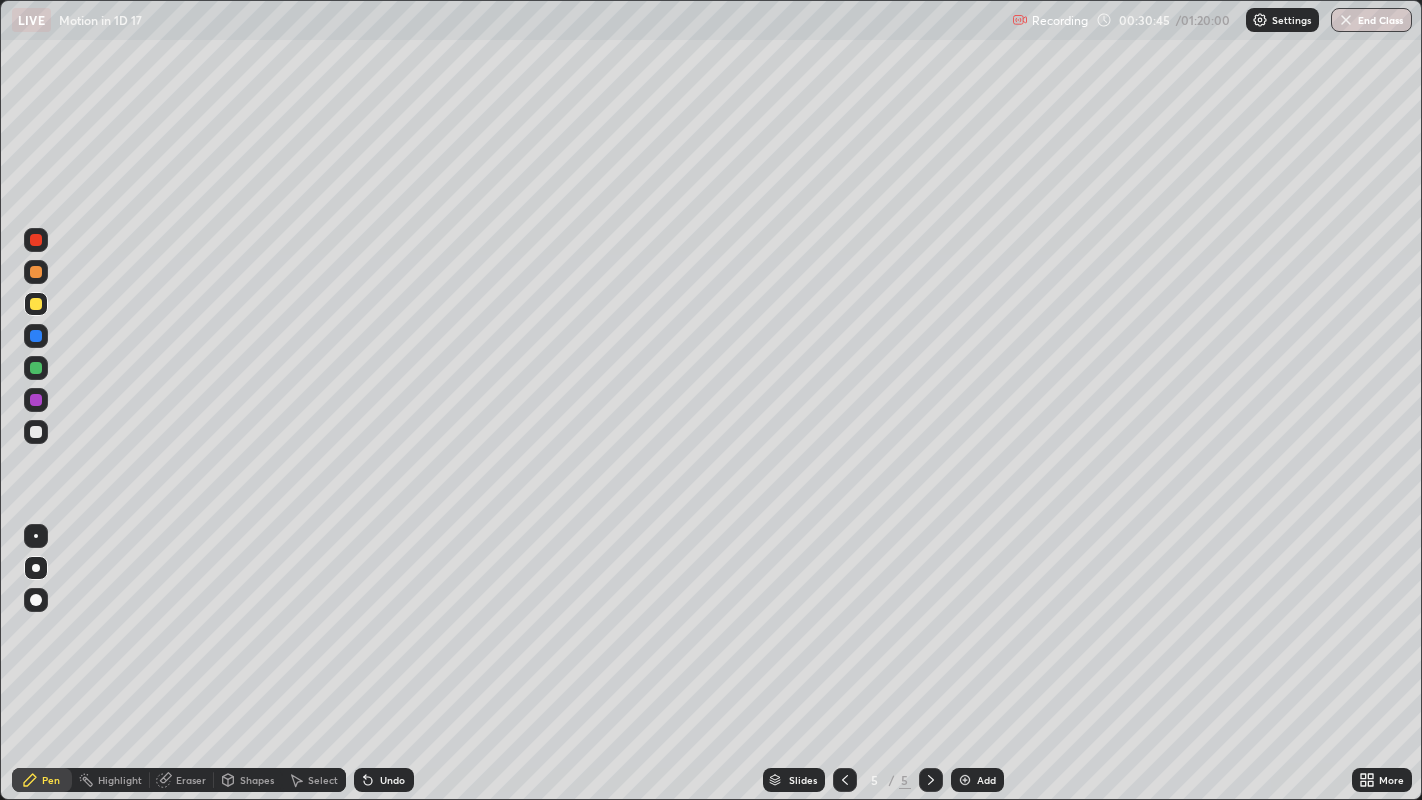 click at bounding box center (36, 432) 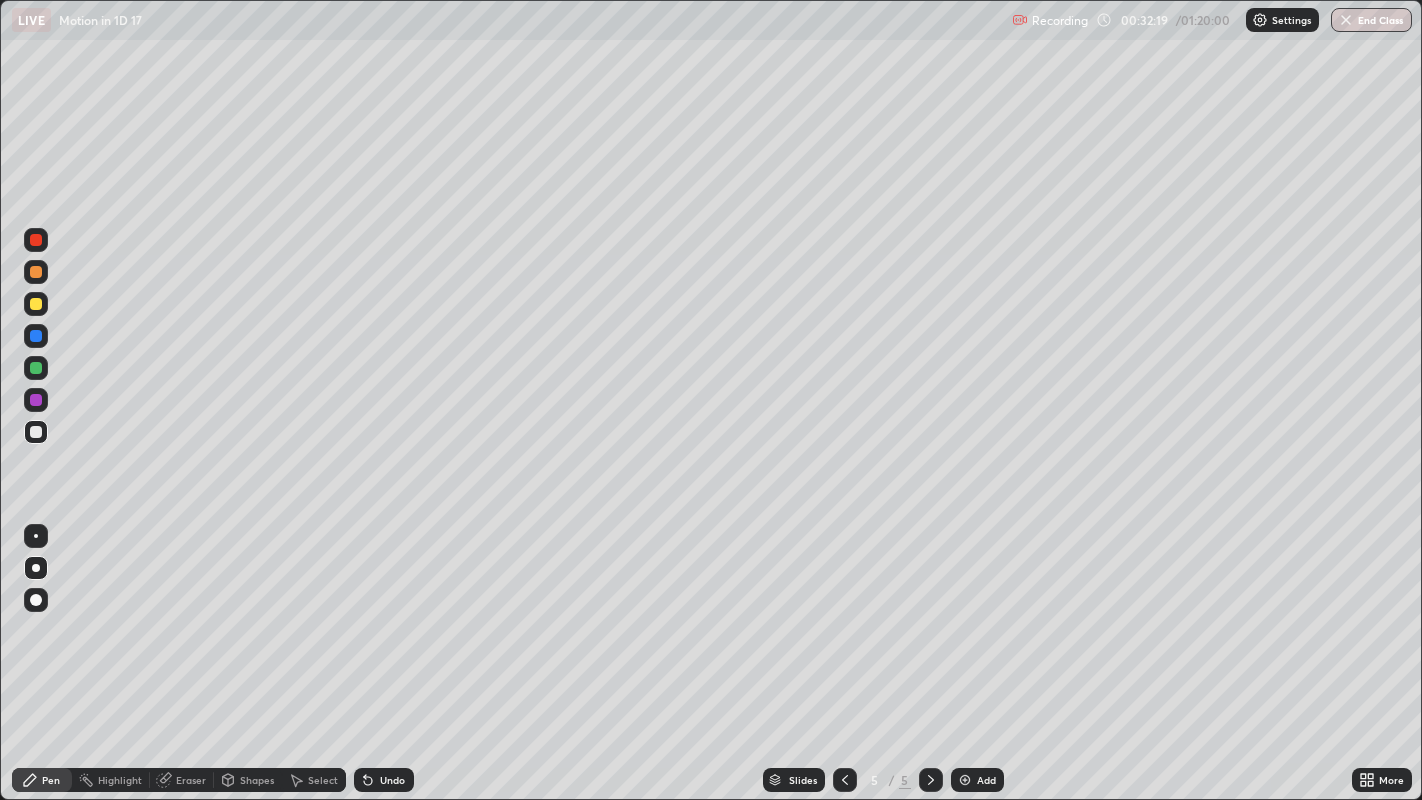click at bounding box center [36, 336] 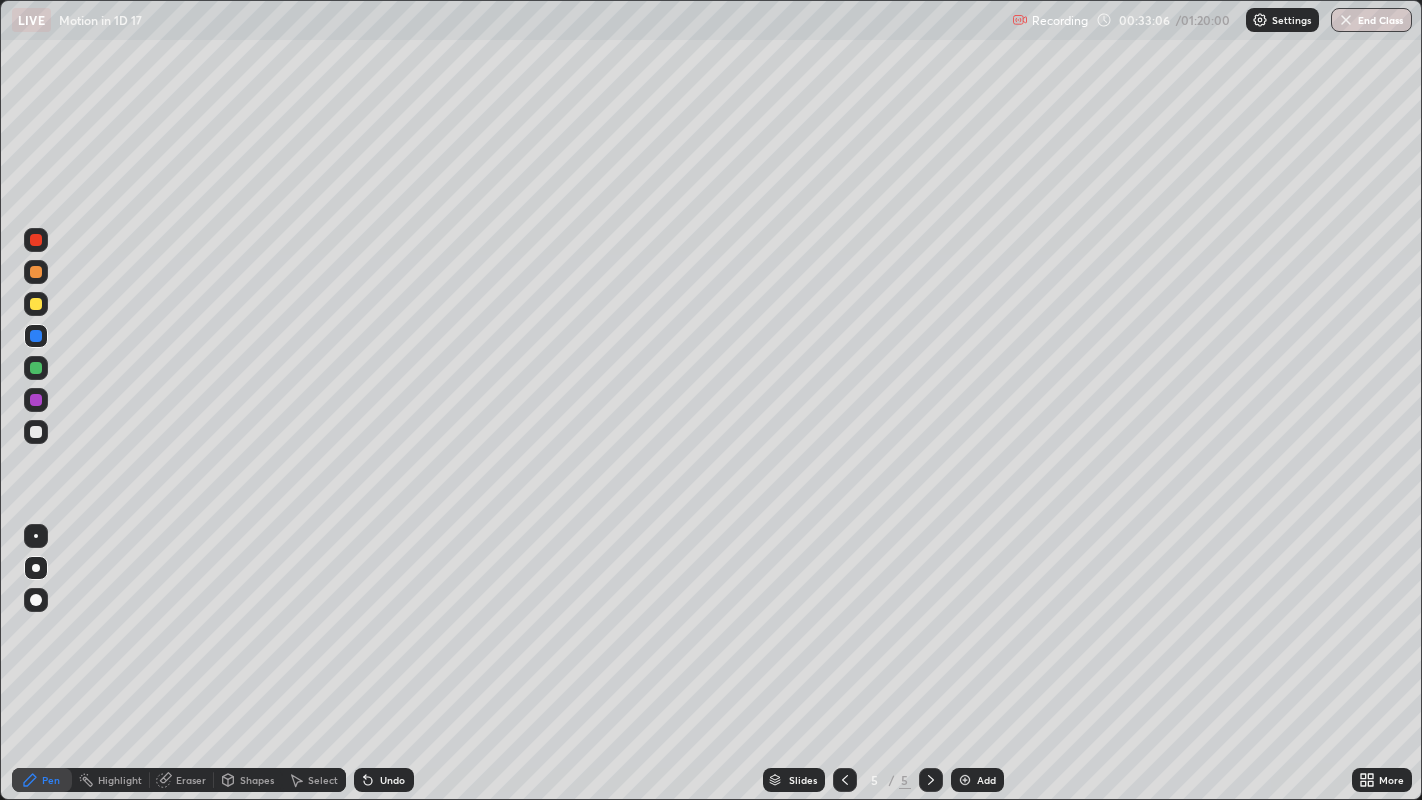 click on "Add" at bounding box center (986, 780) 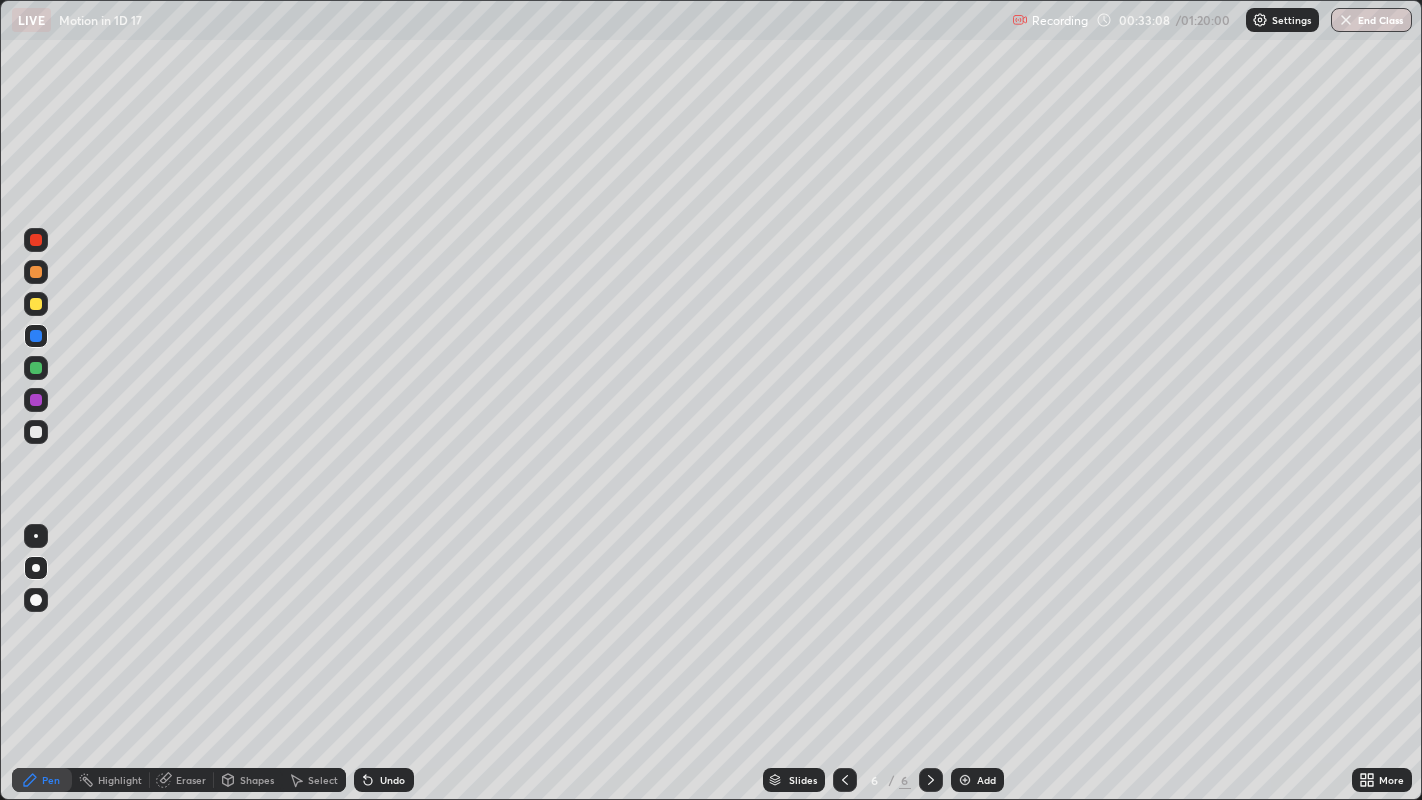 click at bounding box center (36, 432) 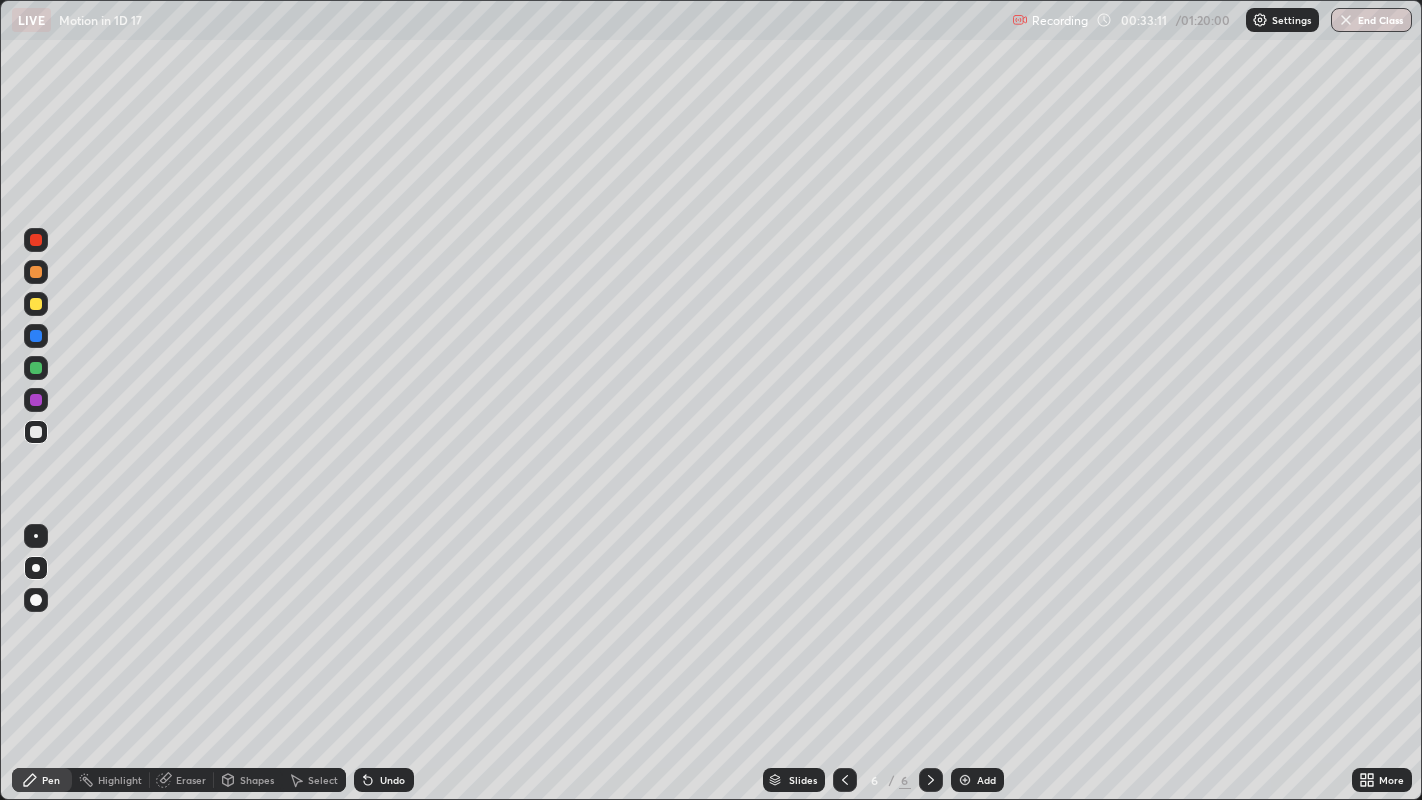 click on "Shapes" at bounding box center [257, 780] 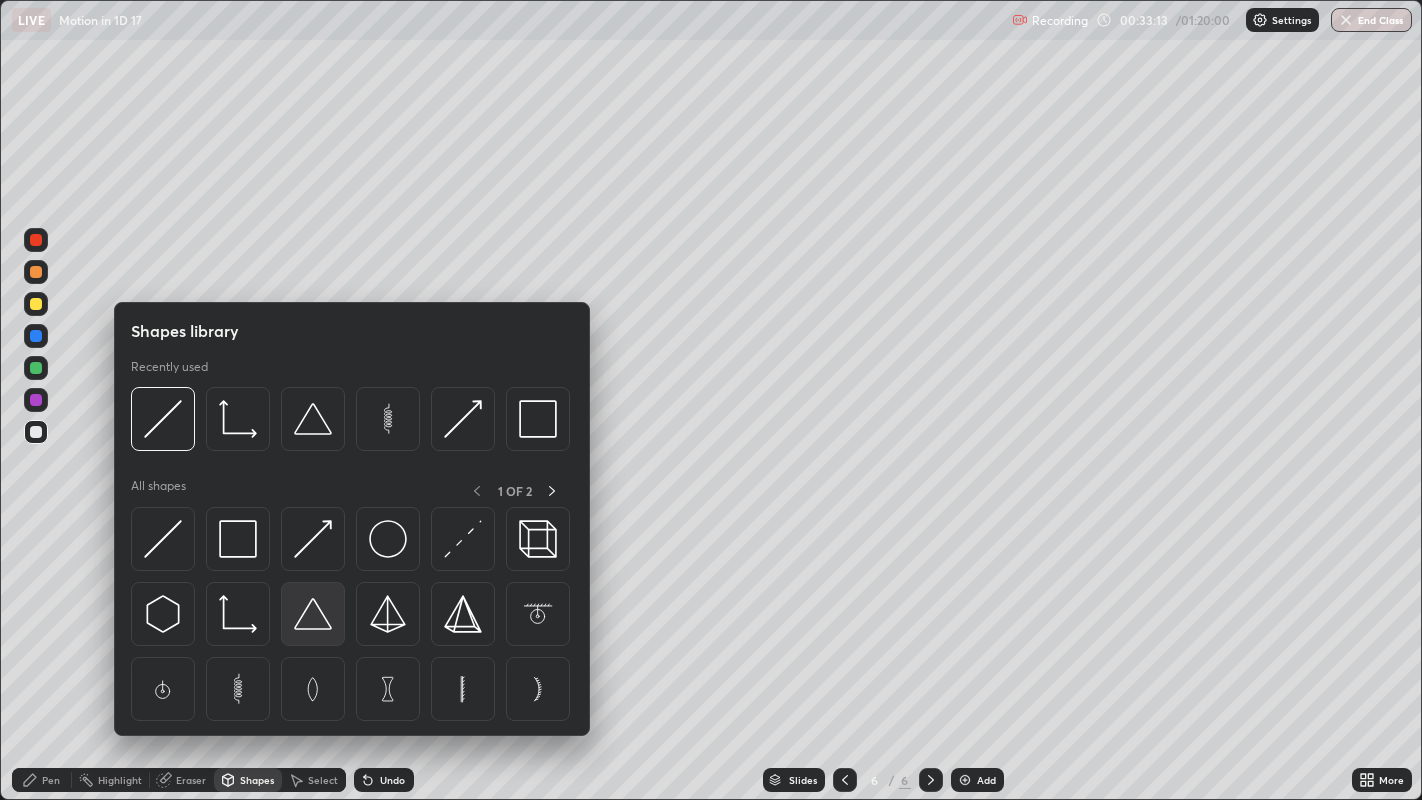 click at bounding box center [313, 614] 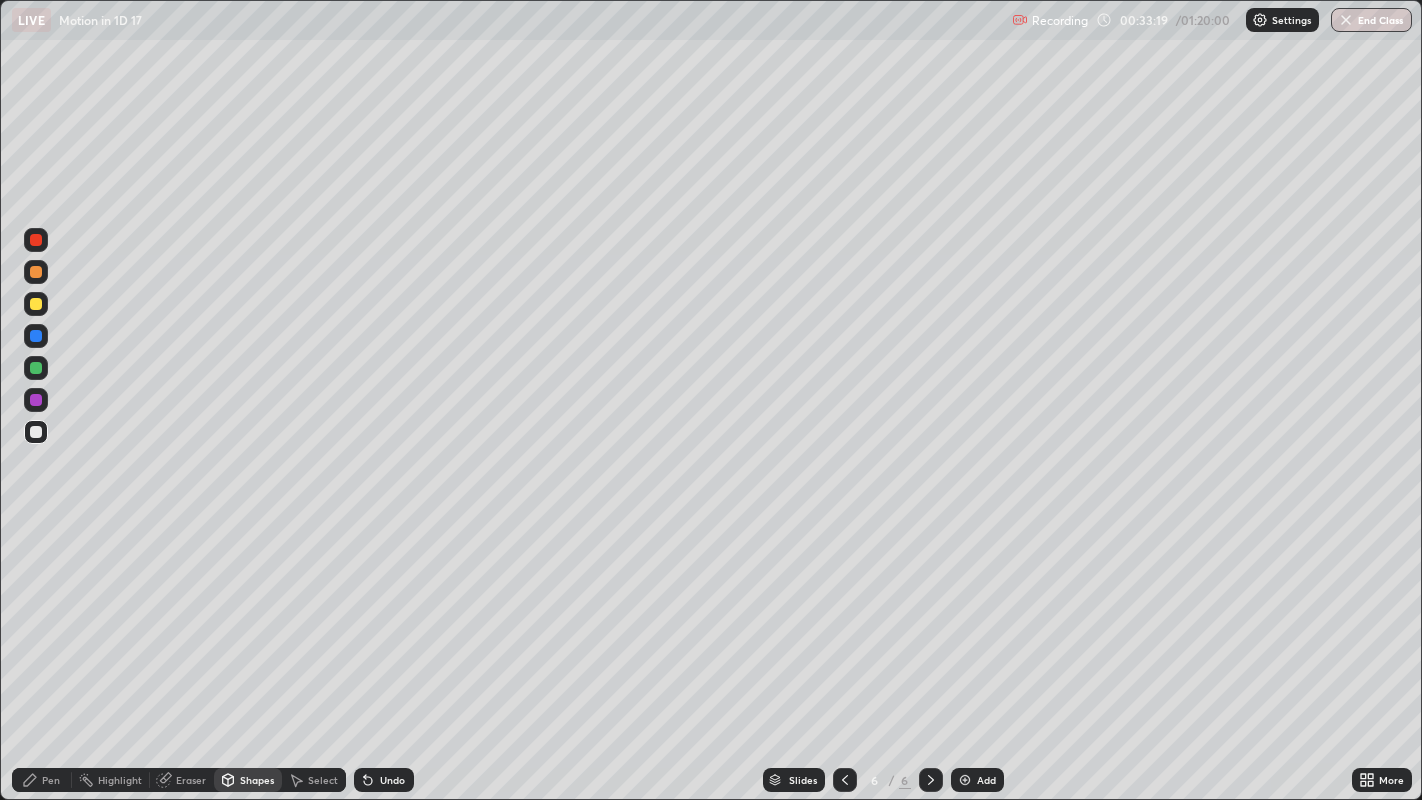 click on "Pen" at bounding box center [42, 780] 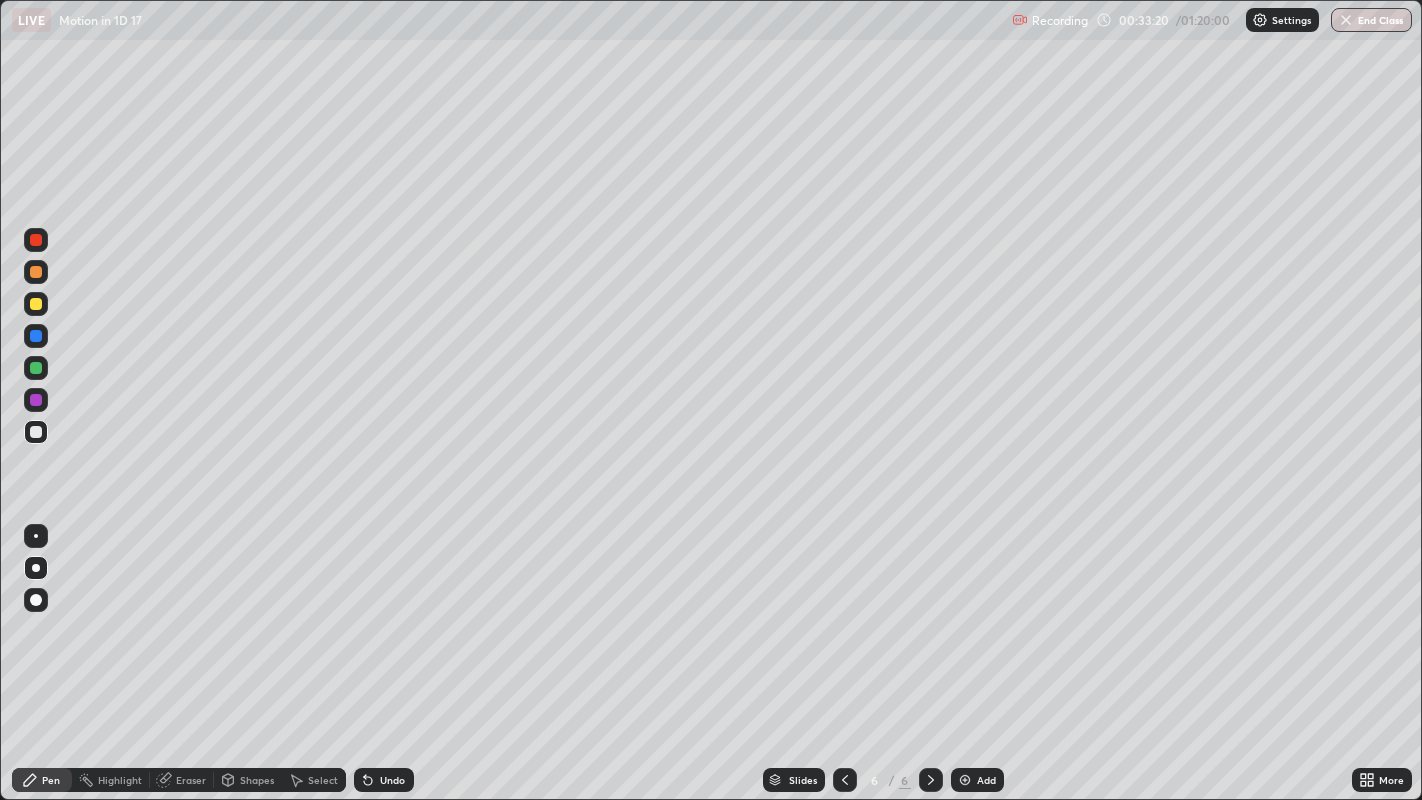 click at bounding box center (36, 432) 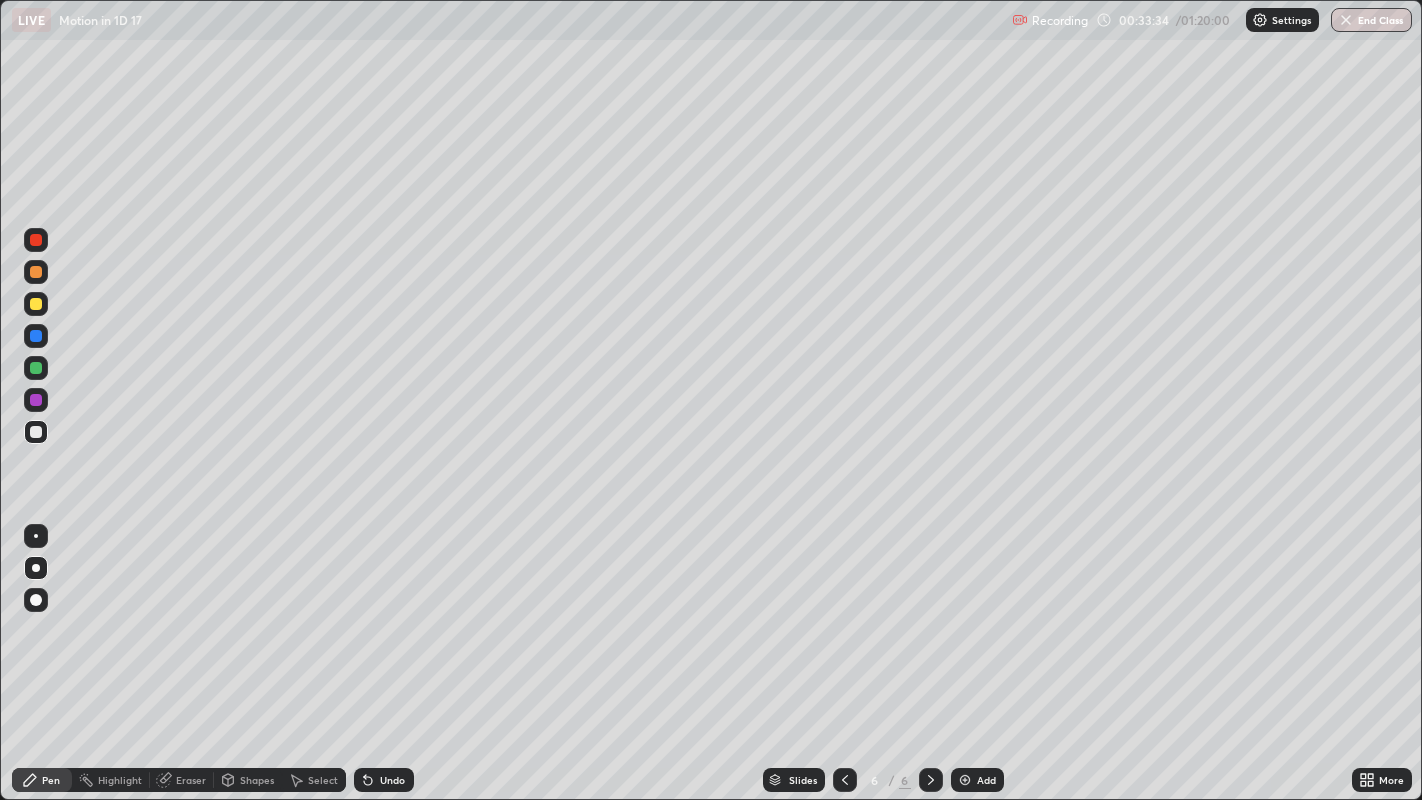 click at bounding box center [36, 304] 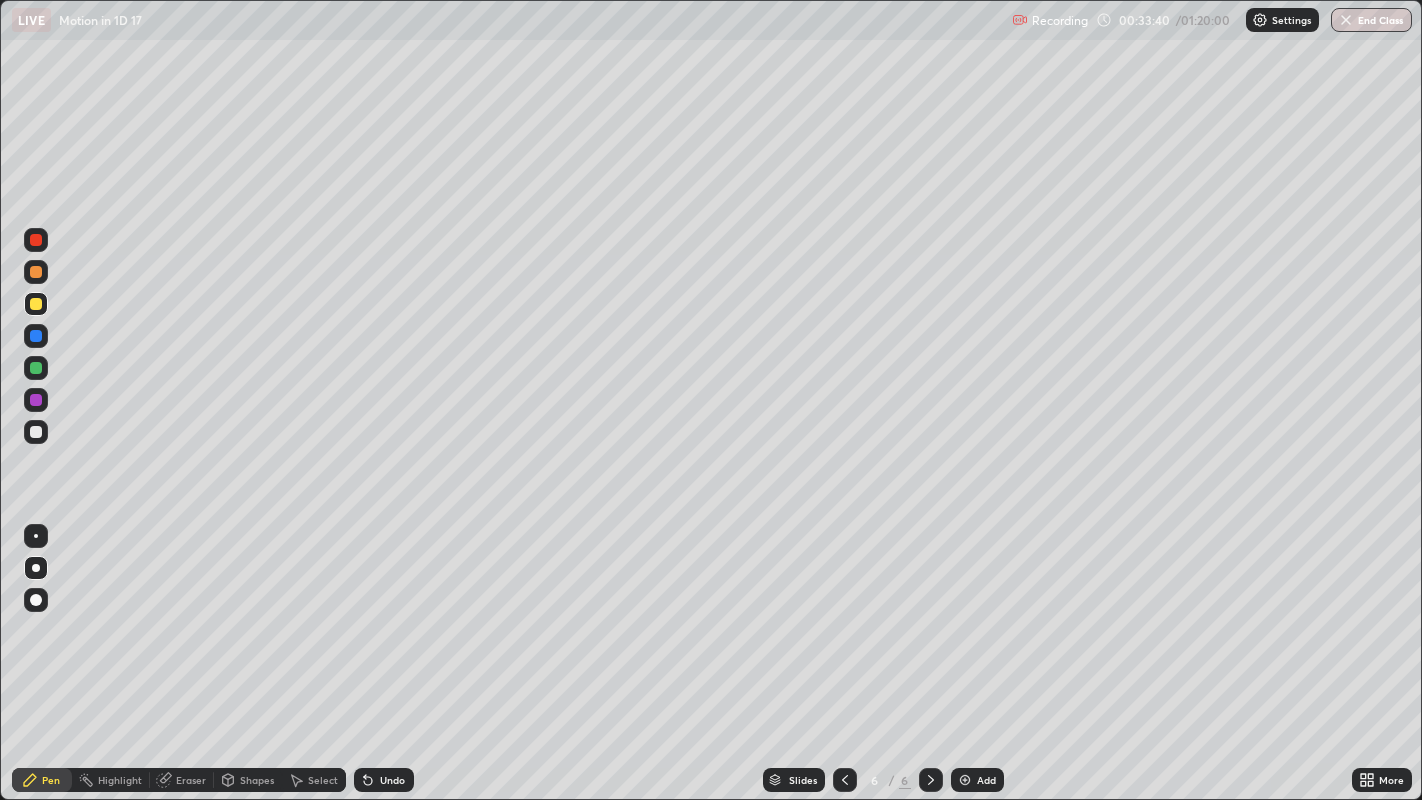 click at bounding box center (36, 432) 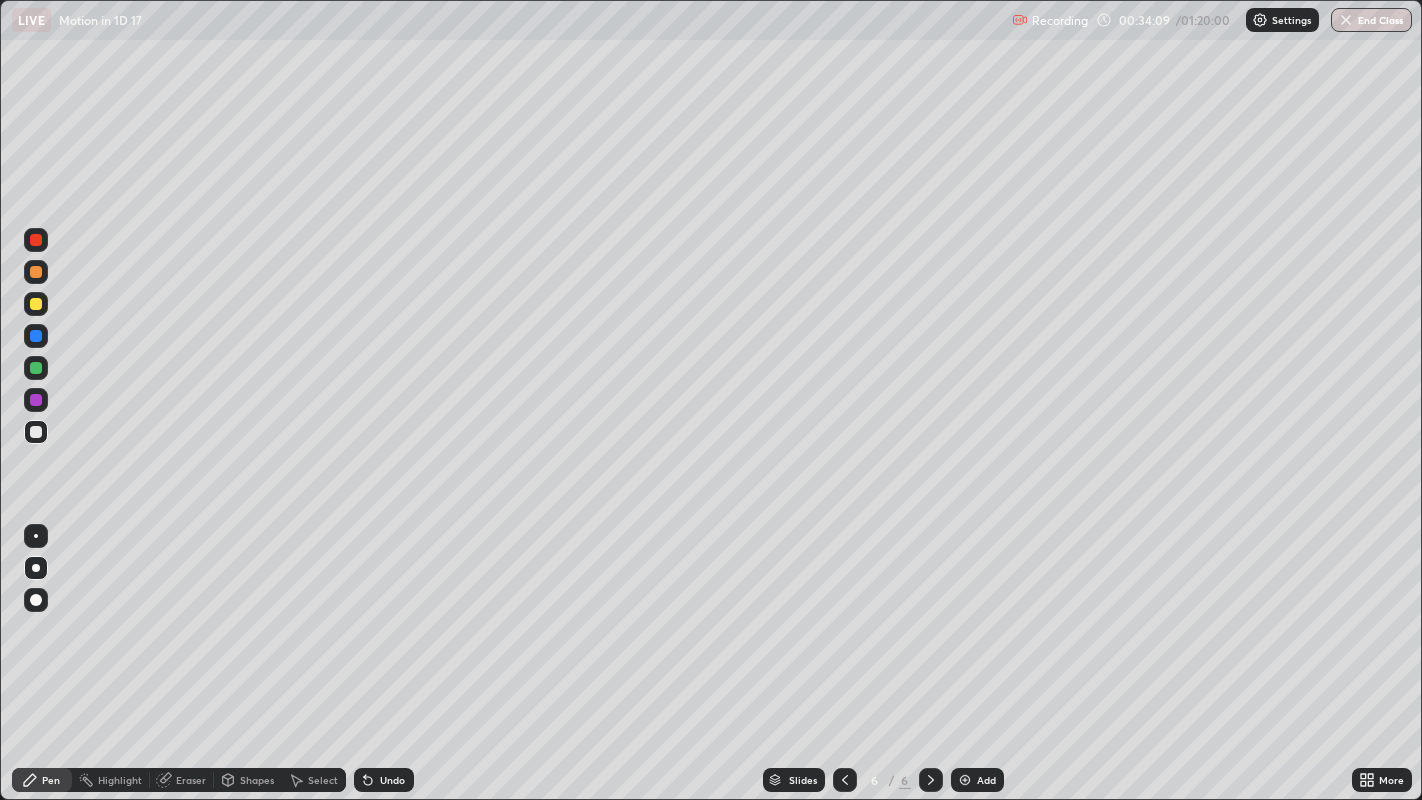 click at bounding box center [36, 272] 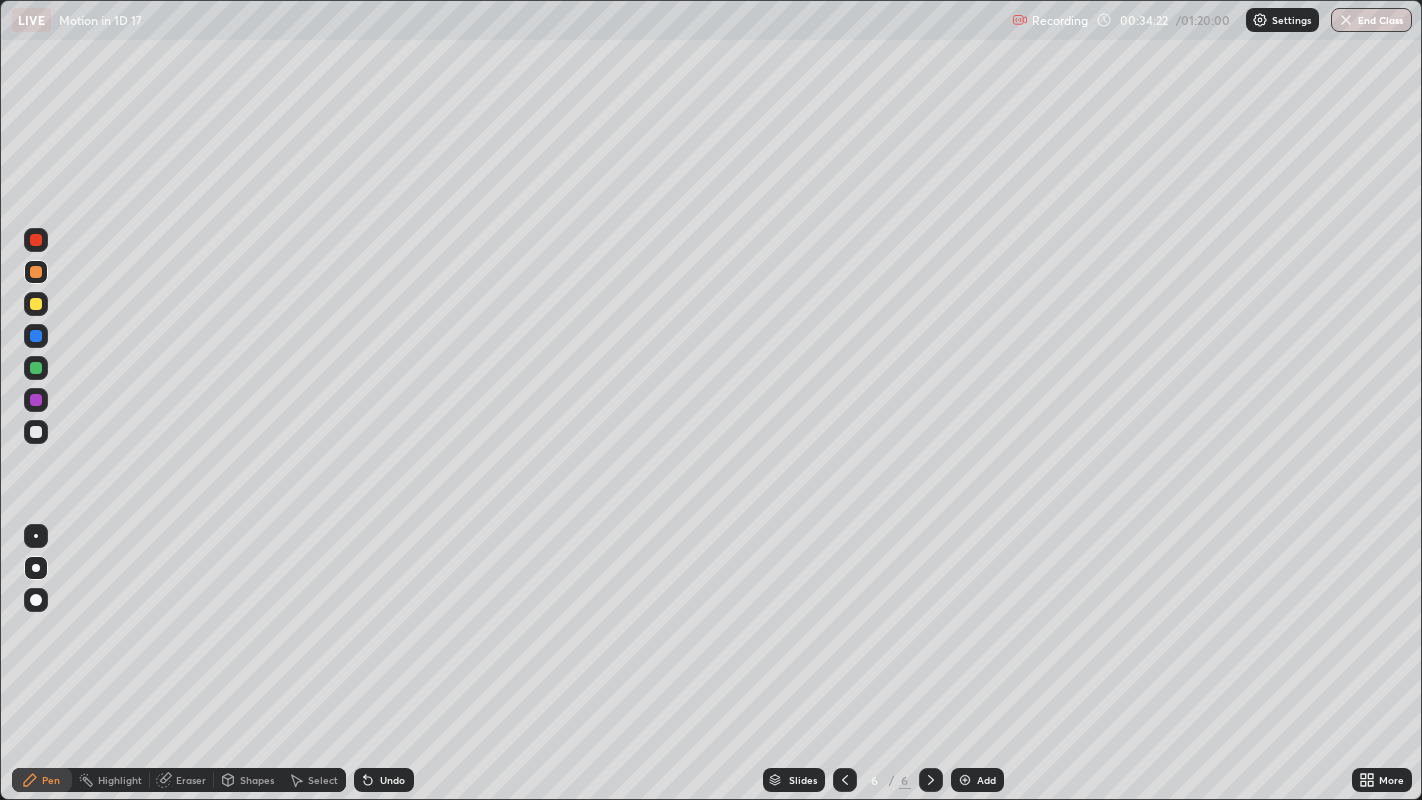click at bounding box center (36, 336) 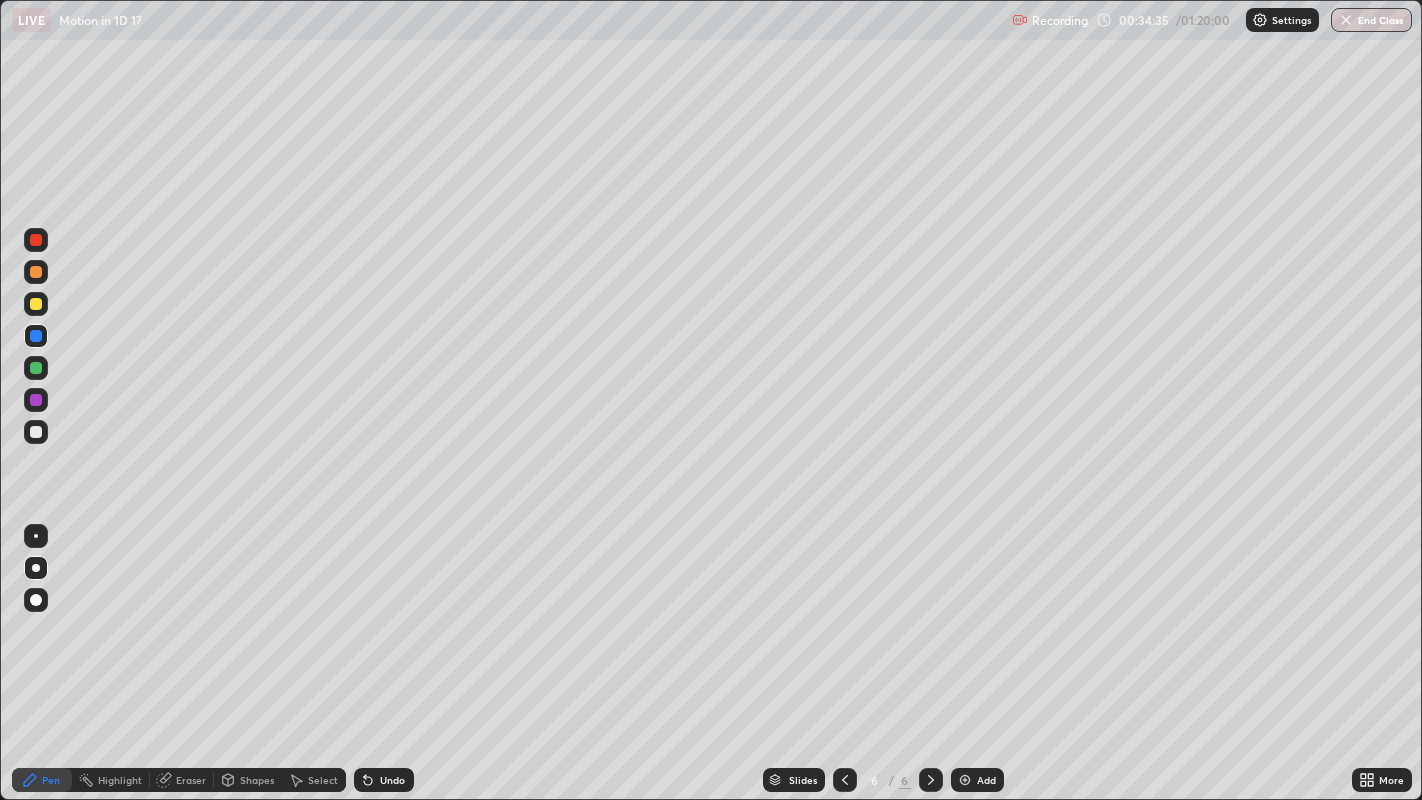 click at bounding box center [36, 336] 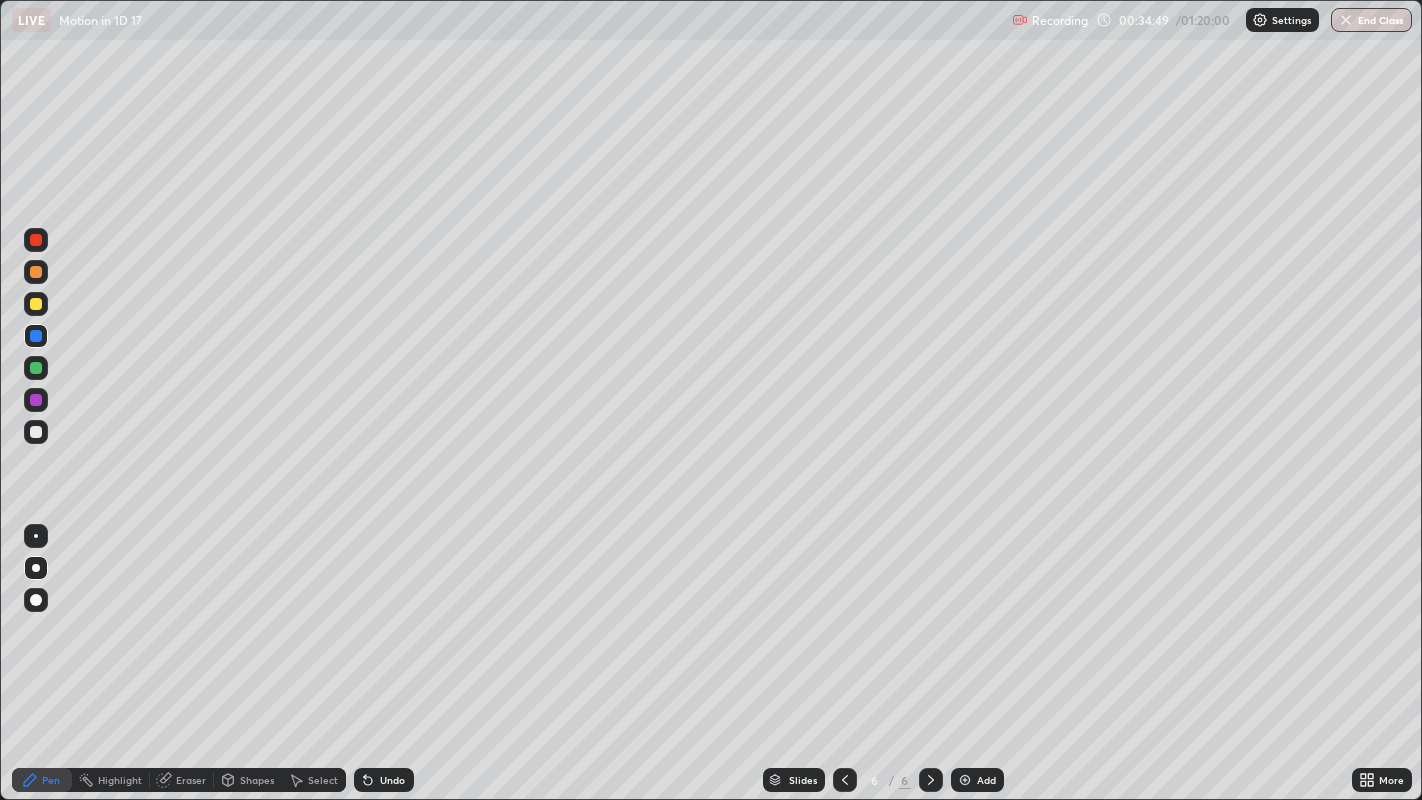 click at bounding box center [36, 304] 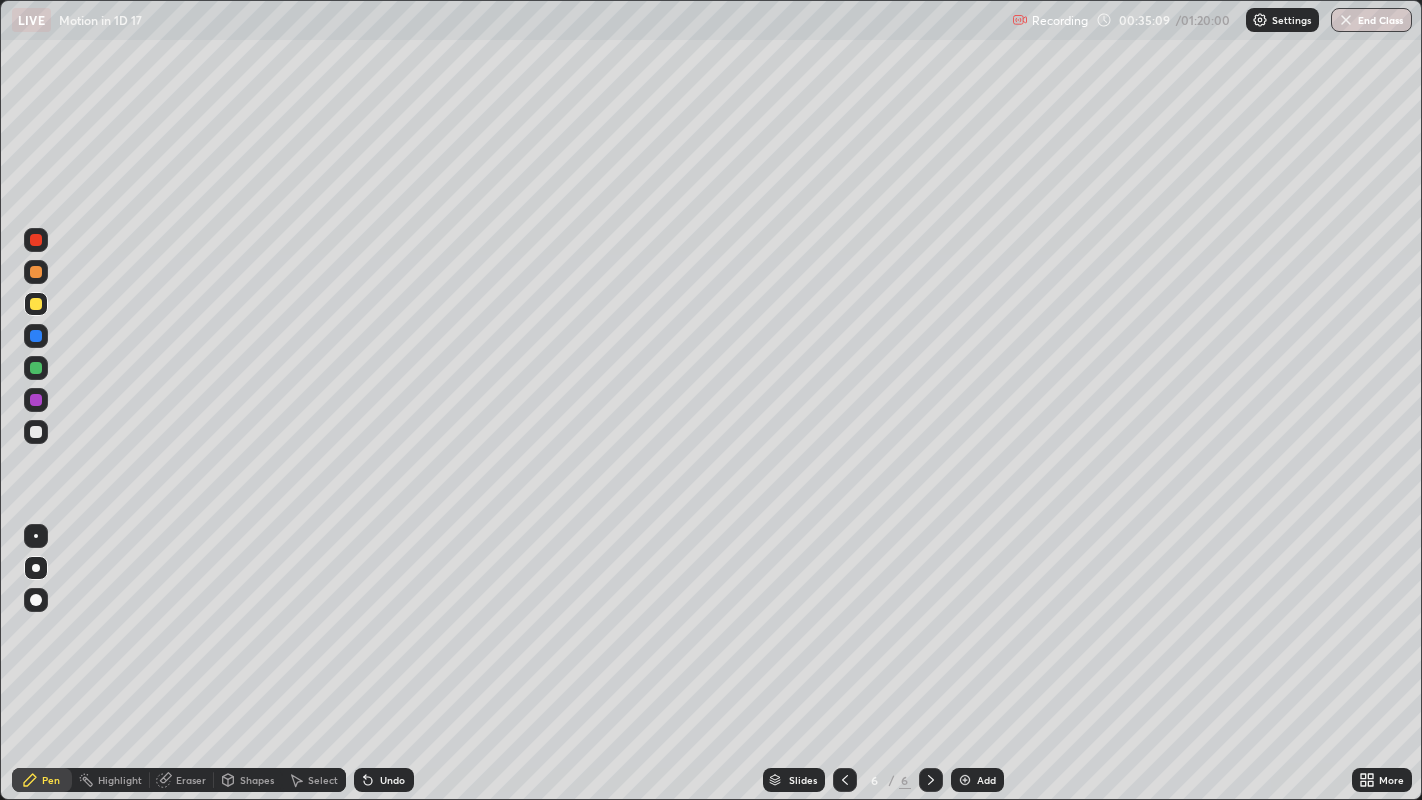 click at bounding box center [36, 432] 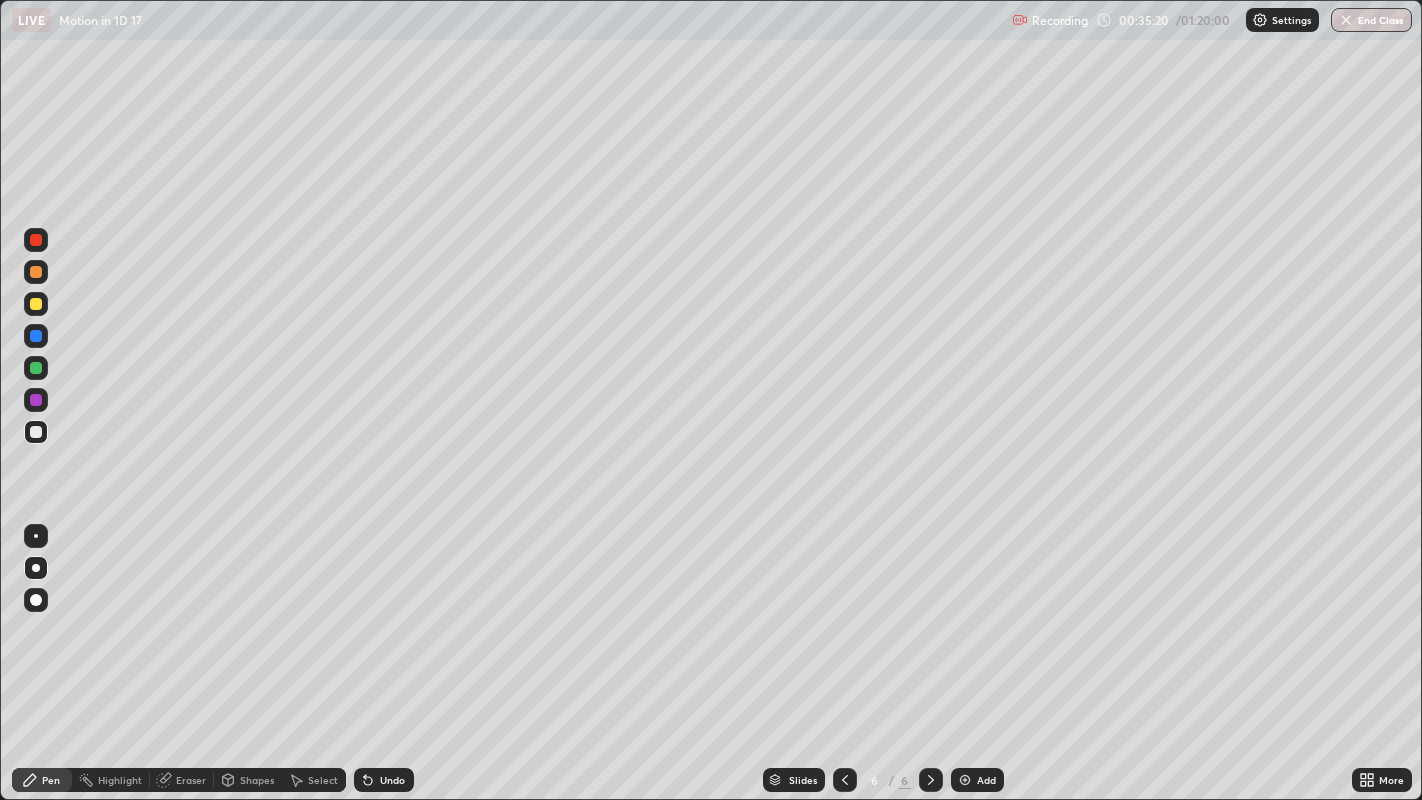 click on "Shapes" at bounding box center (257, 780) 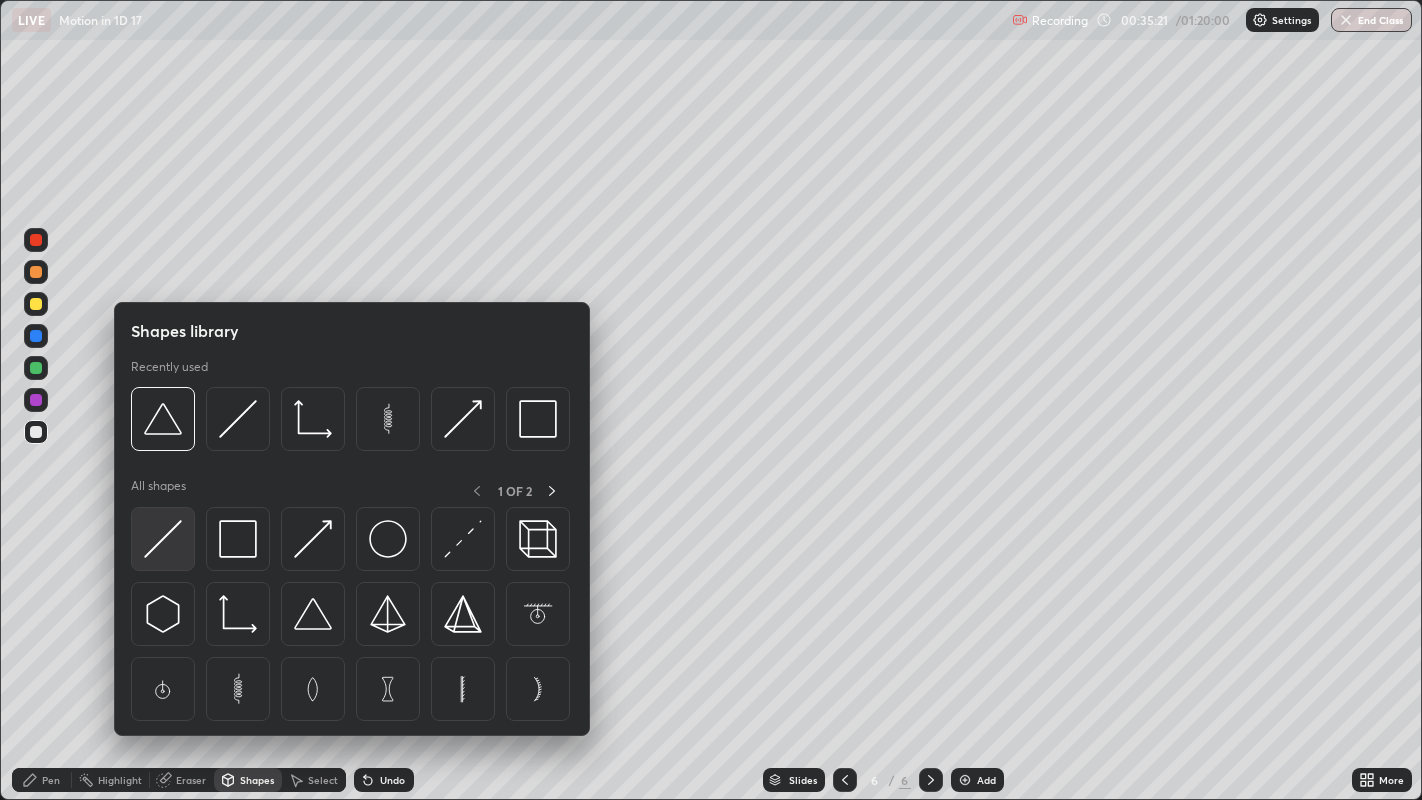click at bounding box center [163, 539] 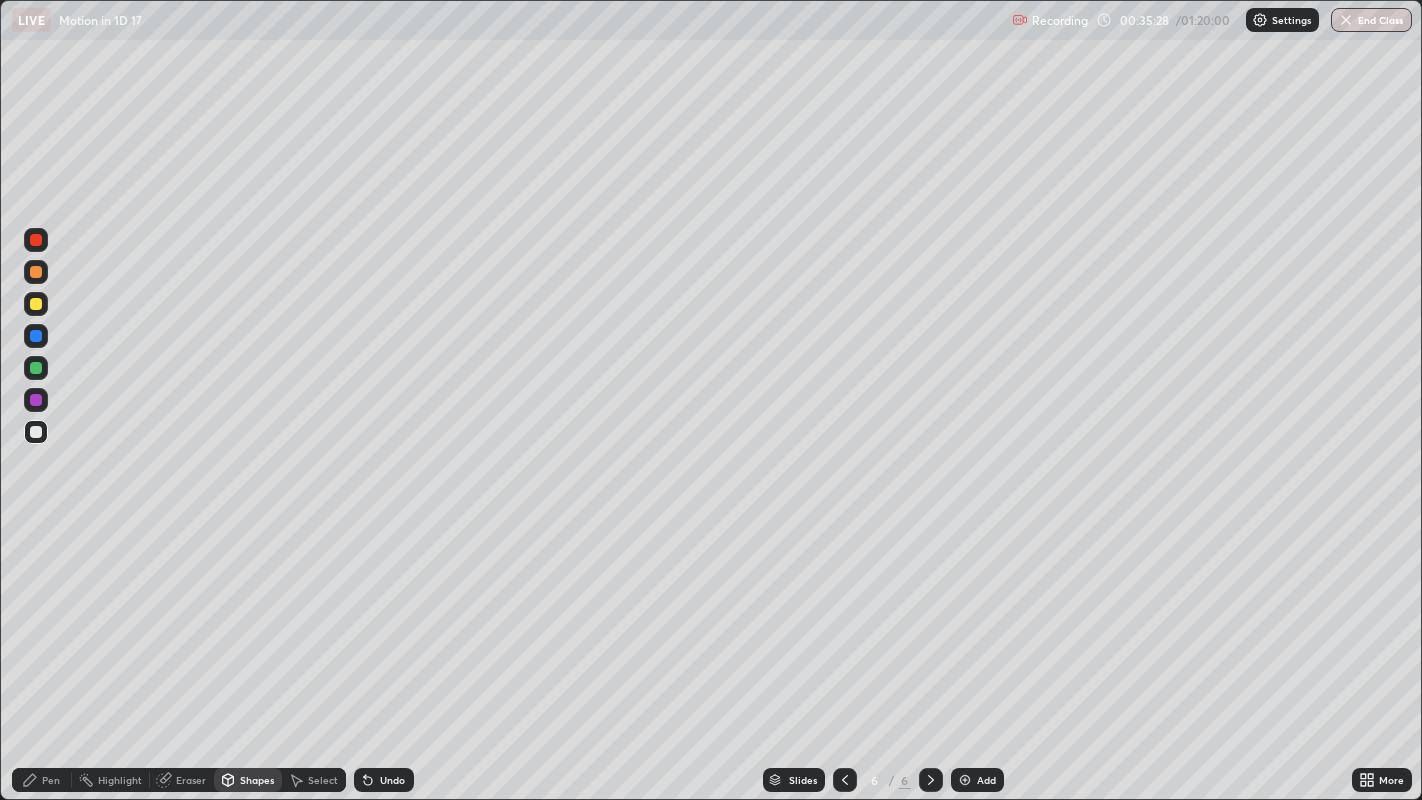 click at bounding box center [36, 304] 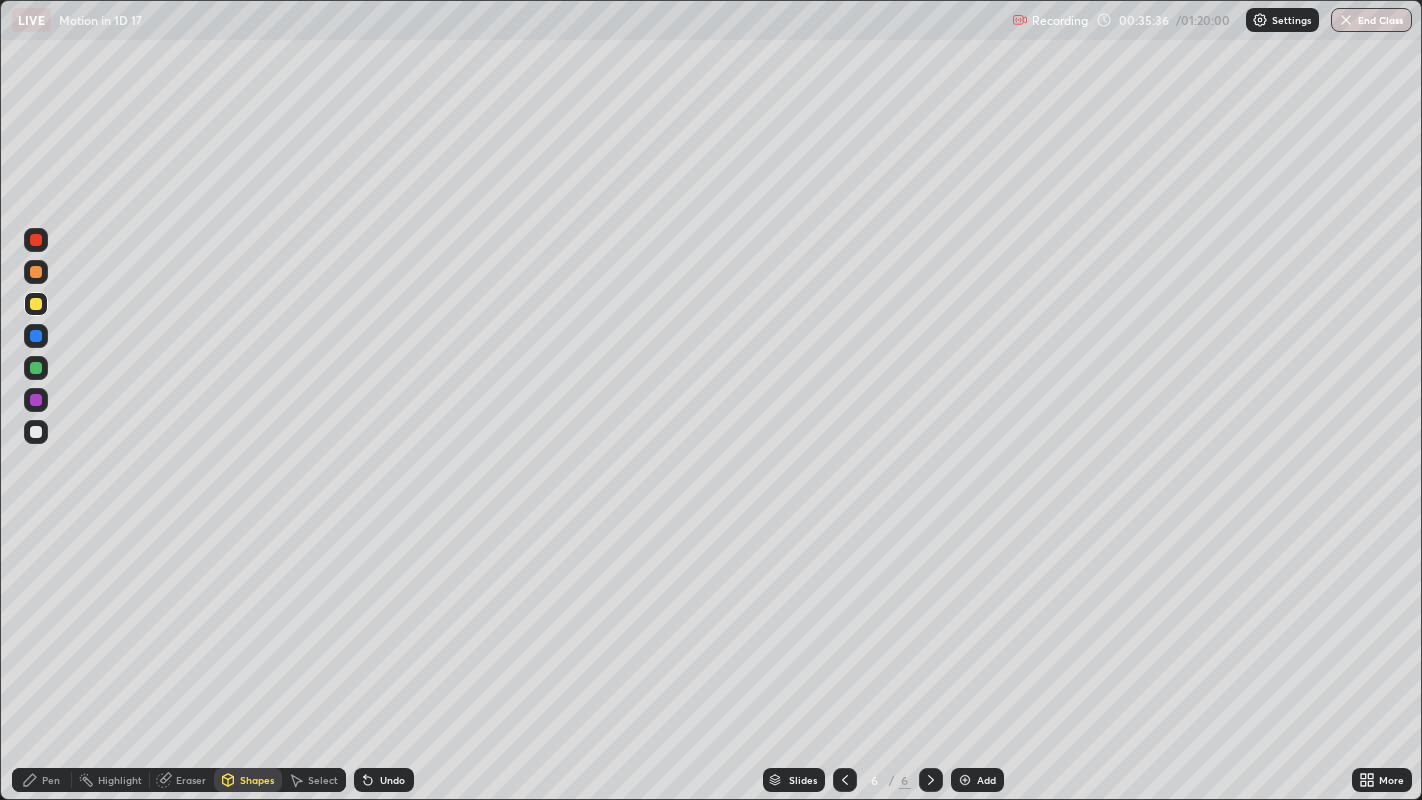 click on "Pen" at bounding box center (42, 780) 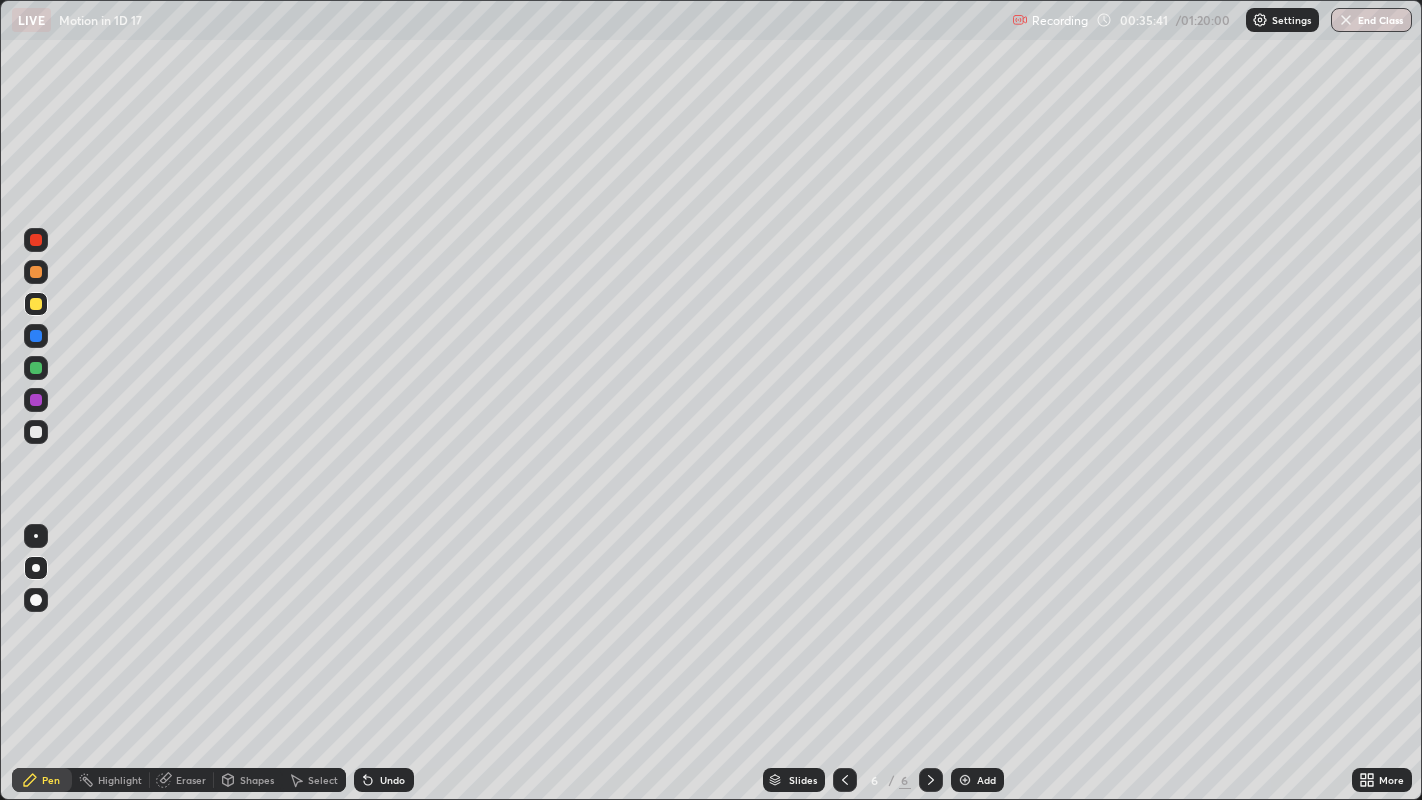 click at bounding box center [36, 432] 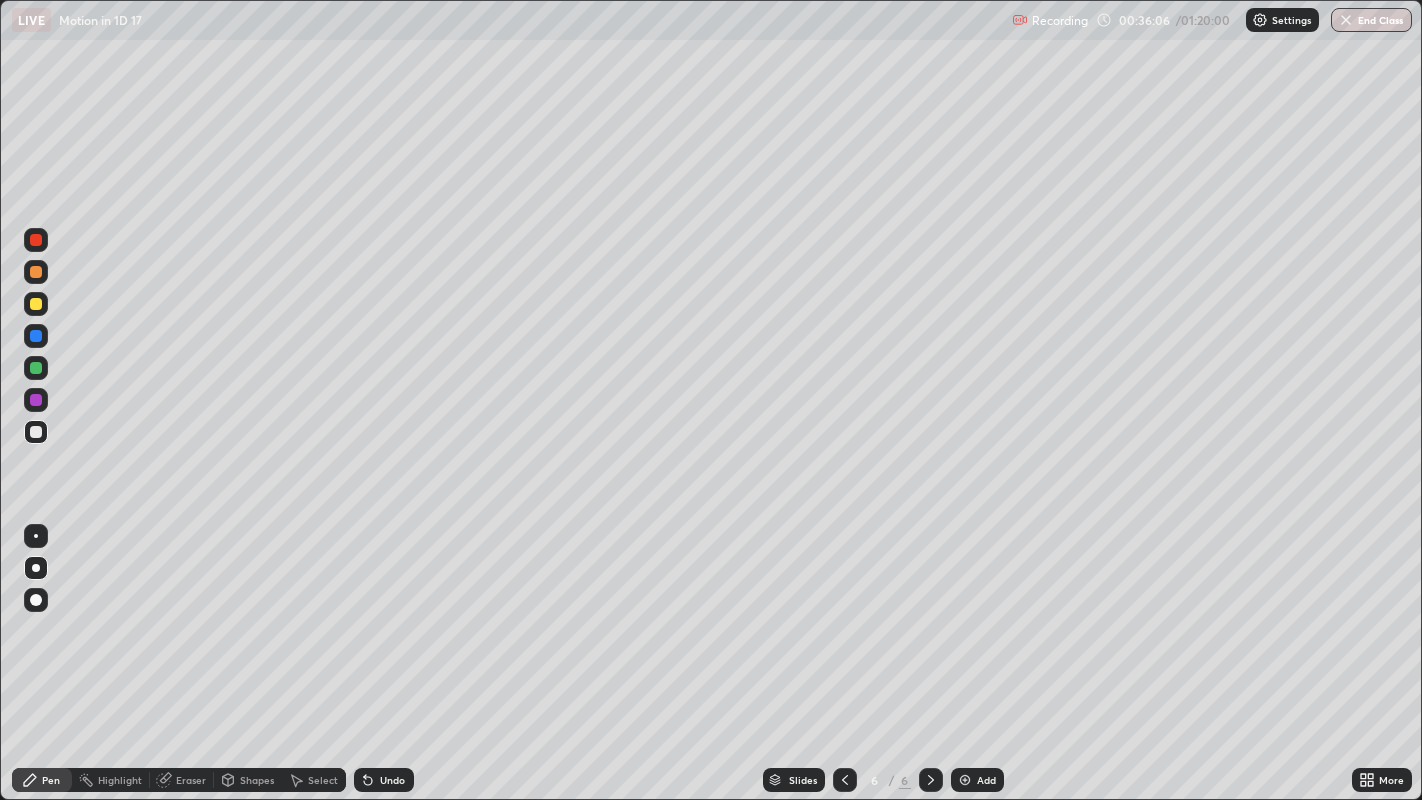 click at bounding box center (36, 272) 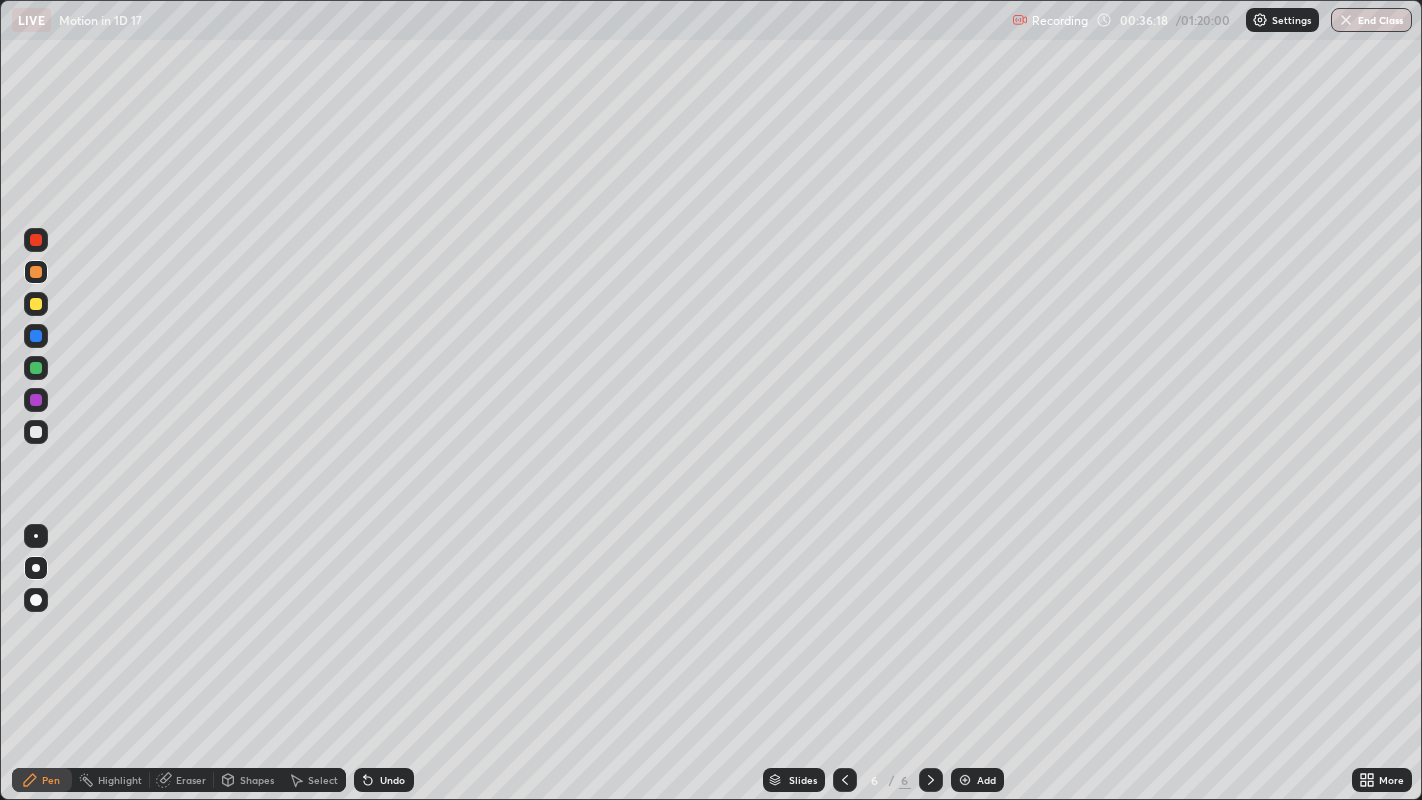 click at bounding box center [36, 240] 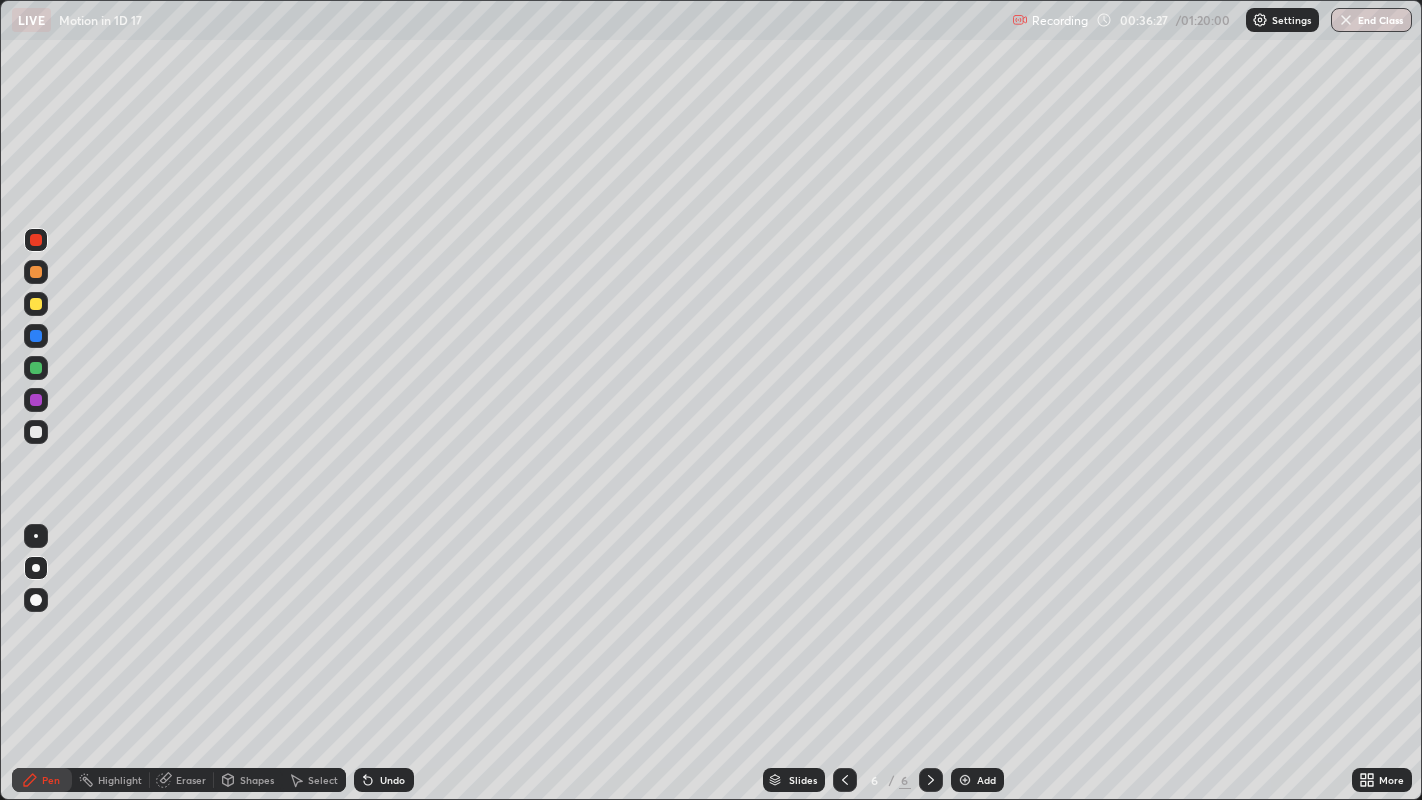 click at bounding box center [36, 240] 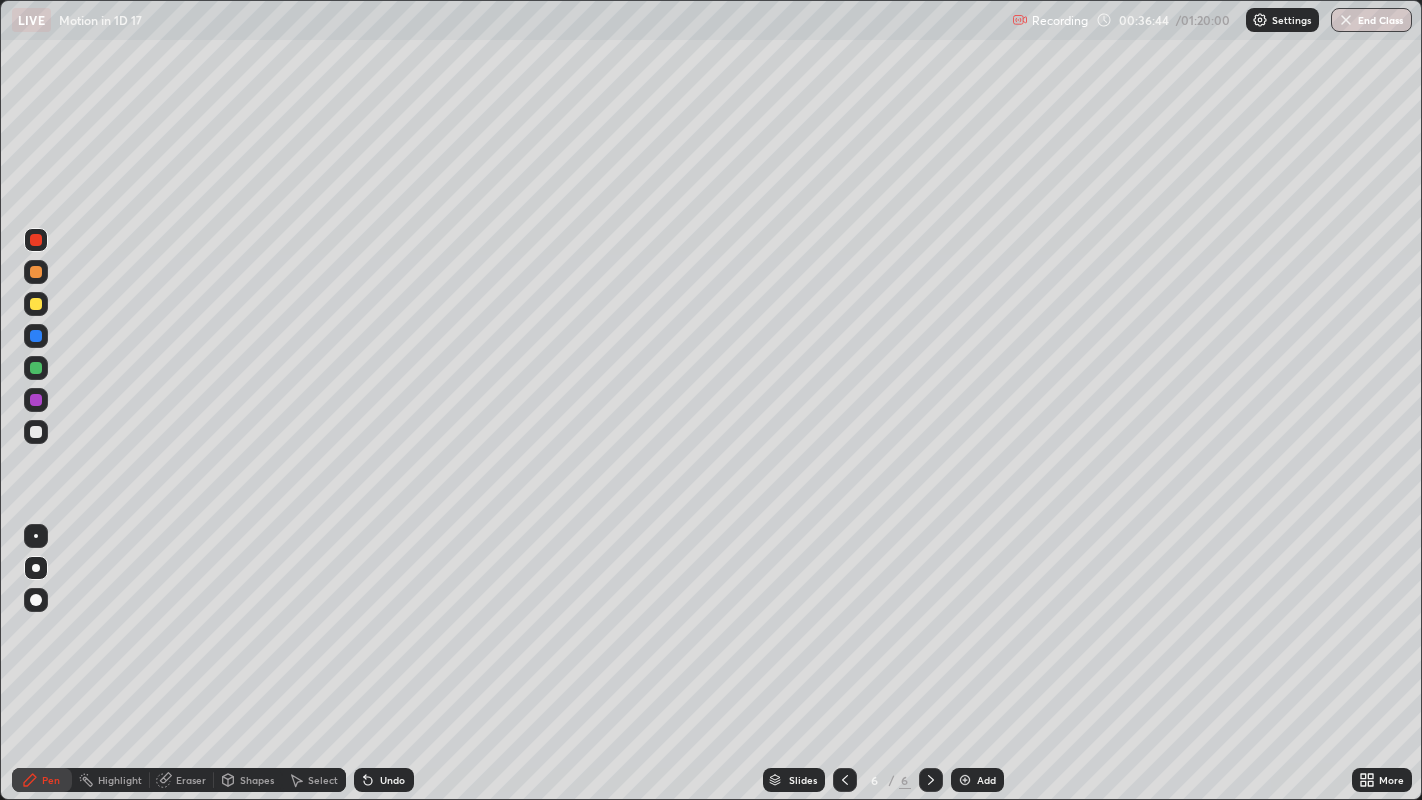 click at bounding box center (36, 272) 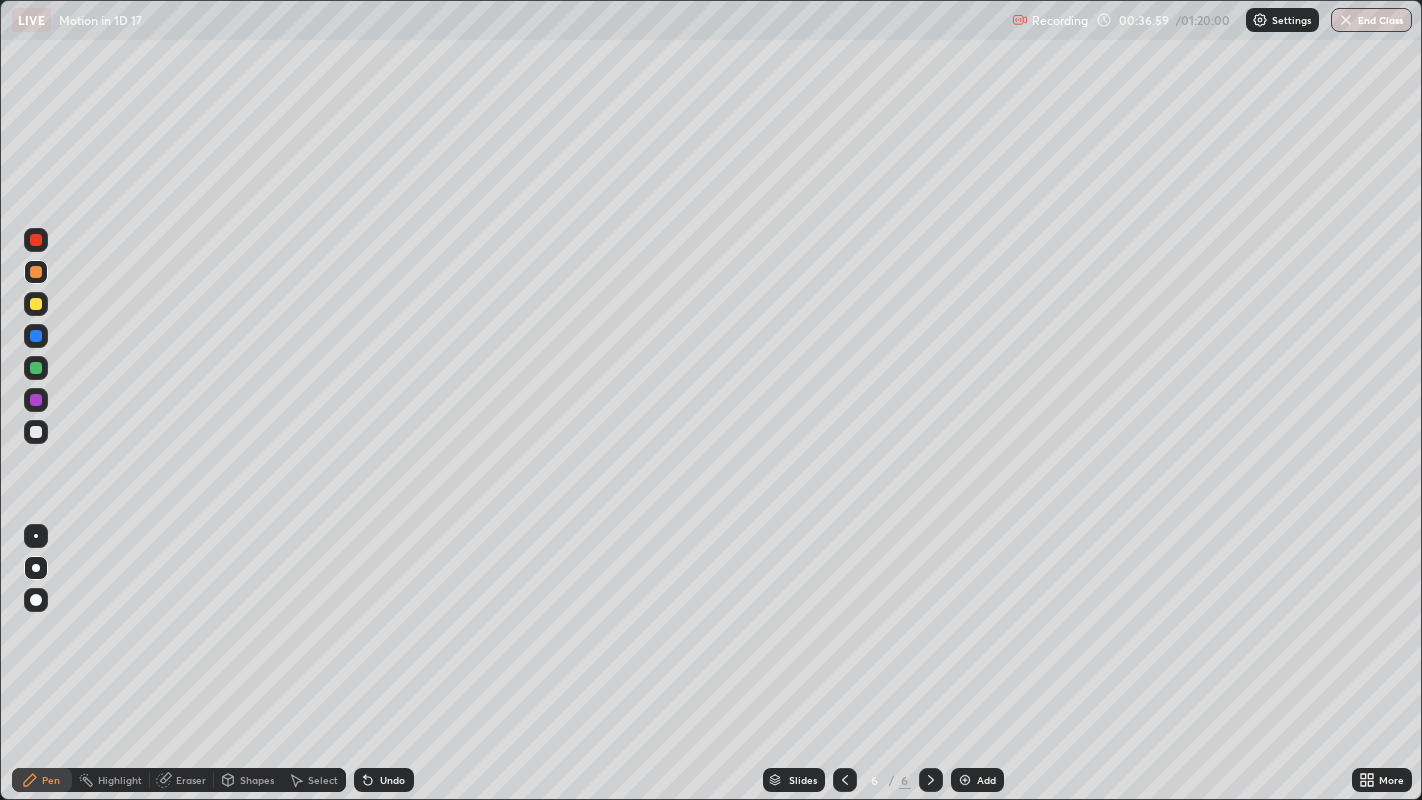 click at bounding box center [36, 432] 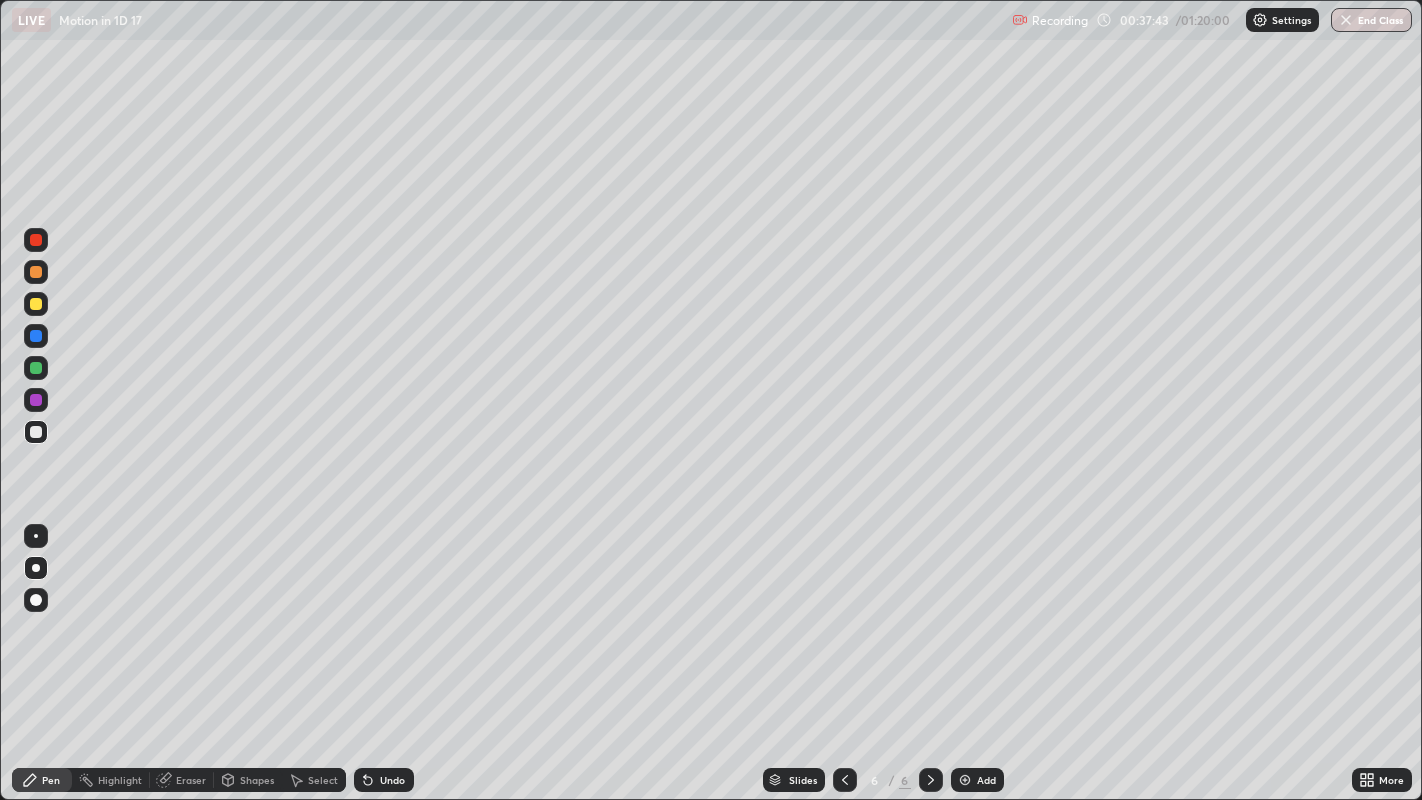 click 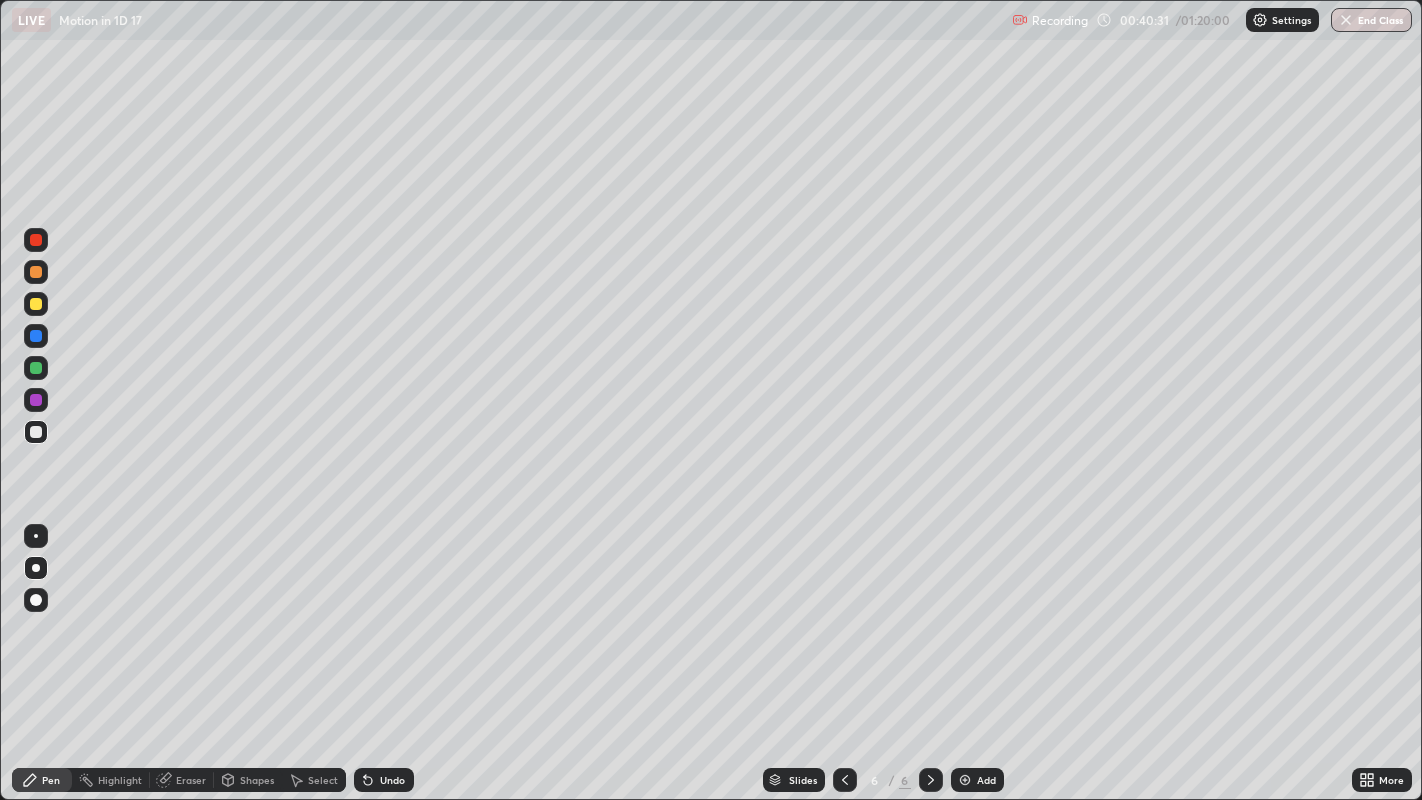 click on "Add" at bounding box center [986, 780] 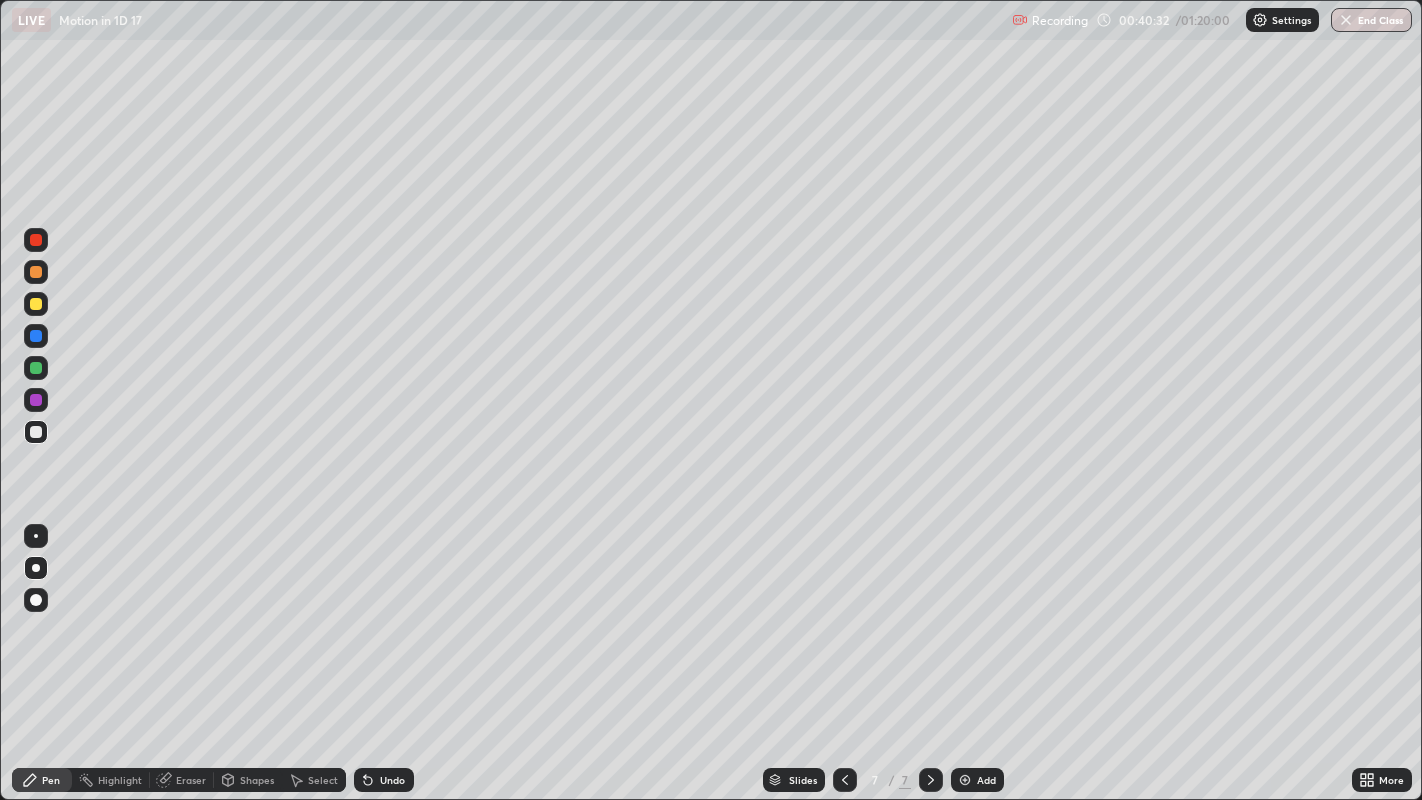 click at bounding box center (36, 432) 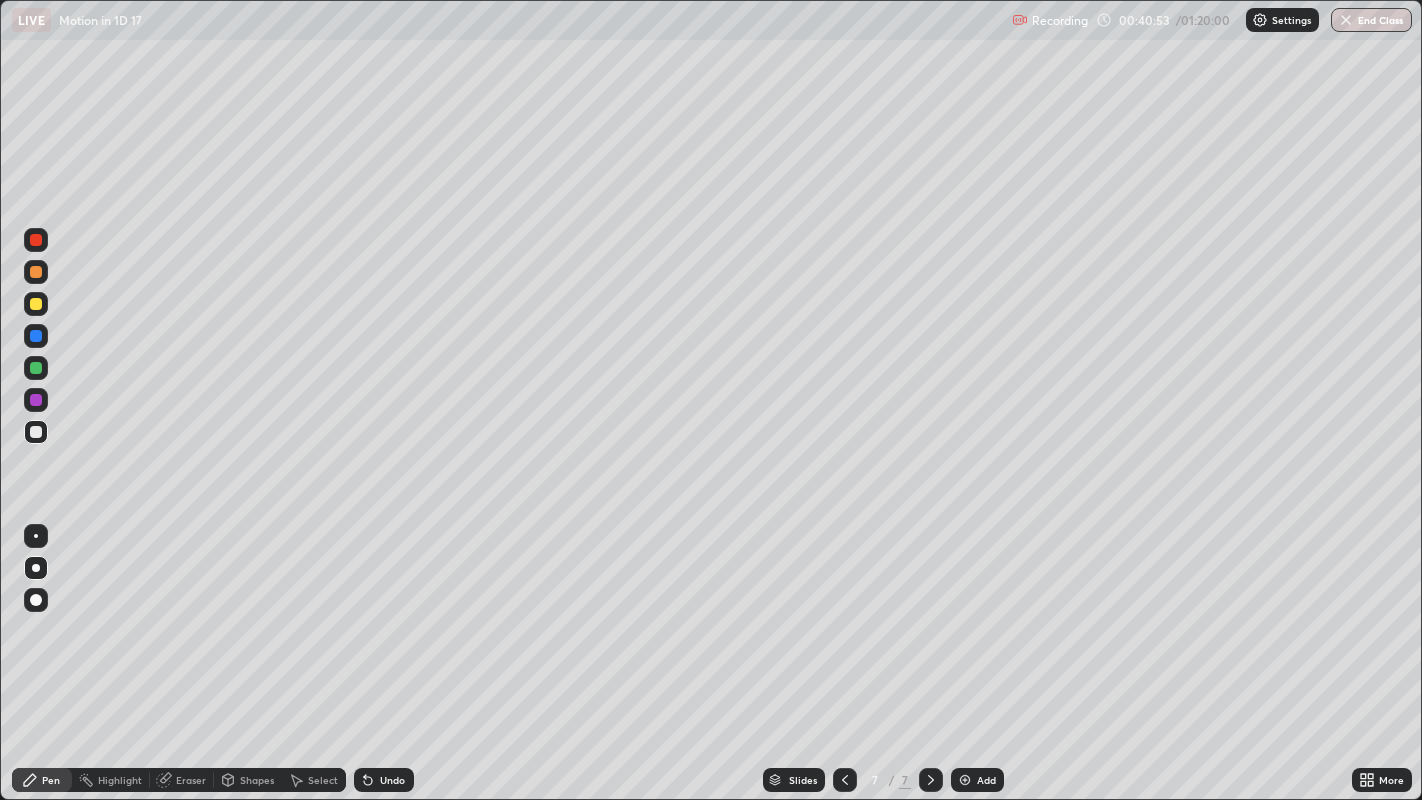 click at bounding box center (36, 304) 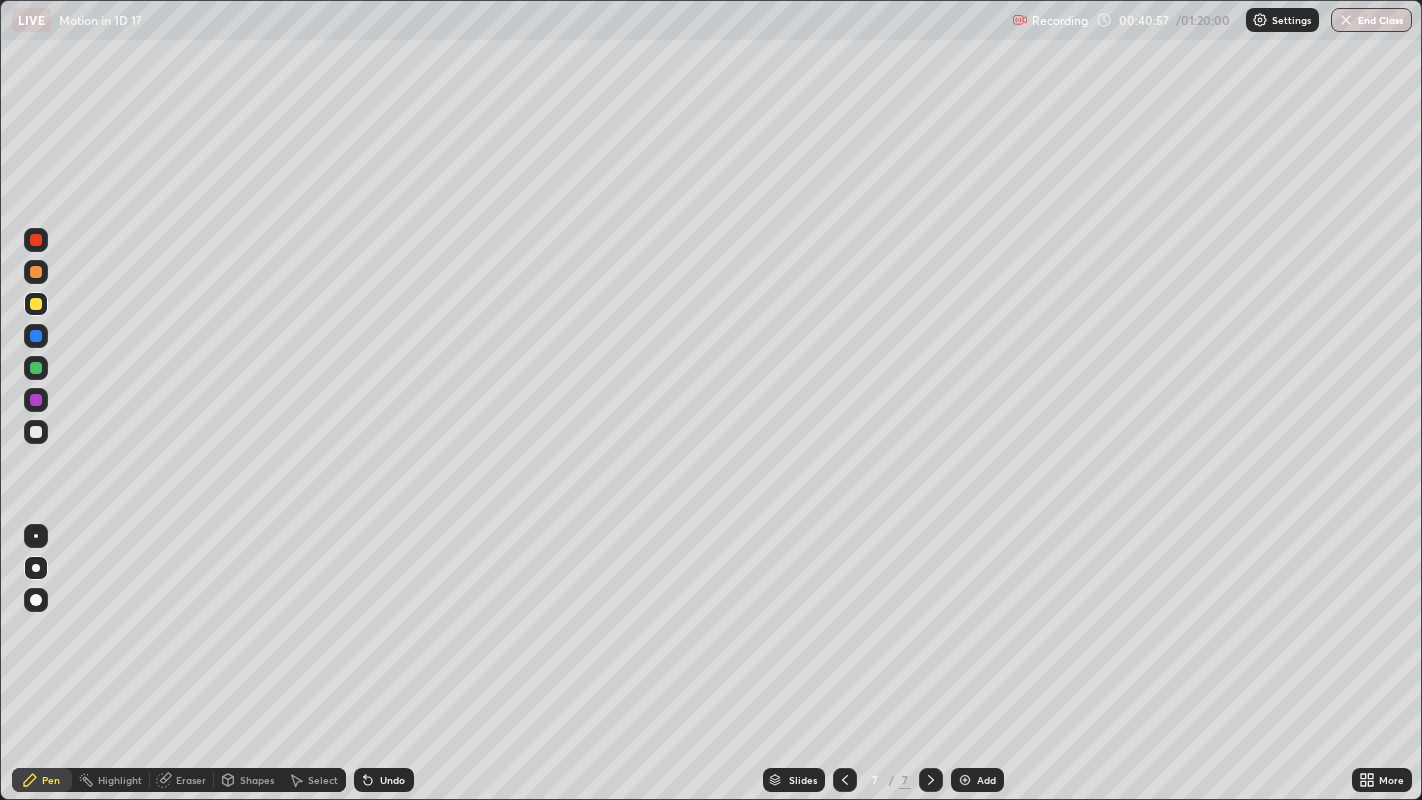 click at bounding box center [36, 432] 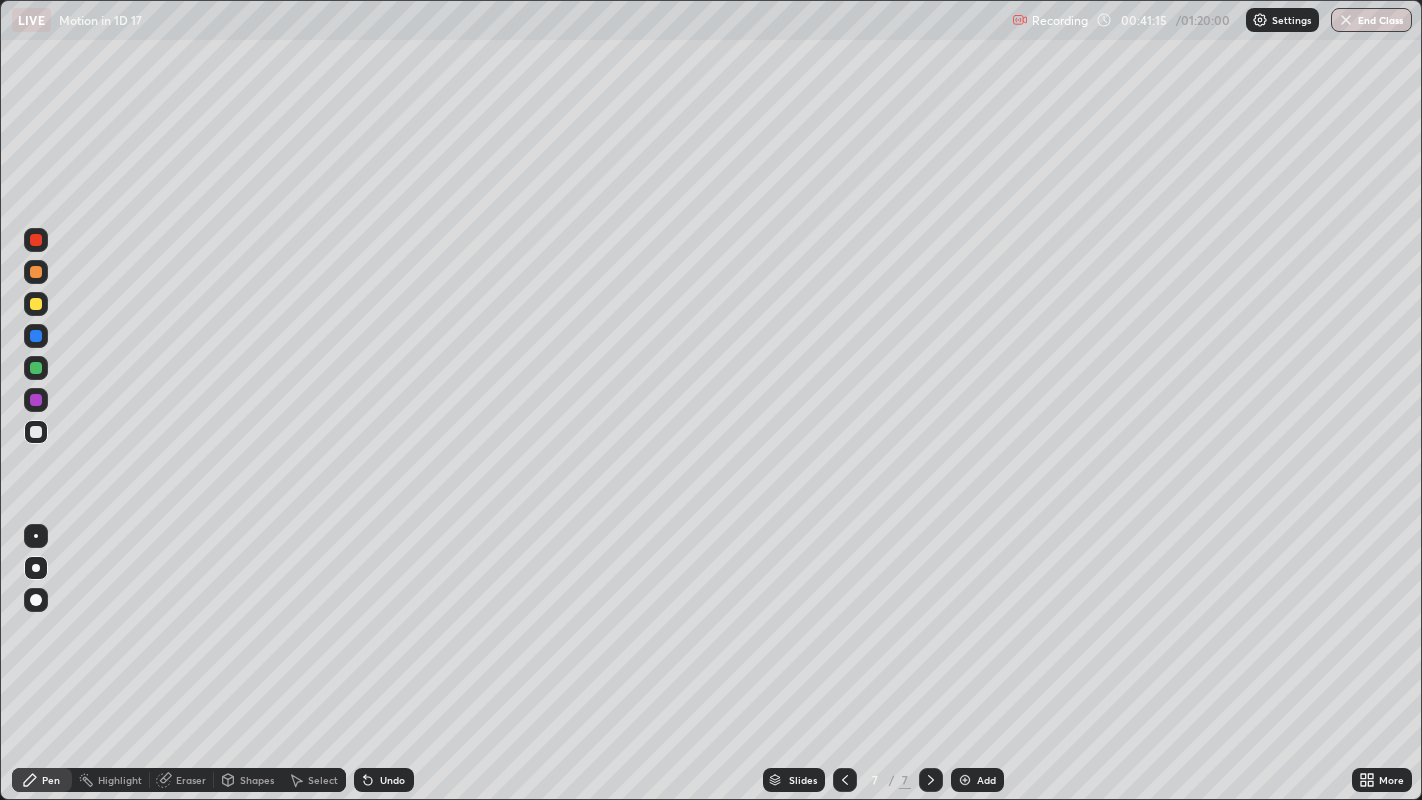 click on "Shapes" at bounding box center (257, 780) 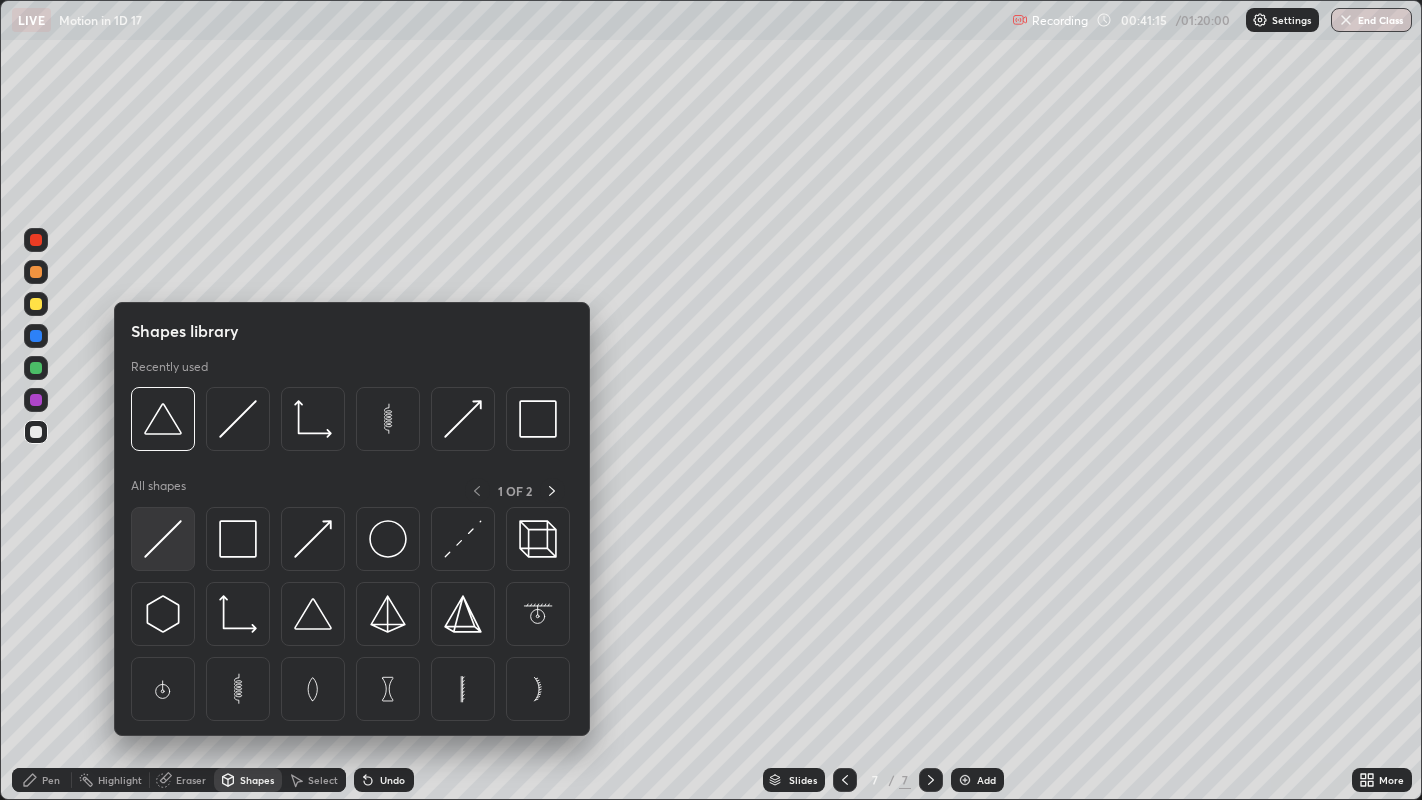 click at bounding box center [163, 539] 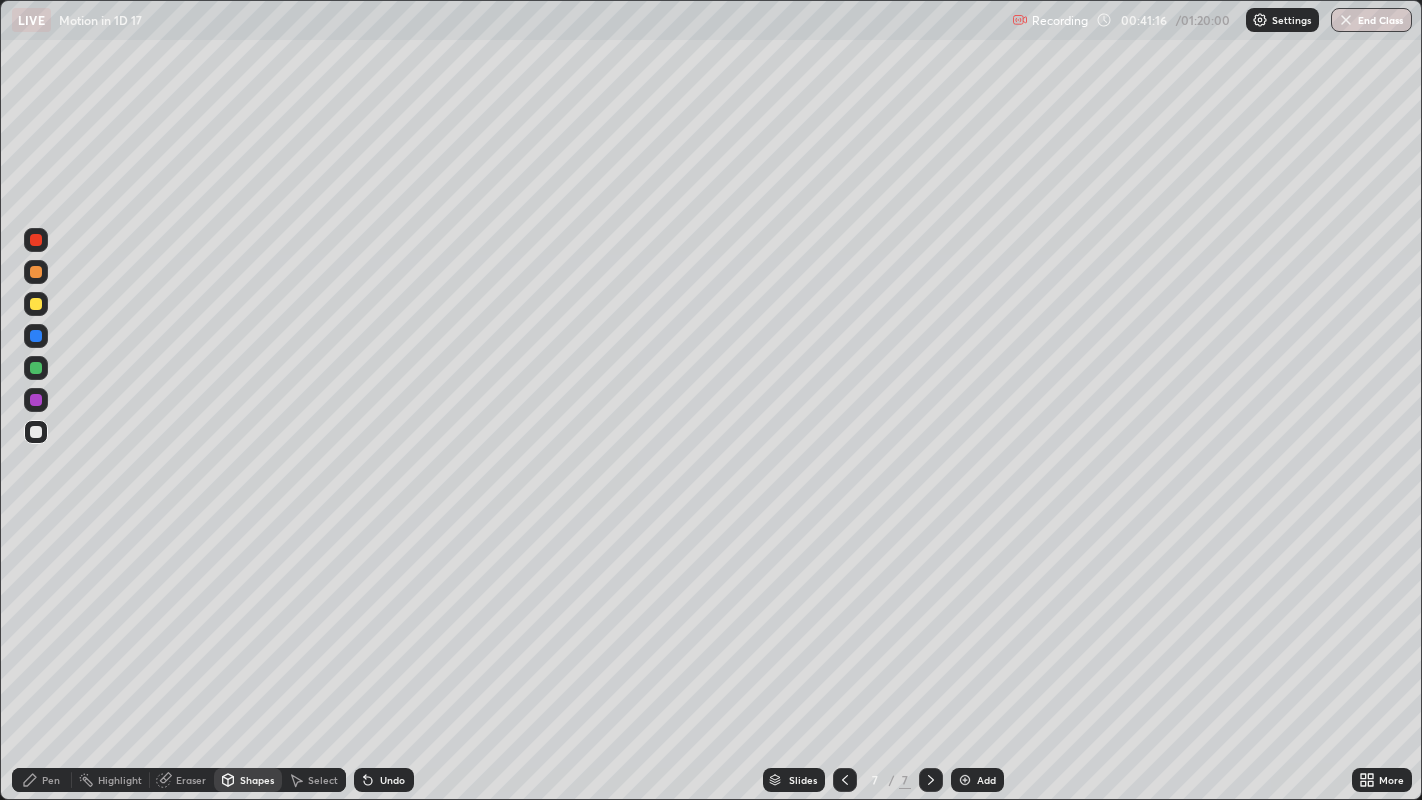 click at bounding box center [36, 432] 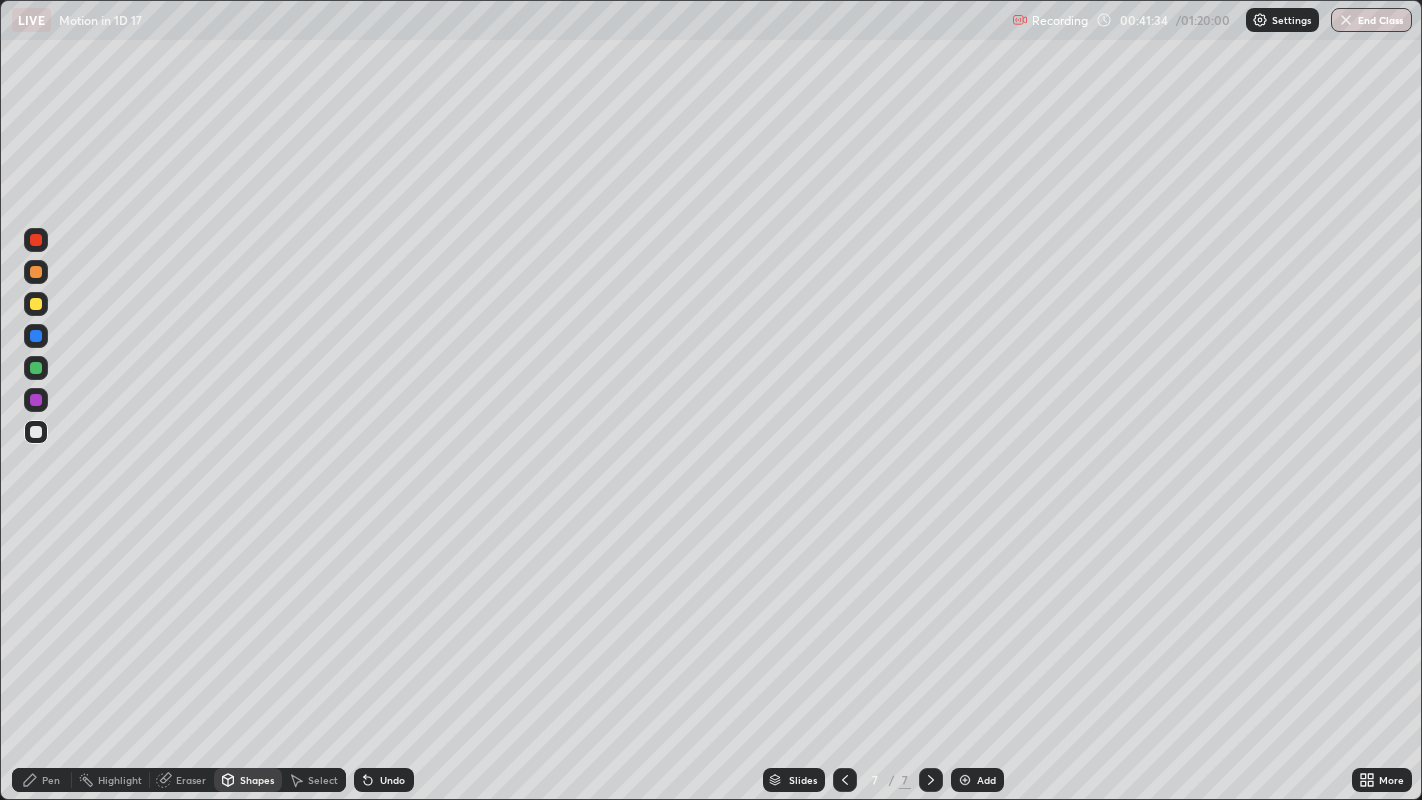 click at bounding box center [36, 304] 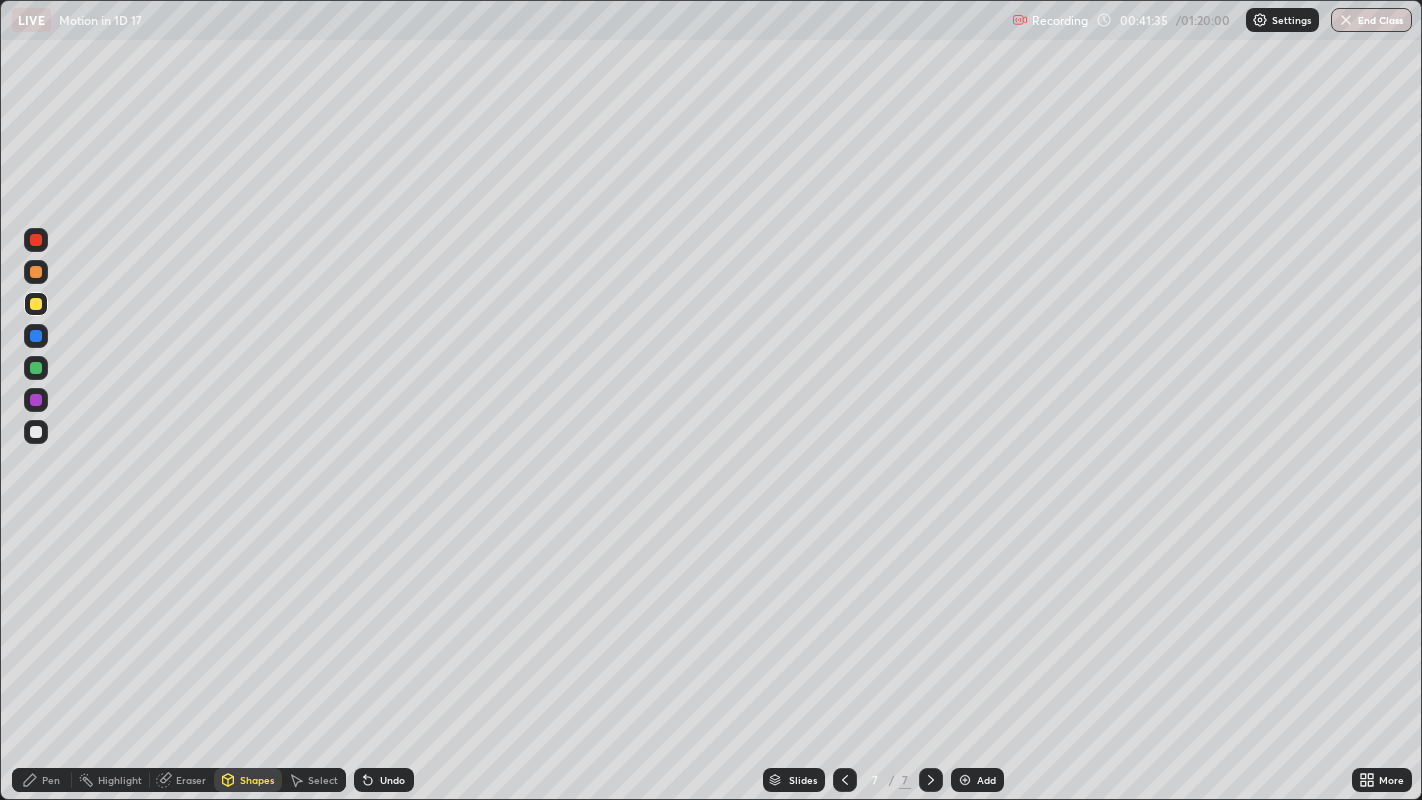 click on "Pen" at bounding box center [51, 780] 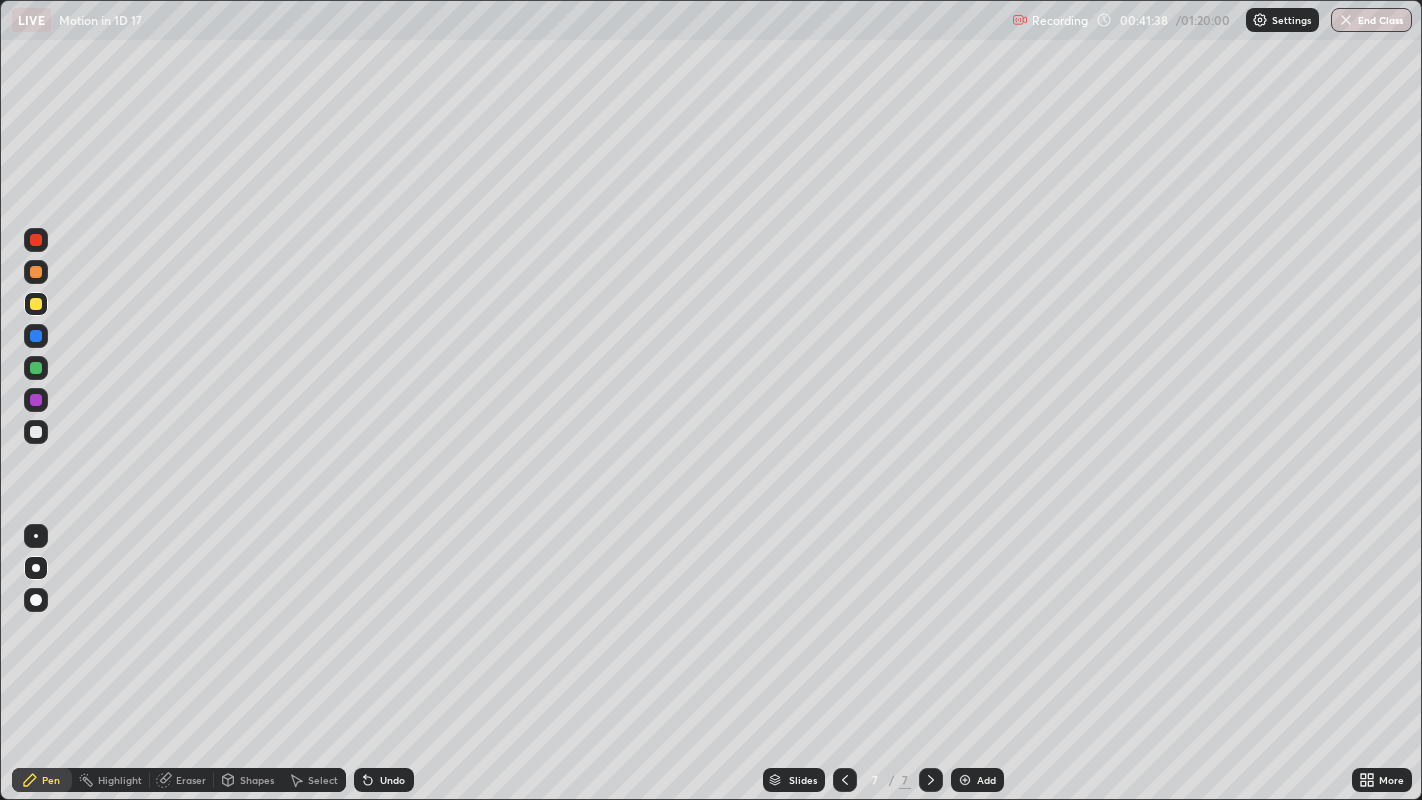 click on "Shapes" at bounding box center [257, 780] 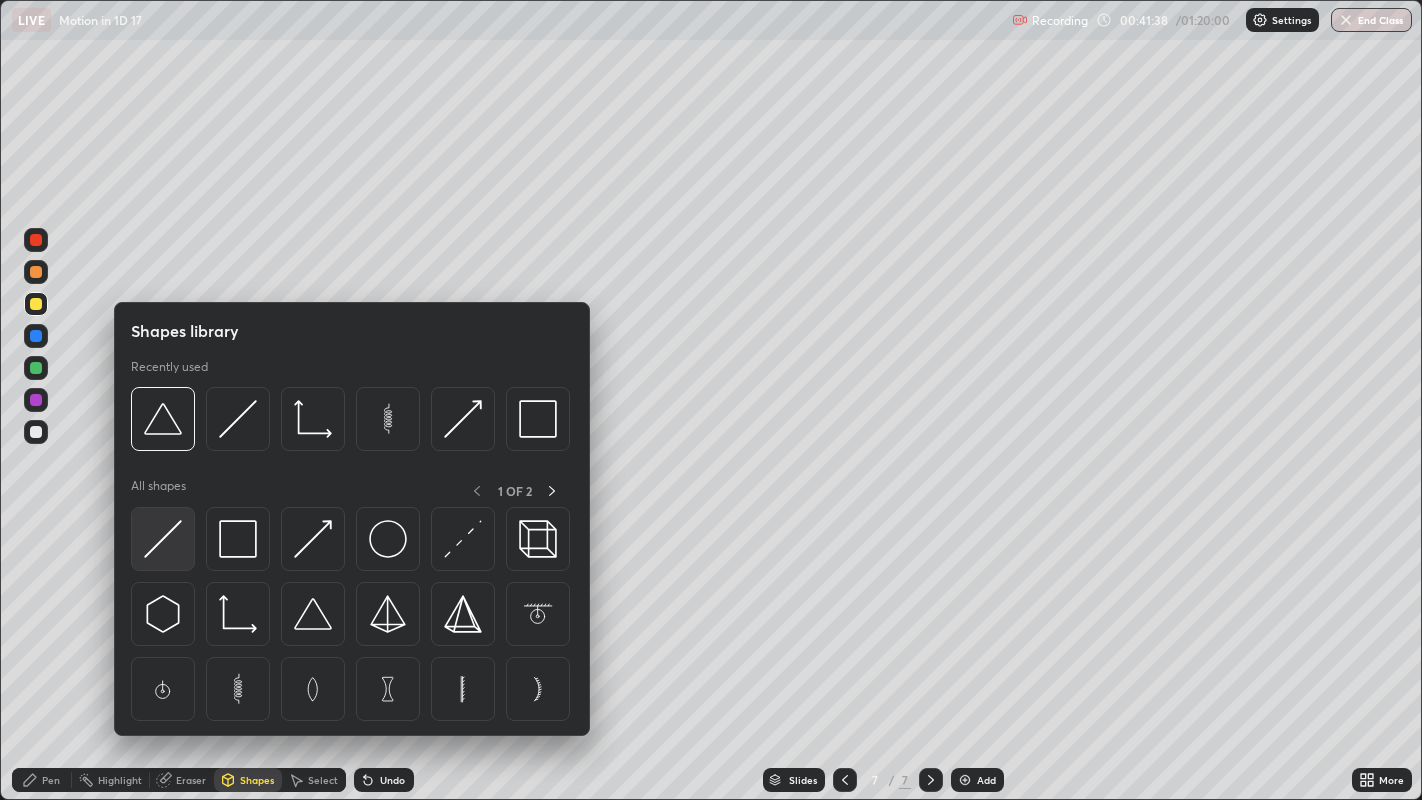click at bounding box center (163, 539) 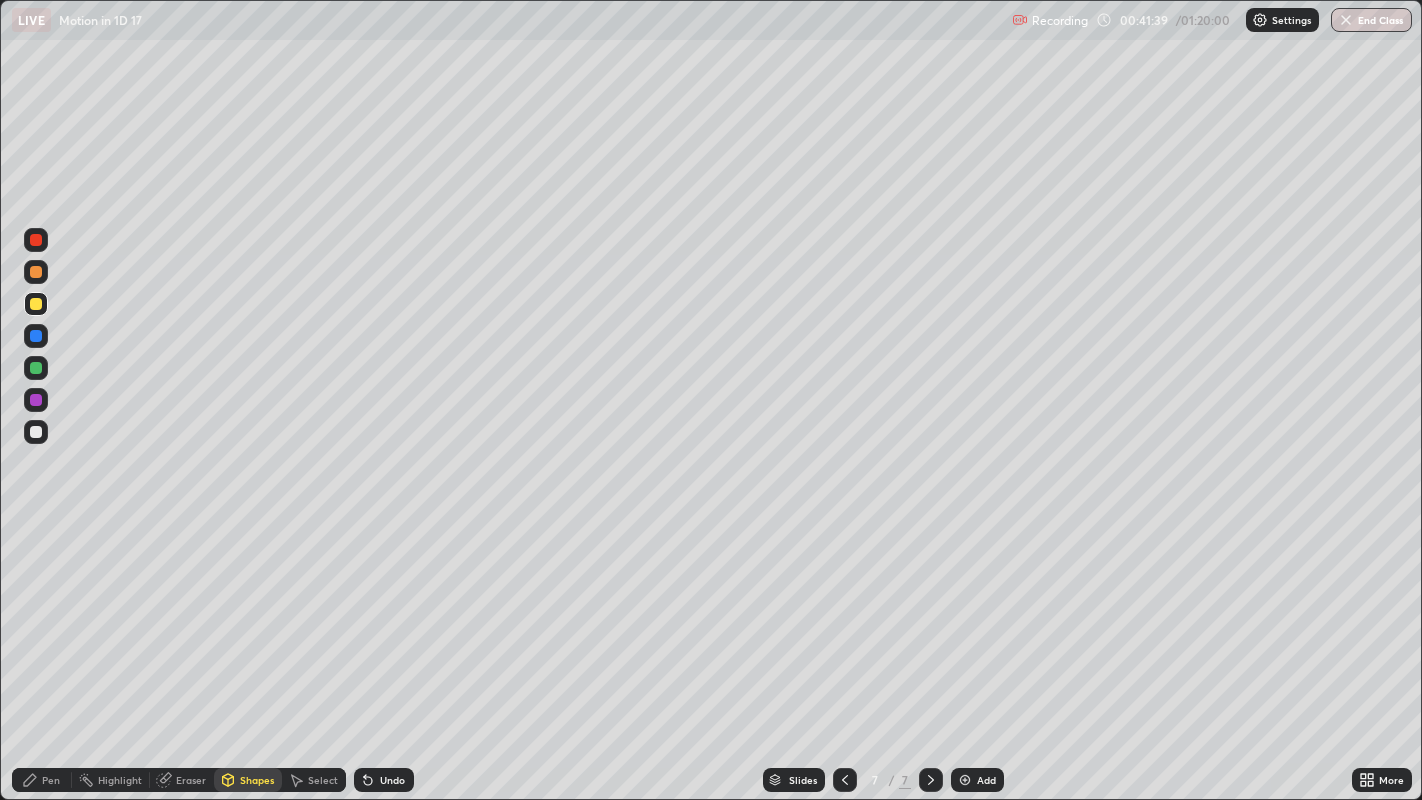 click at bounding box center (36, 272) 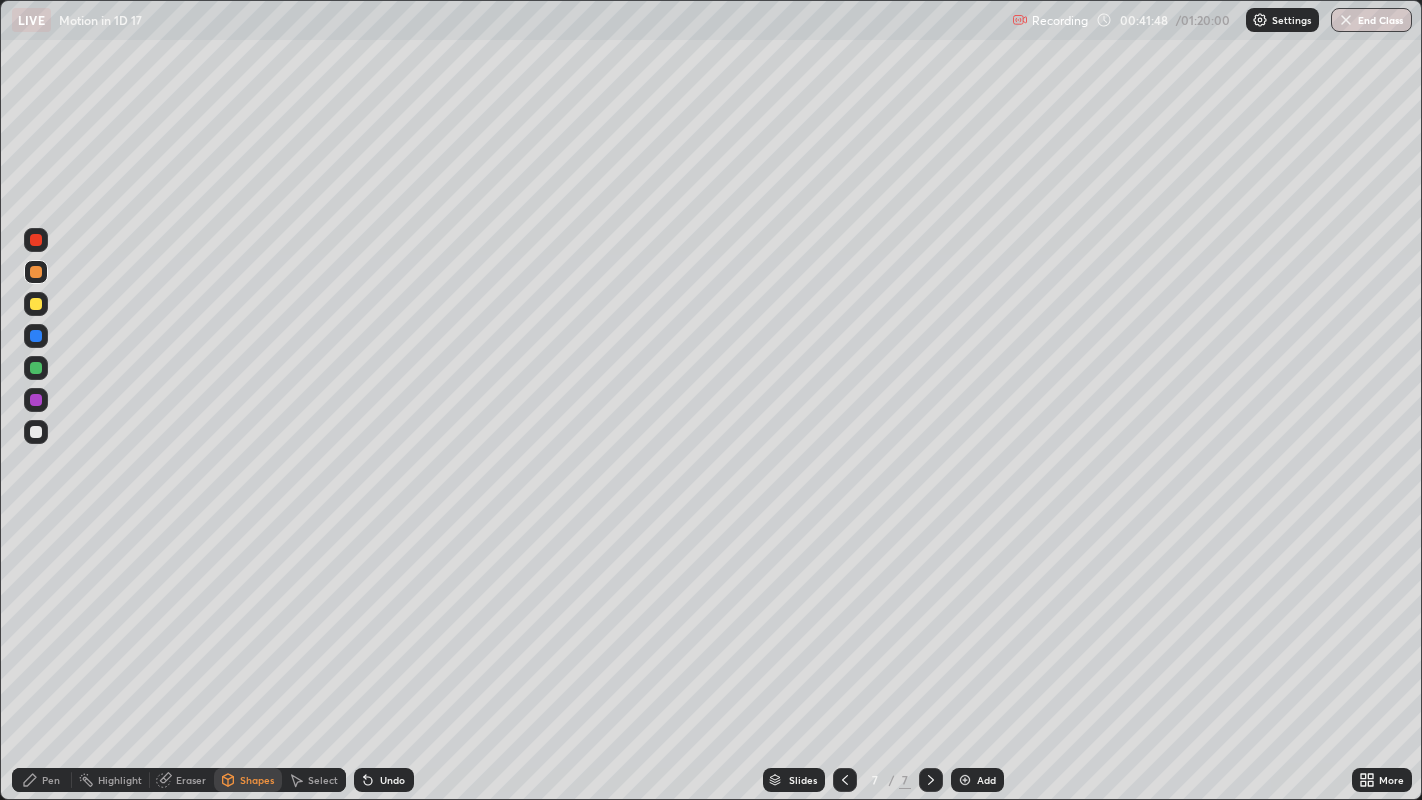 click on "Pen" at bounding box center [51, 780] 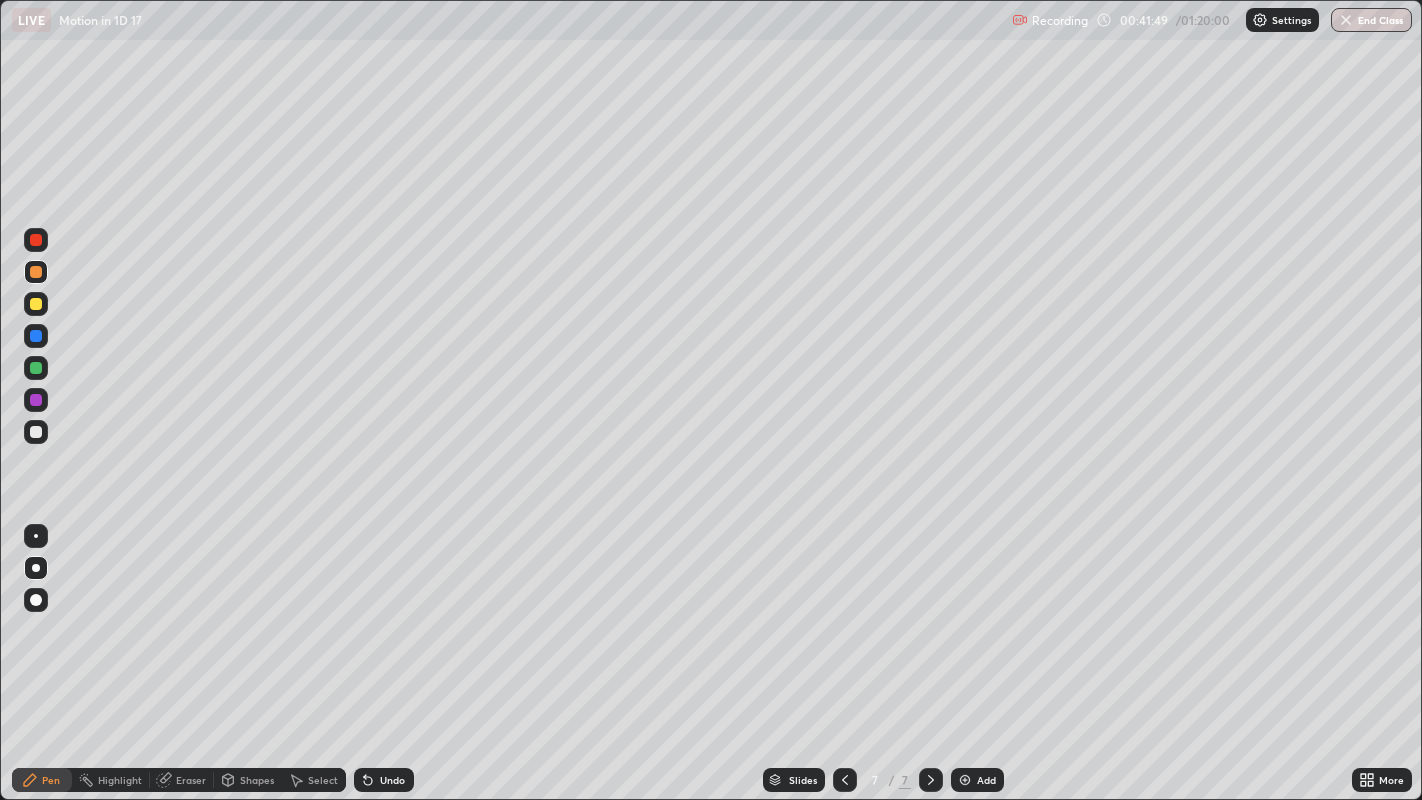 click at bounding box center [36, 432] 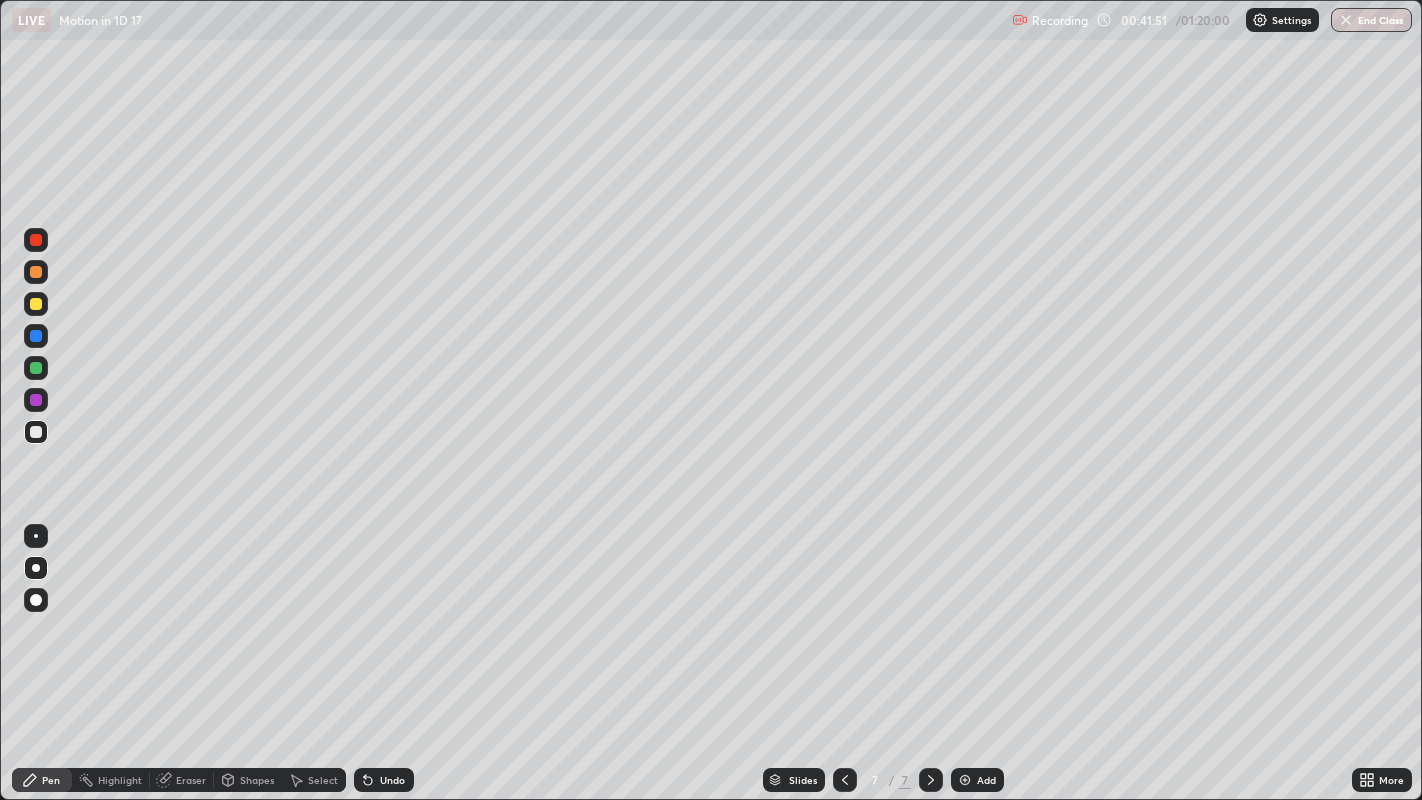 click at bounding box center (36, 304) 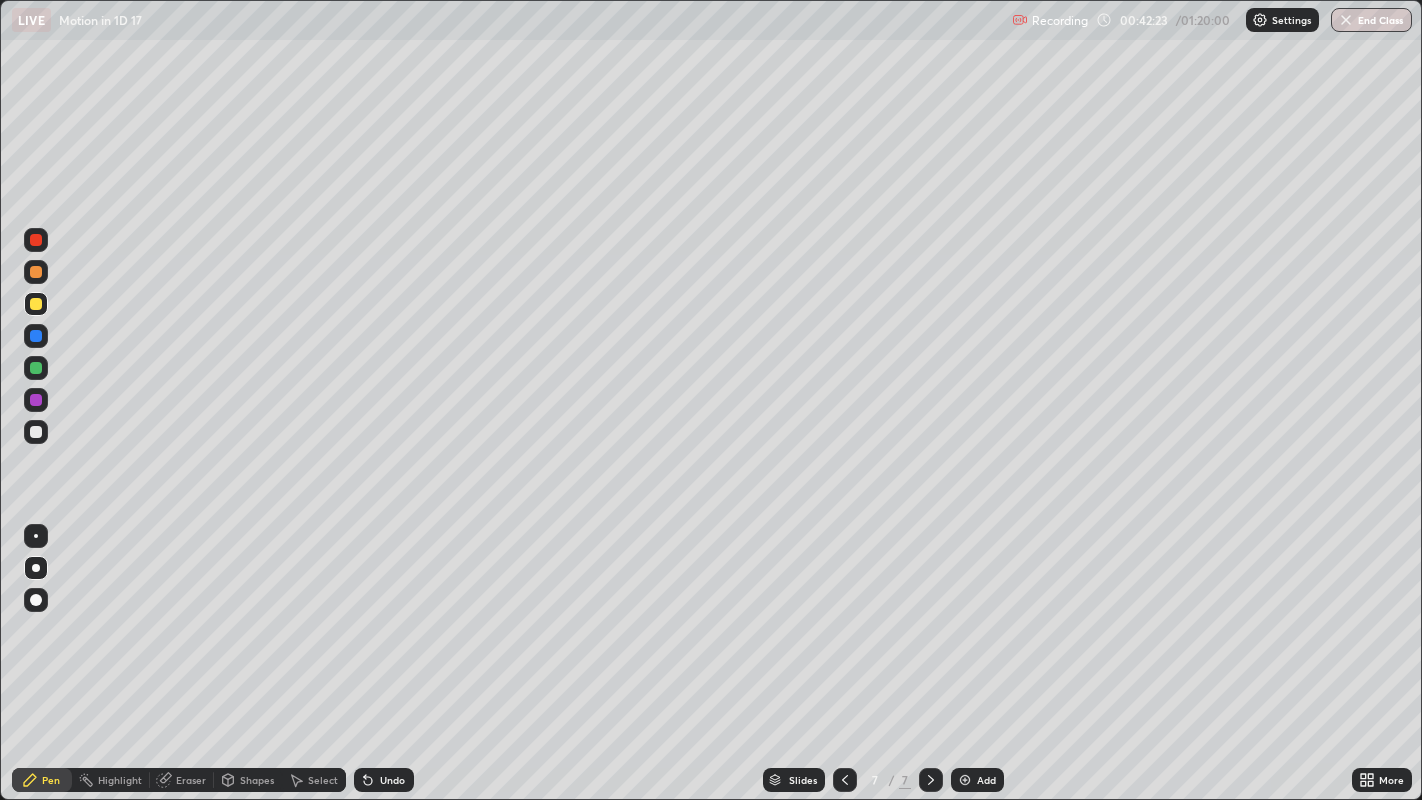 click at bounding box center (36, 336) 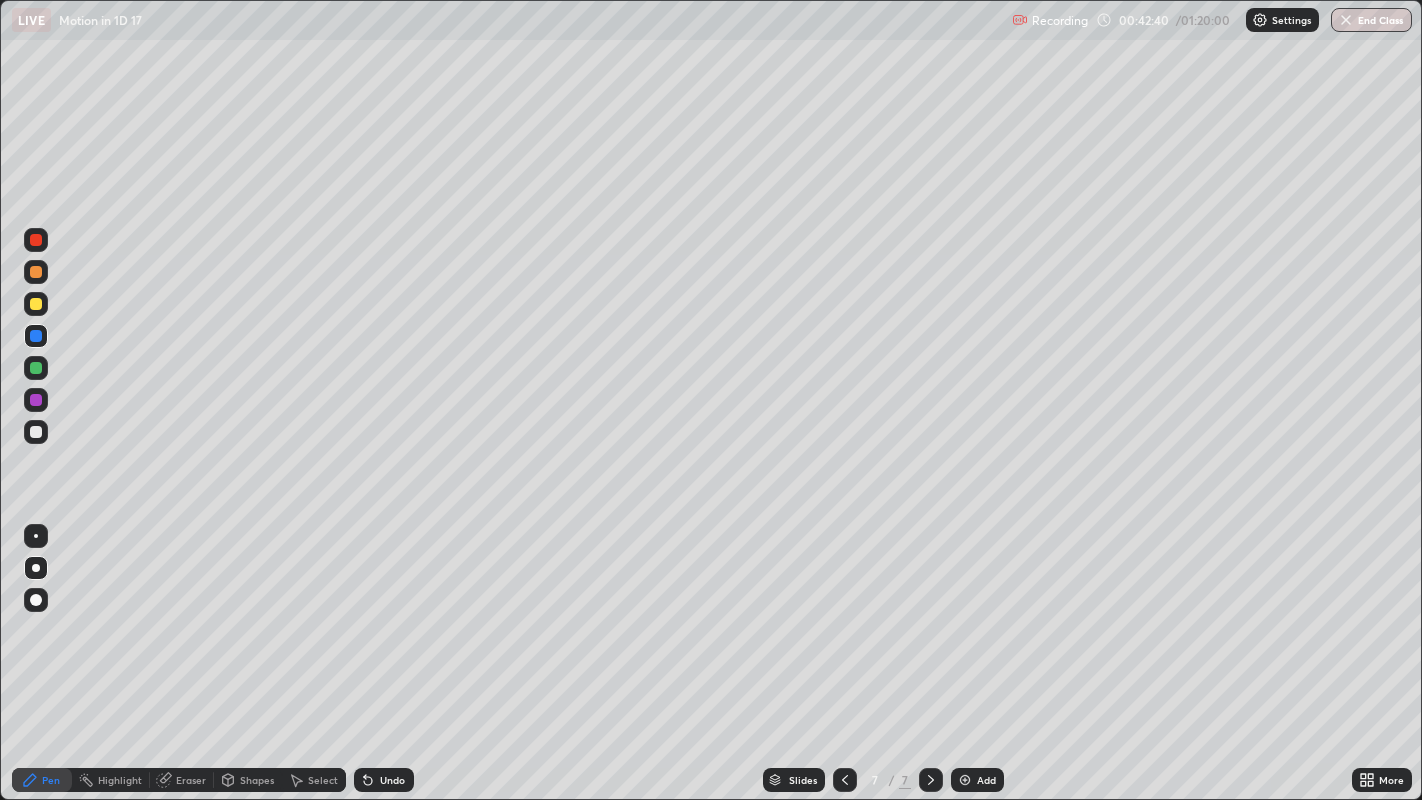 click at bounding box center [36, 400] 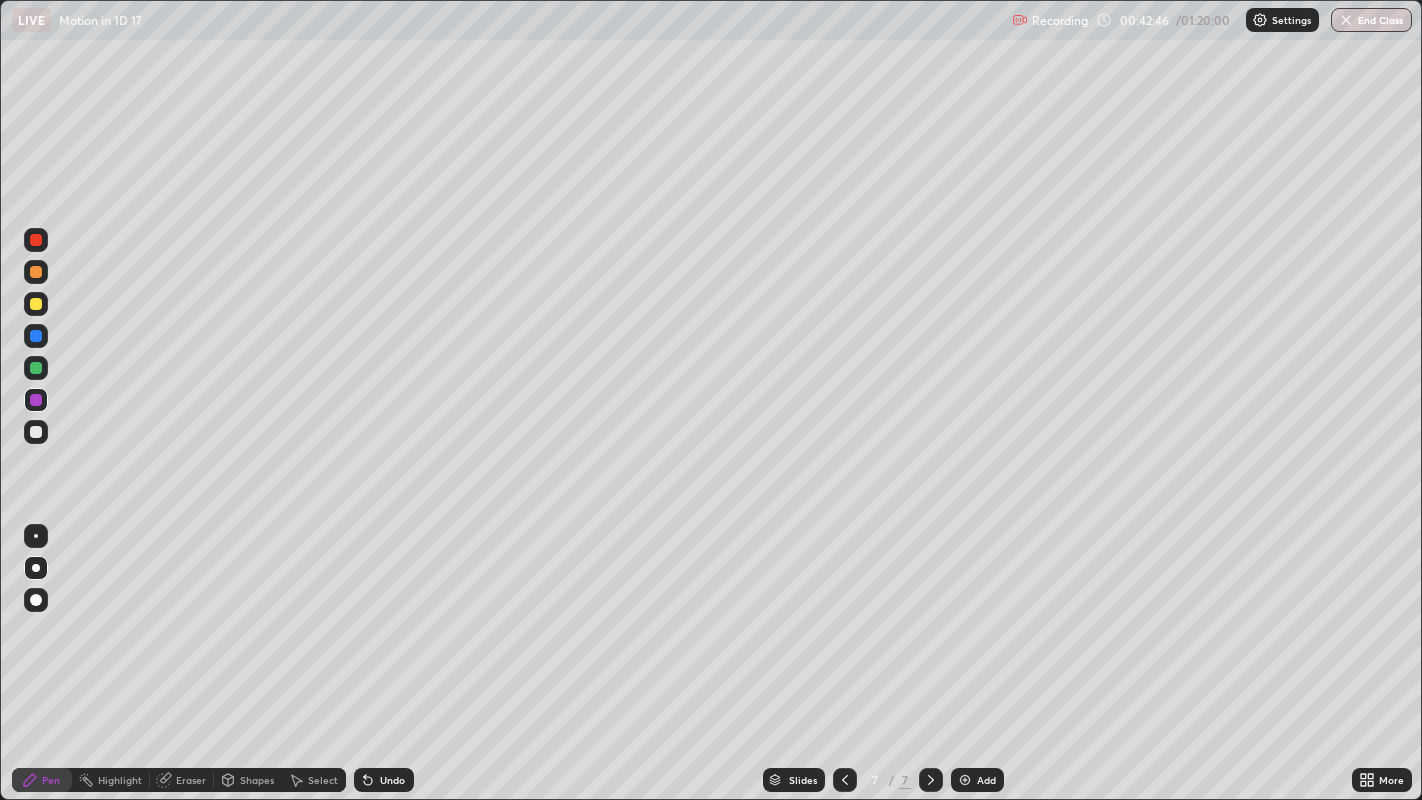 click at bounding box center (36, 400) 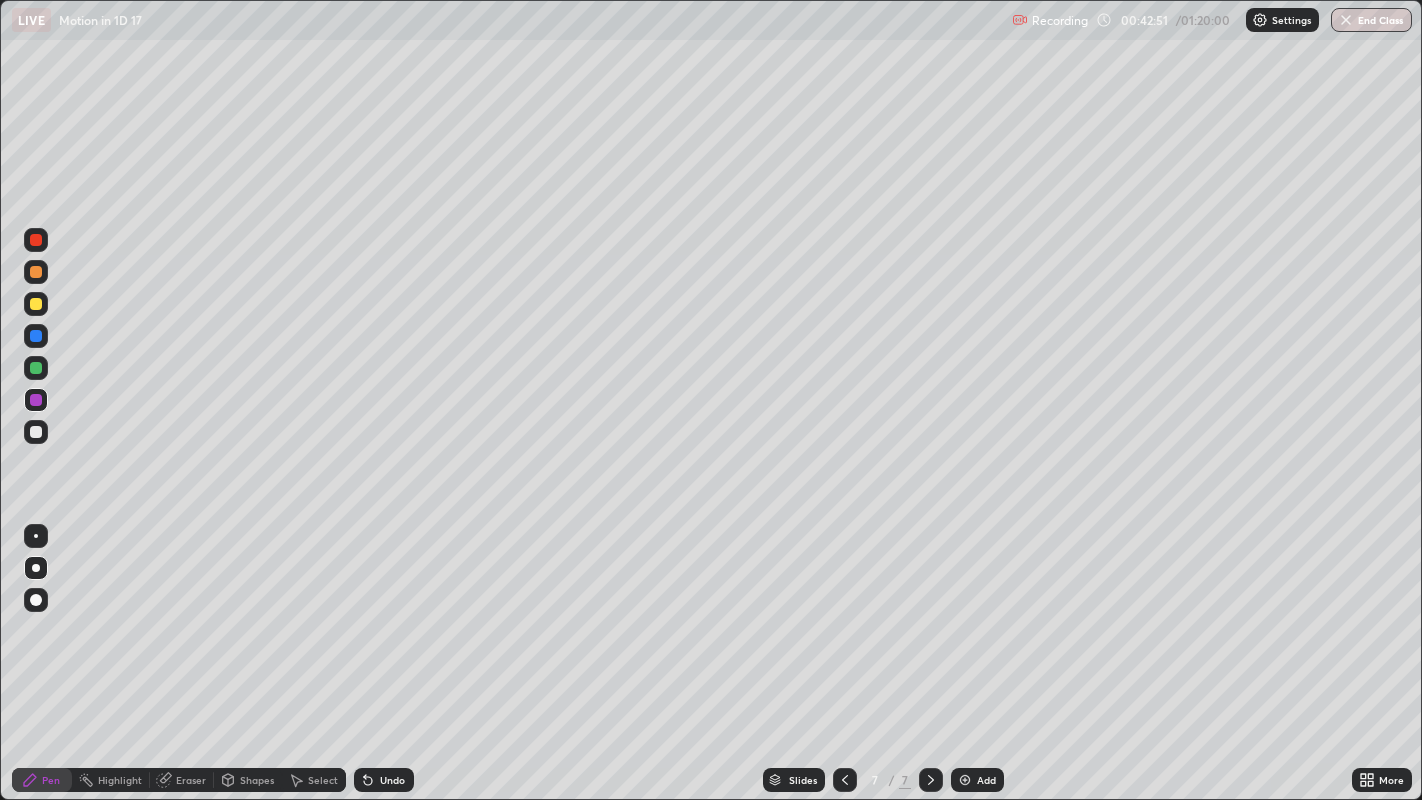 click at bounding box center (36, 336) 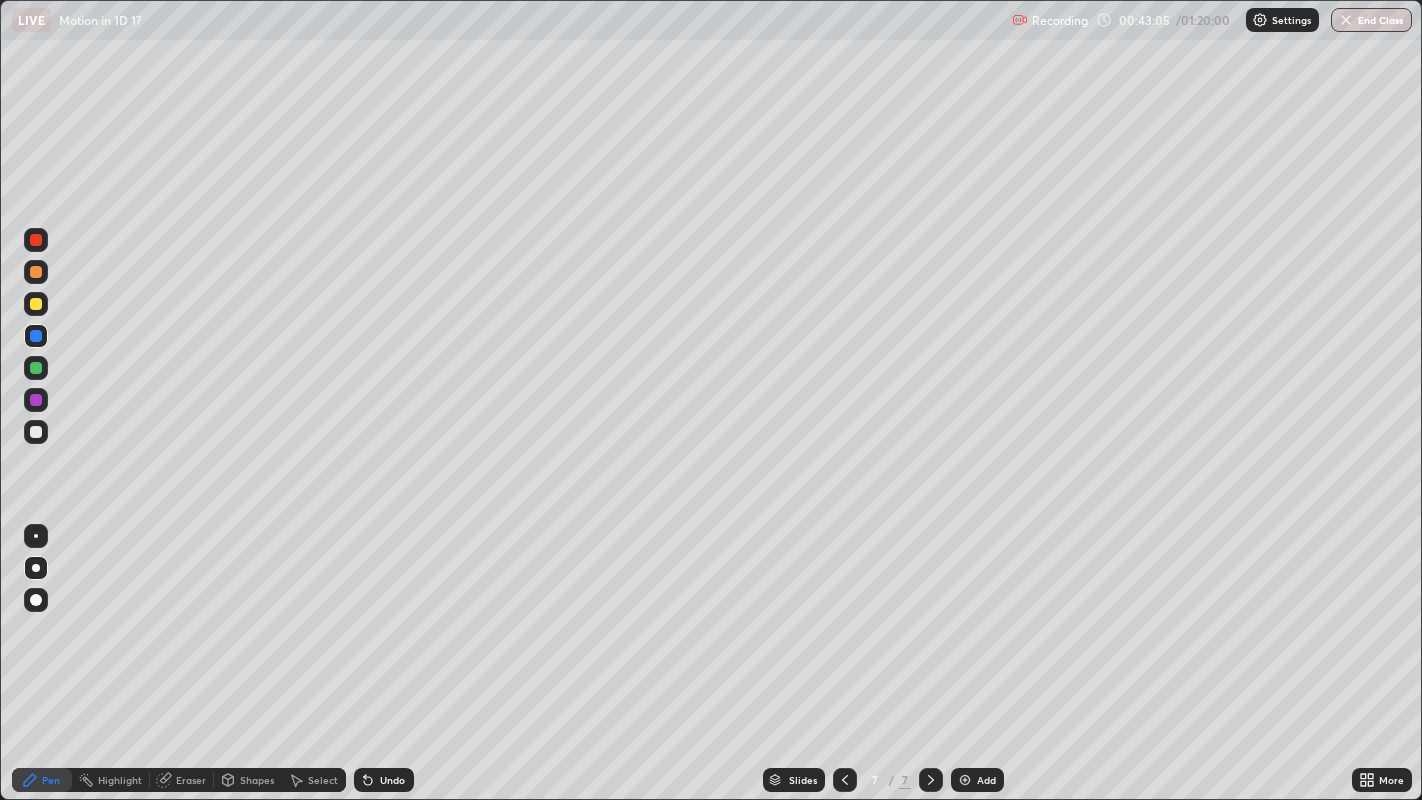 click at bounding box center [36, 336] 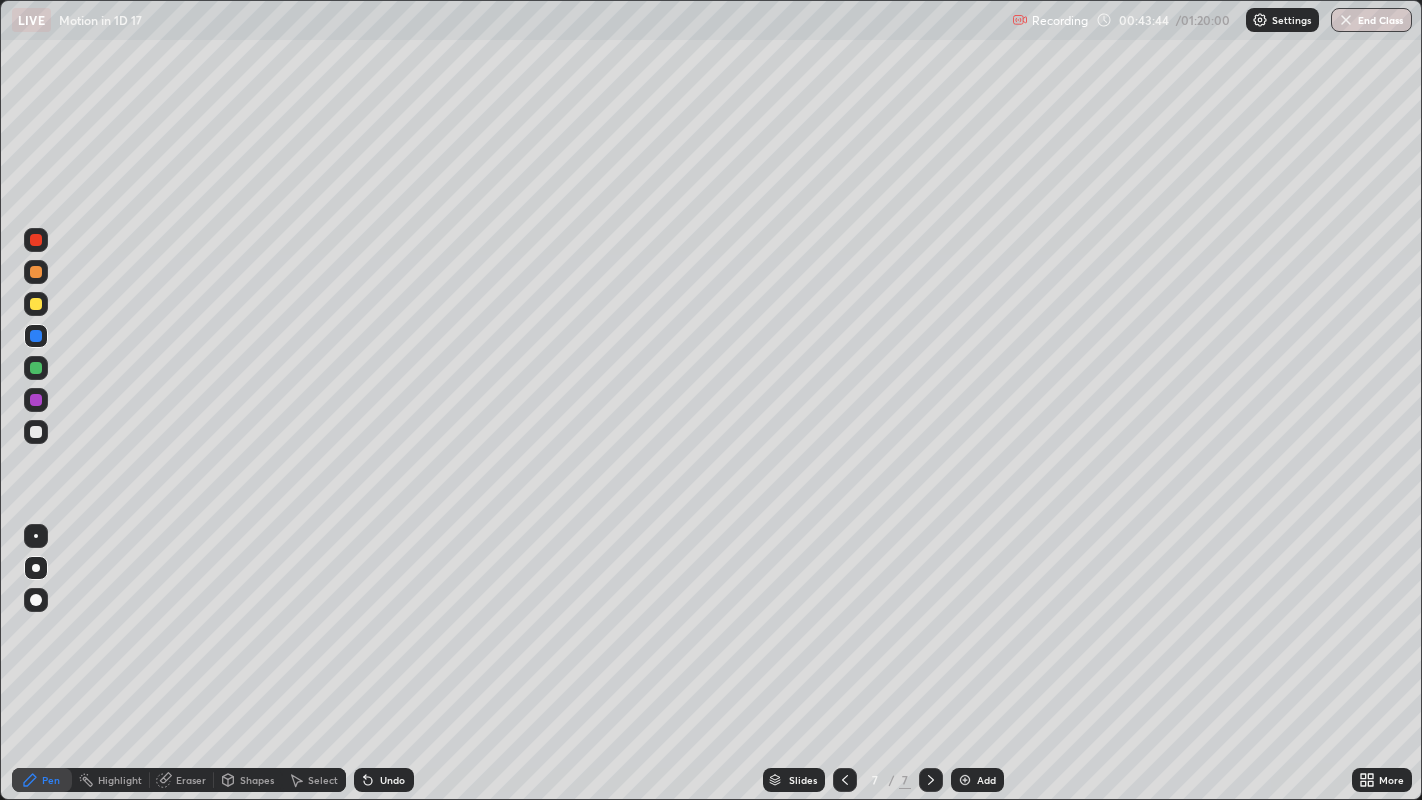 click at bounding box center [36, 432] 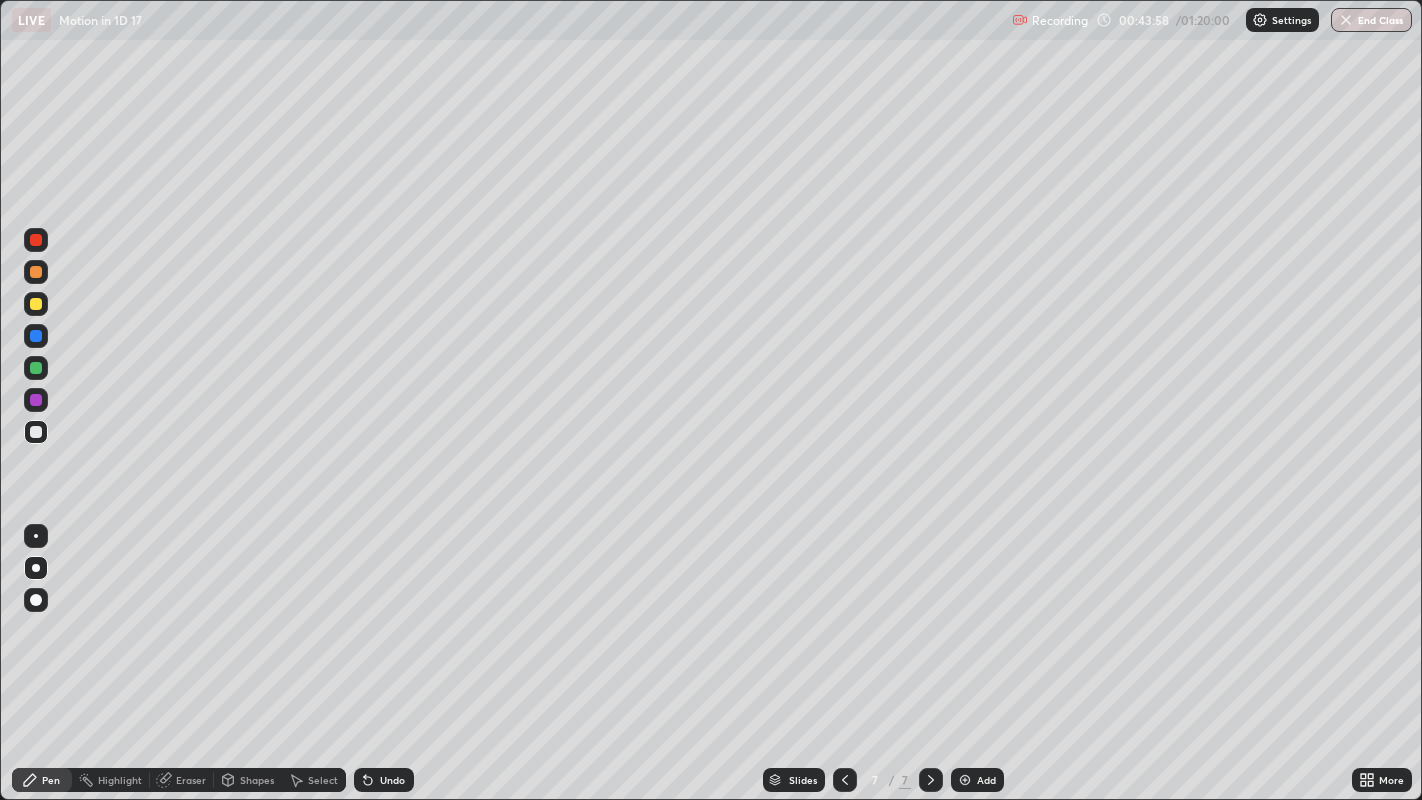 click at bounding box center [36, 272] 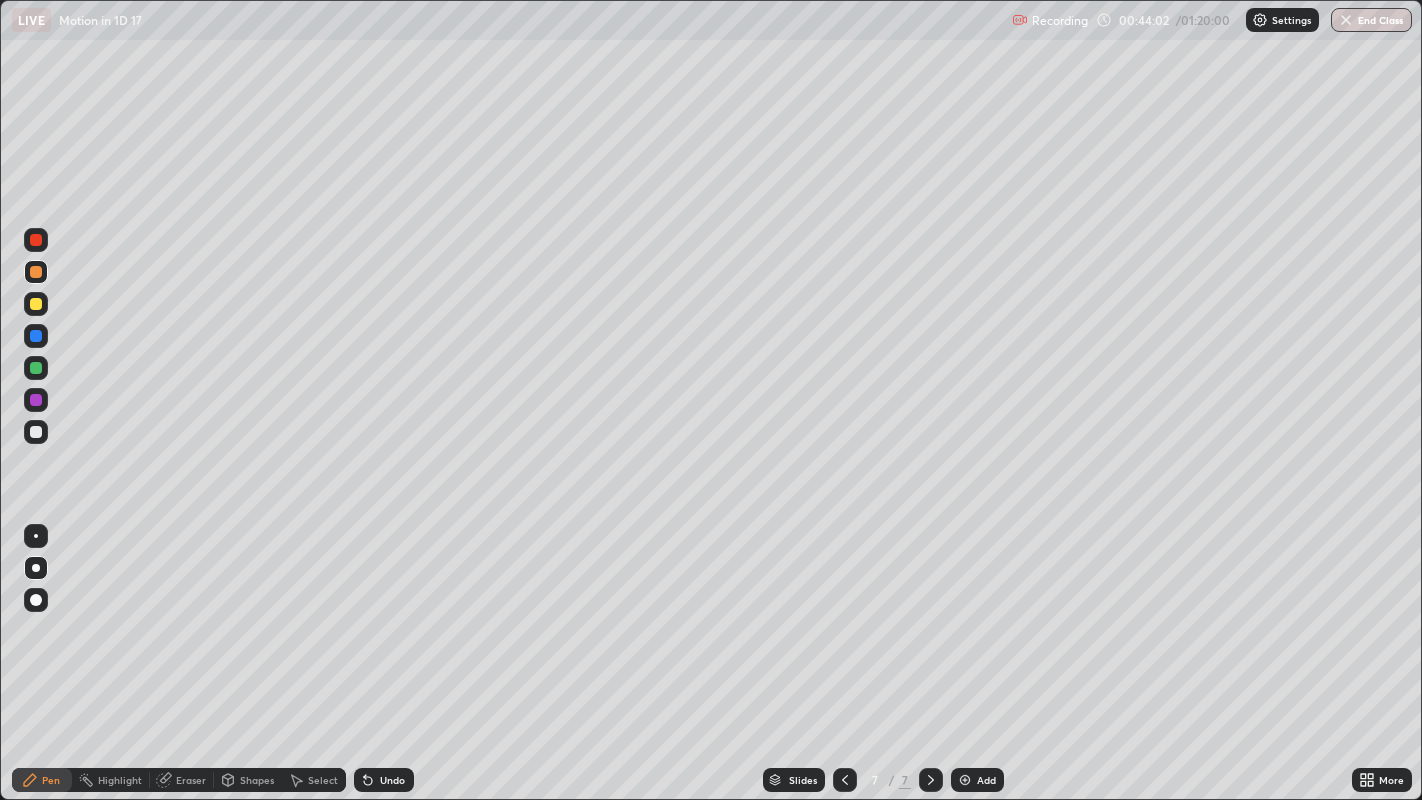 click at bounding box center (36, 240) 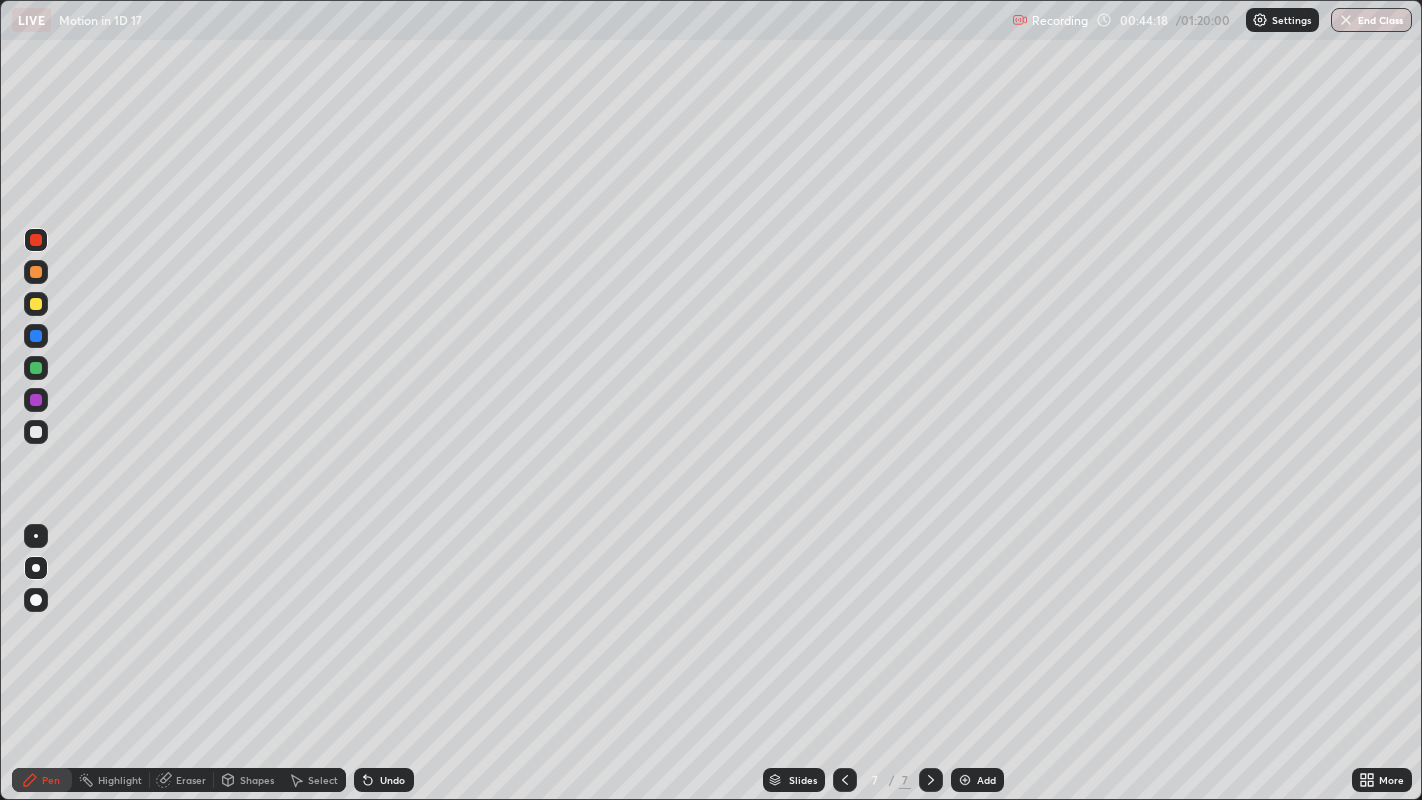 click on "Undo" at bounding box center (392, 780) 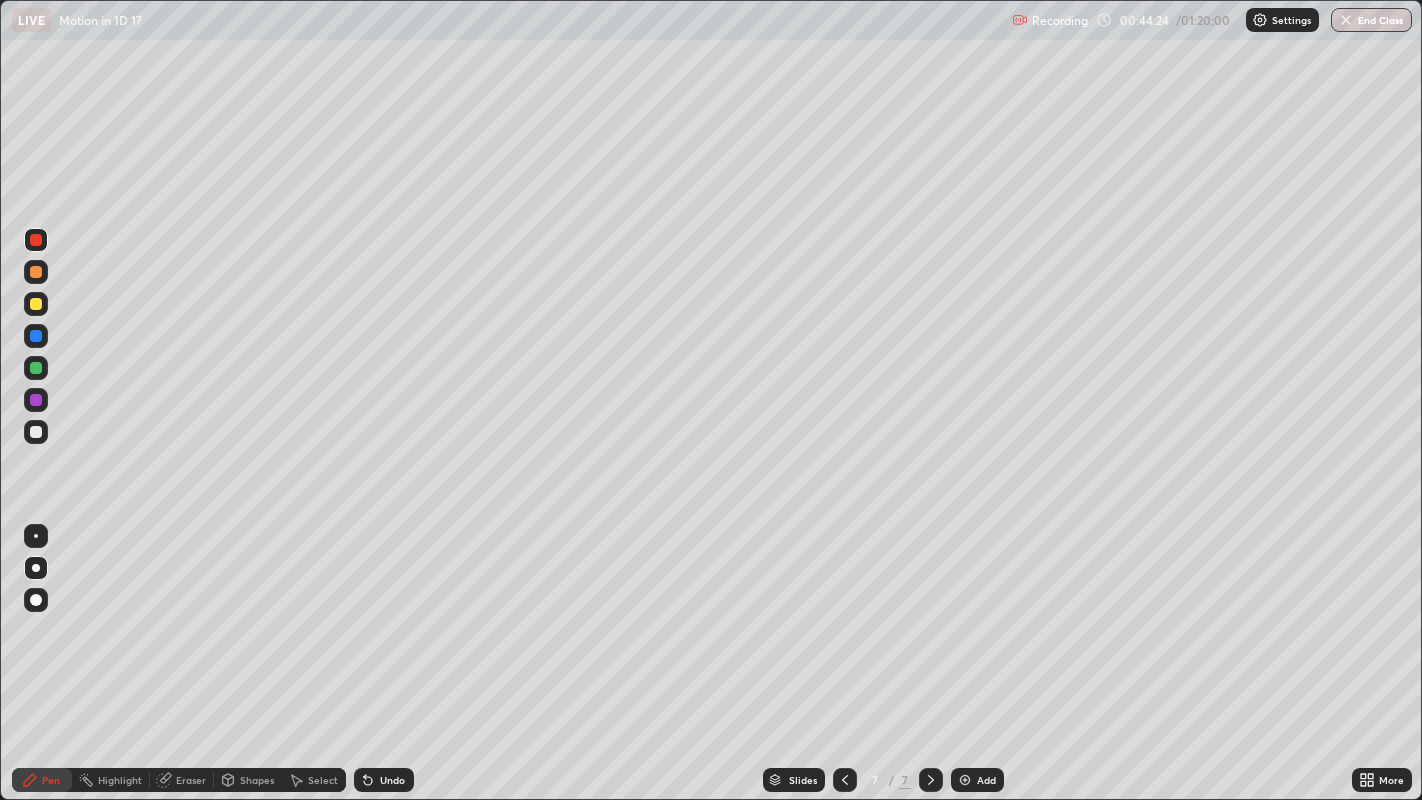 click at bounding box center [36, 304] 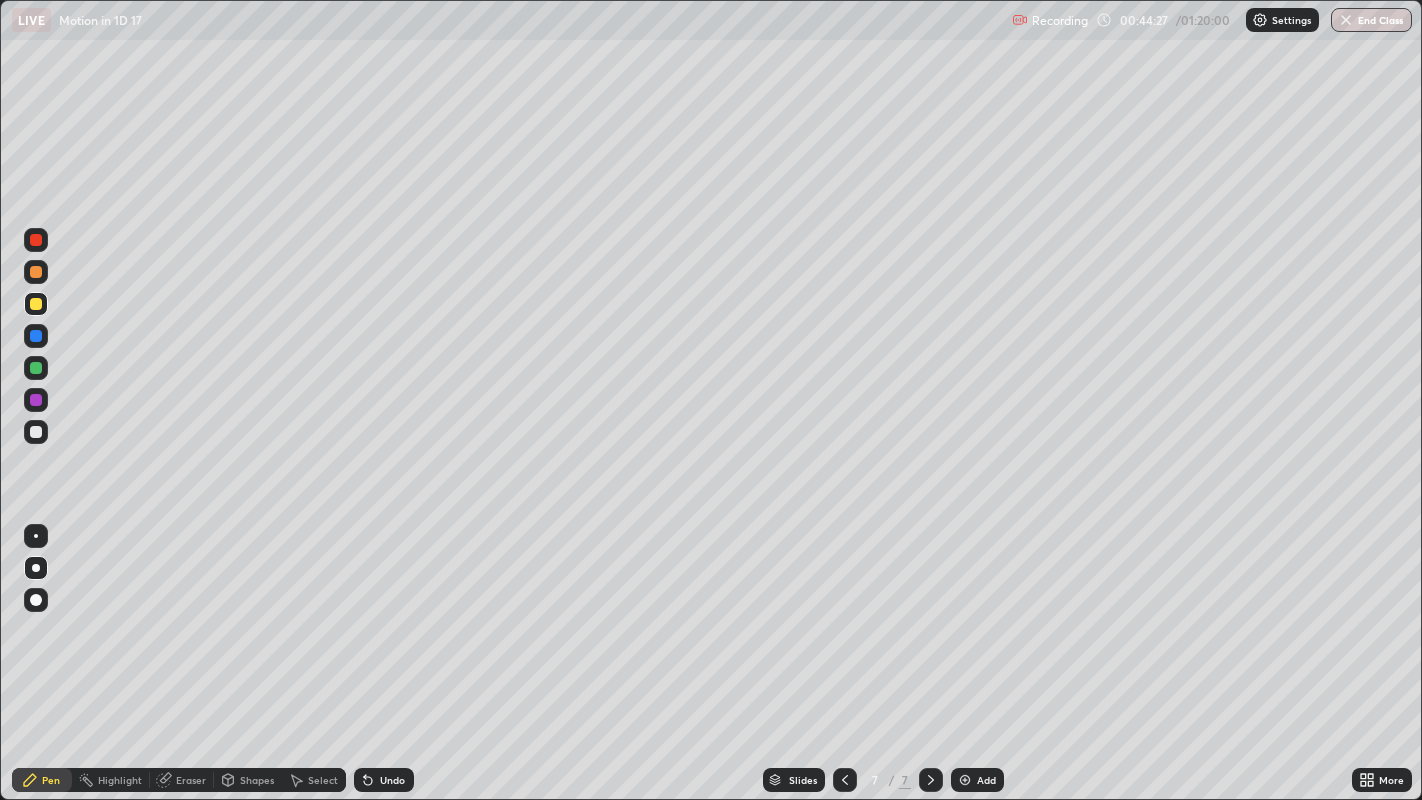 click on "Eraser" at bounding box center [182, 780] 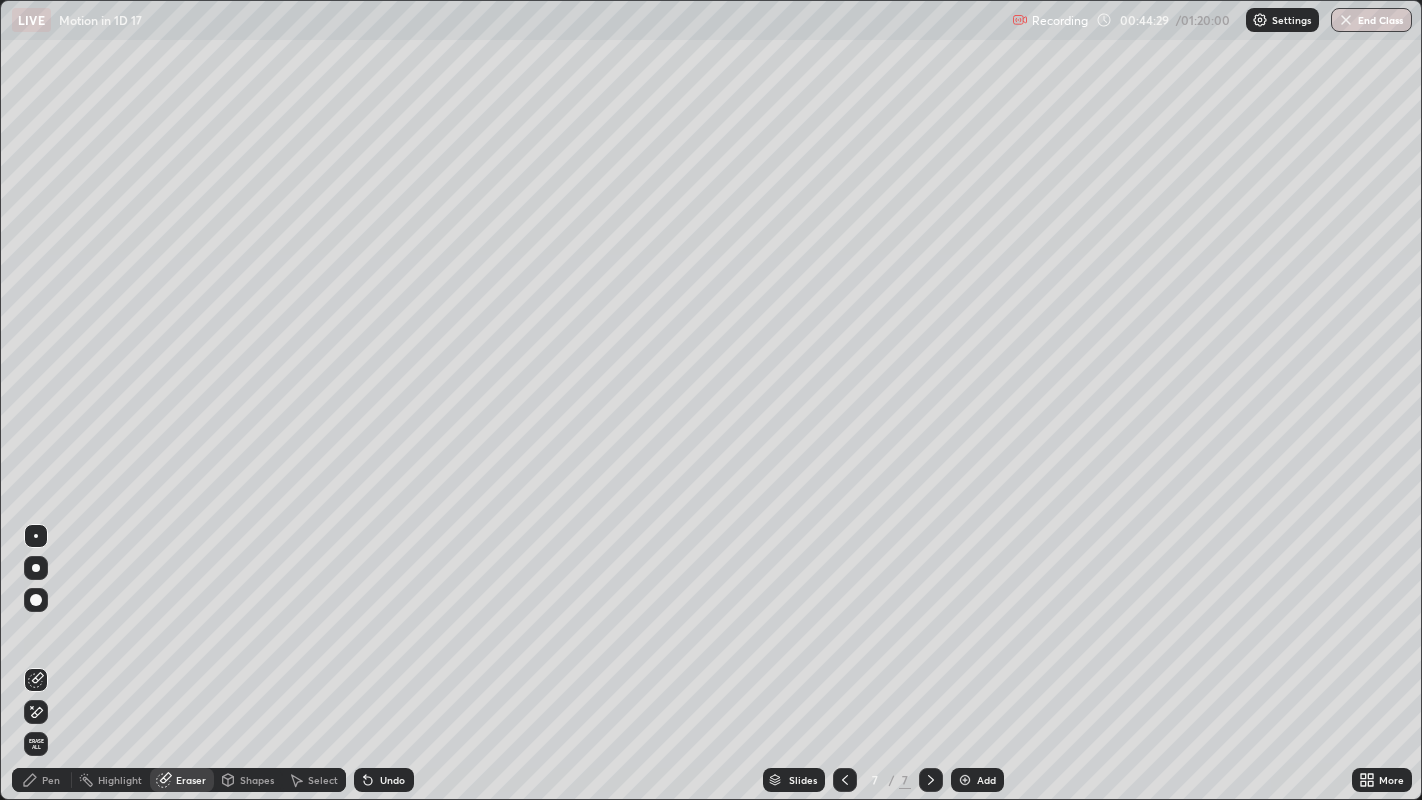 click on "Pen" at bounding box center [42, 780] 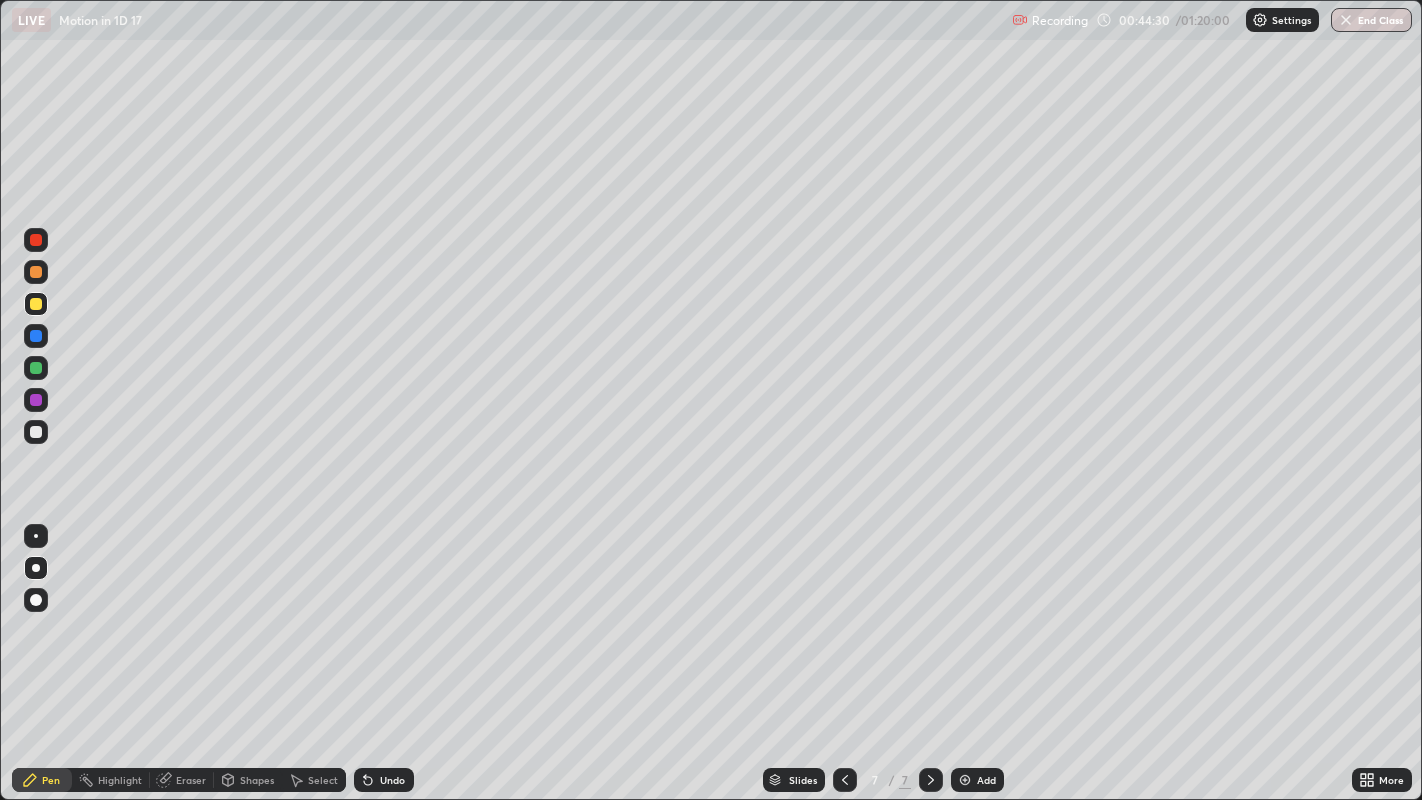 click at bounding box center [36, 304] 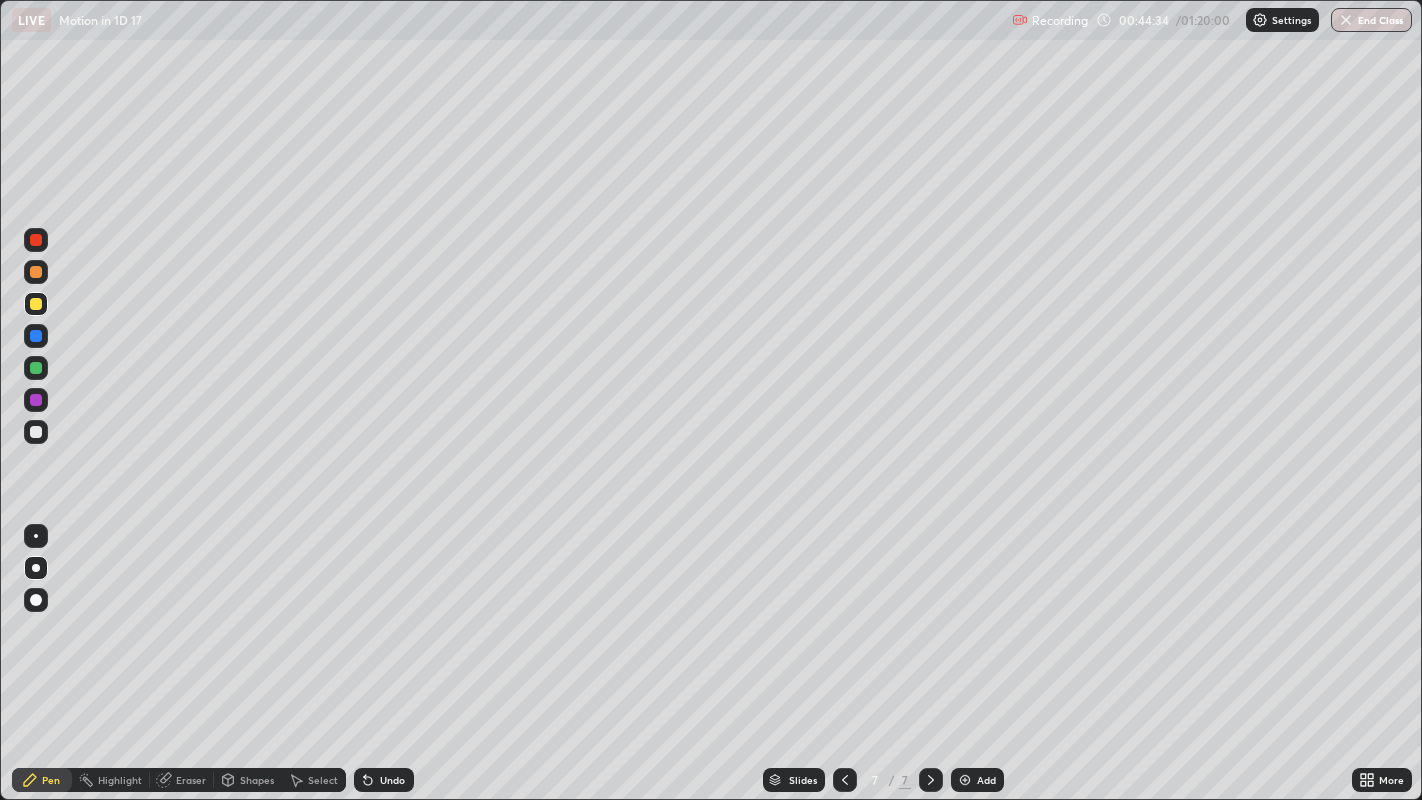 click on "Pen" at bounding box center [42, 780] 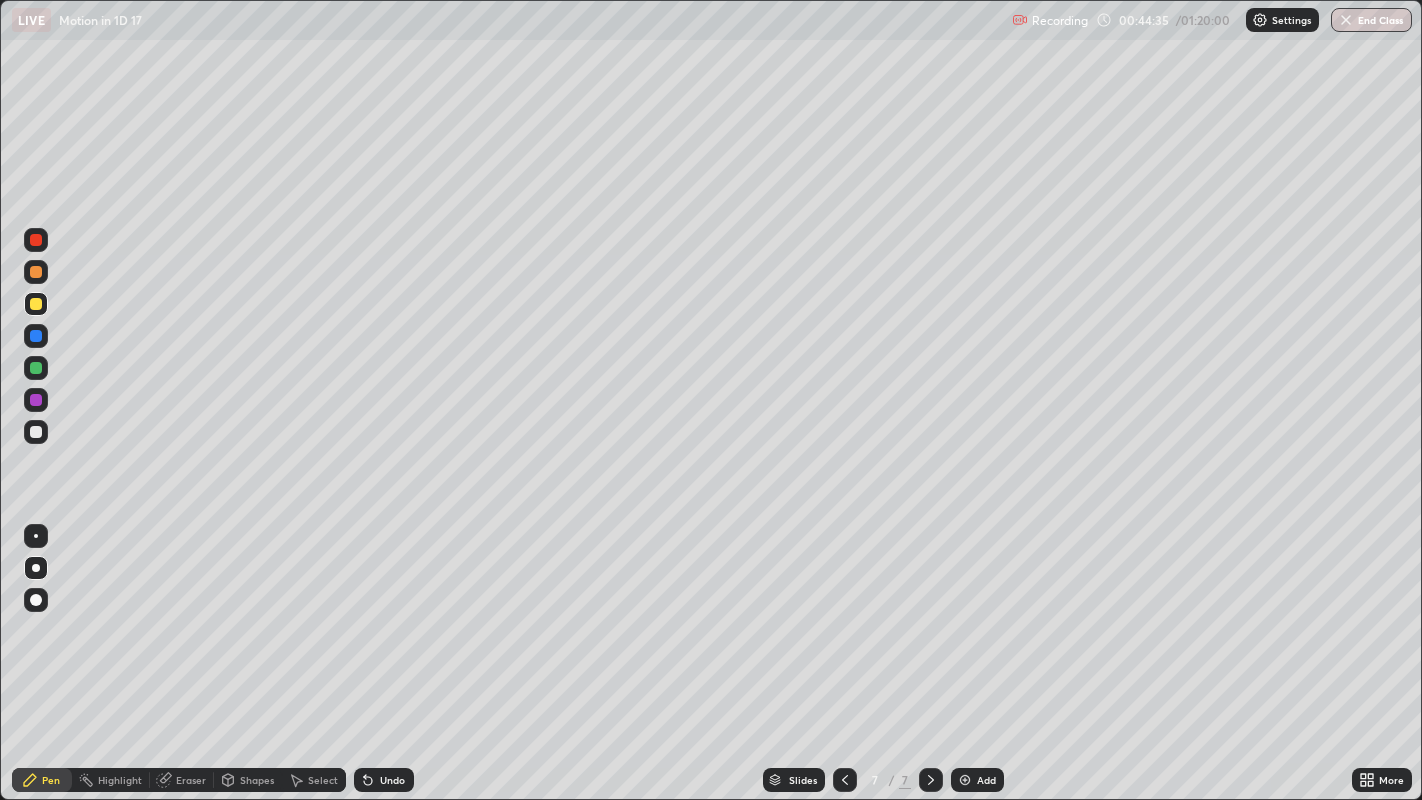 click at bounding box center [36, 432] 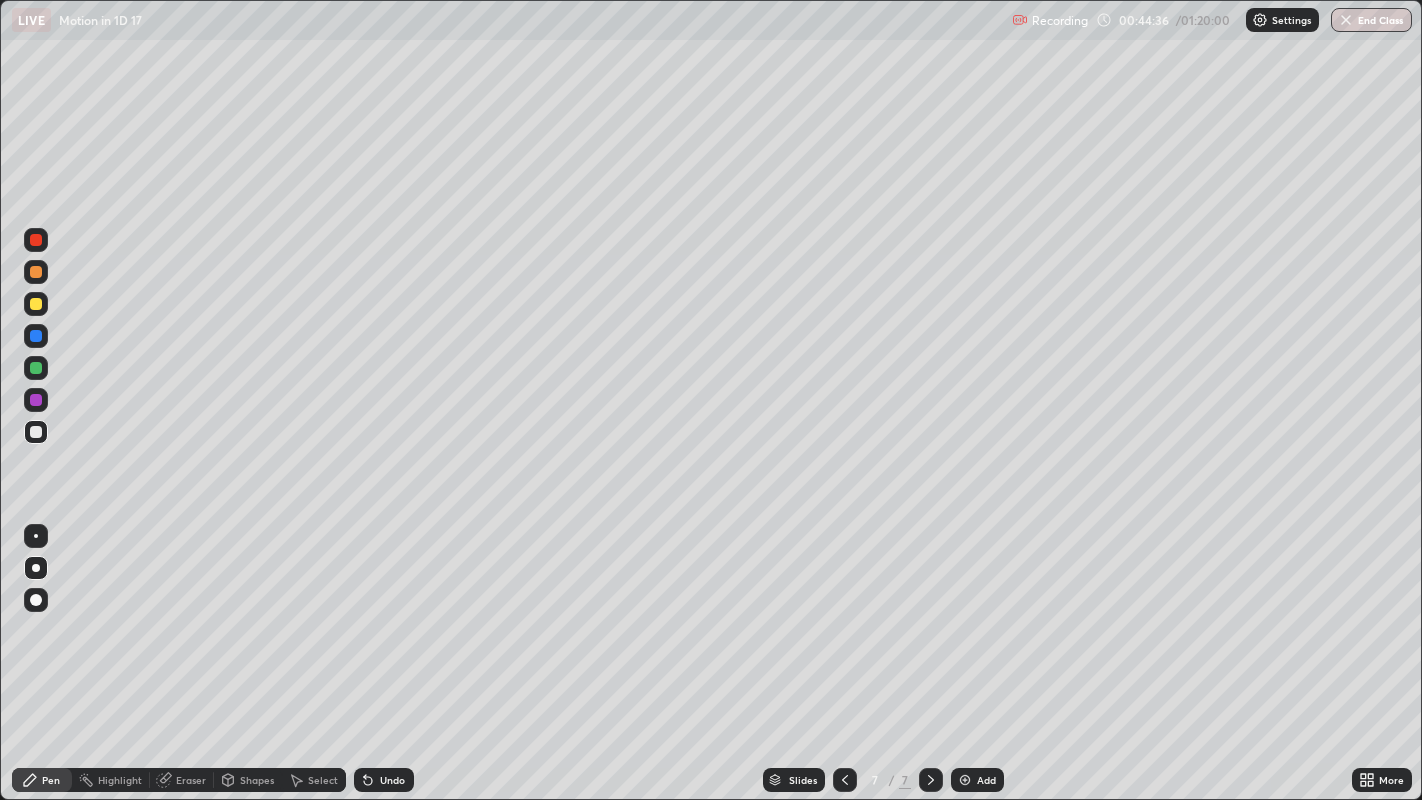 click at bounding box center (36, 240) 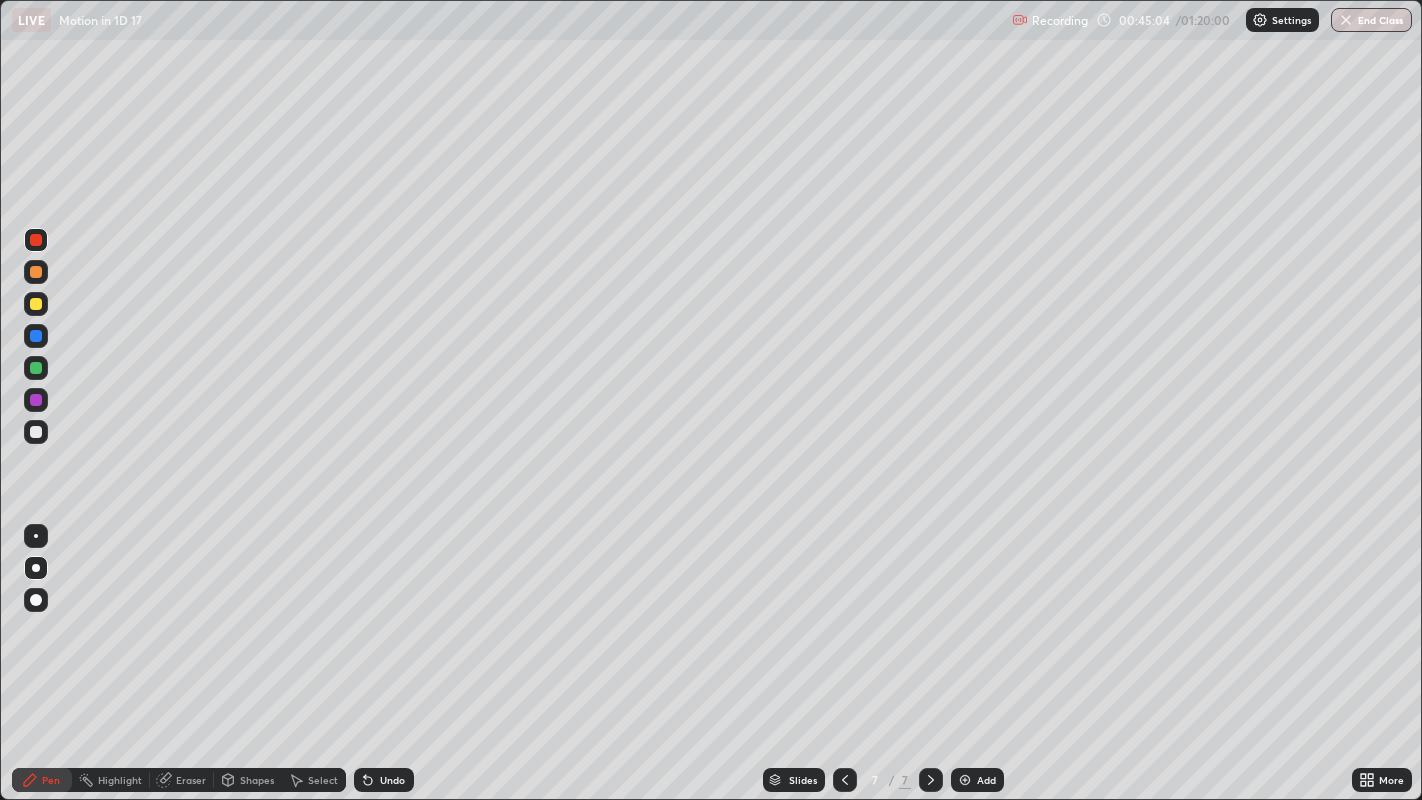 click at bounding box center [36, 432] 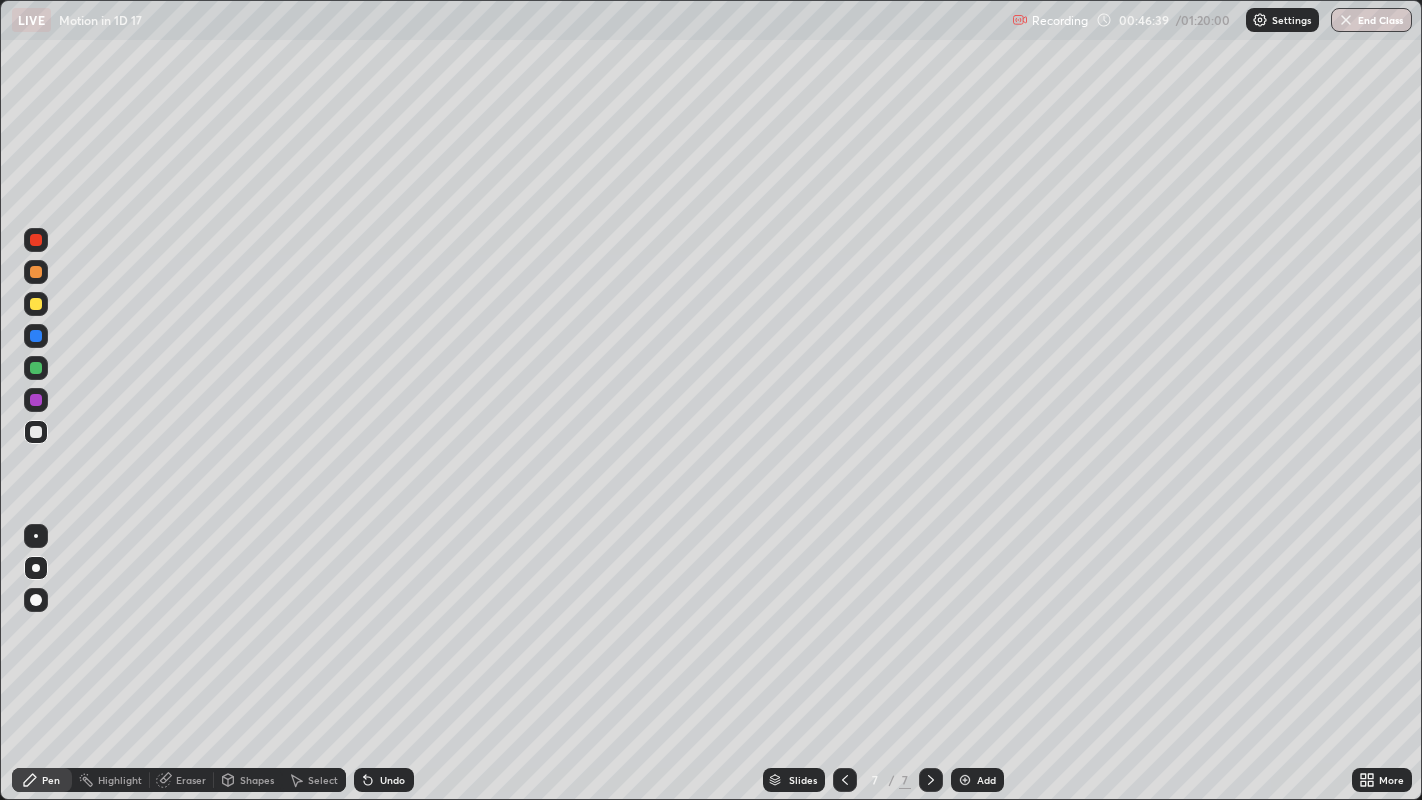 click at bounding box center [36, 272] 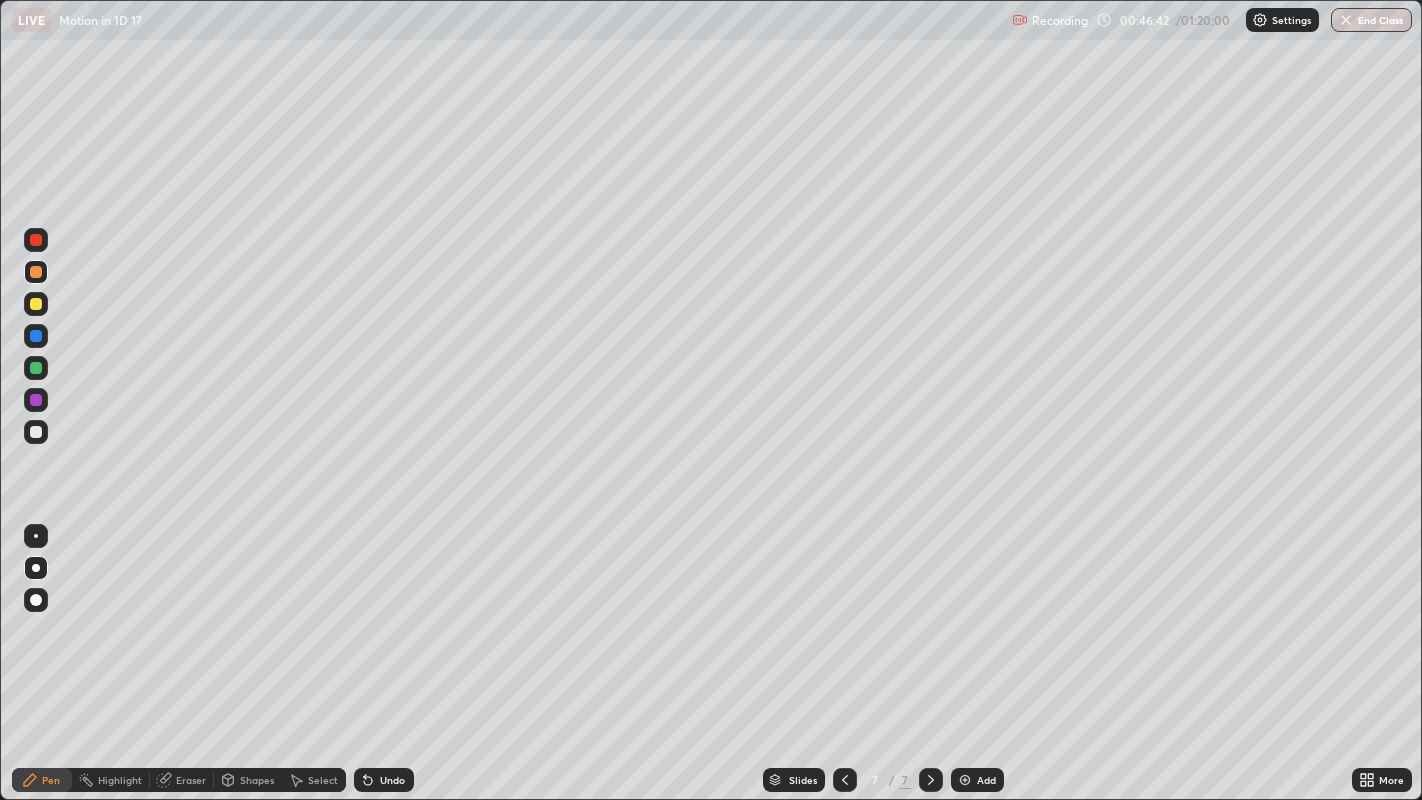 click at bounding box center (36, 304) 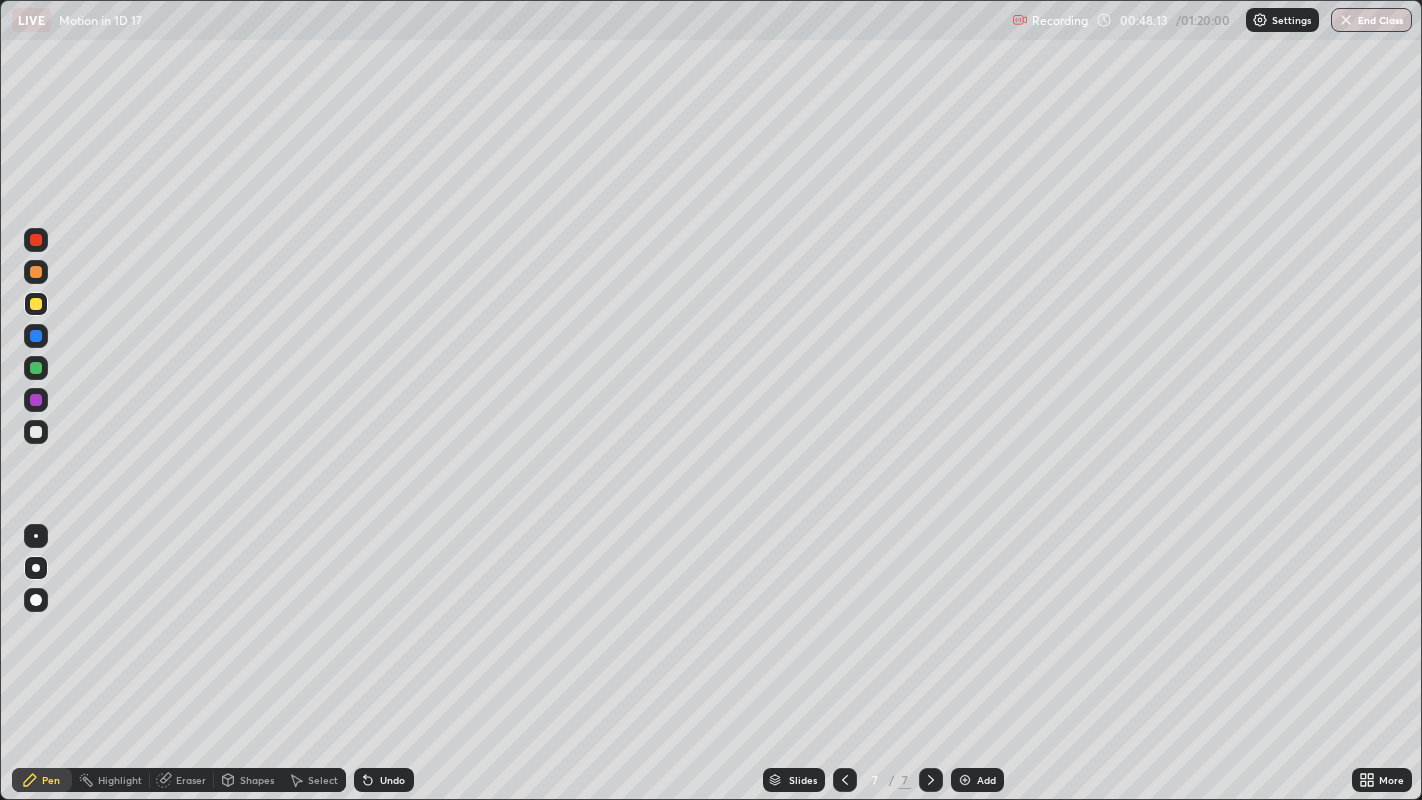 click on "Slides 7 / 7 Add" at bounding box center (883, 780) 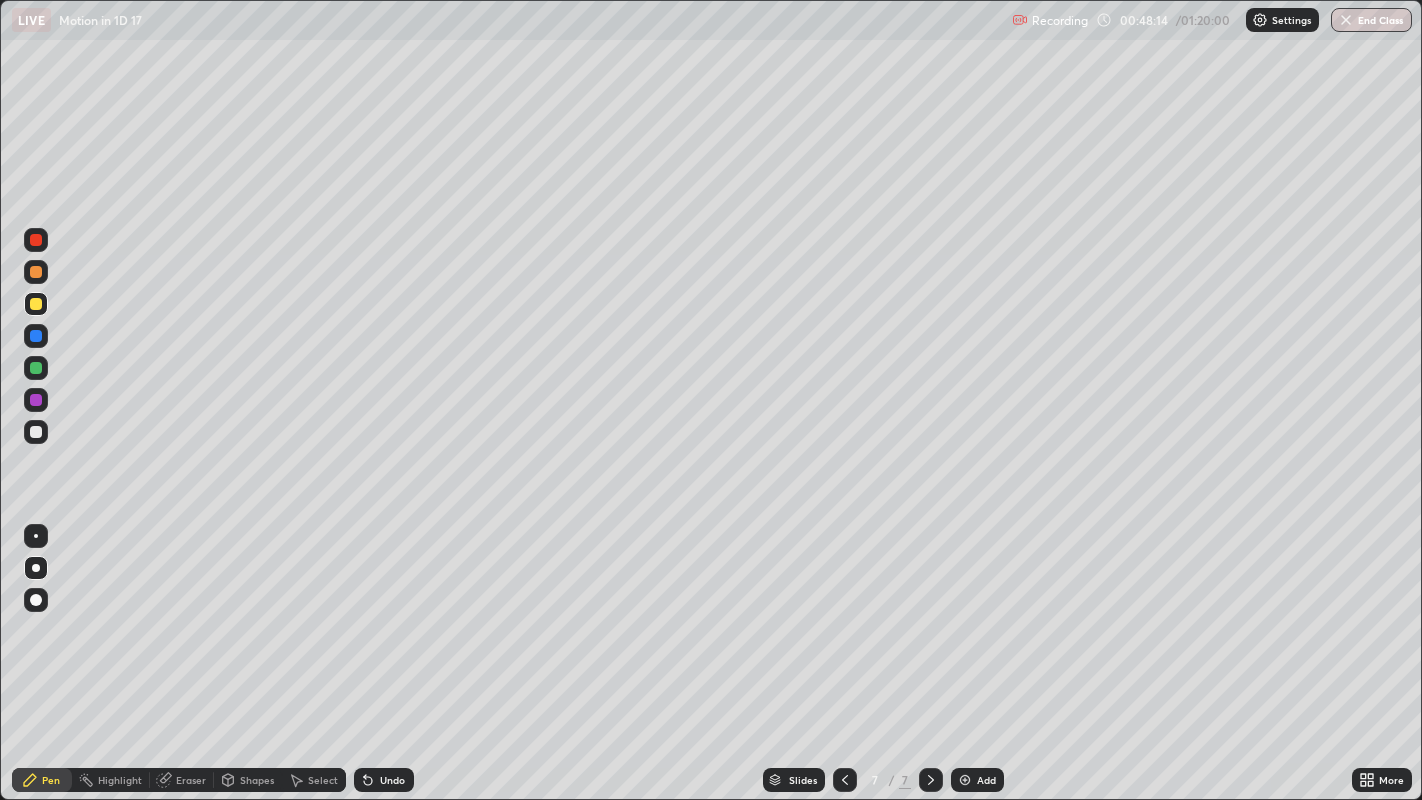 click on "Slides 7 / 7 Add" at bounding box center (883, 780) 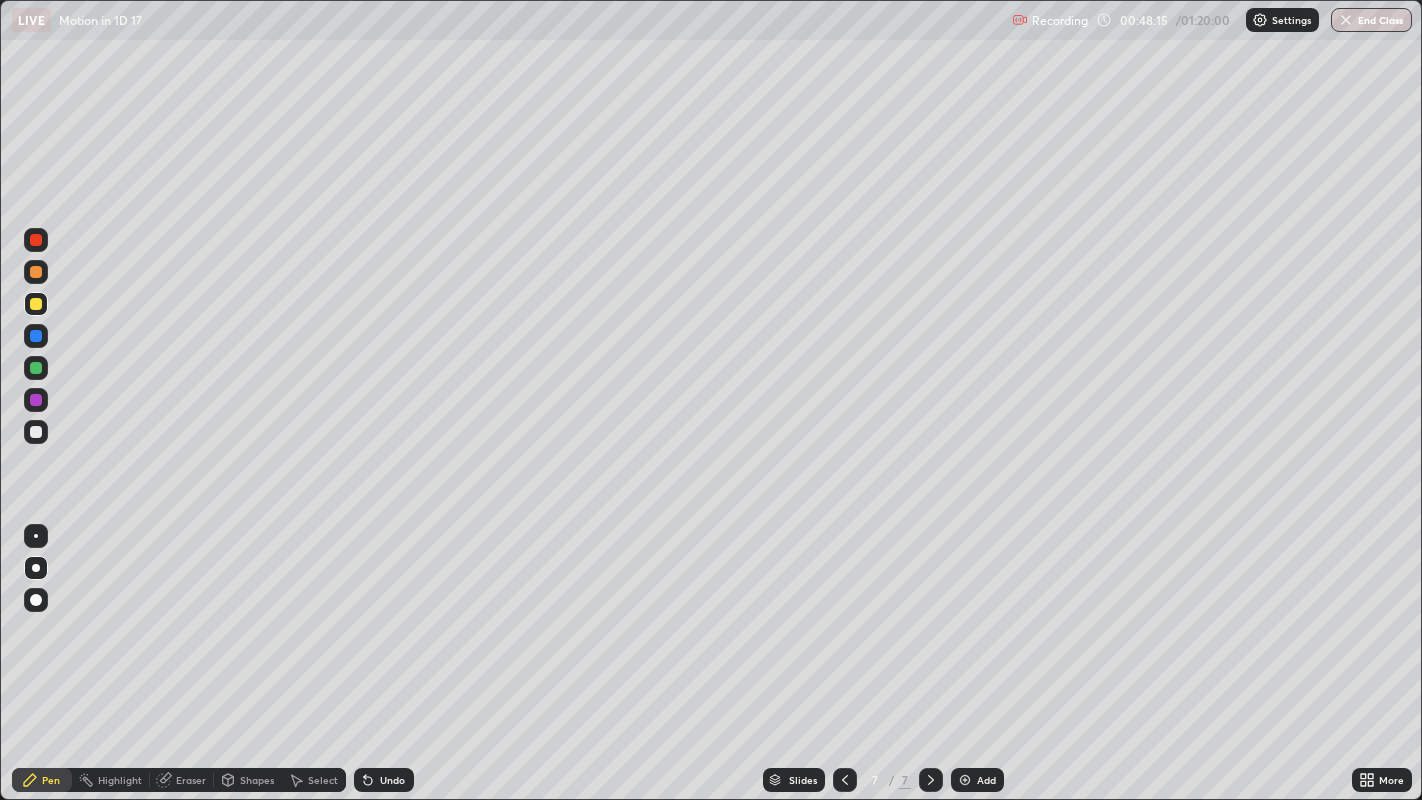 click on "Slides 7 / 7 Add" at bounding box center [883, 780] 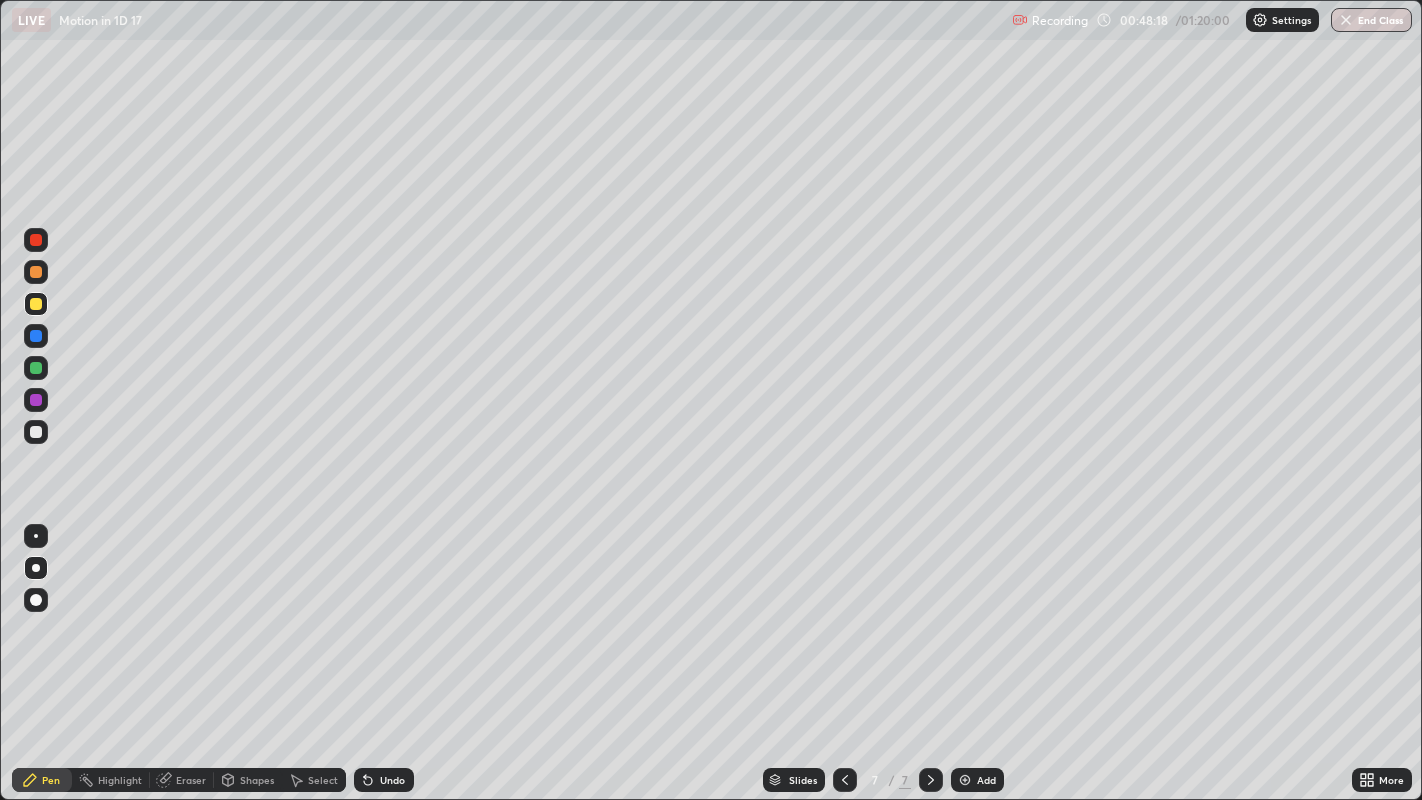 click on "Slides 7 / 7 Add" at bounding box center [883, 780] 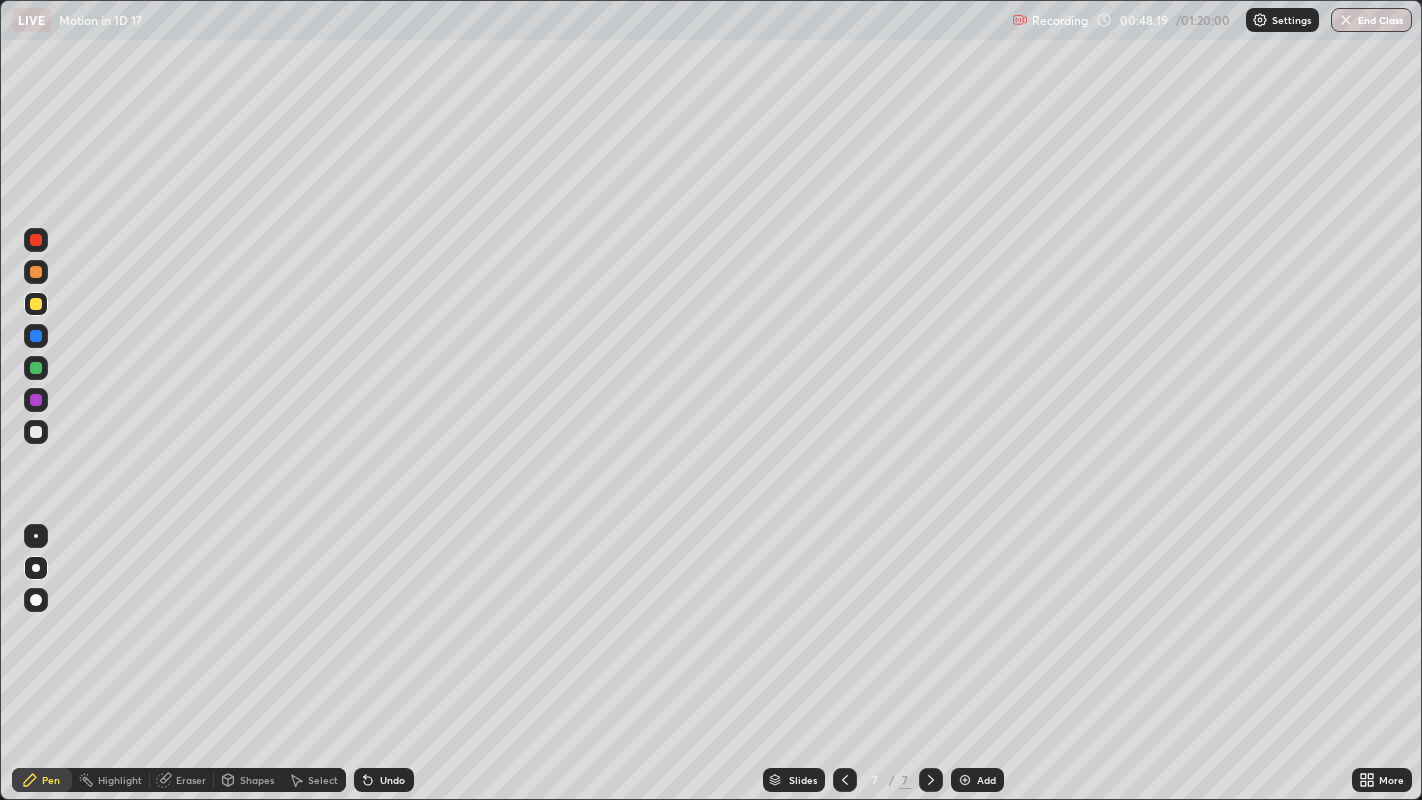 click on "Slides 7 / 7 Add" at bounding box center [883, 780] 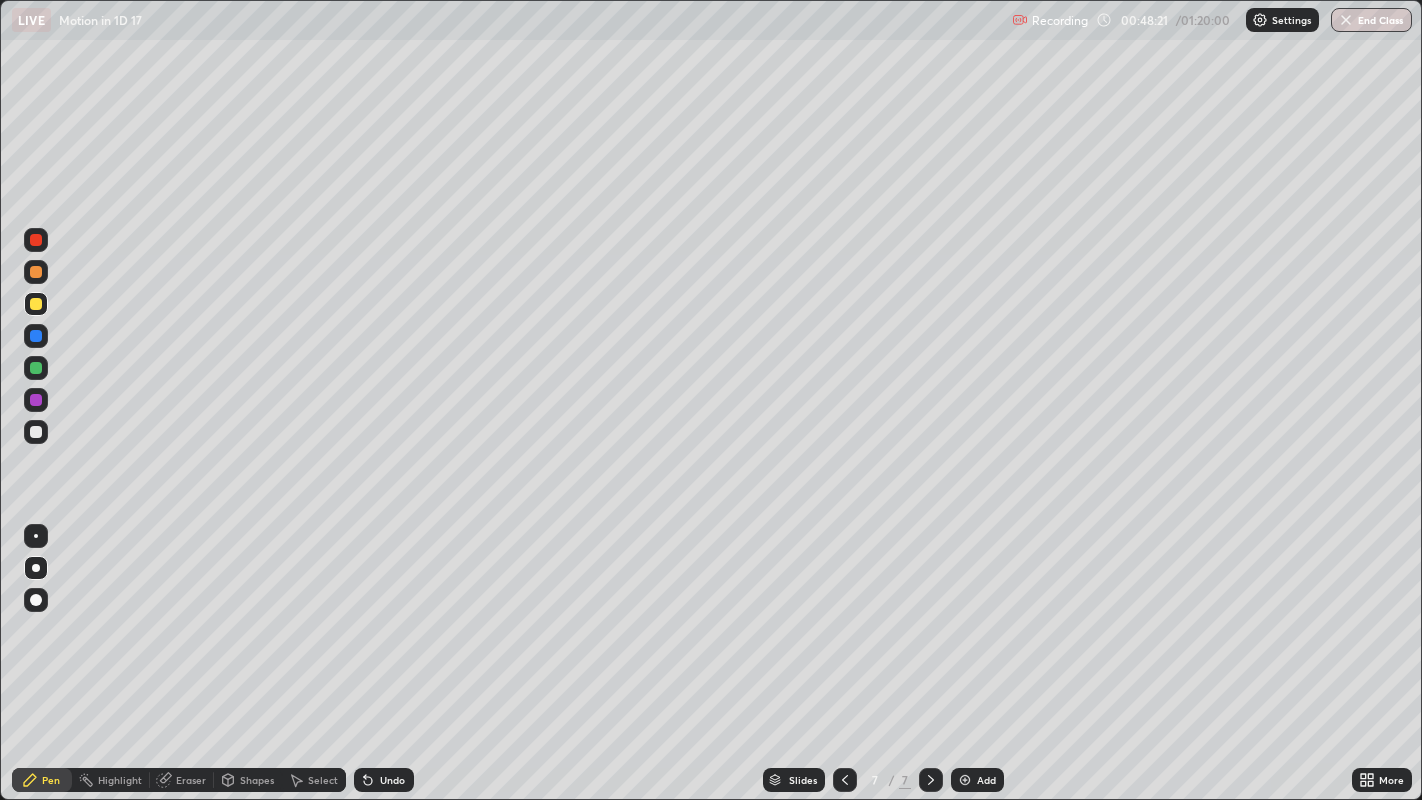 click on "Slides 7 / 7 Add" at bounding box center (883, 780) 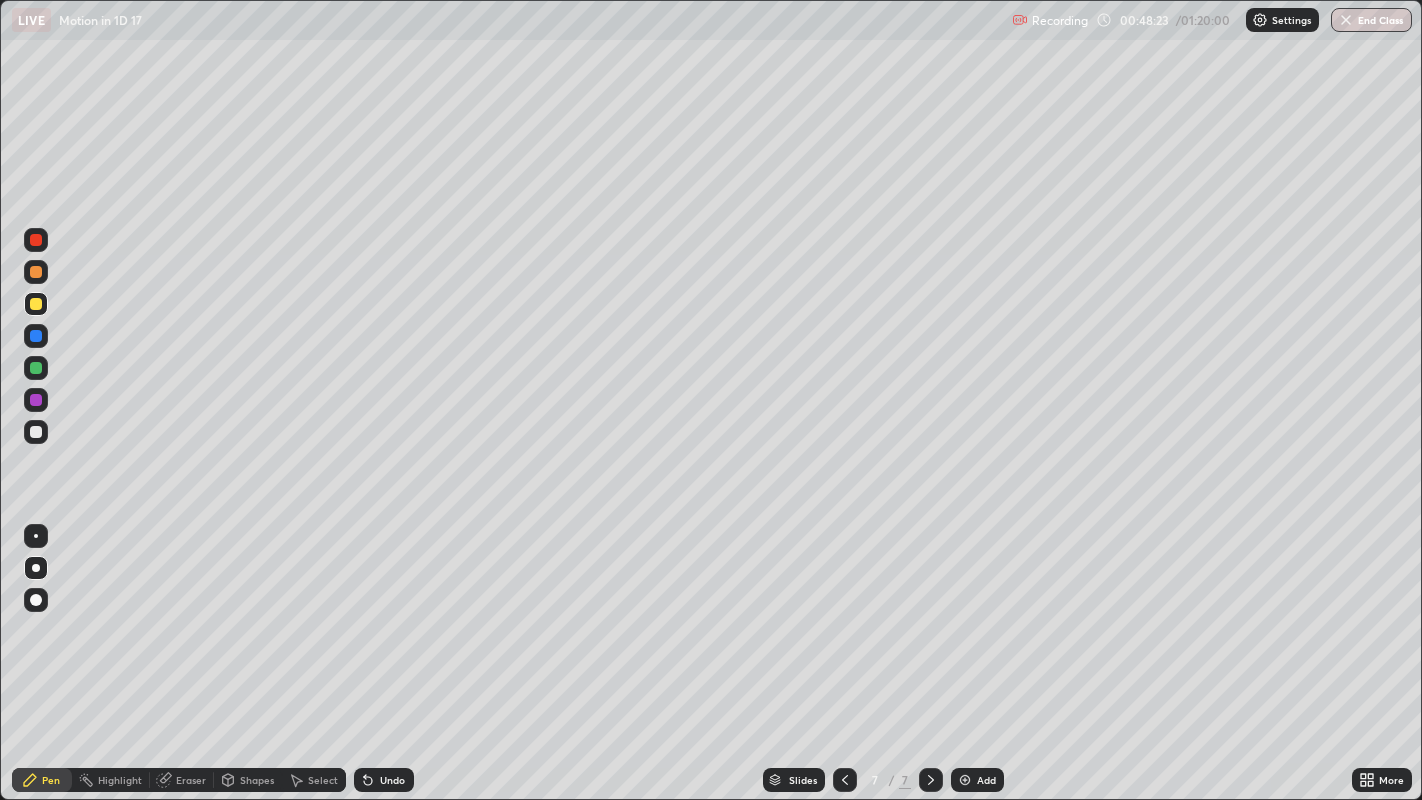 click on "Slides 7 / 7 Add" at bounding box center [883, 780] 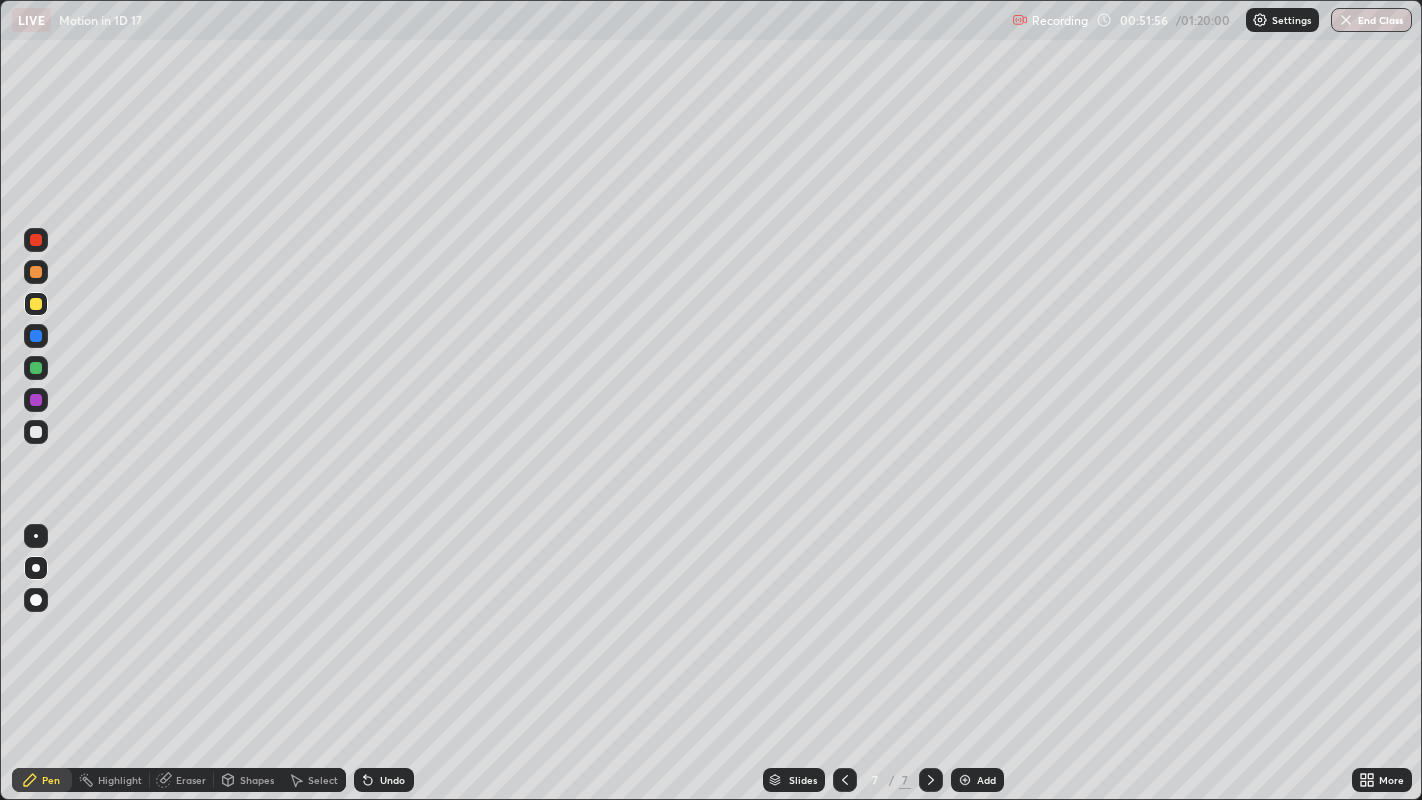 click on "Add" at bounding box center [986, 780] 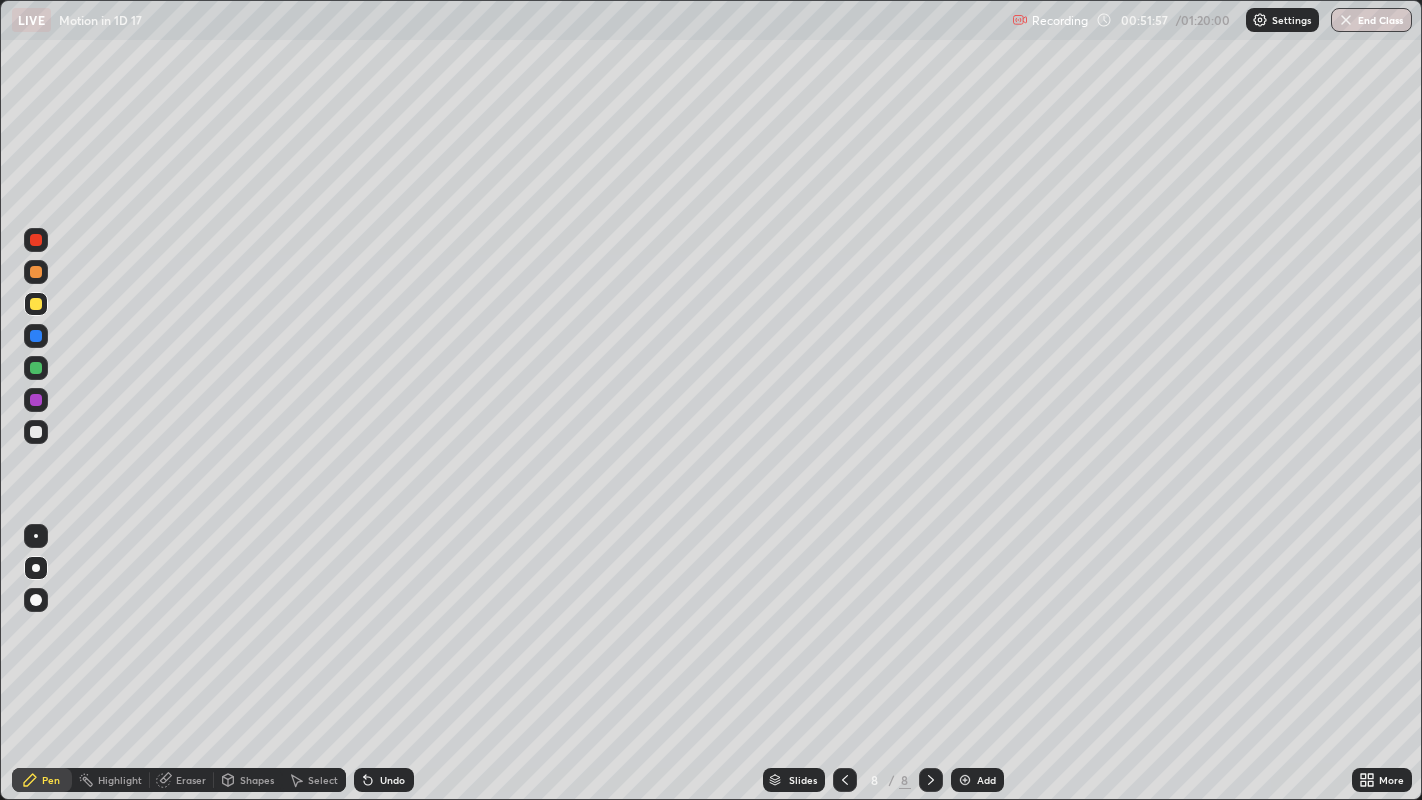 click at bounding box center [36, 432] 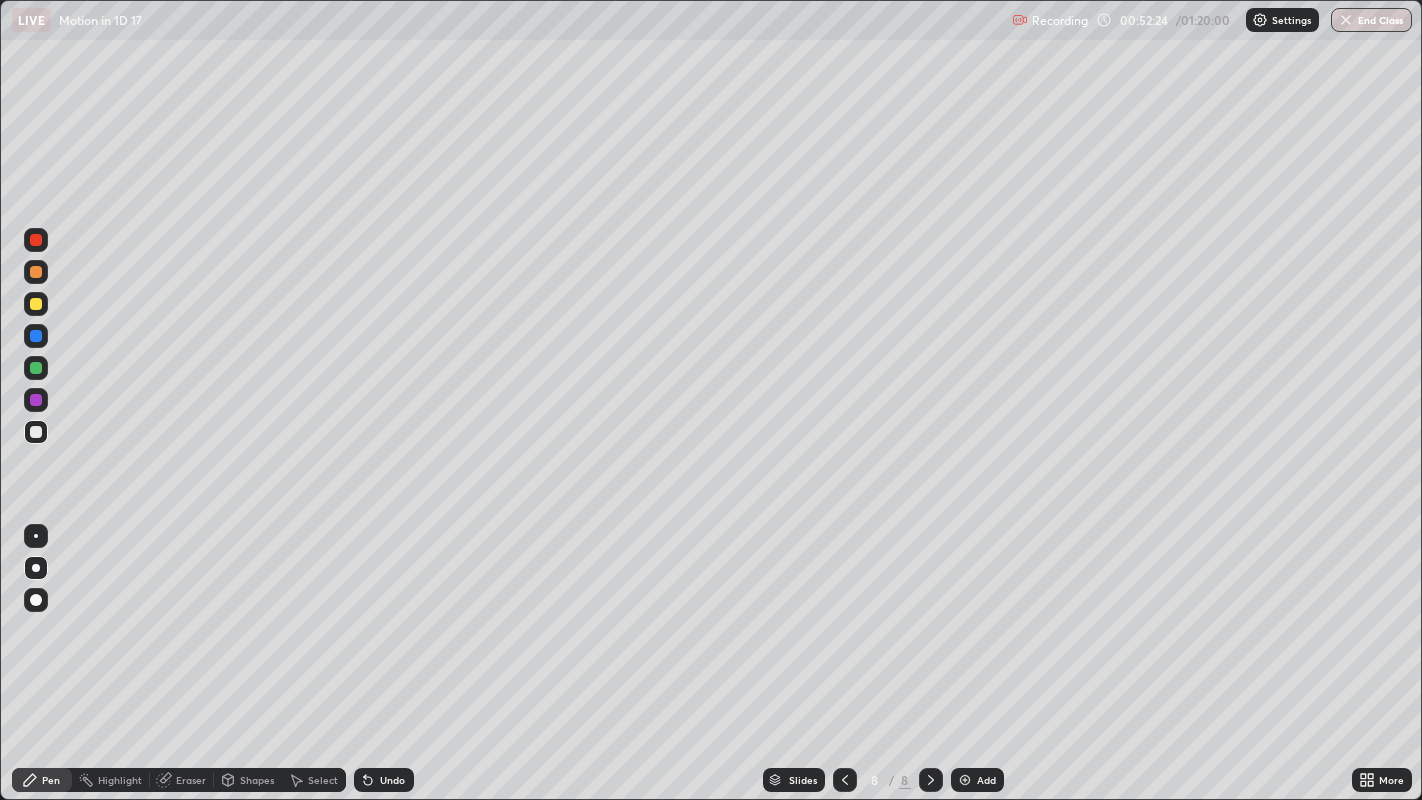 click at bounding box center [36, 304] 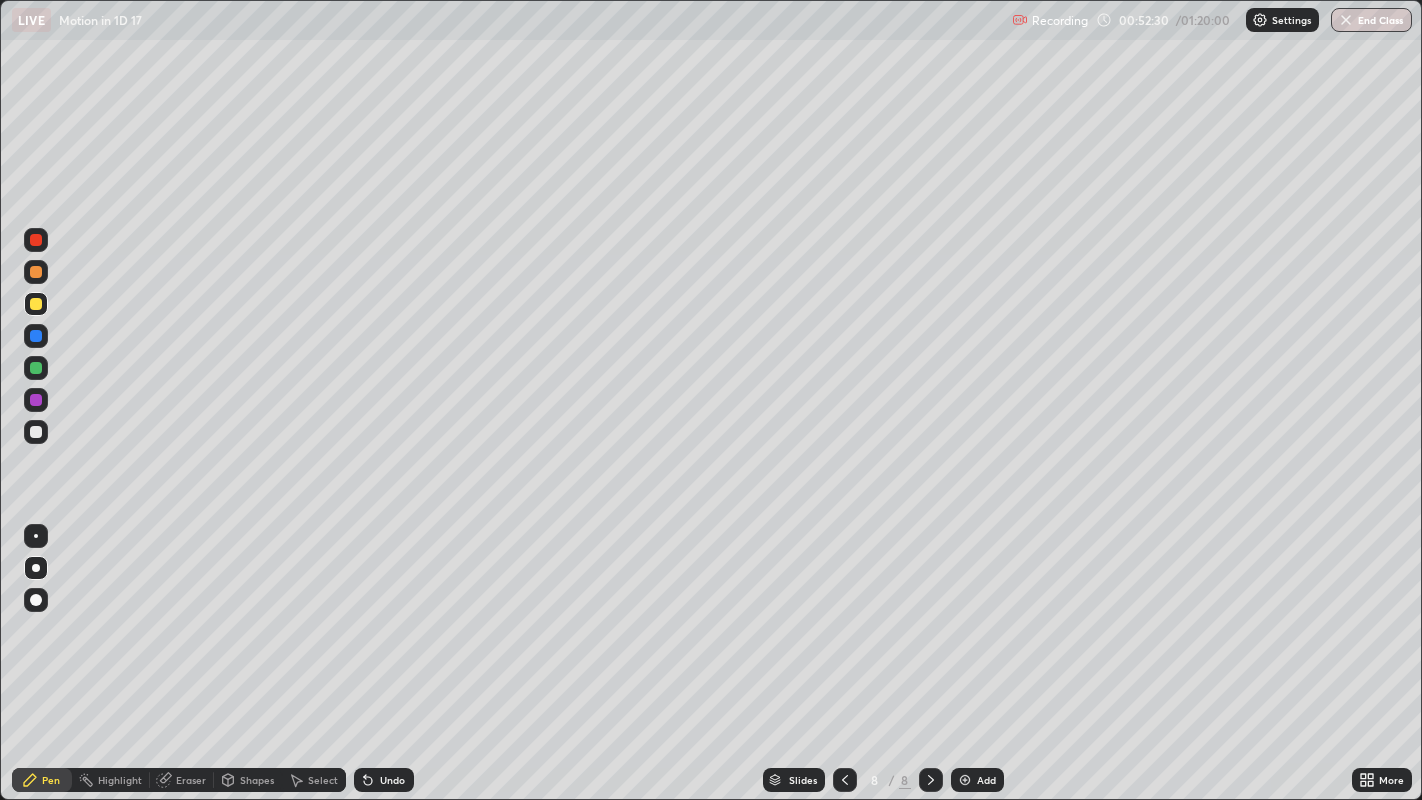 click at bounding box center [36, 432] 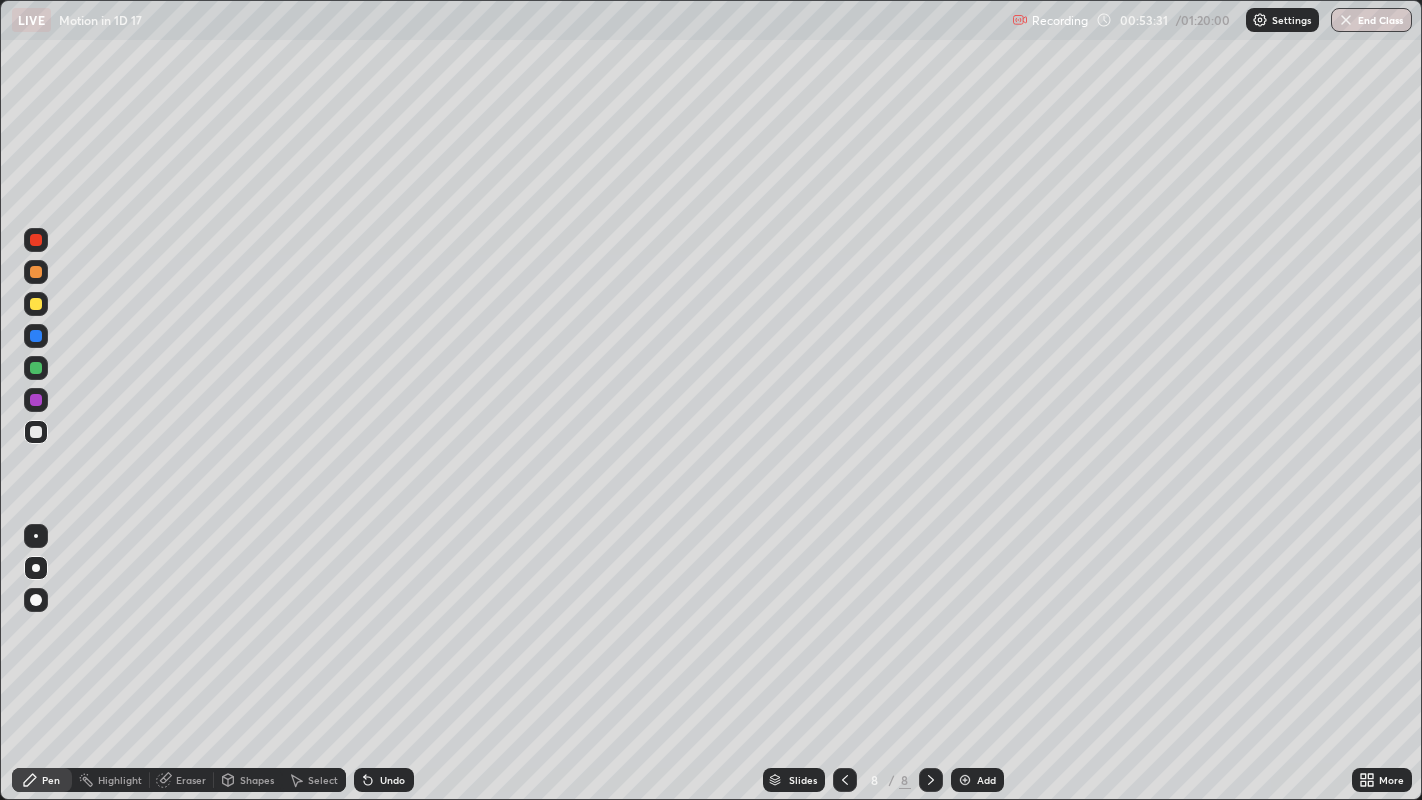 click at bounding box center [36, 272] 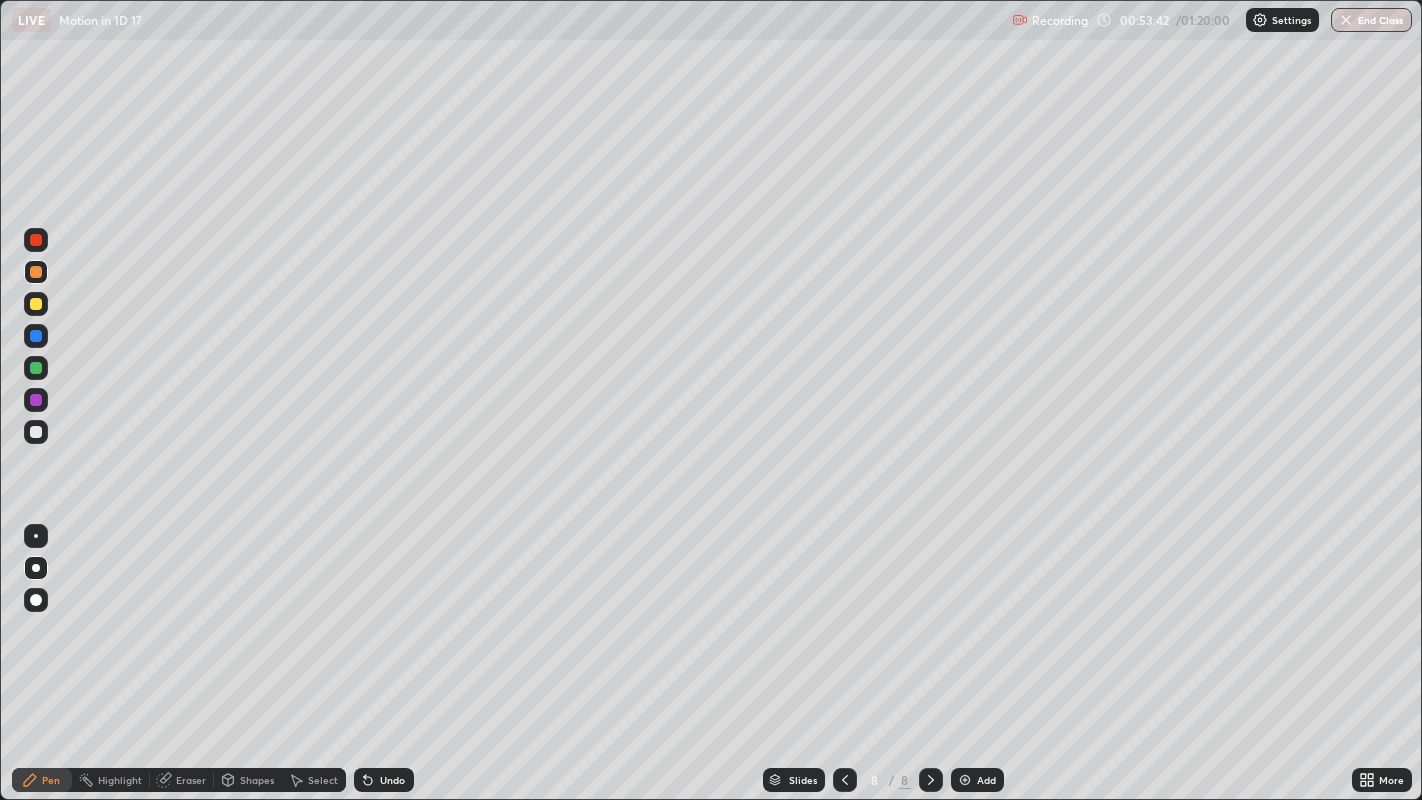 click on "Shapes" at bounding box center (257, 780) 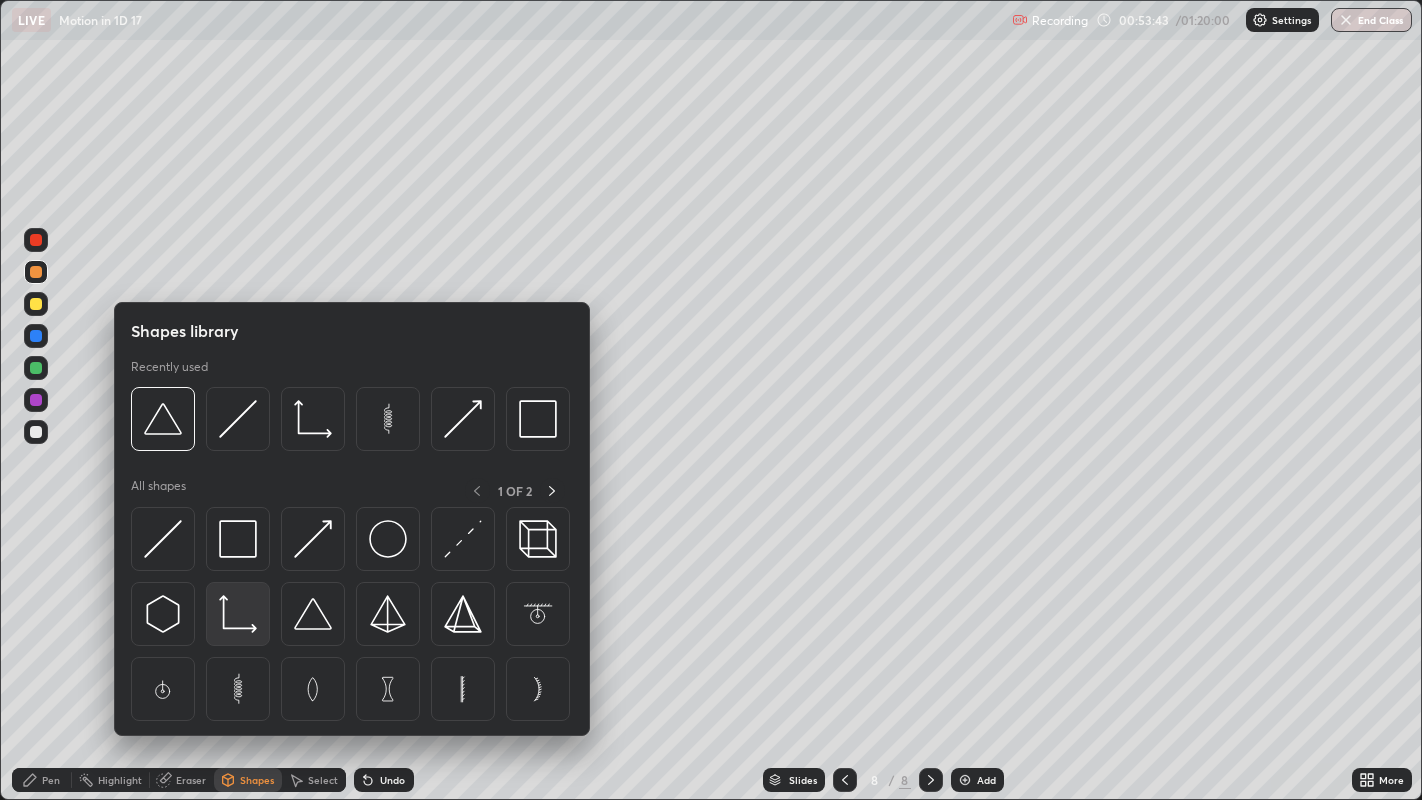 click at bounding box center [238, 614] 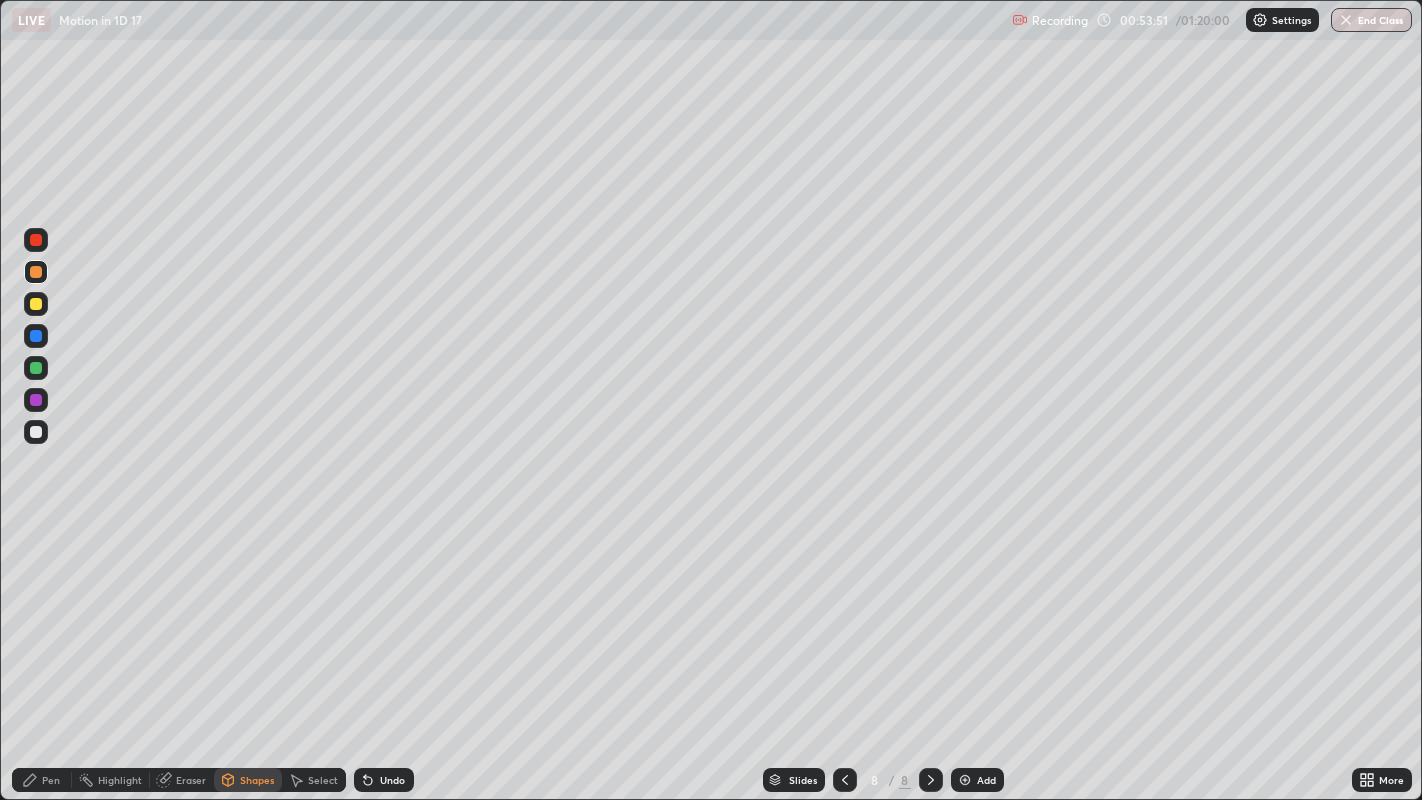 click on "Pen" at bounding box center (51, 780) 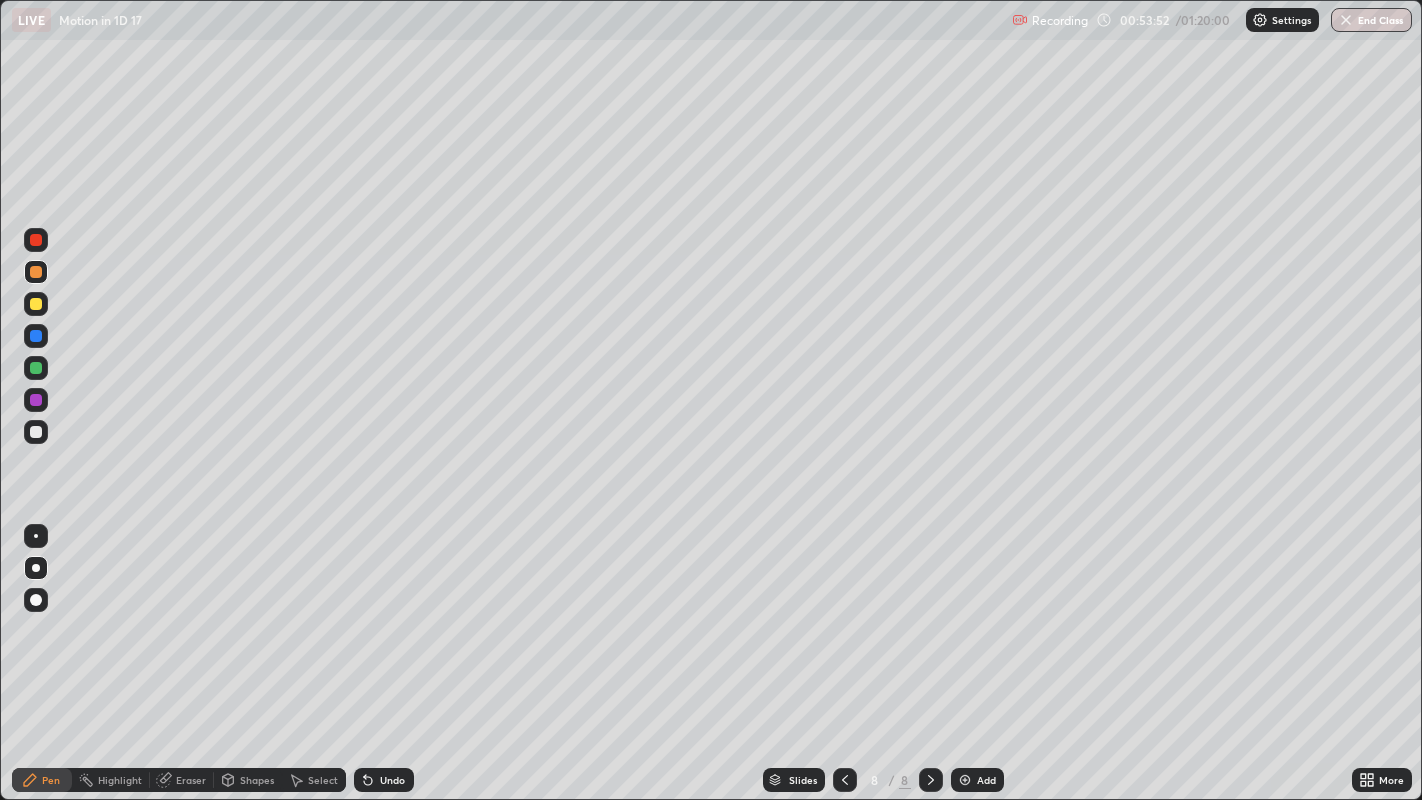 click at bounding box center [36, 304] 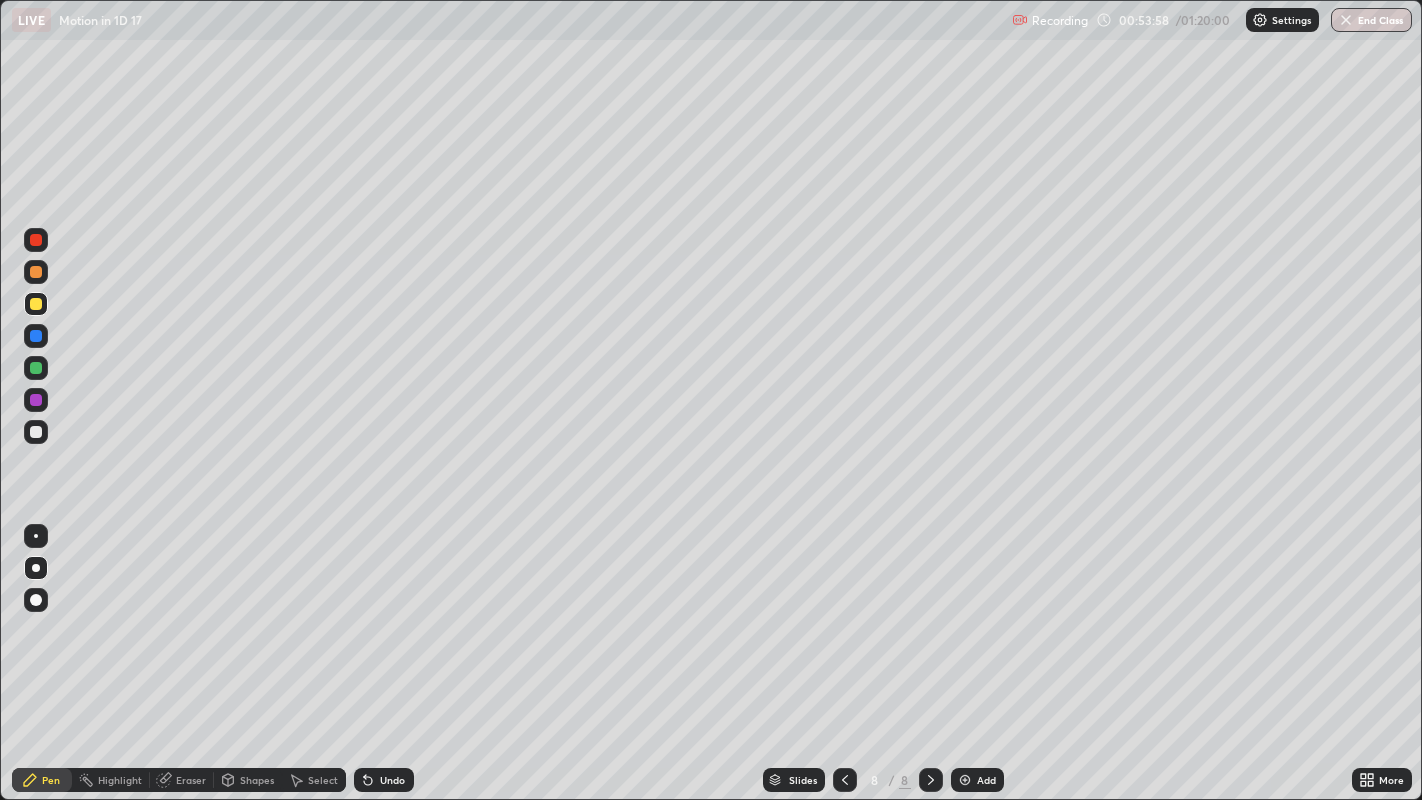 click at bounding box center (36, 272) 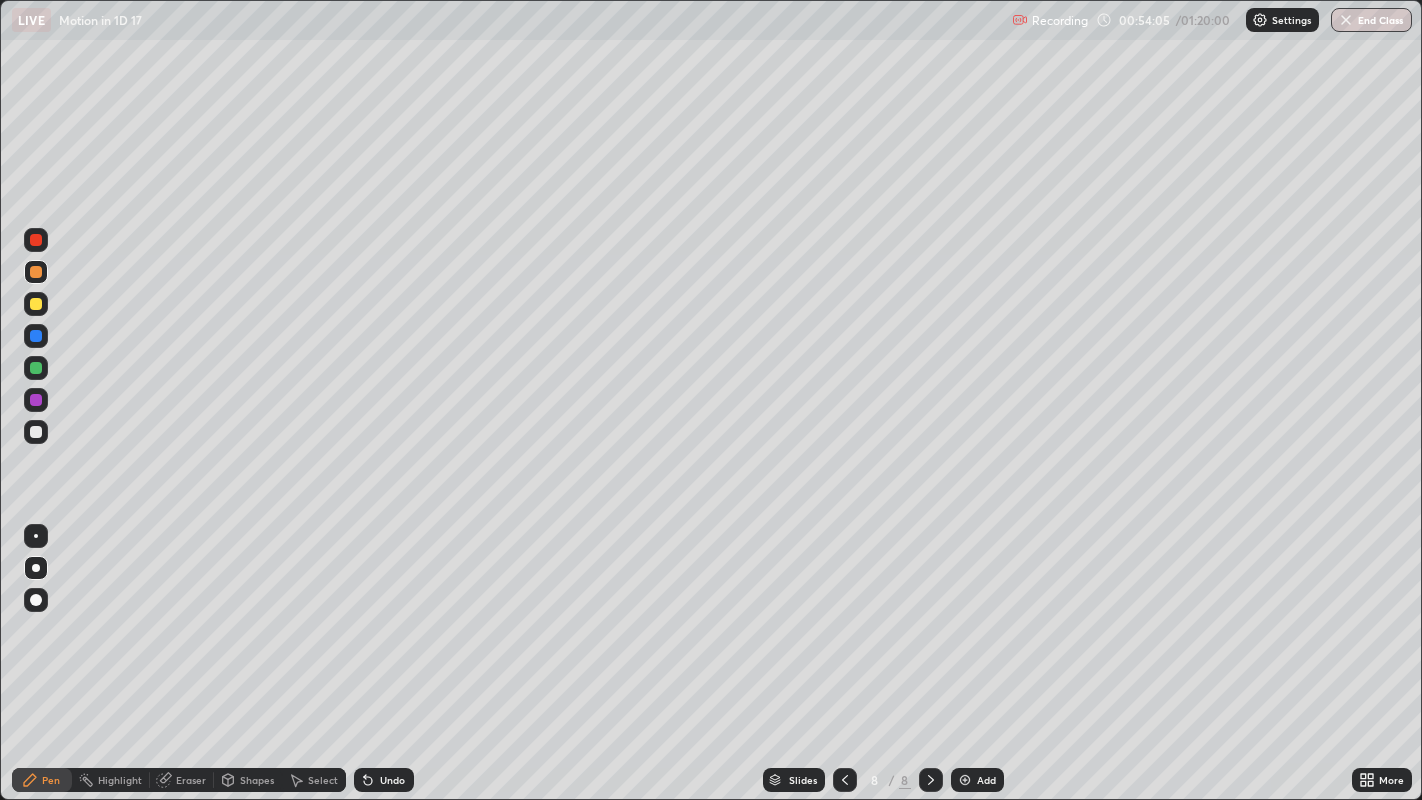 click at bounding box center [36, 432] 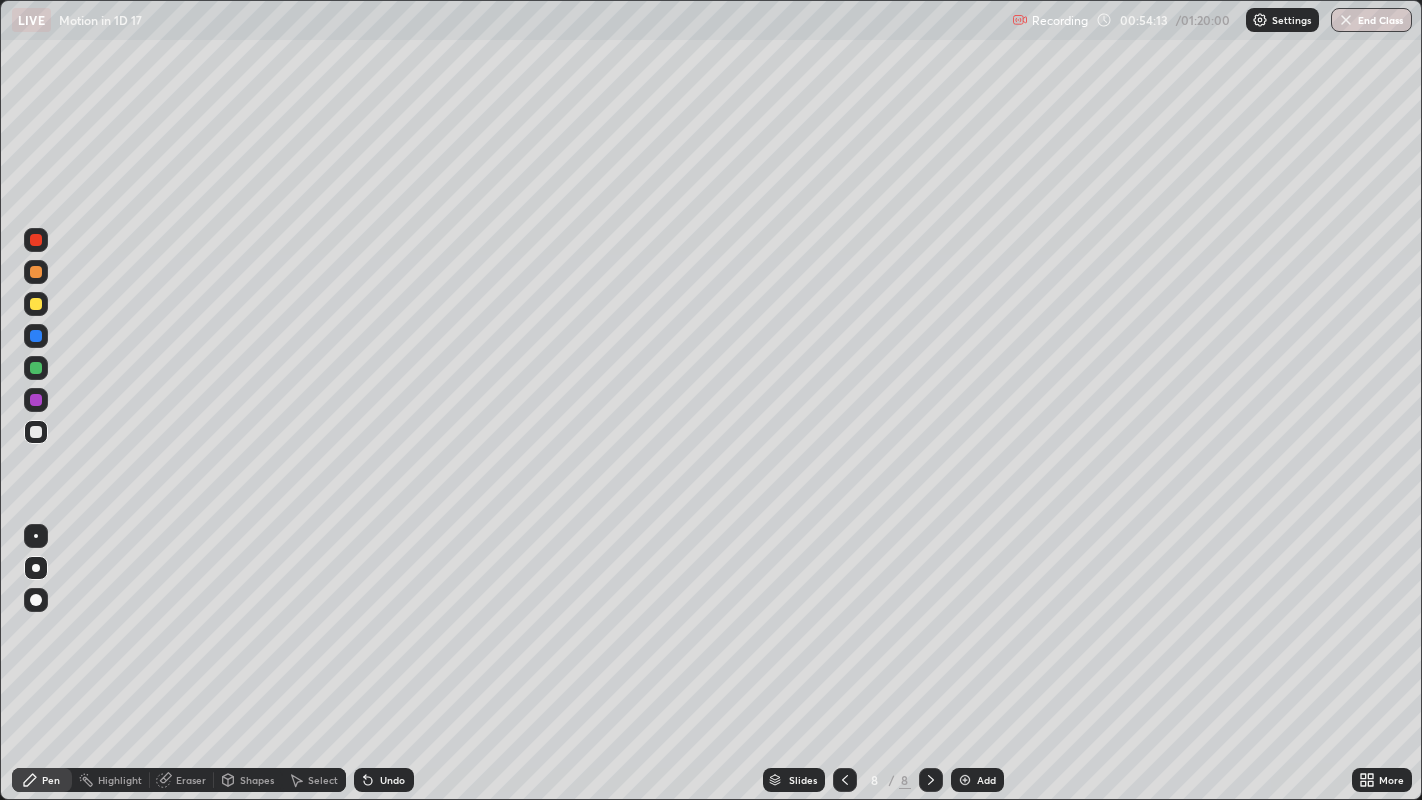 click on "Undo" at bounding box center [384, 780] 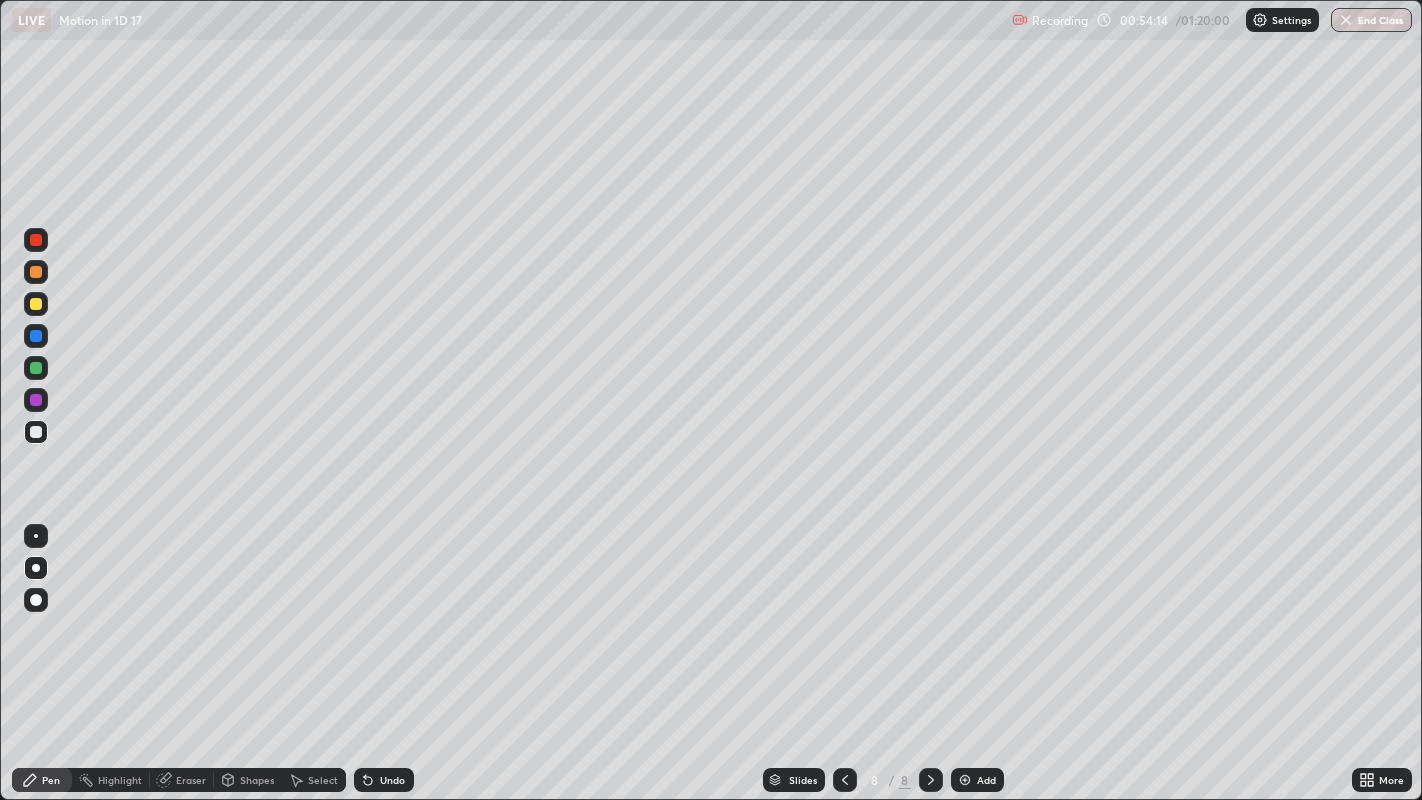 click on "Undo" at bounding box center [392, 780] 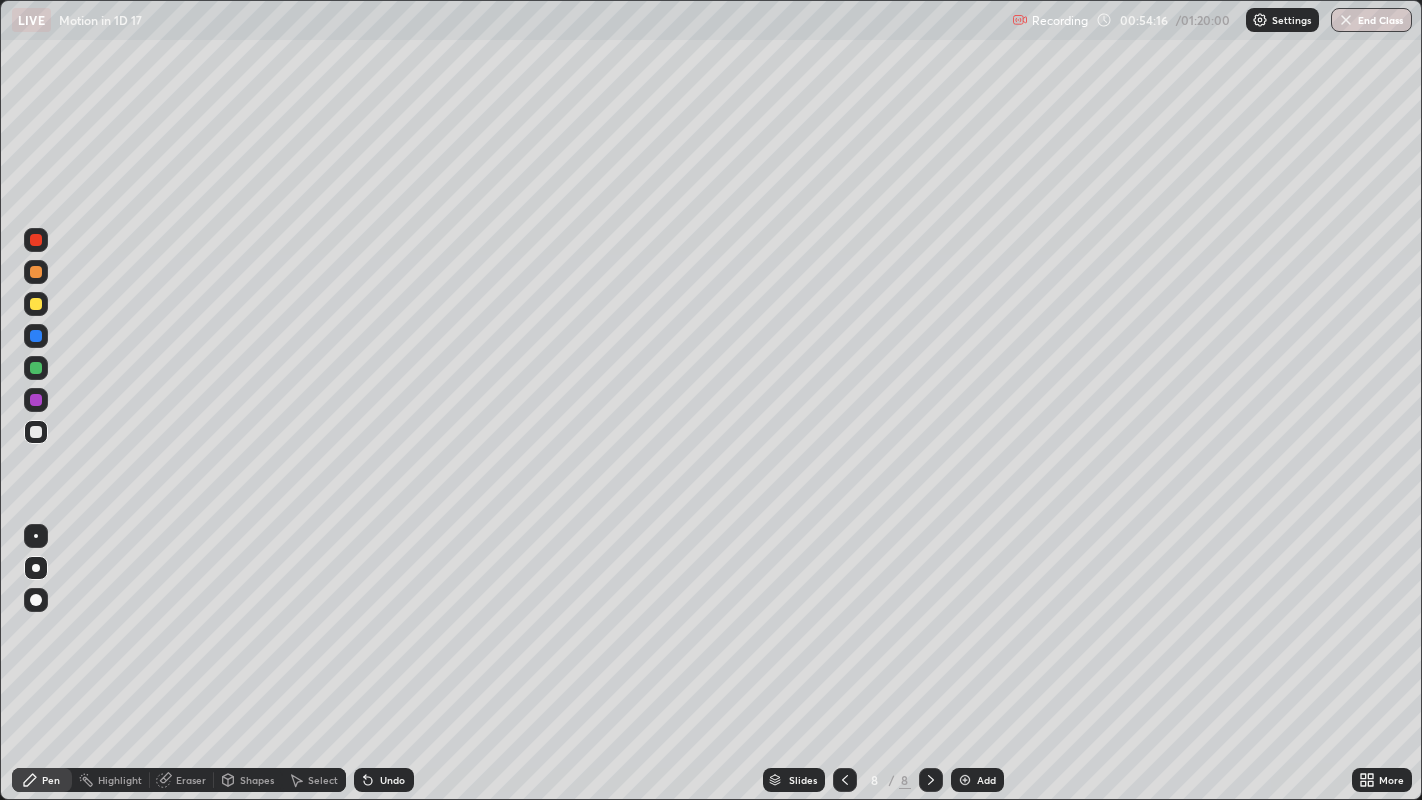 click at bounding box center (36, 304) 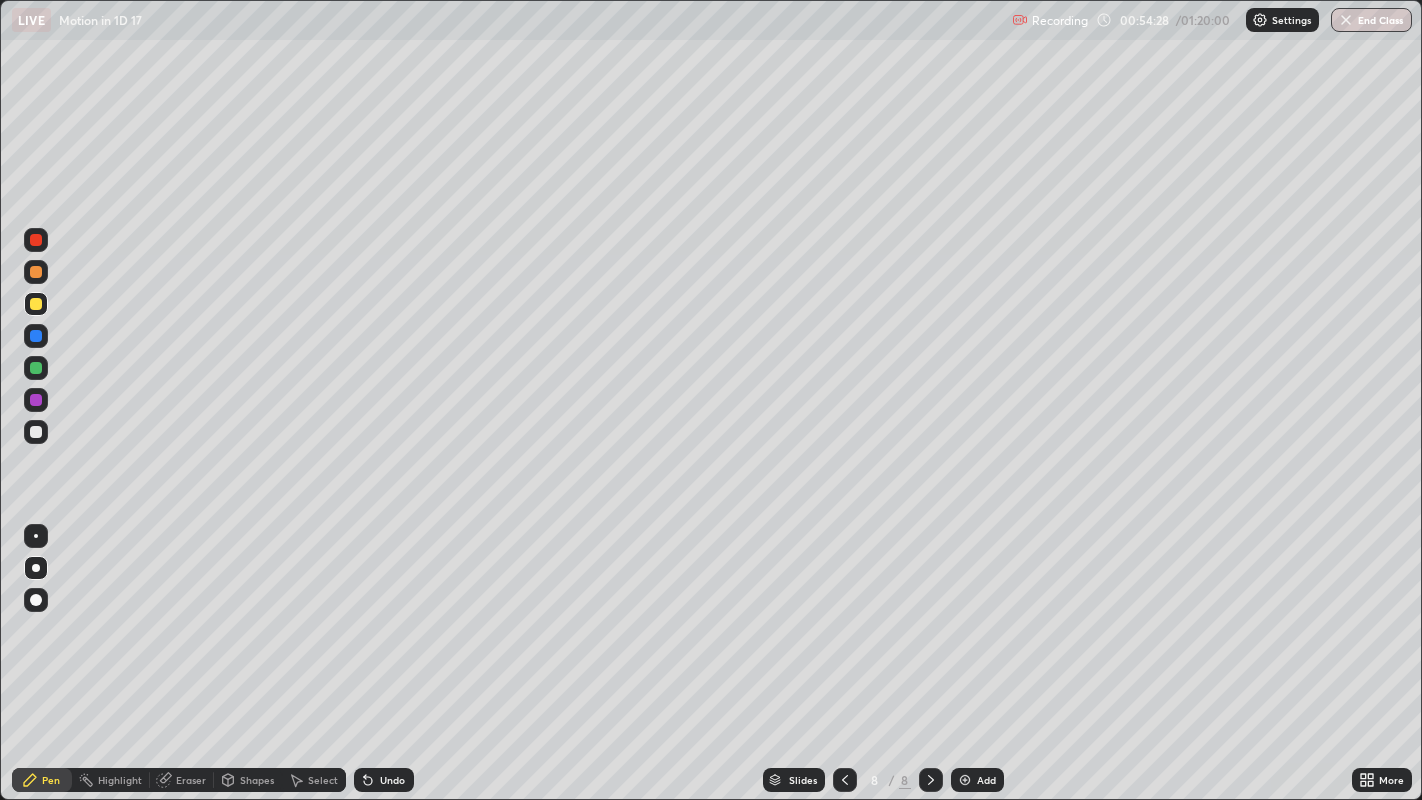 click at bounding box center [36, 432] 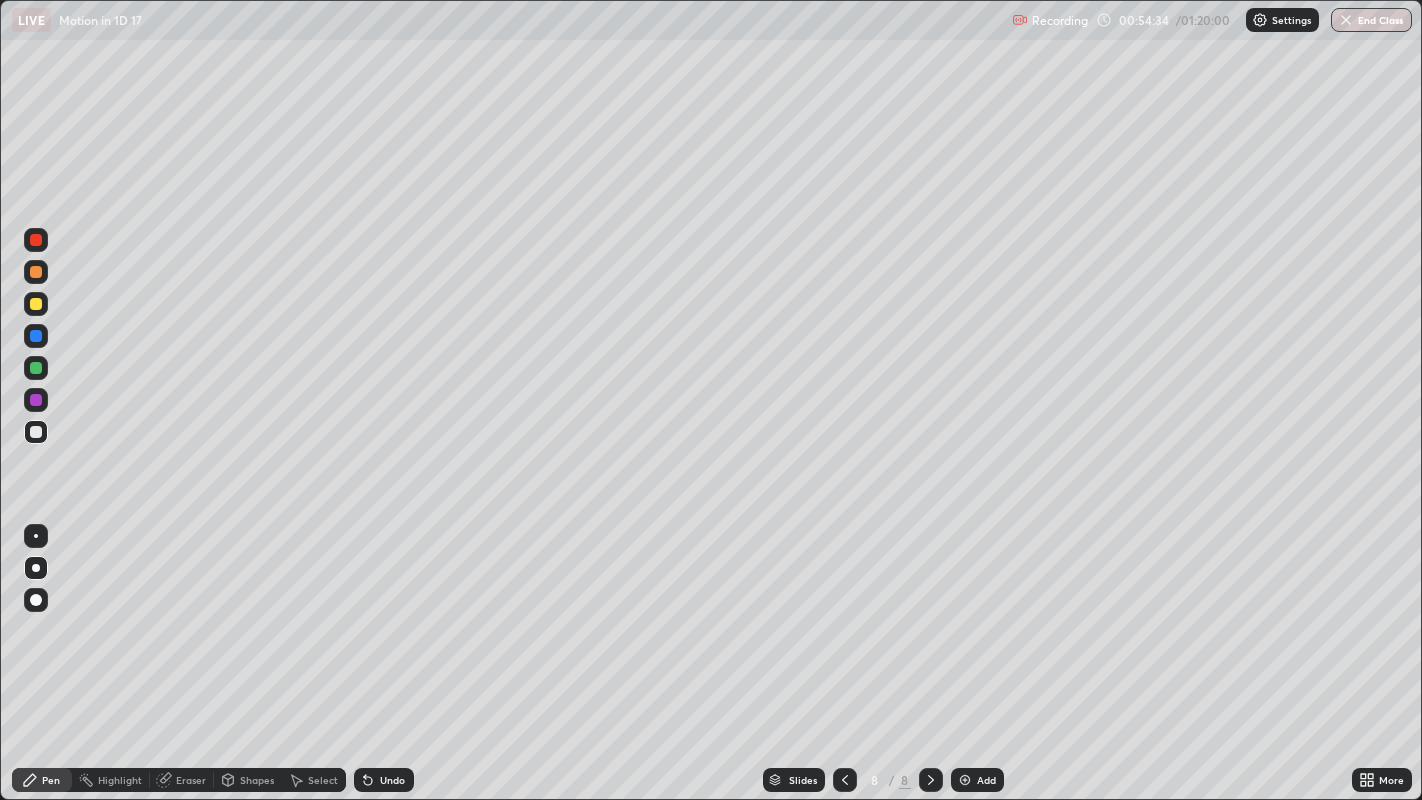 click on "Undo" at bounding box center [384, 780] 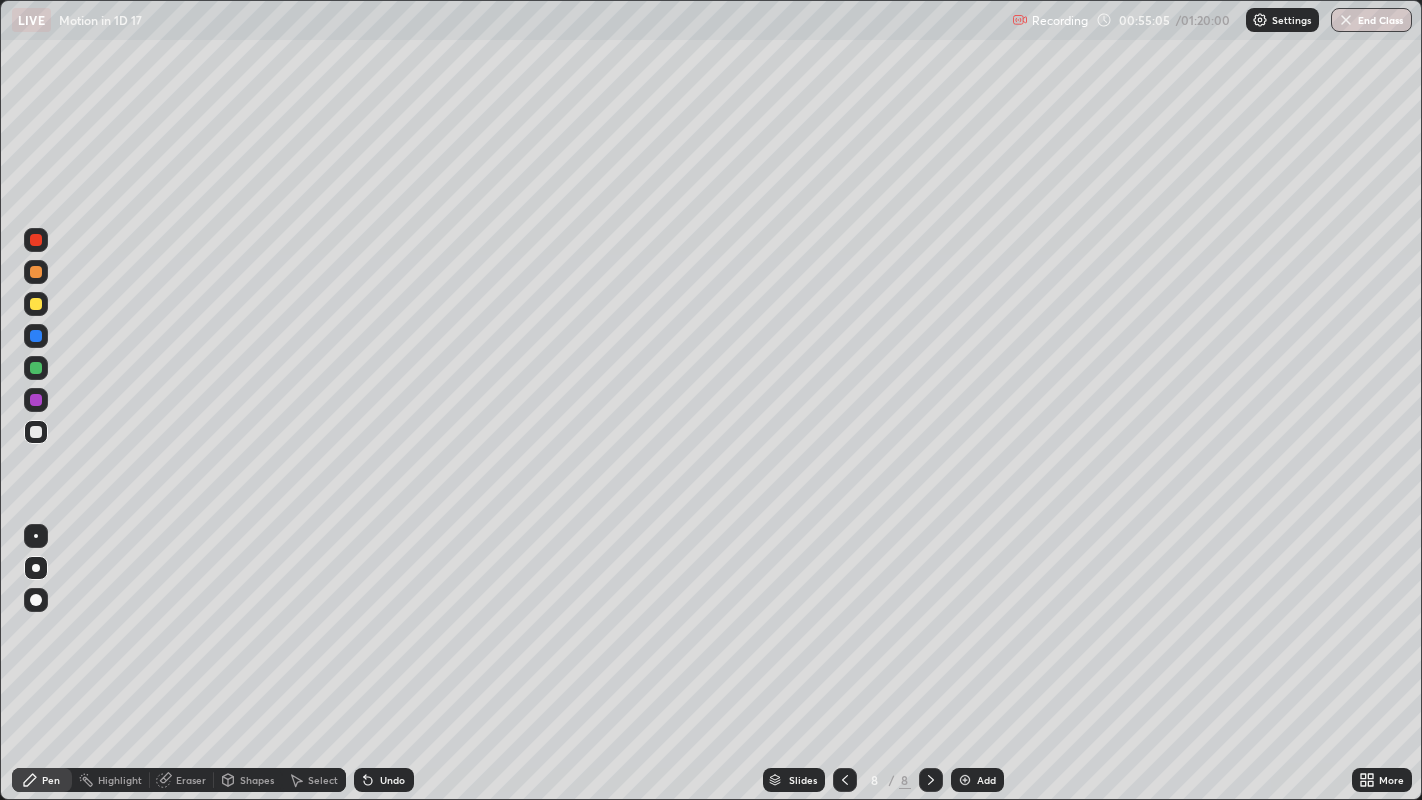click on "Eraser" at bounding box center (191, 780) 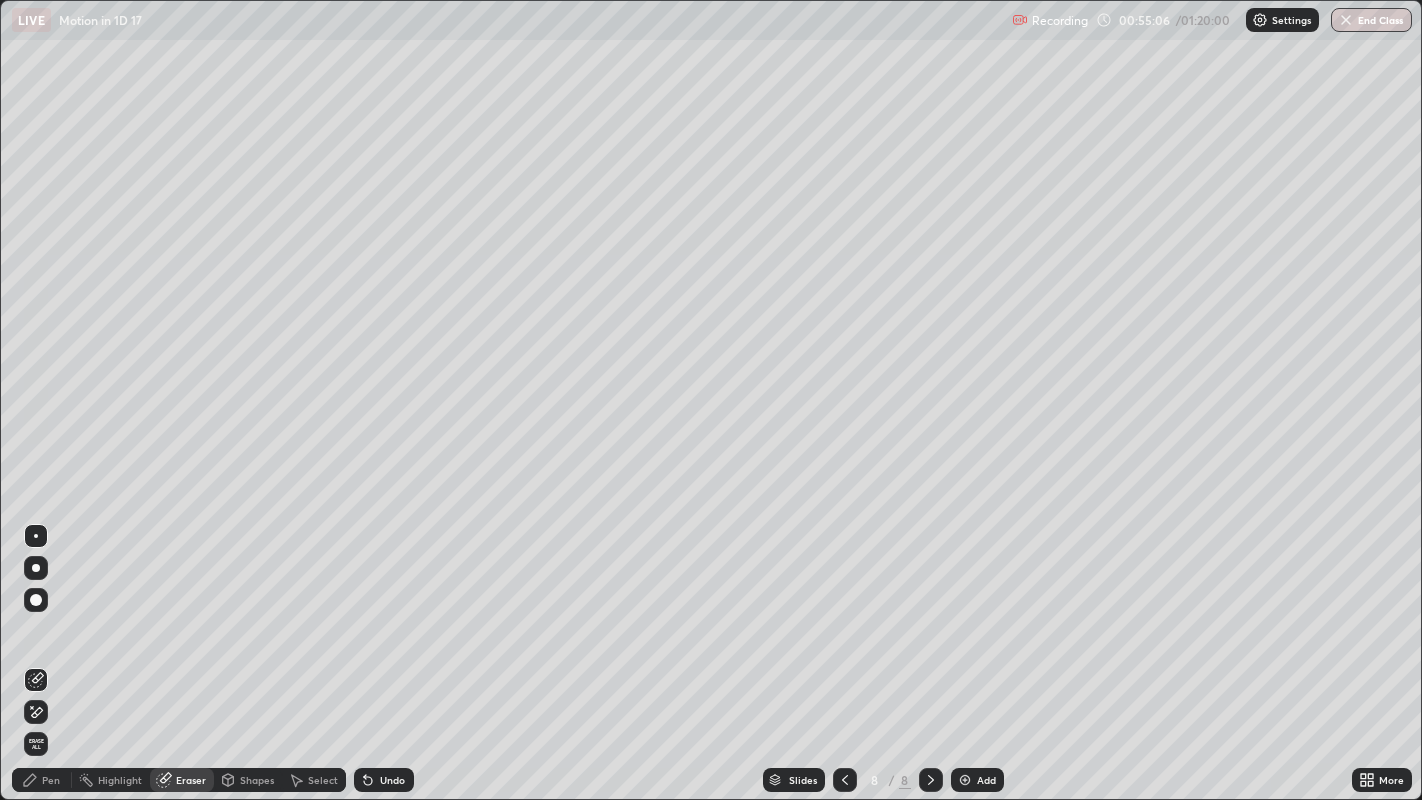 click on "Shapes" at bounding box center (257, 780) 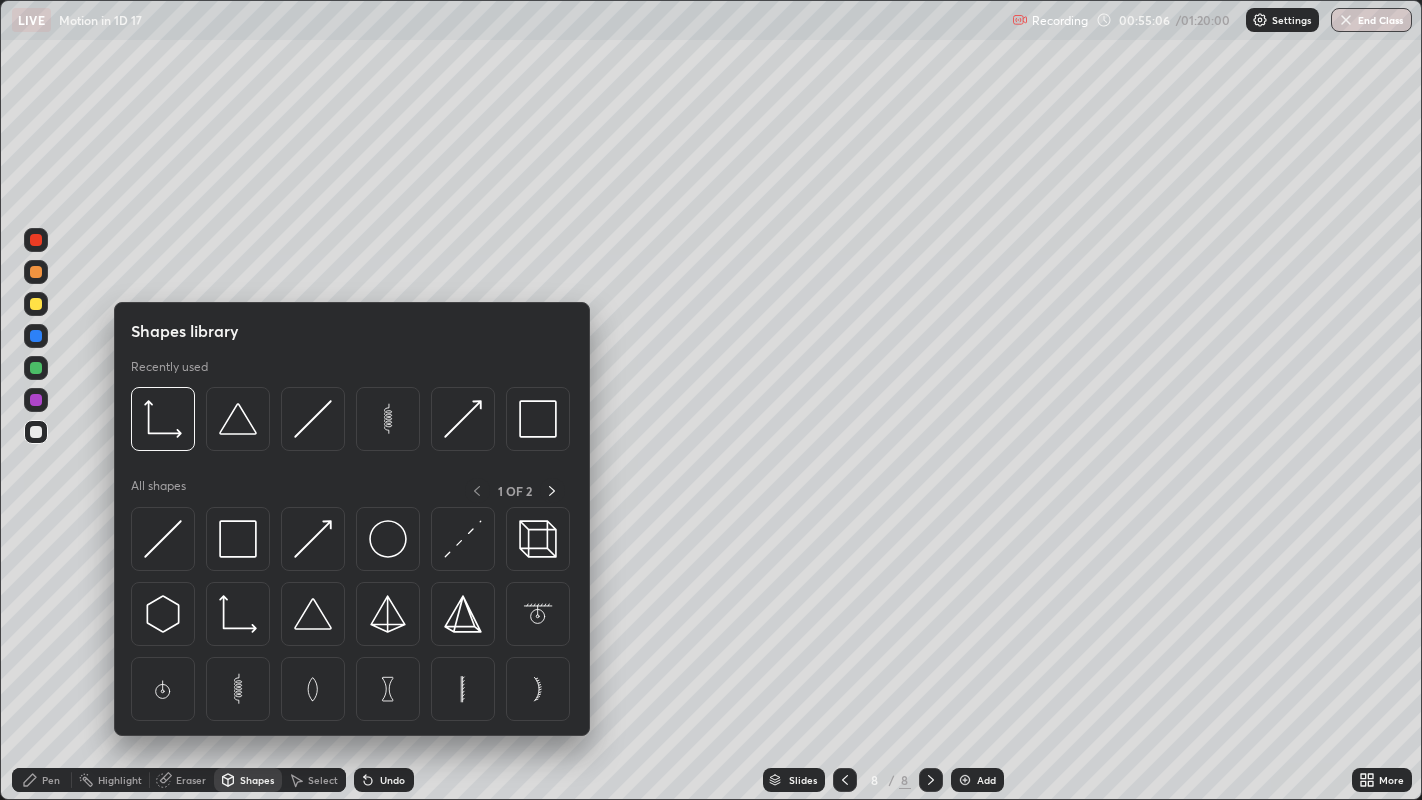 click on "Shapes" at bounding box center [257, 780] 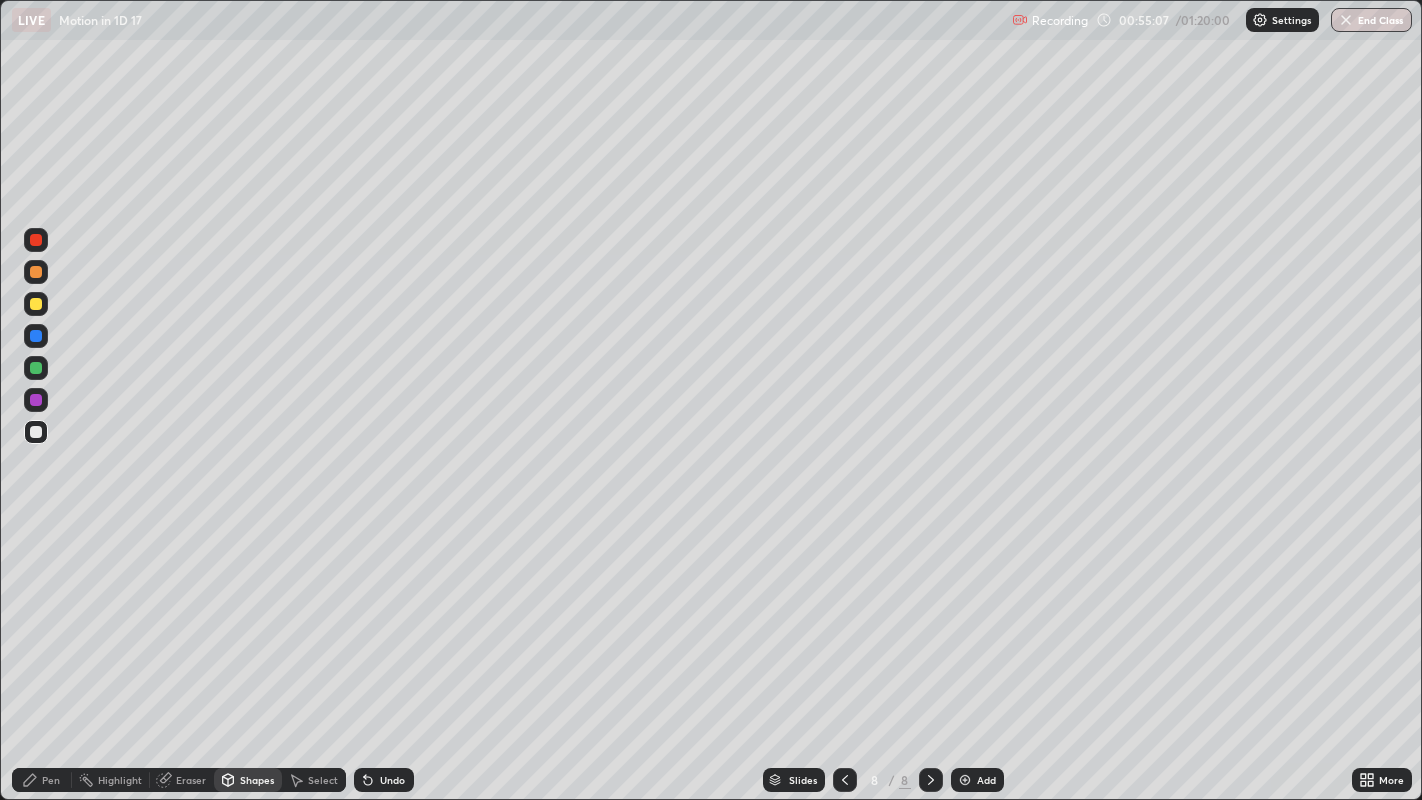click on "Shapes" at bounding box center (257, 780) 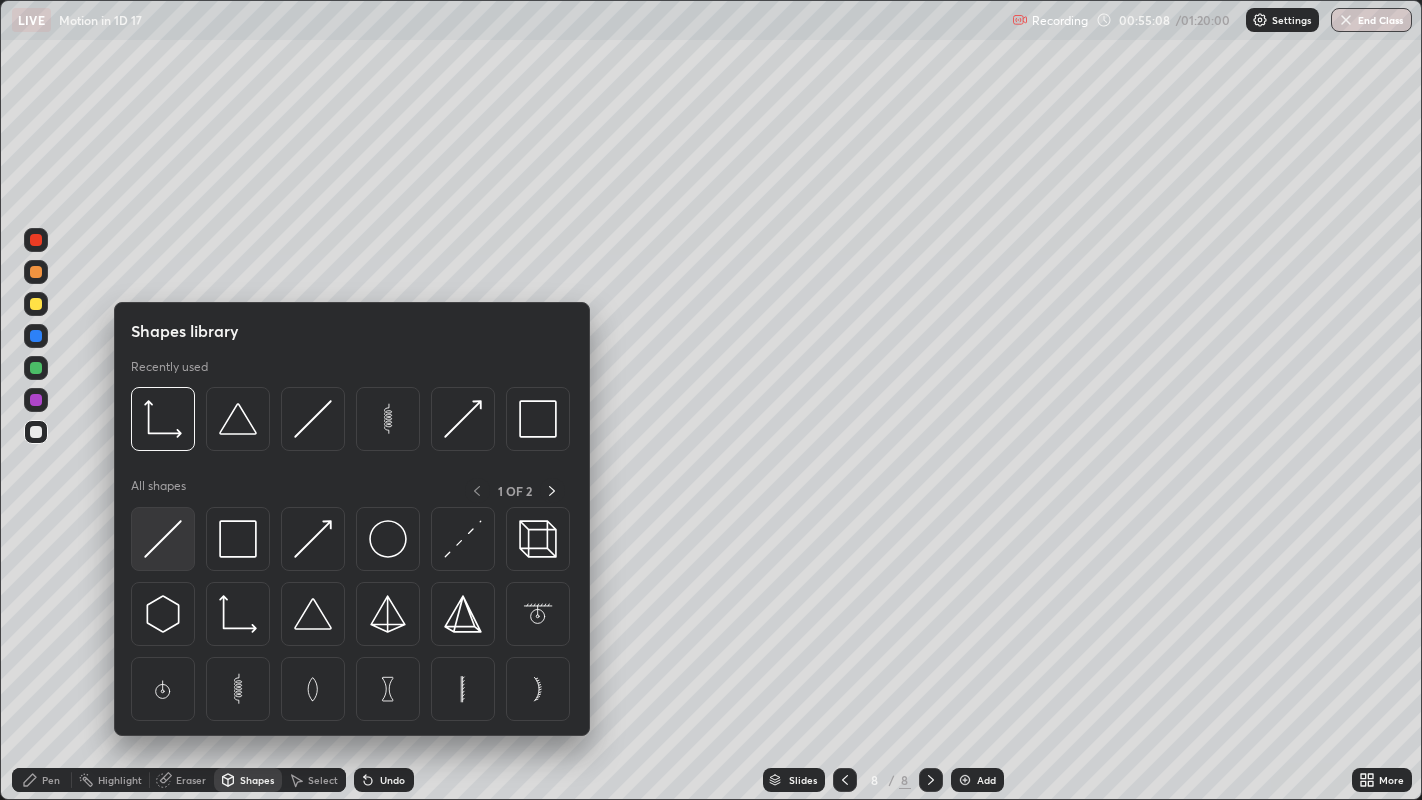 click at bounding box center [163, 539] 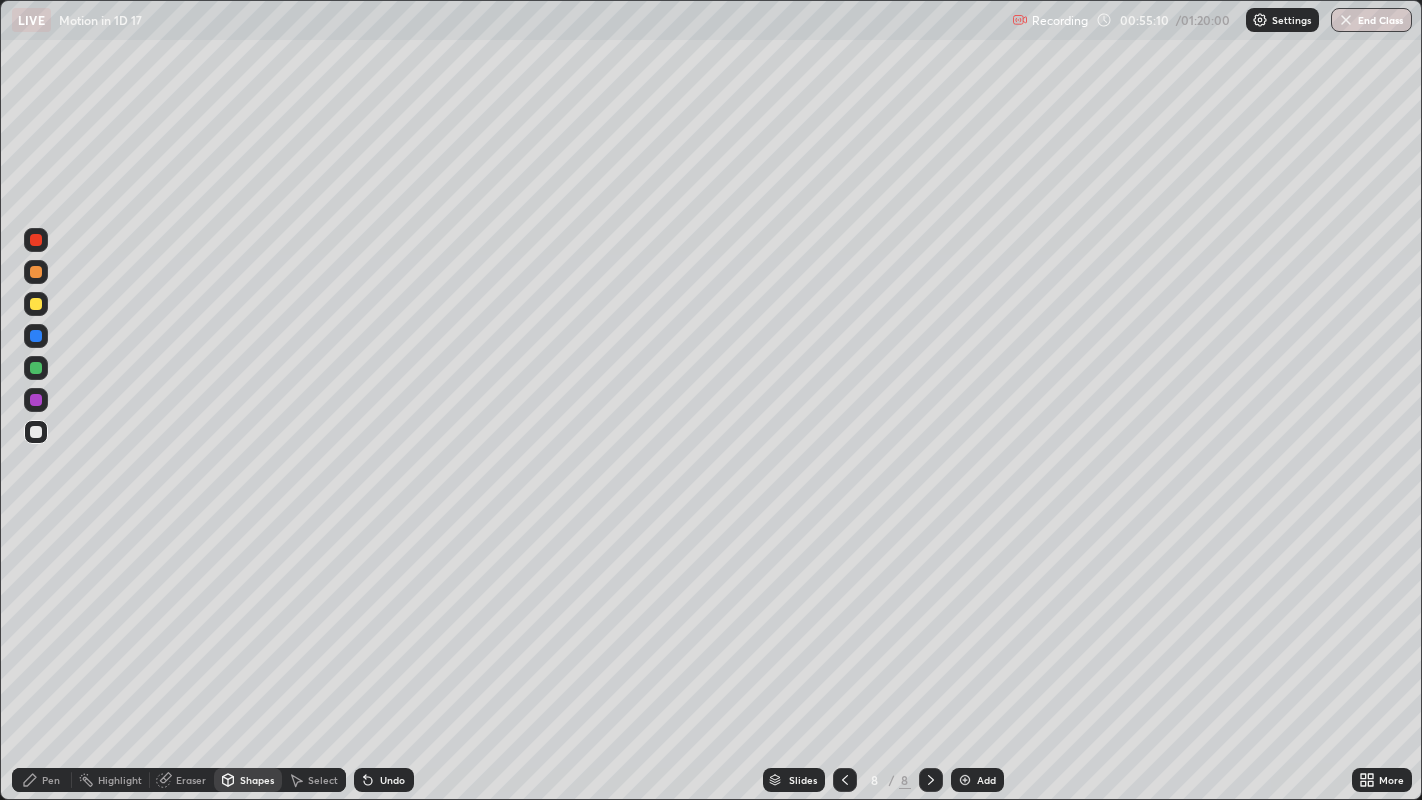 click at bounding box center [36, 432] 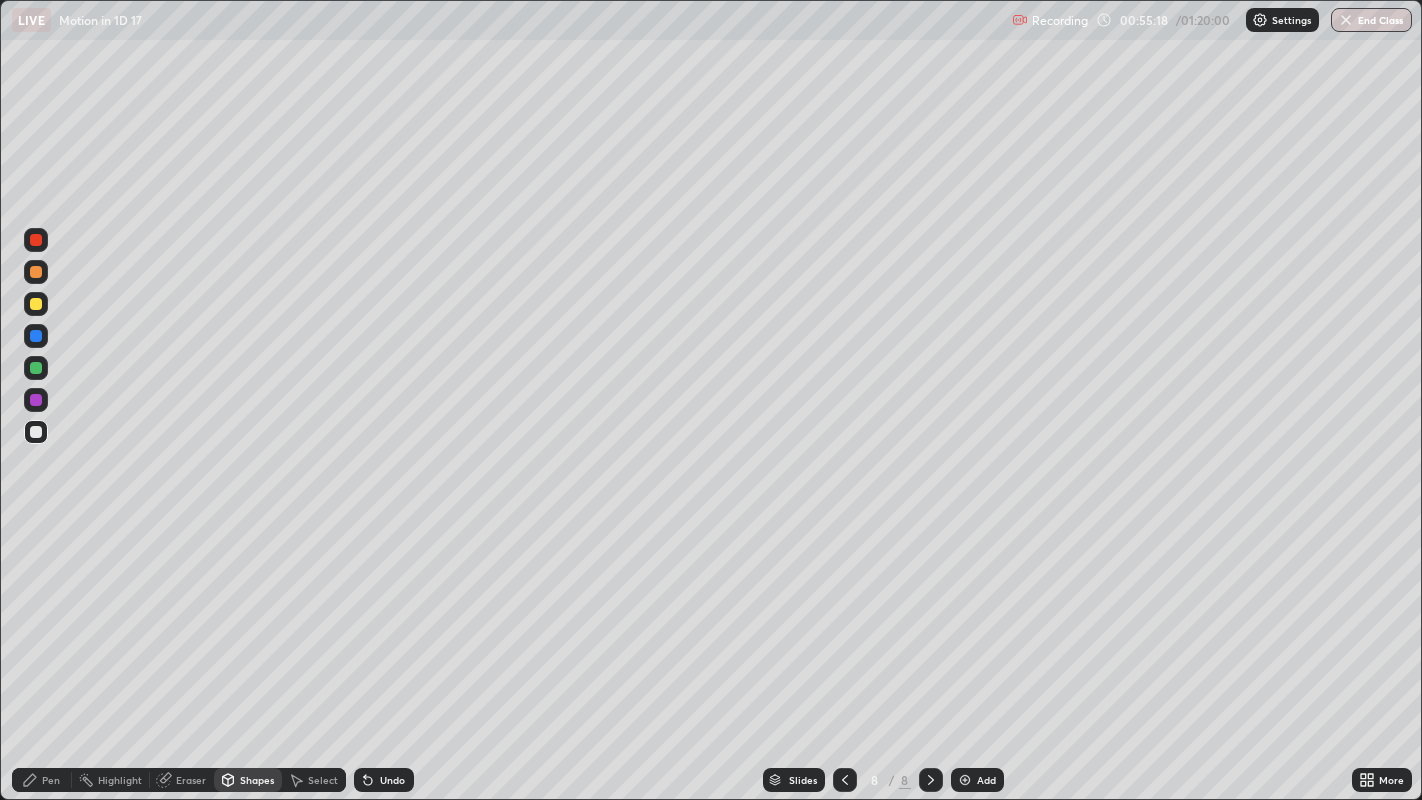 click at bounding box center [36, 304] 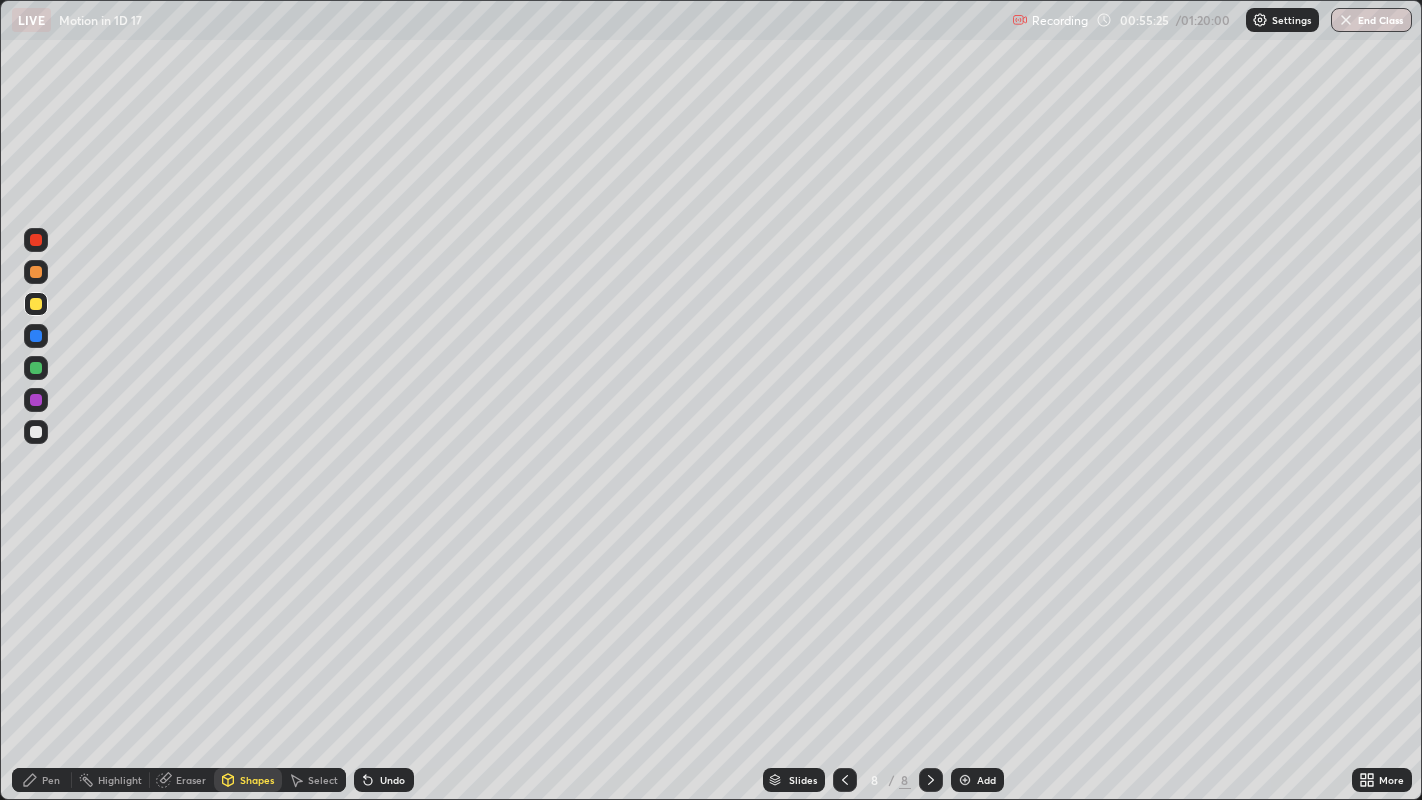 click at bounding box center (36, 272) 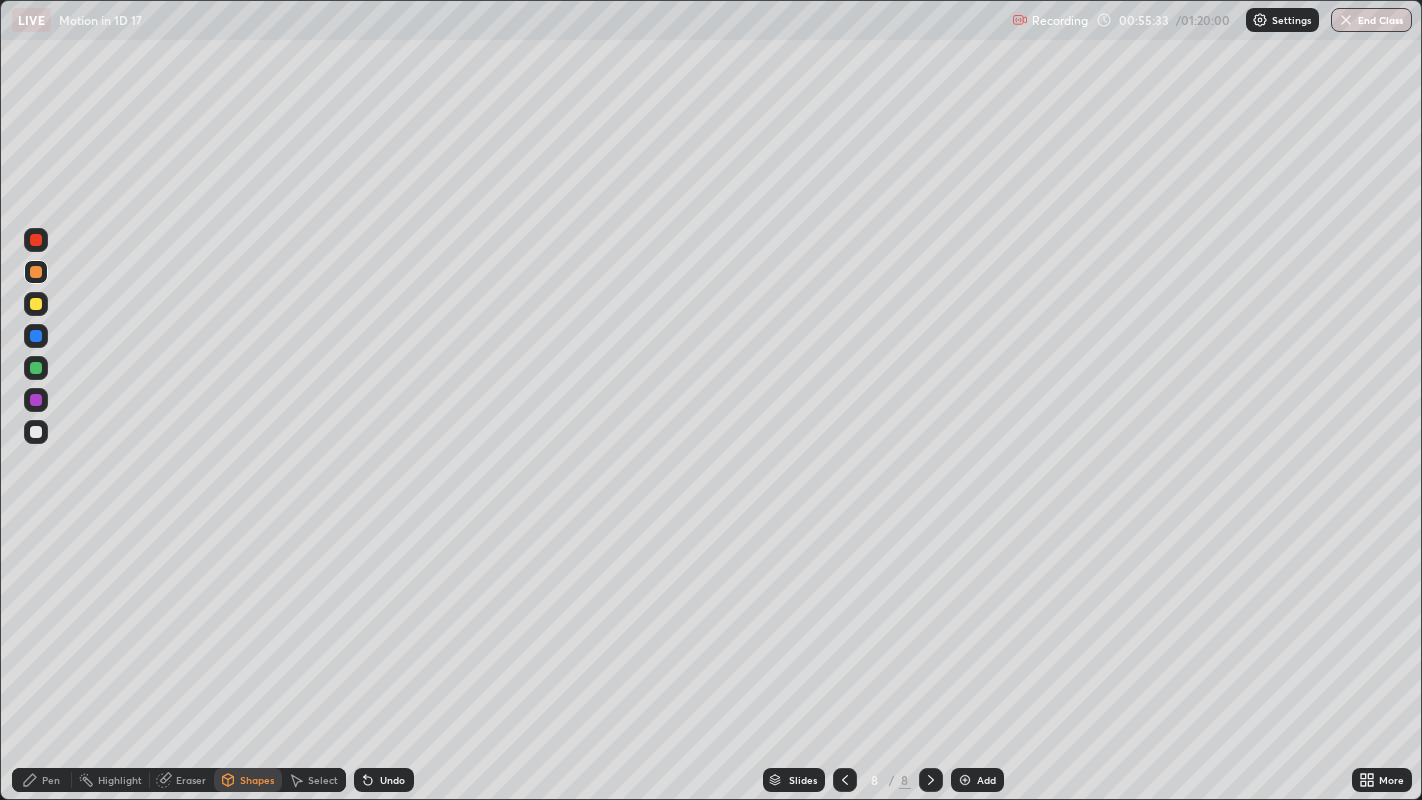 click on "Pen" at bounding box center [51, 780] 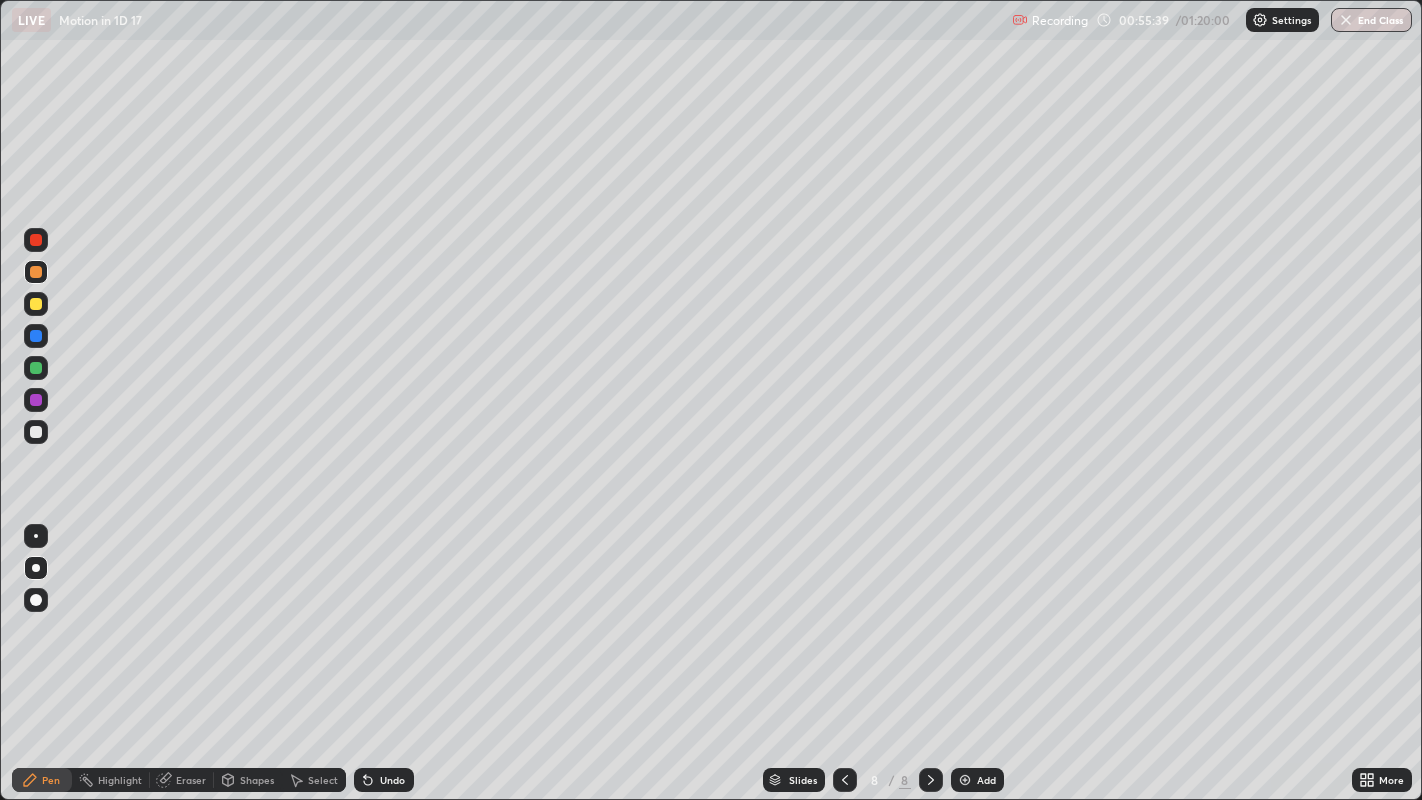 click at bounding box center (36, 304) 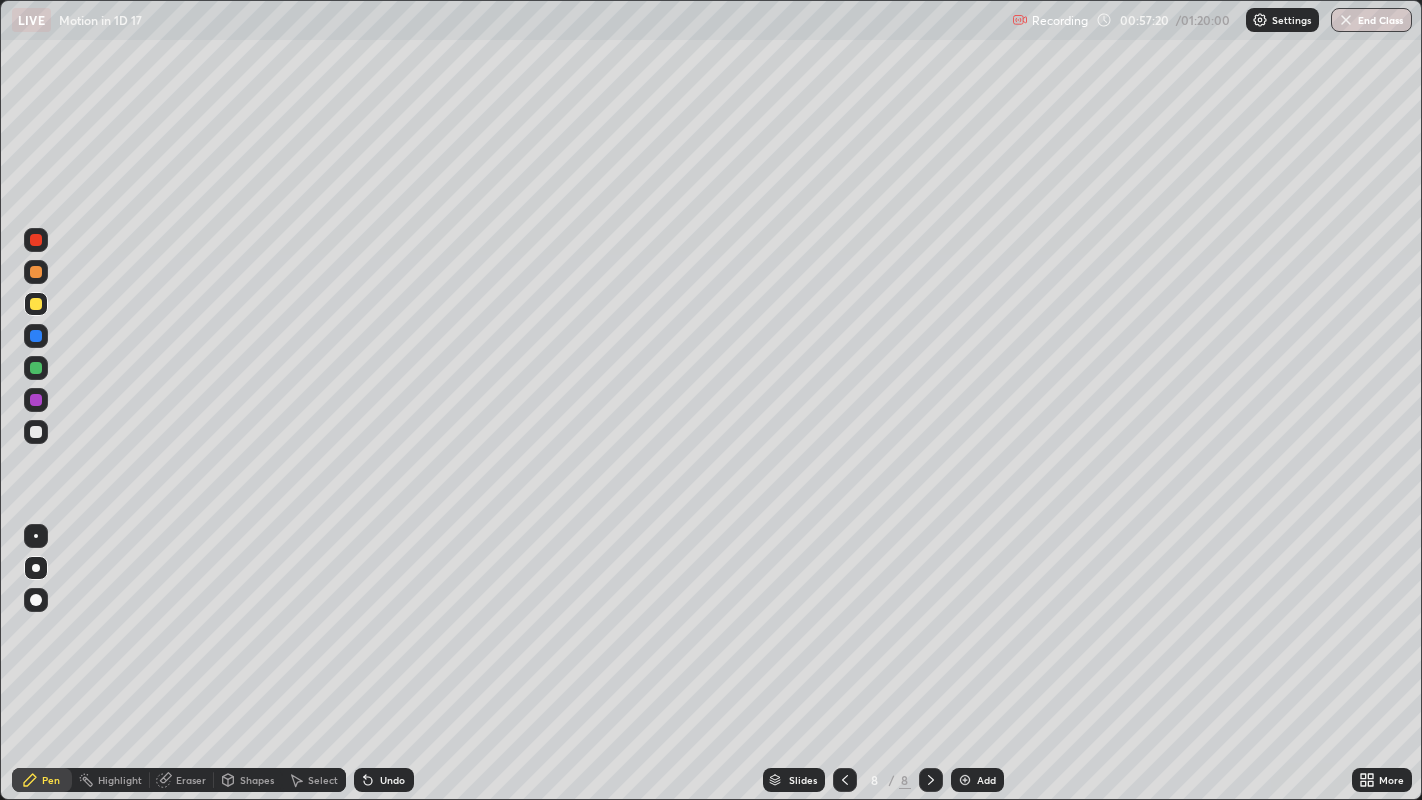 click 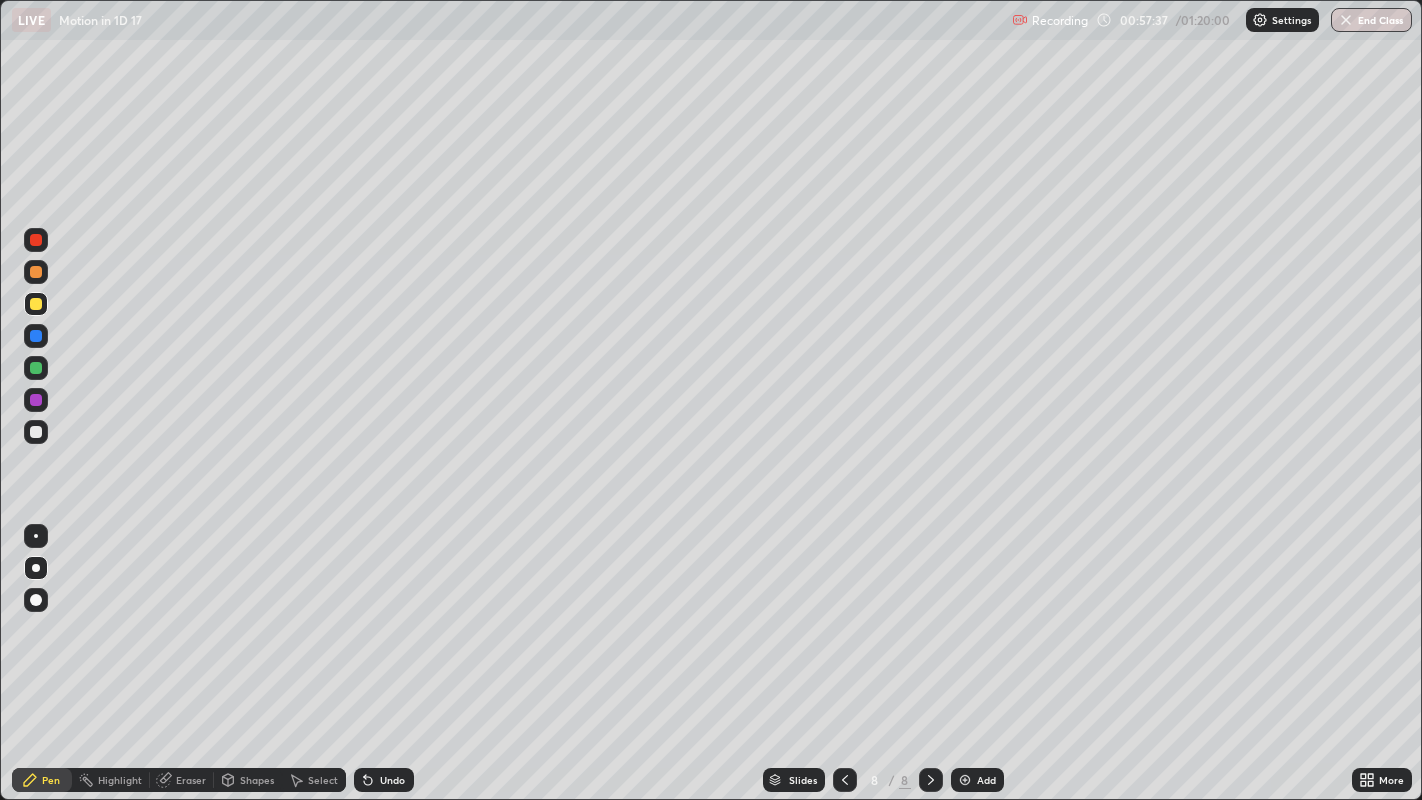 click at bounding box center (36, 336) 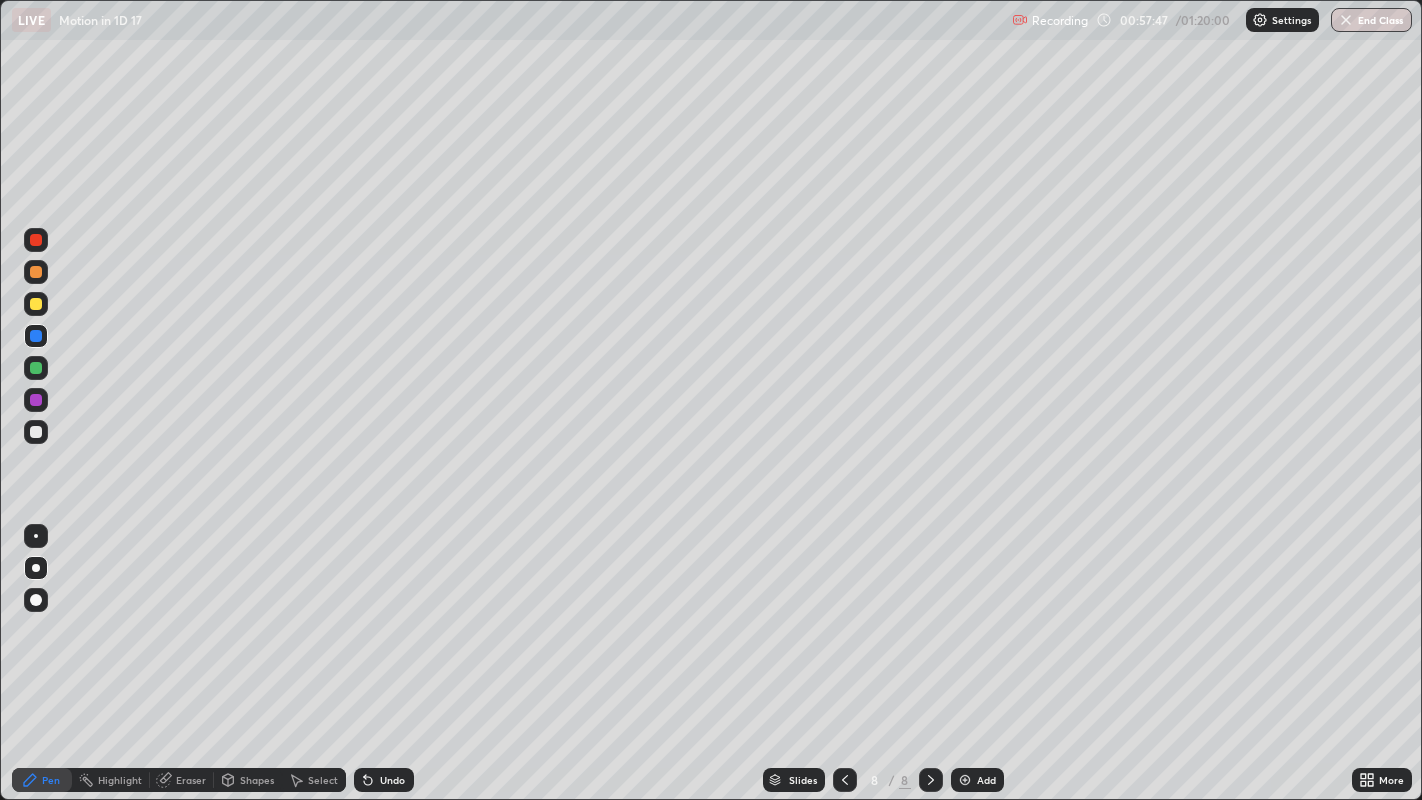 click at bounding box center (36, 400) 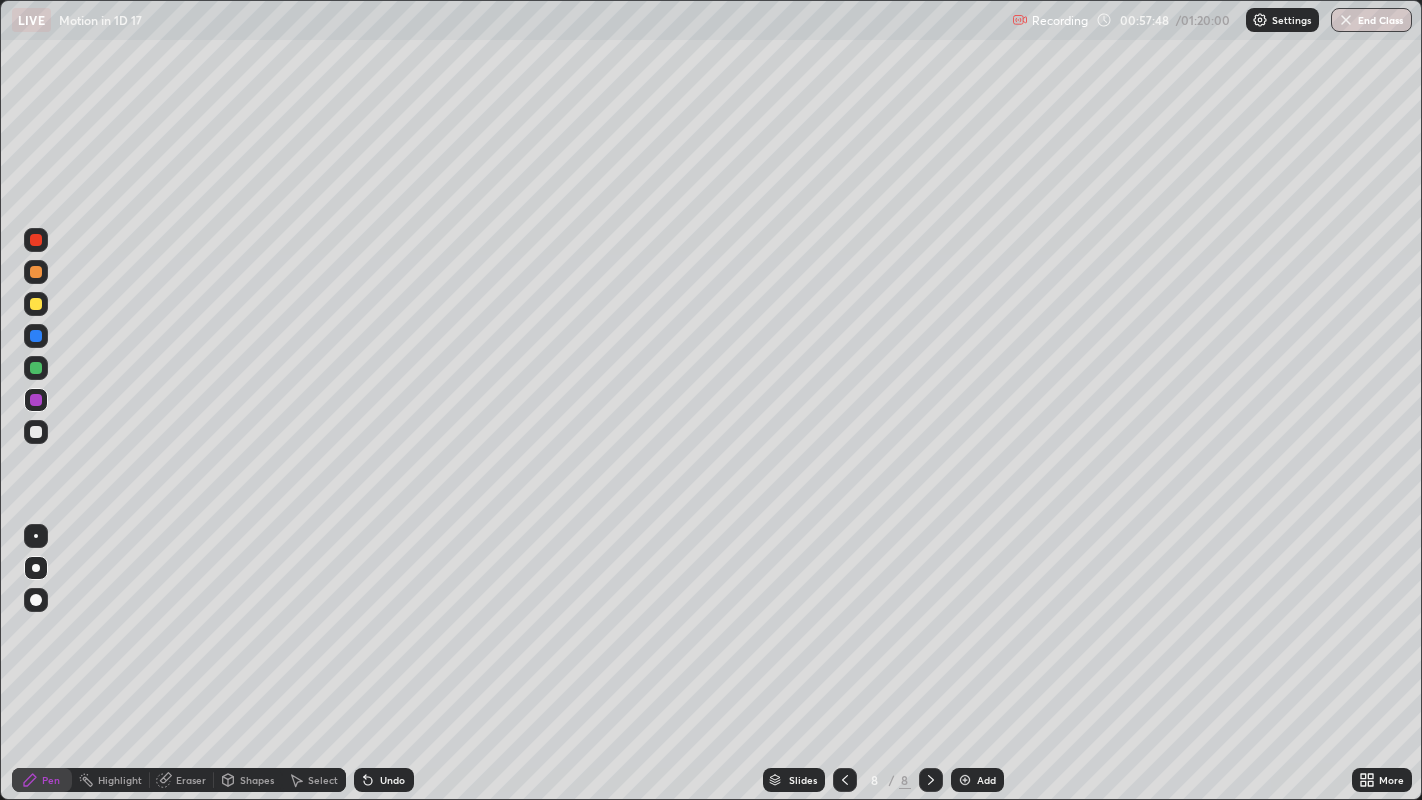 click on "Shapes" at bounding box center [257, 780] 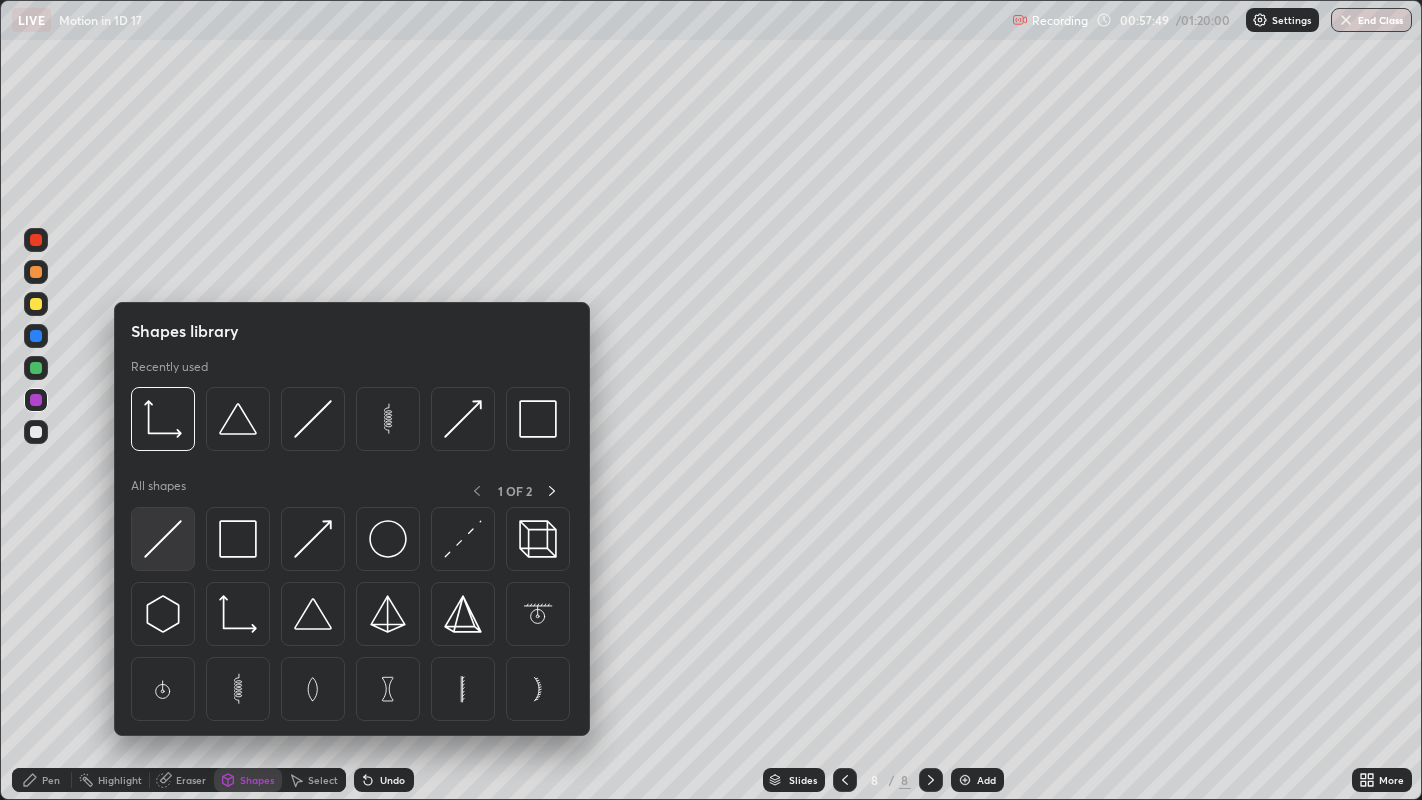 click at bounding box center (163, 539) 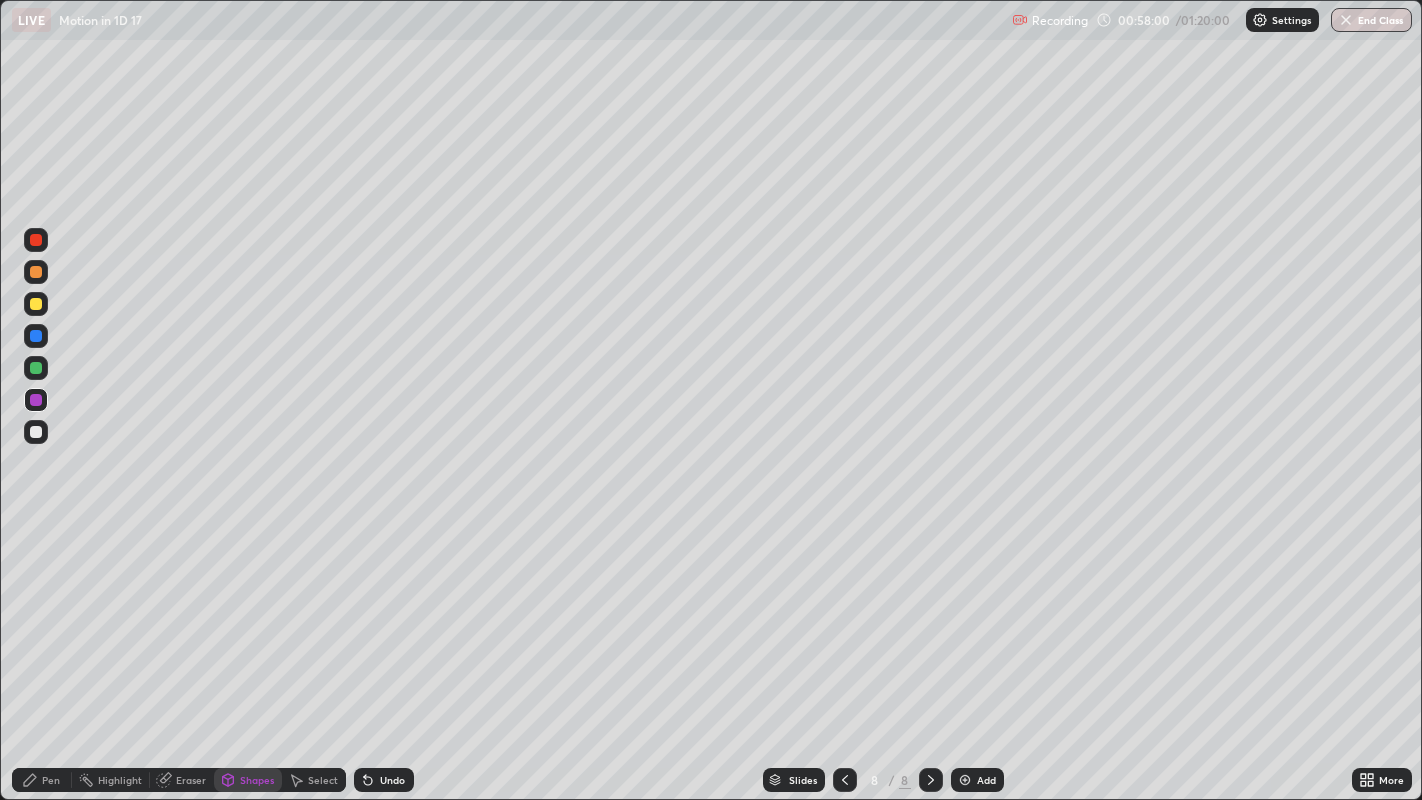 click on "Pen" at bounding box center (51, 780) 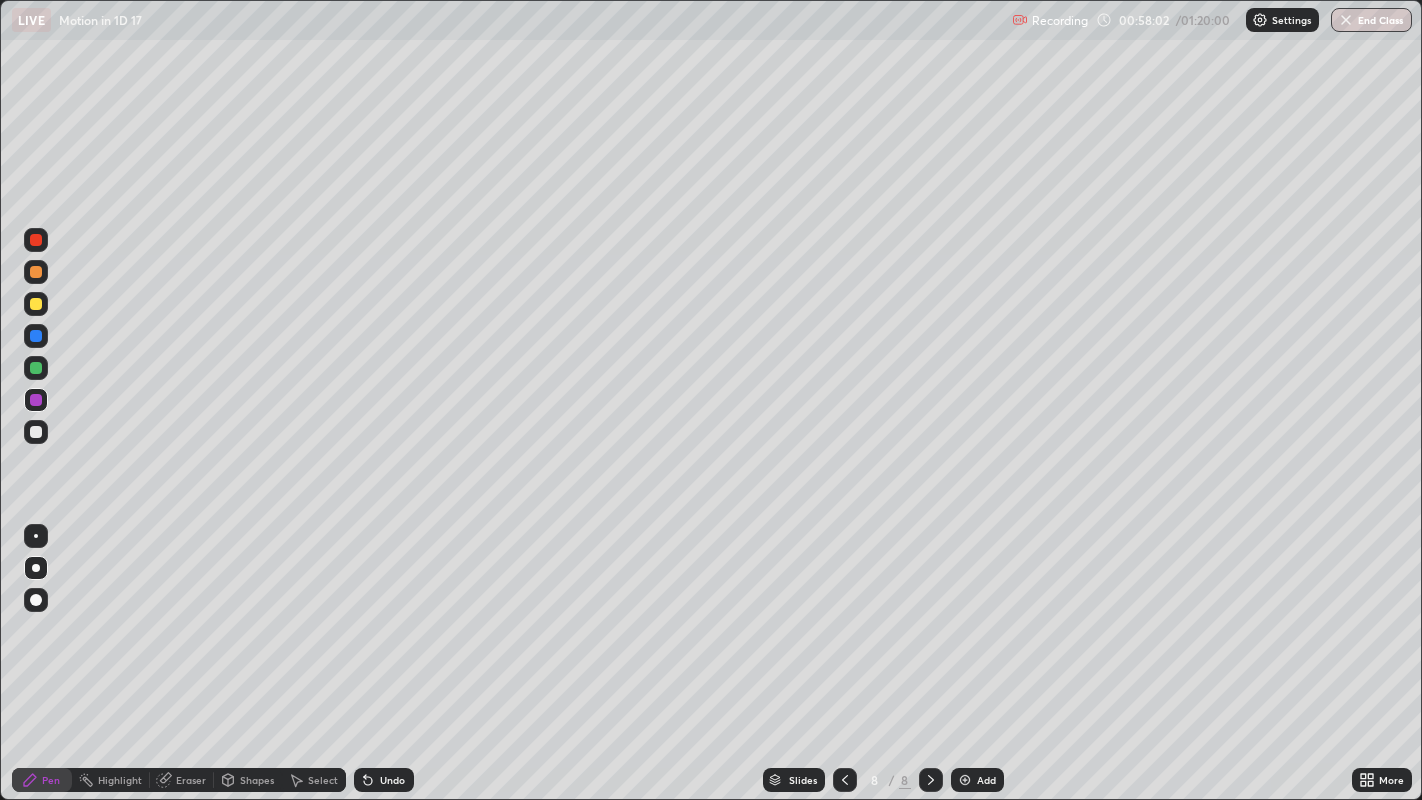 click at bounding box center [36, 432] 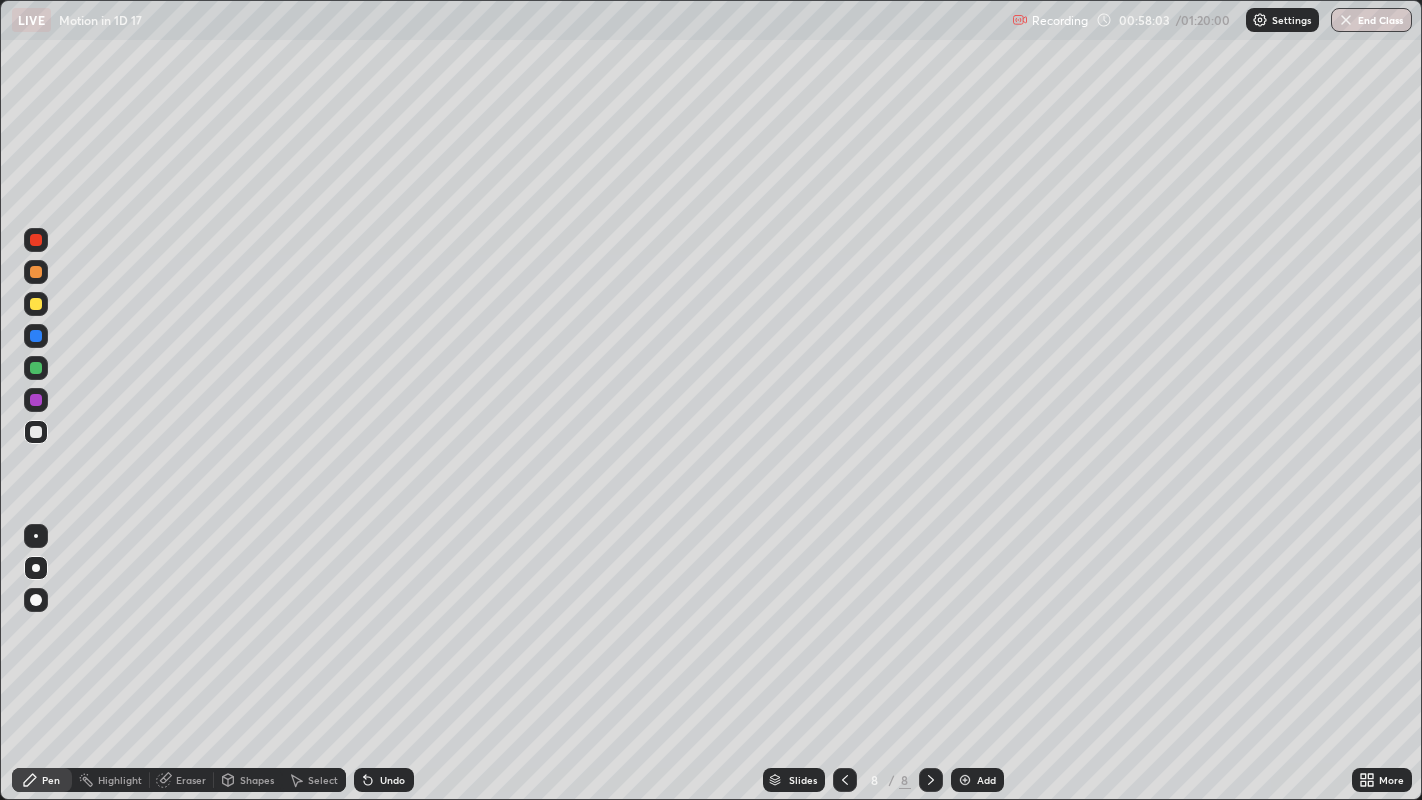 click at bounding box center [36, 368] 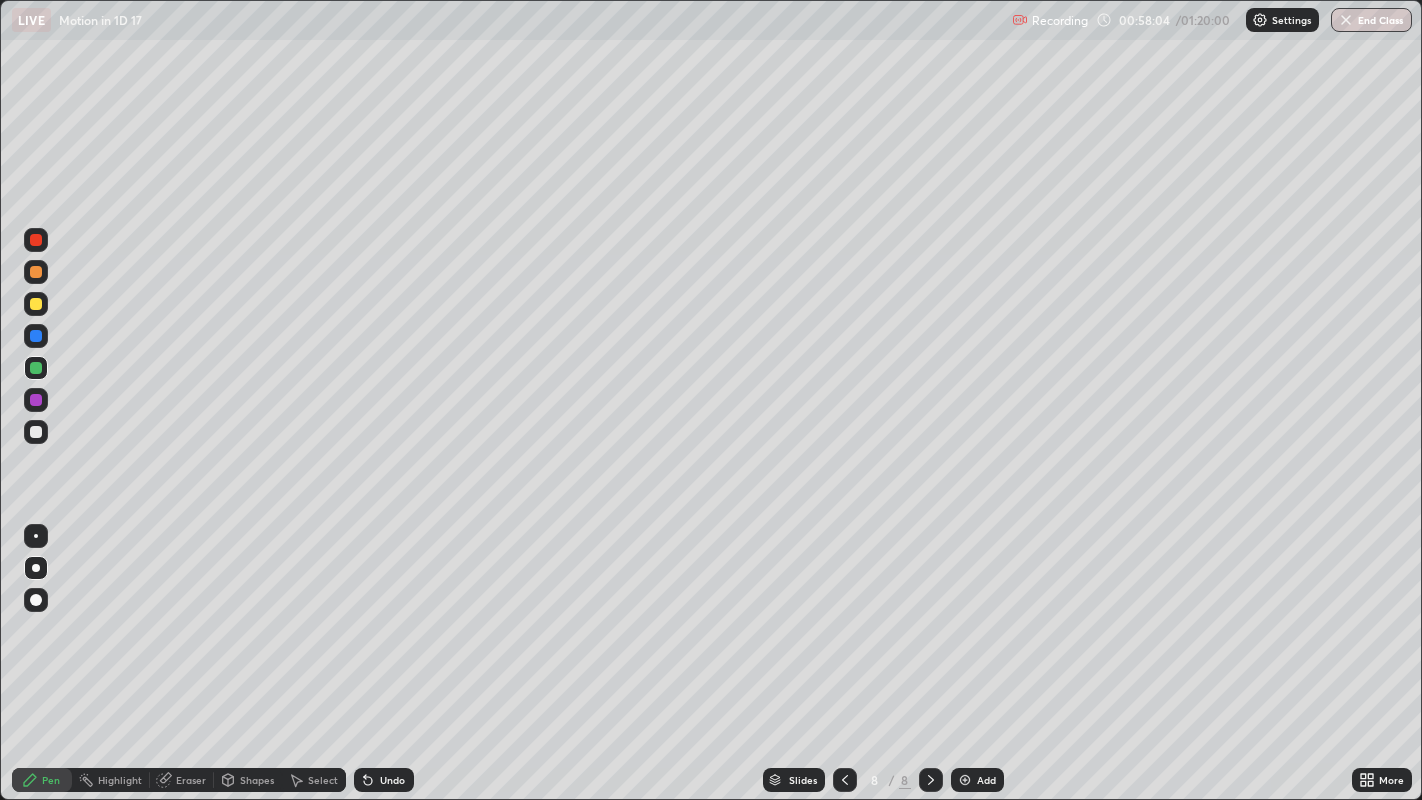 click at bounding box center [36, 368] 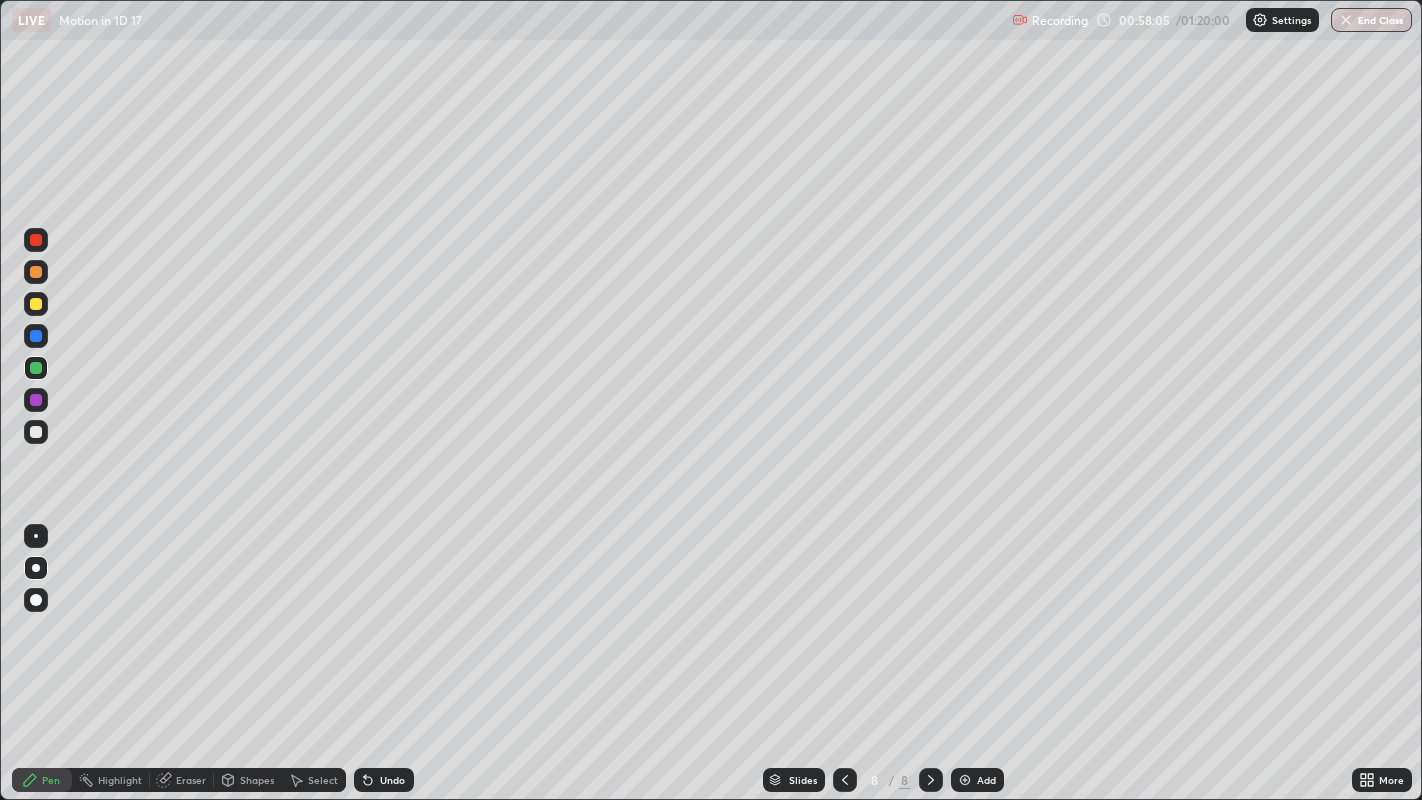 click 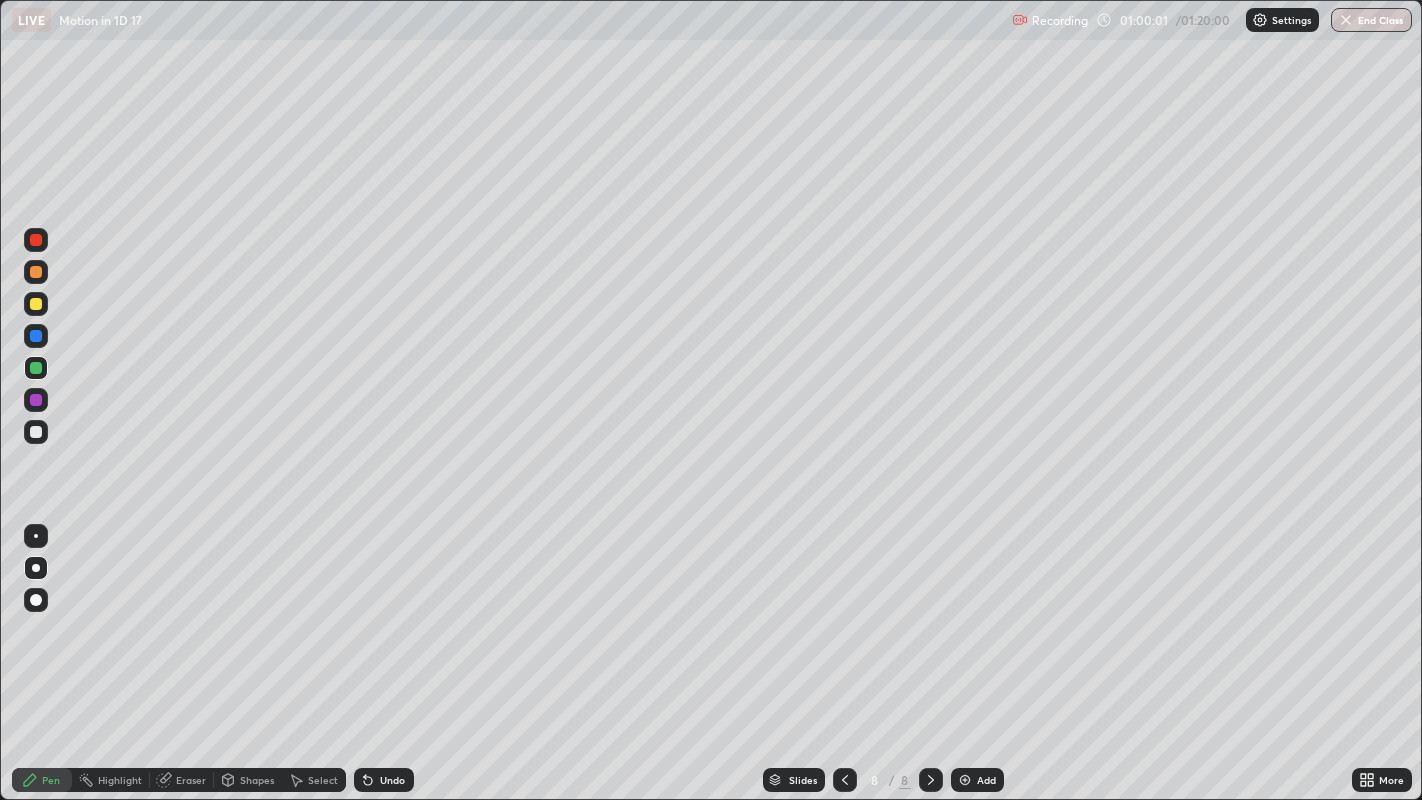 click at bounding box center (36, 432) 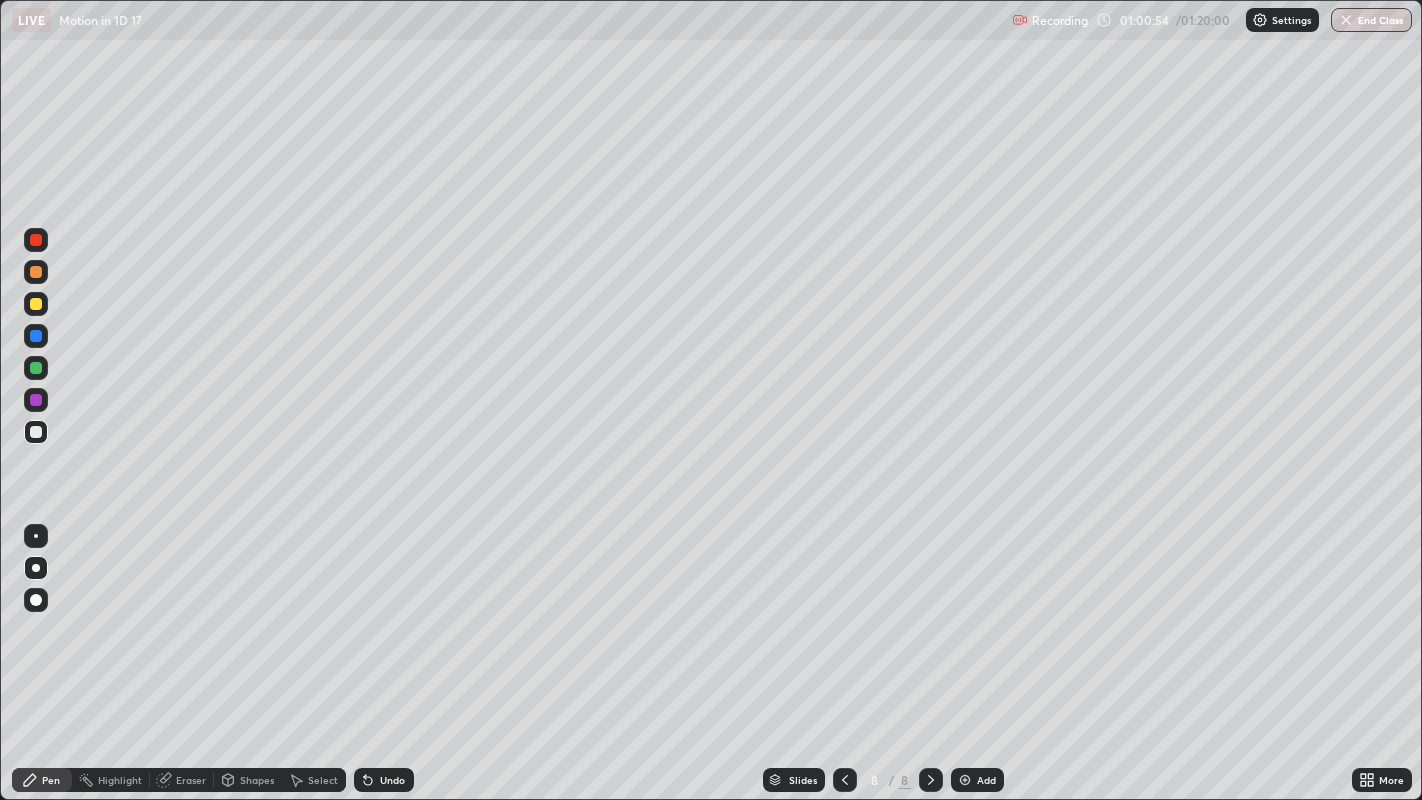 click at bounding box center [36, 336] 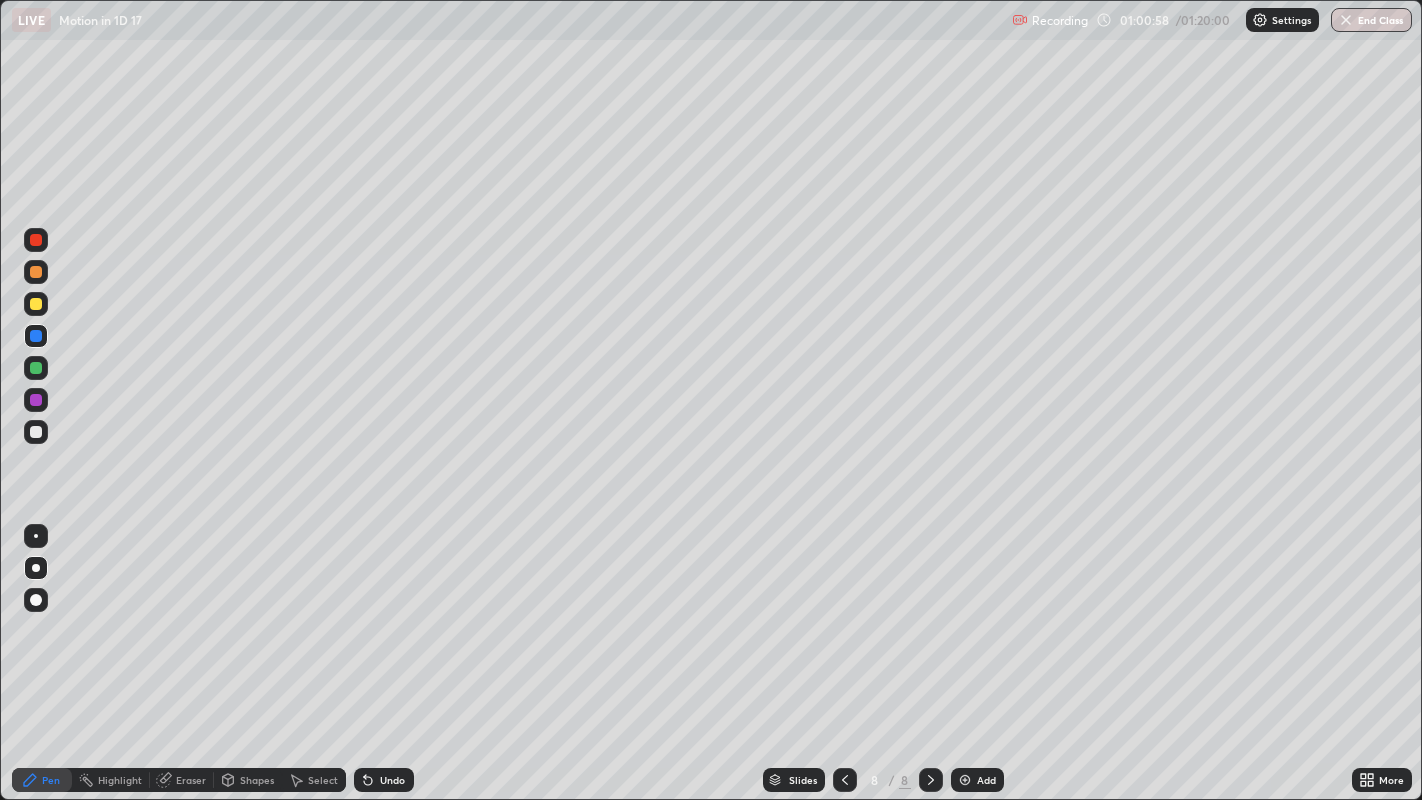 click at bounding box center (36, 432) 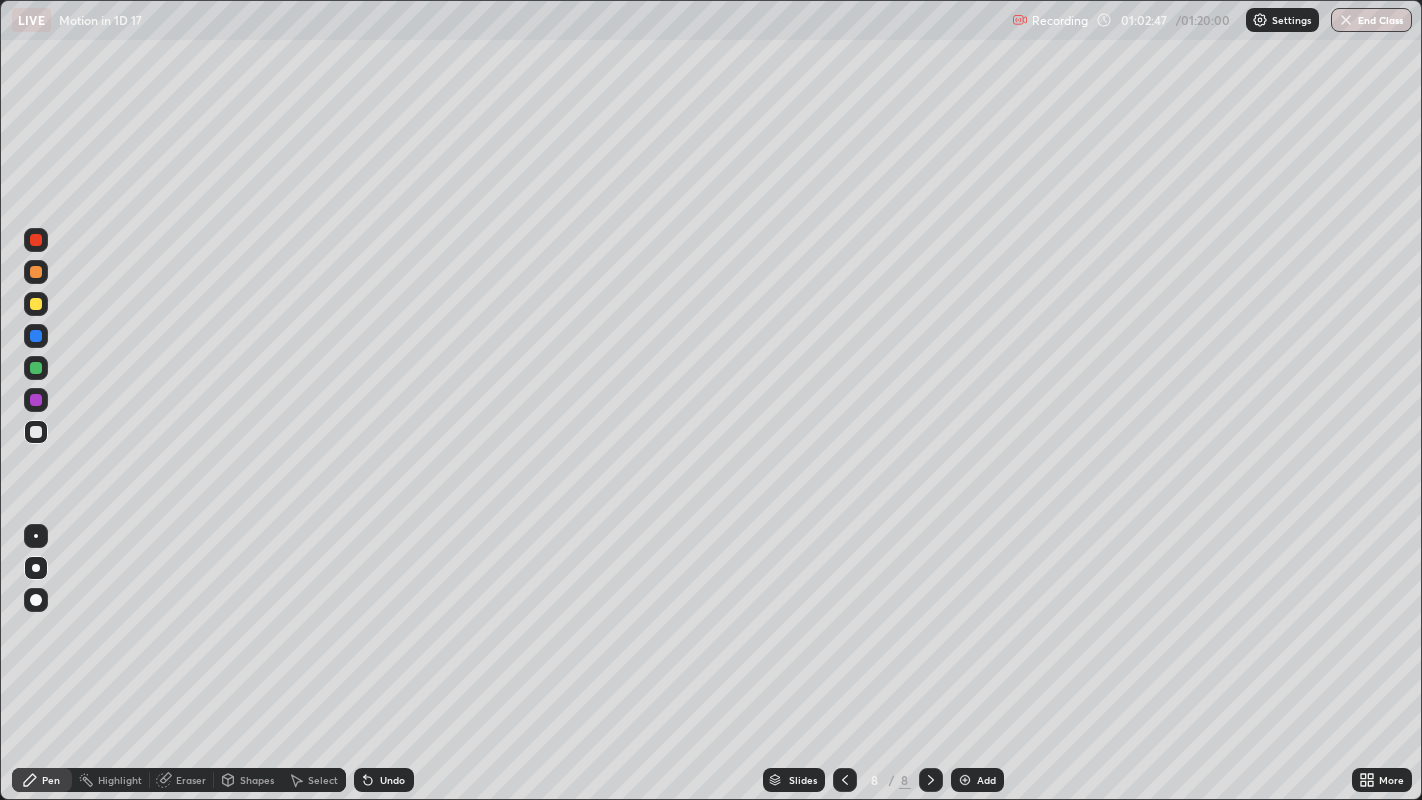 click at bounding box center (36, 272) 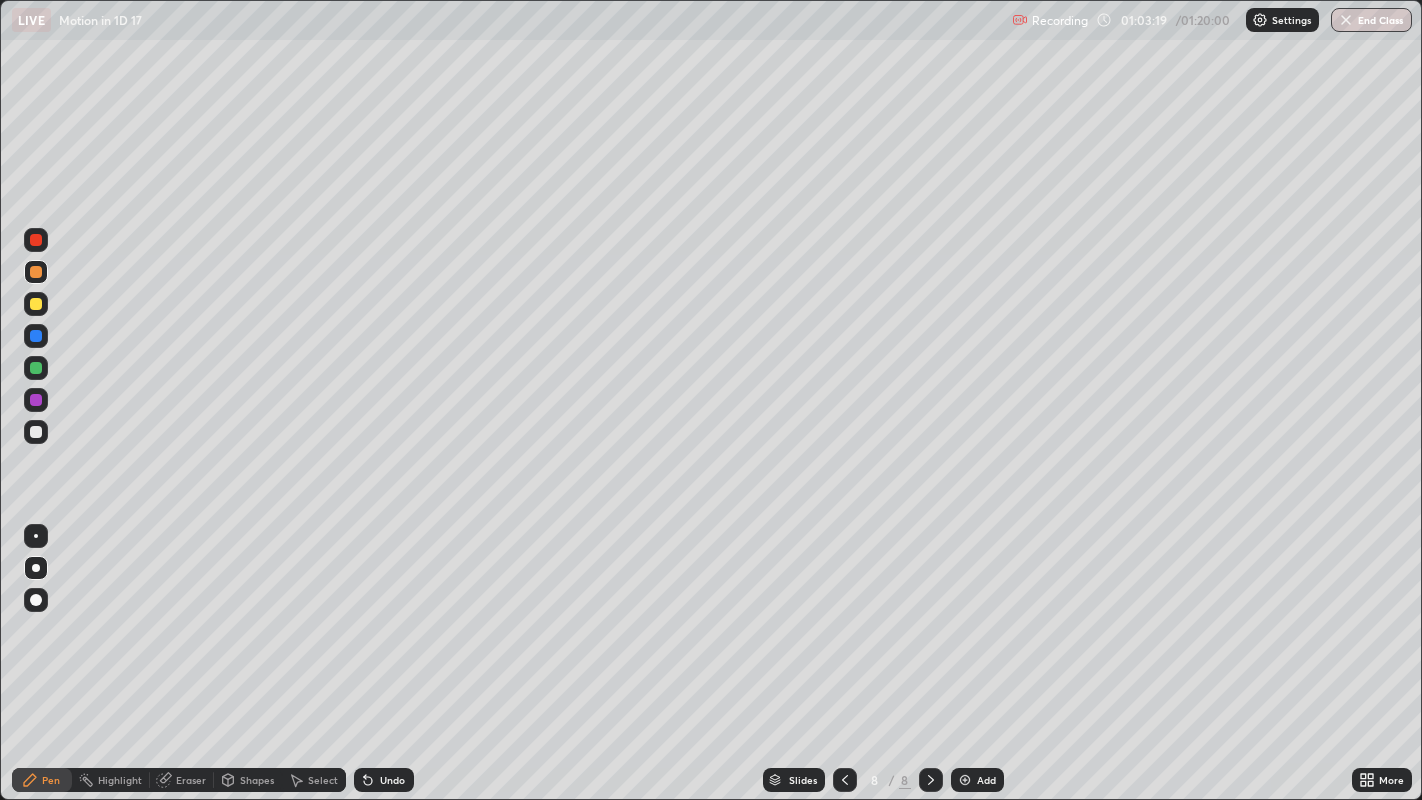 click on "Add" at bounding box center [977, 780] 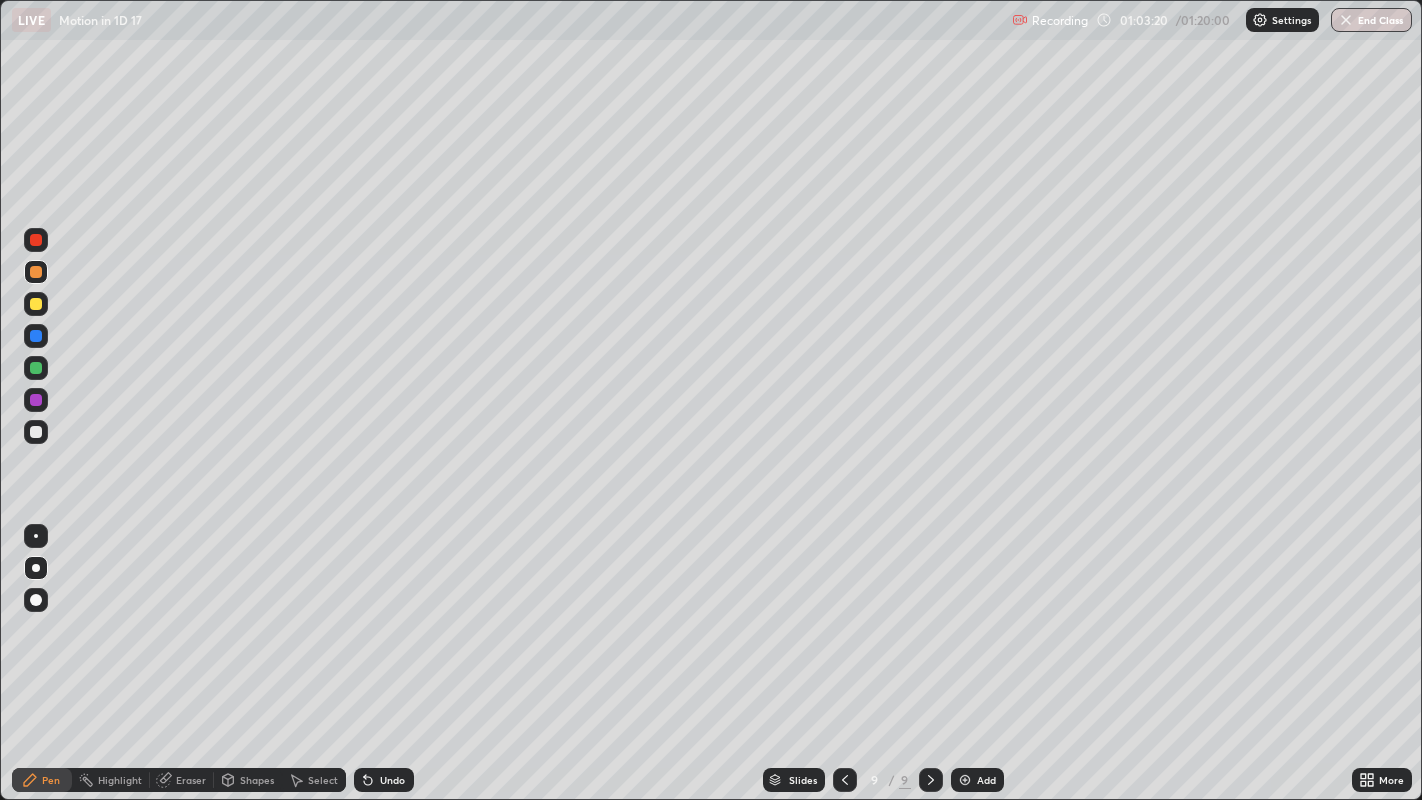 click at bounding box center [36, 432] 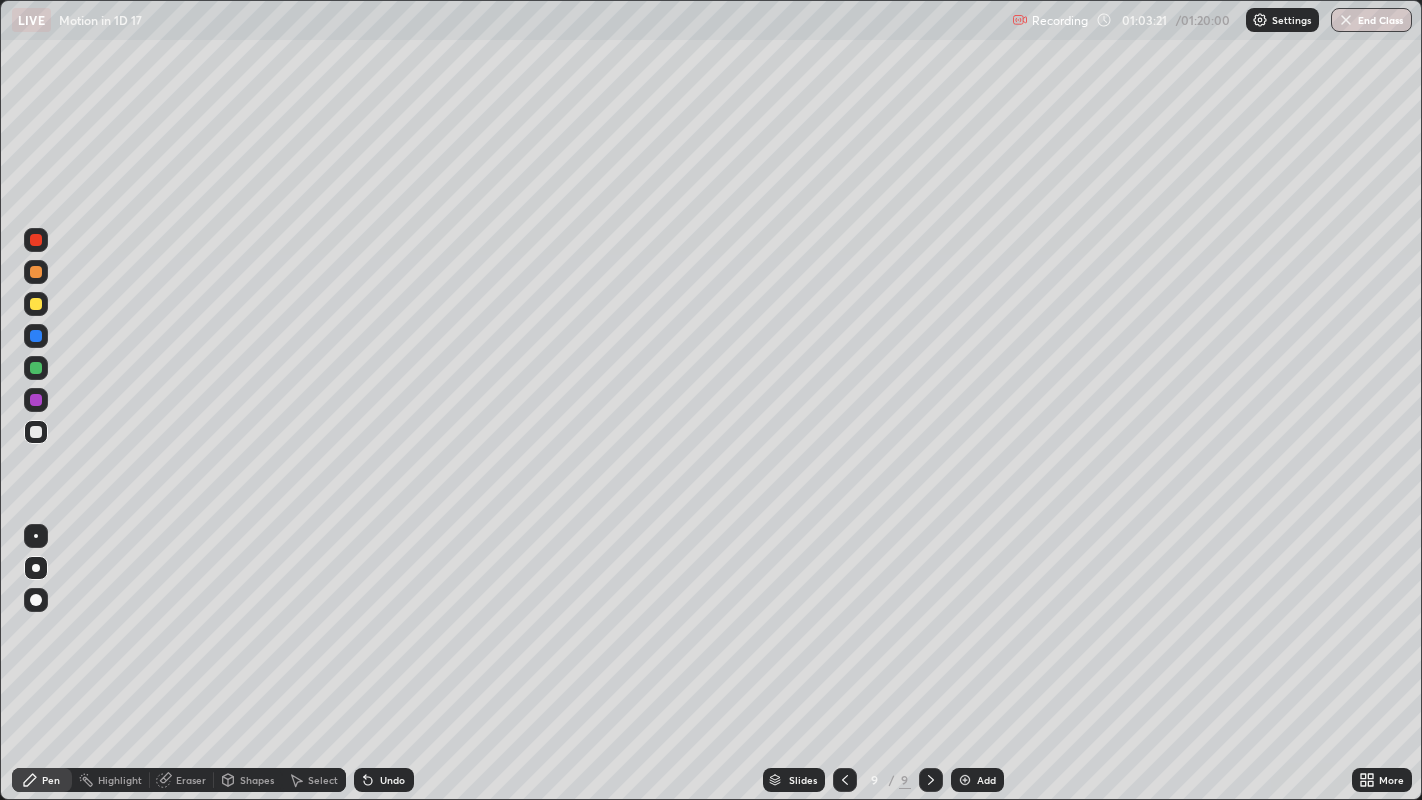 click on "Shapes" at bounding box center (248, 780) 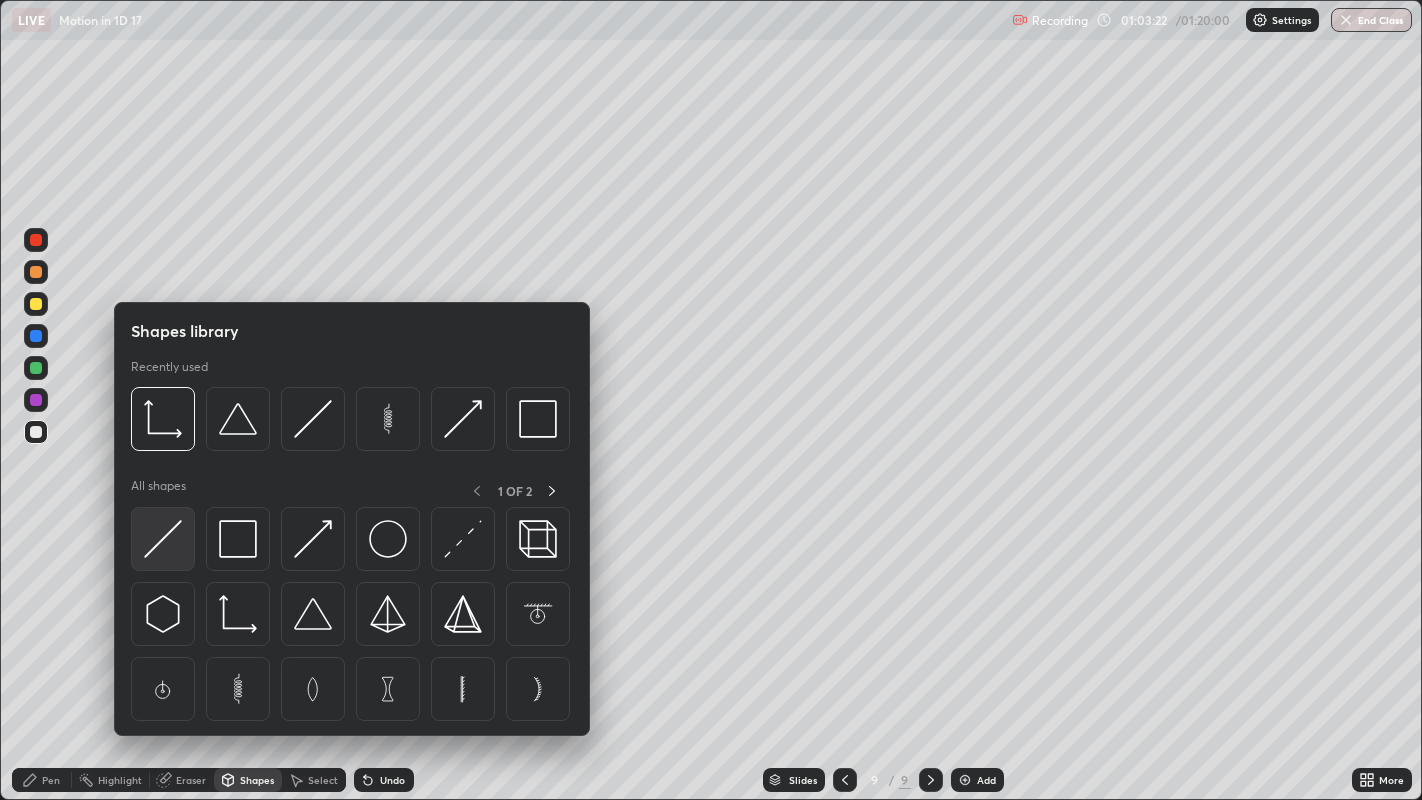 click at bounding box center (163, 539) 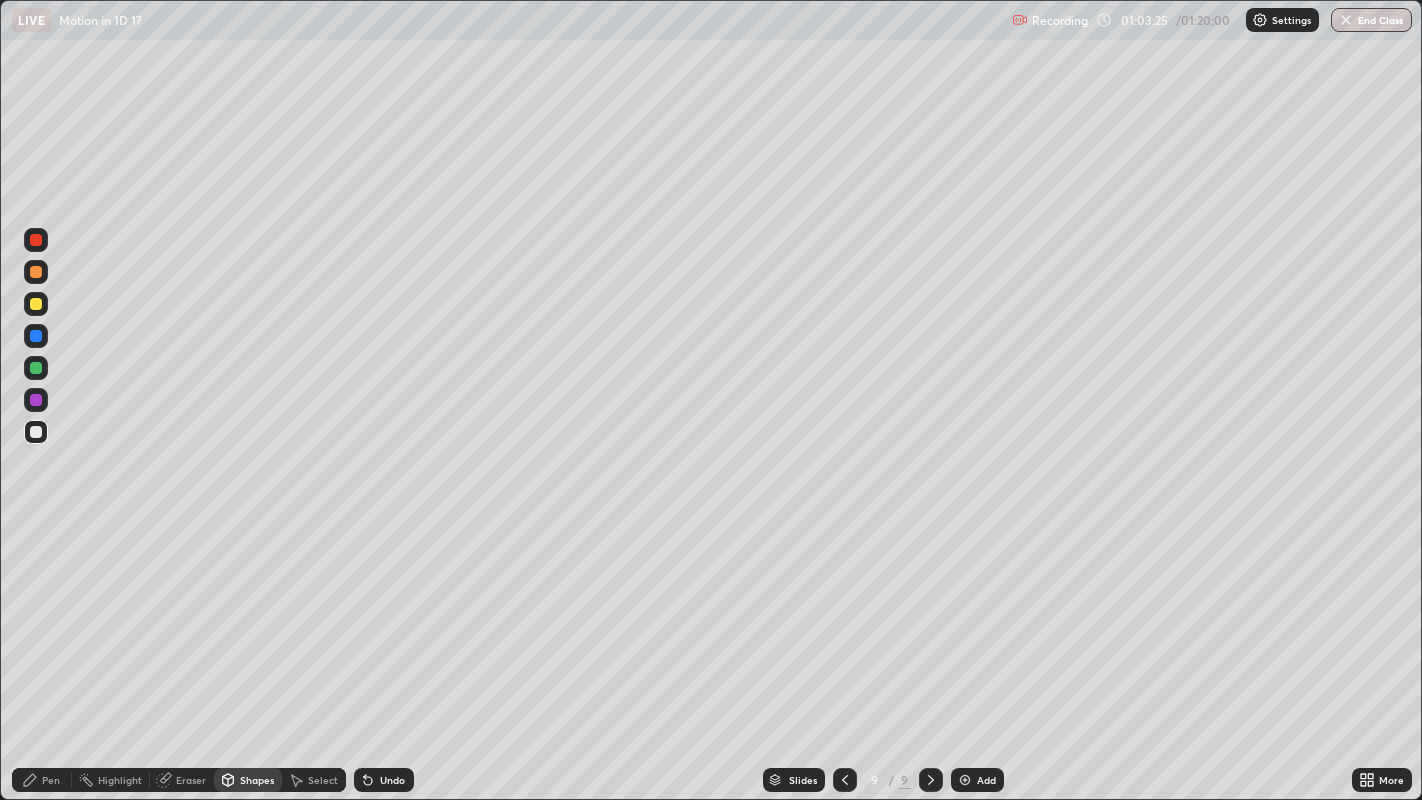 click at bounding box center (36, 304) 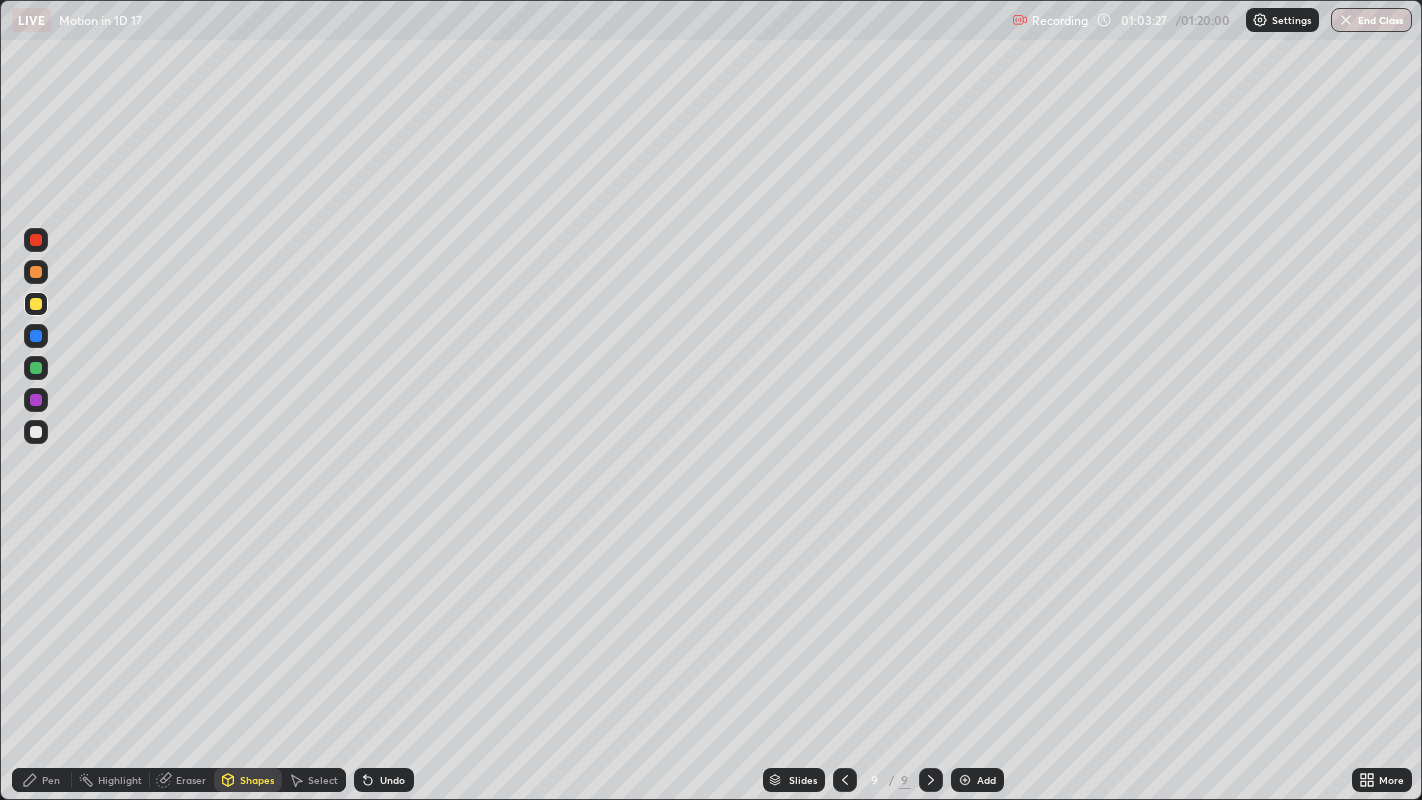 click at bounding box center (36, 272) 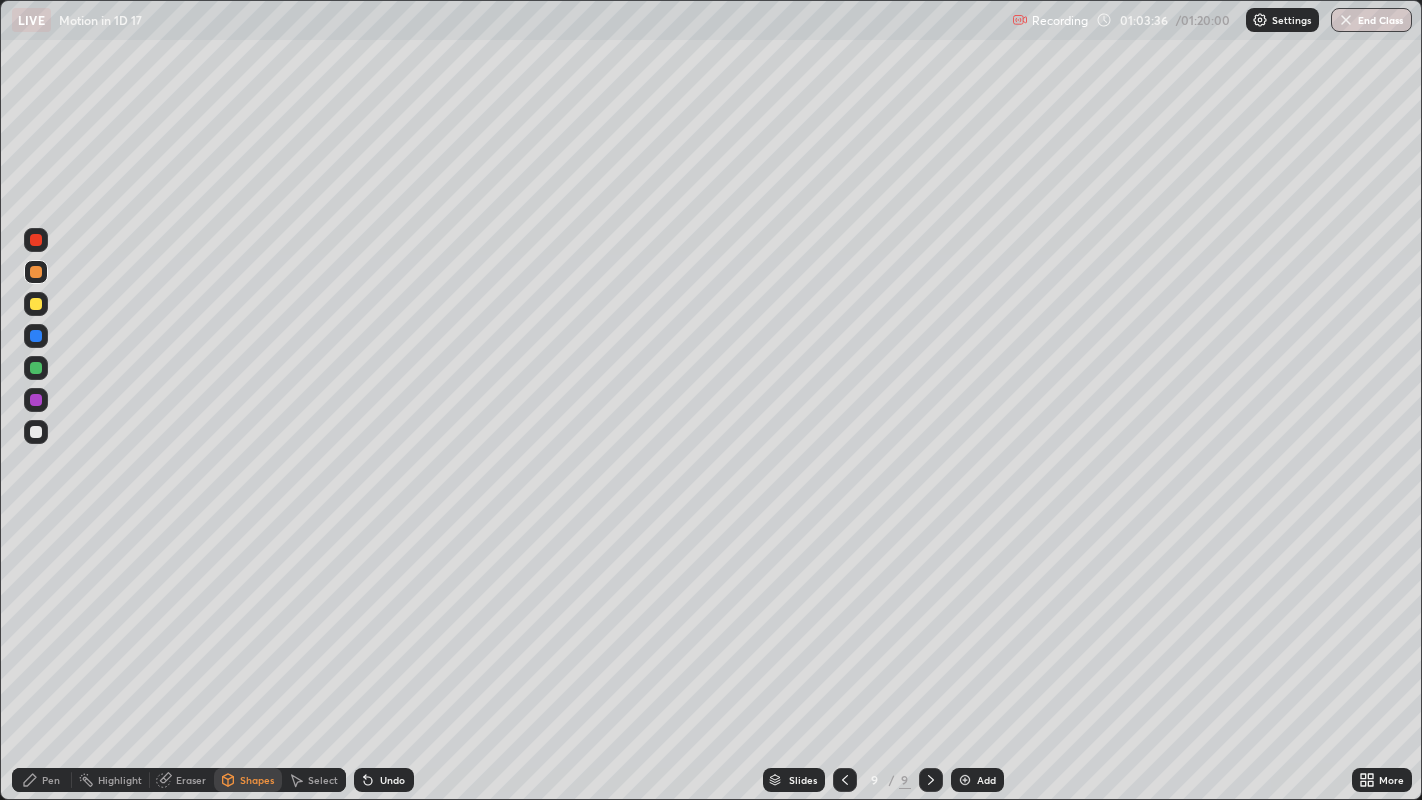 click 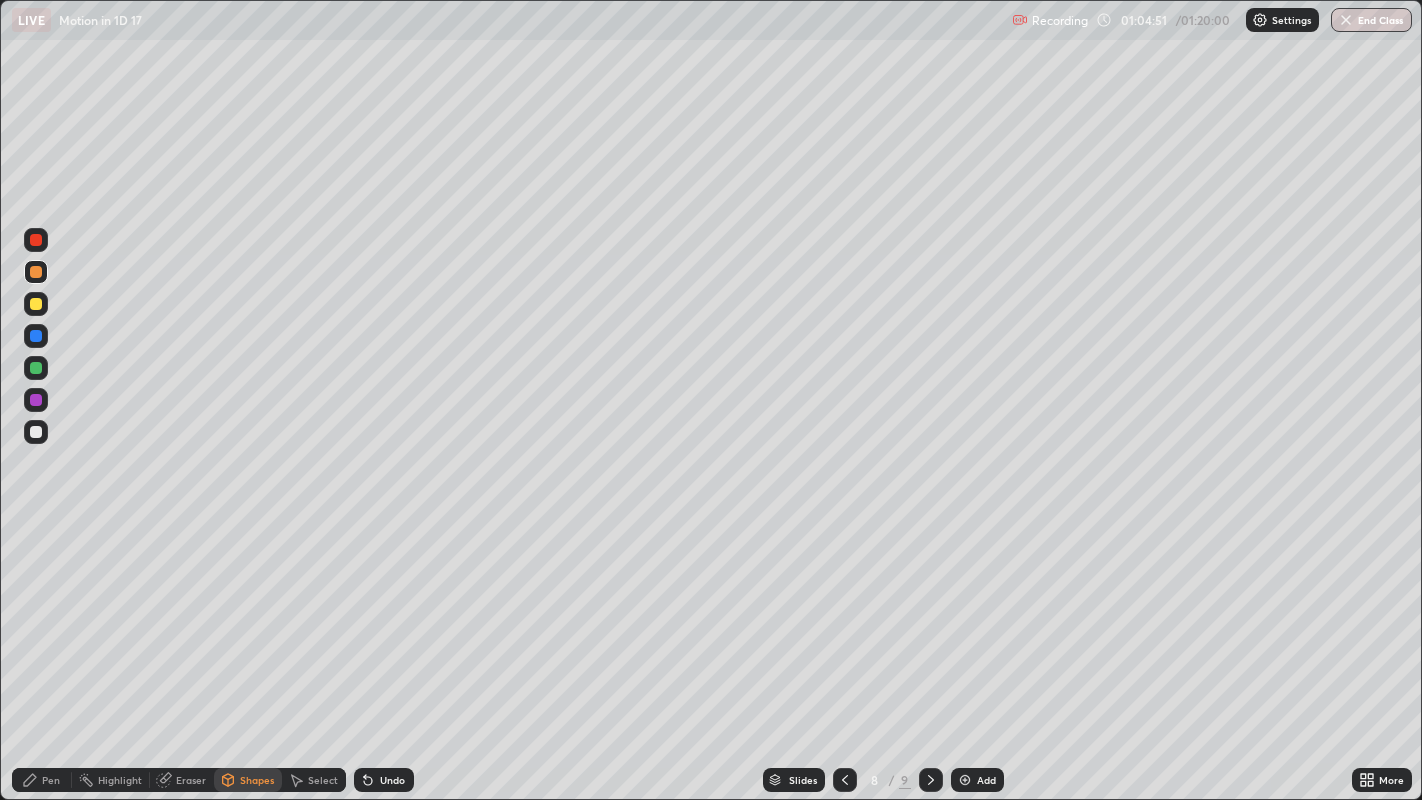 click 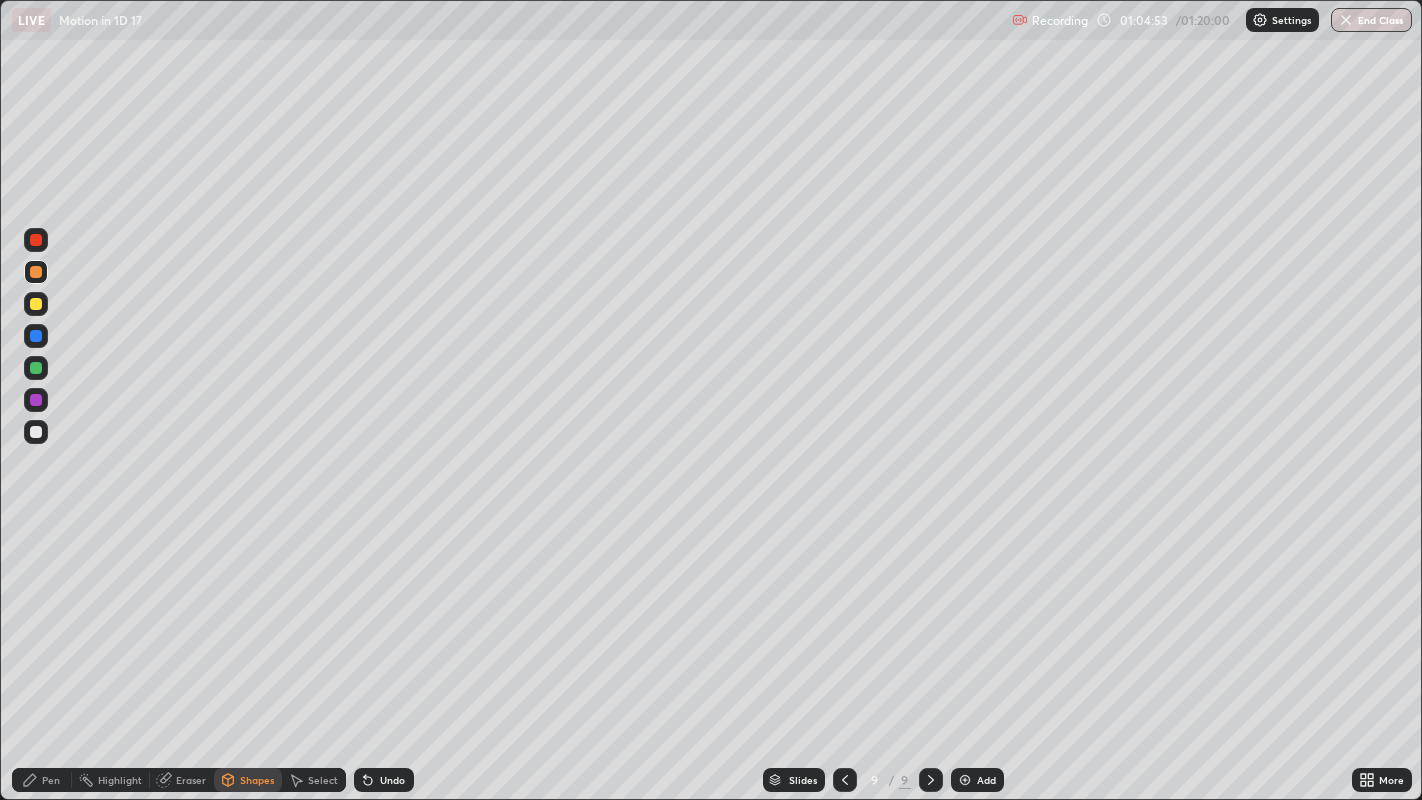 click at bounding box center (36, 336) 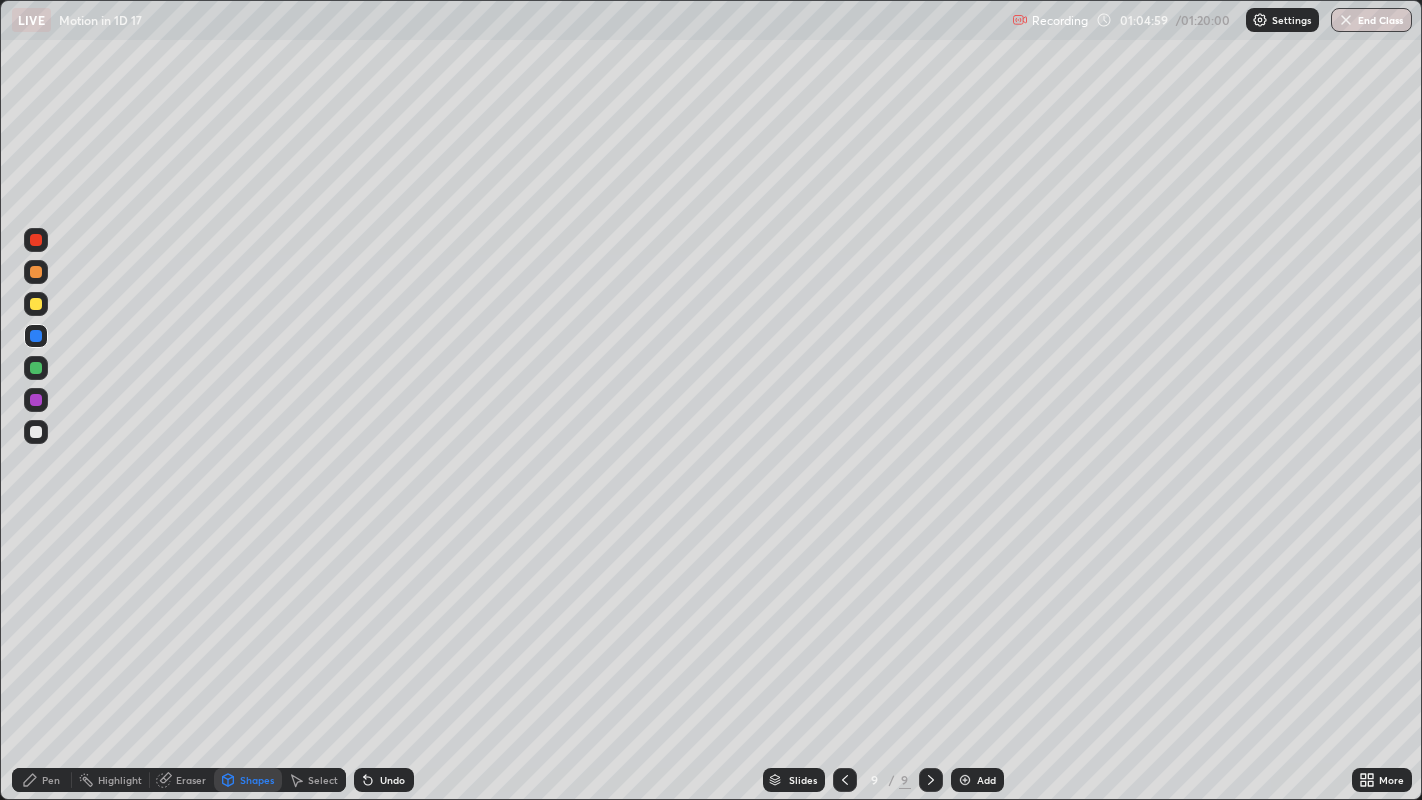 click at bounding box center (36, 240) 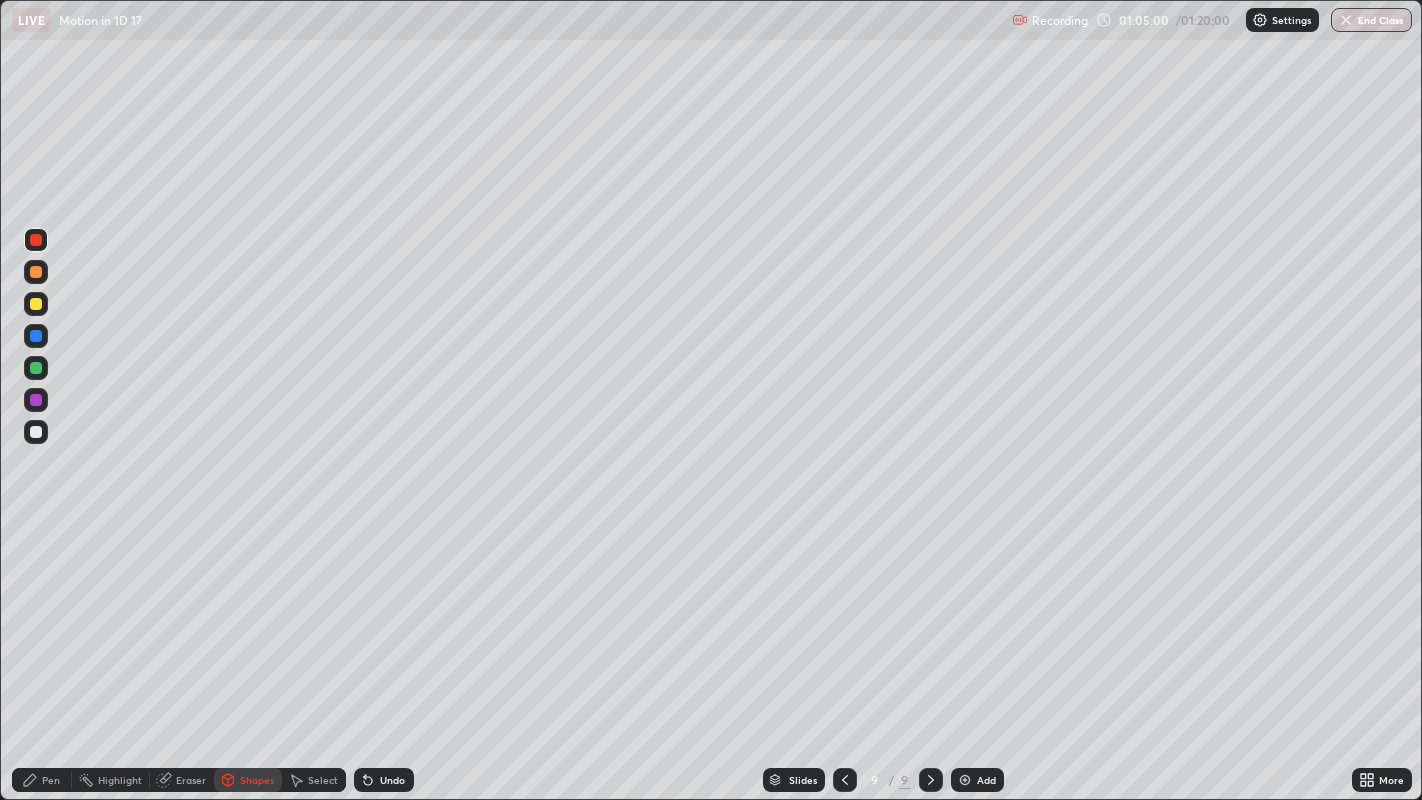 click on "Shapes" at bounding box center (257, 780) 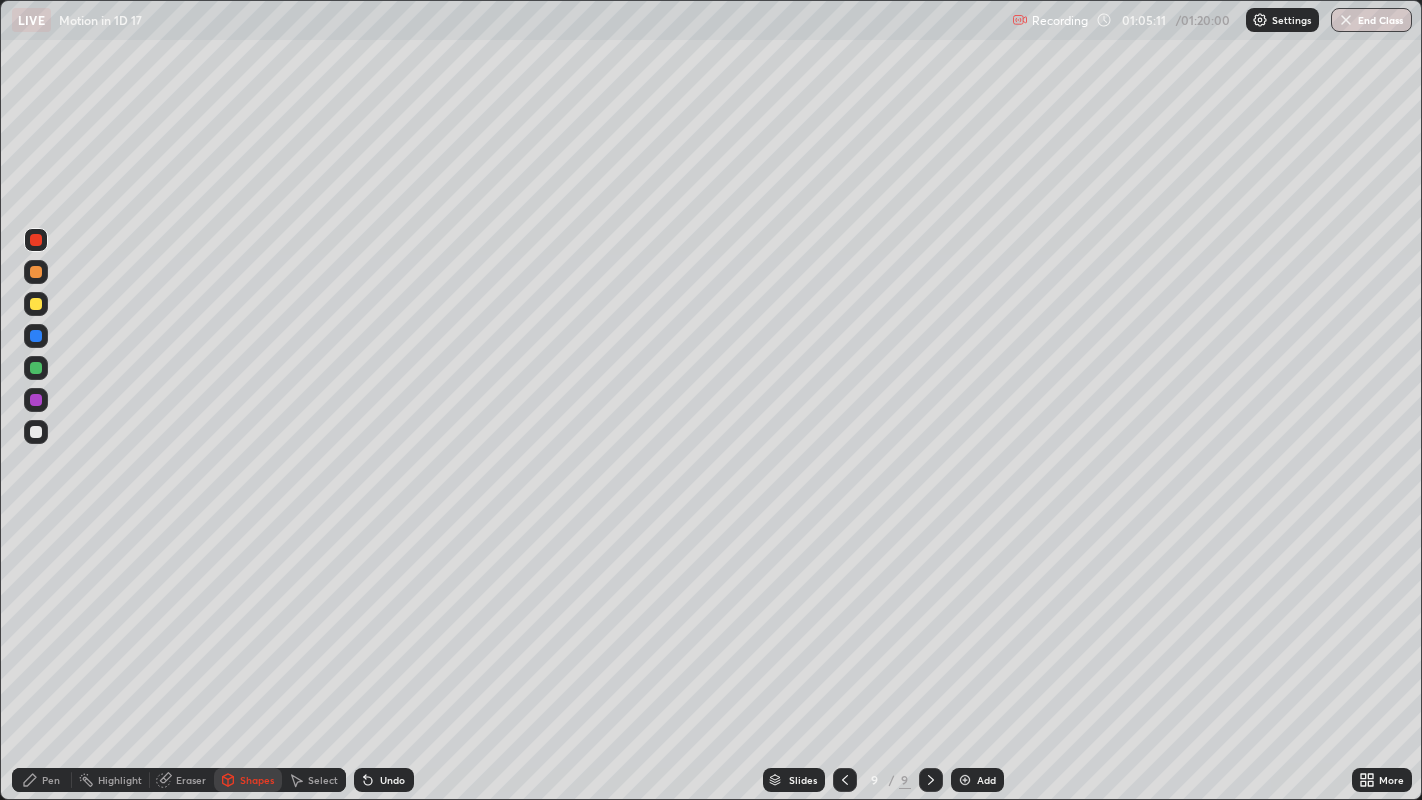 click on "Pen" at bounding box center [42, 780] 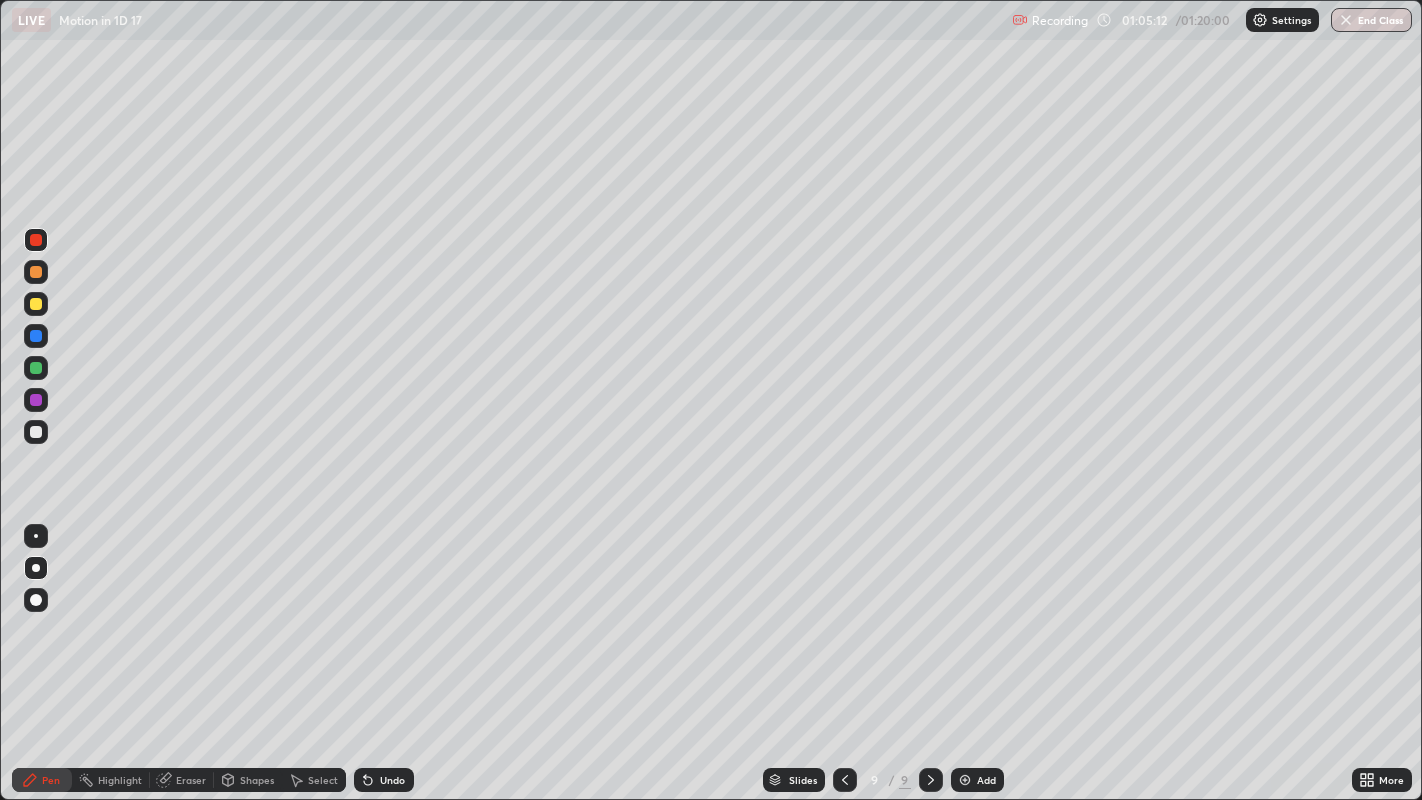 click at bounding box center (36, 432) 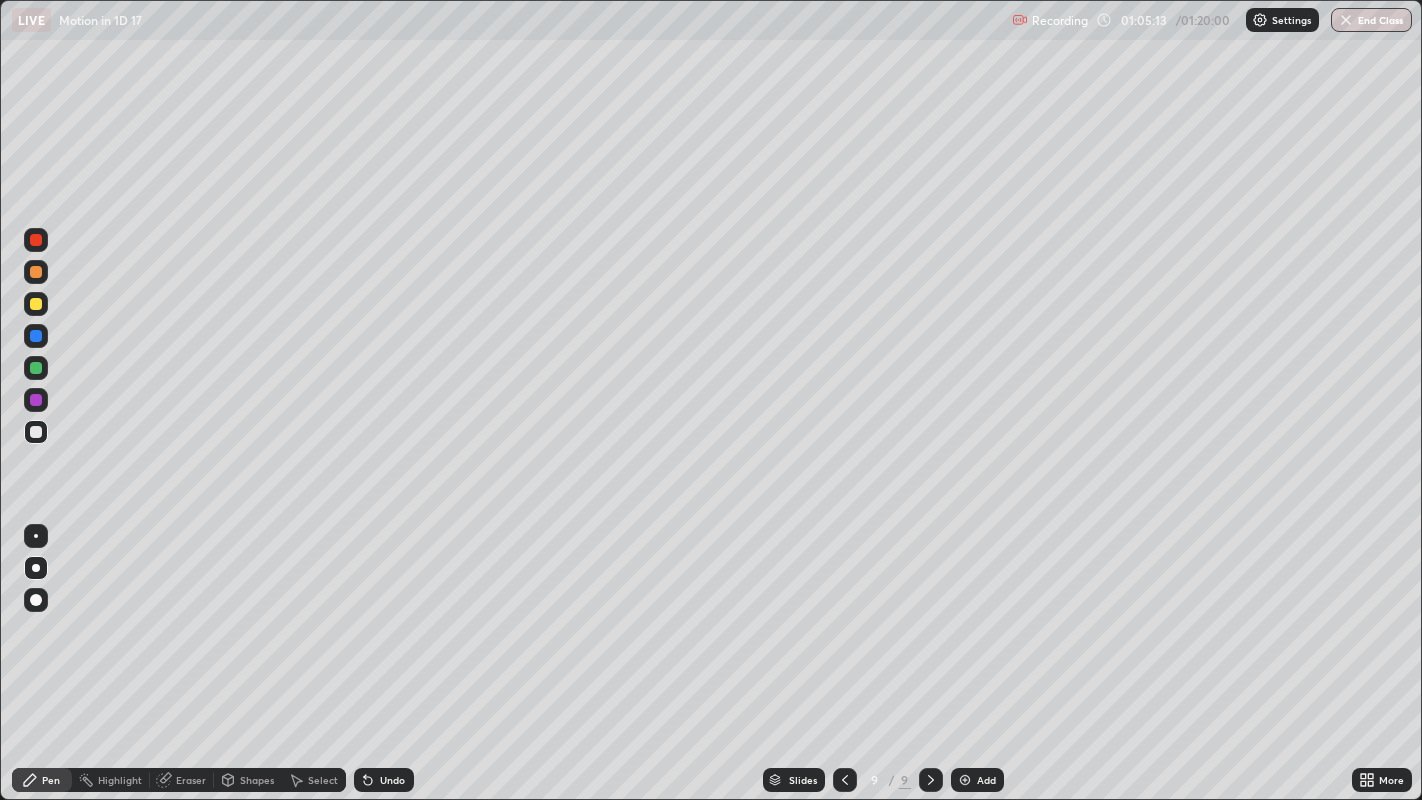 click at bounding box center (36, 336) 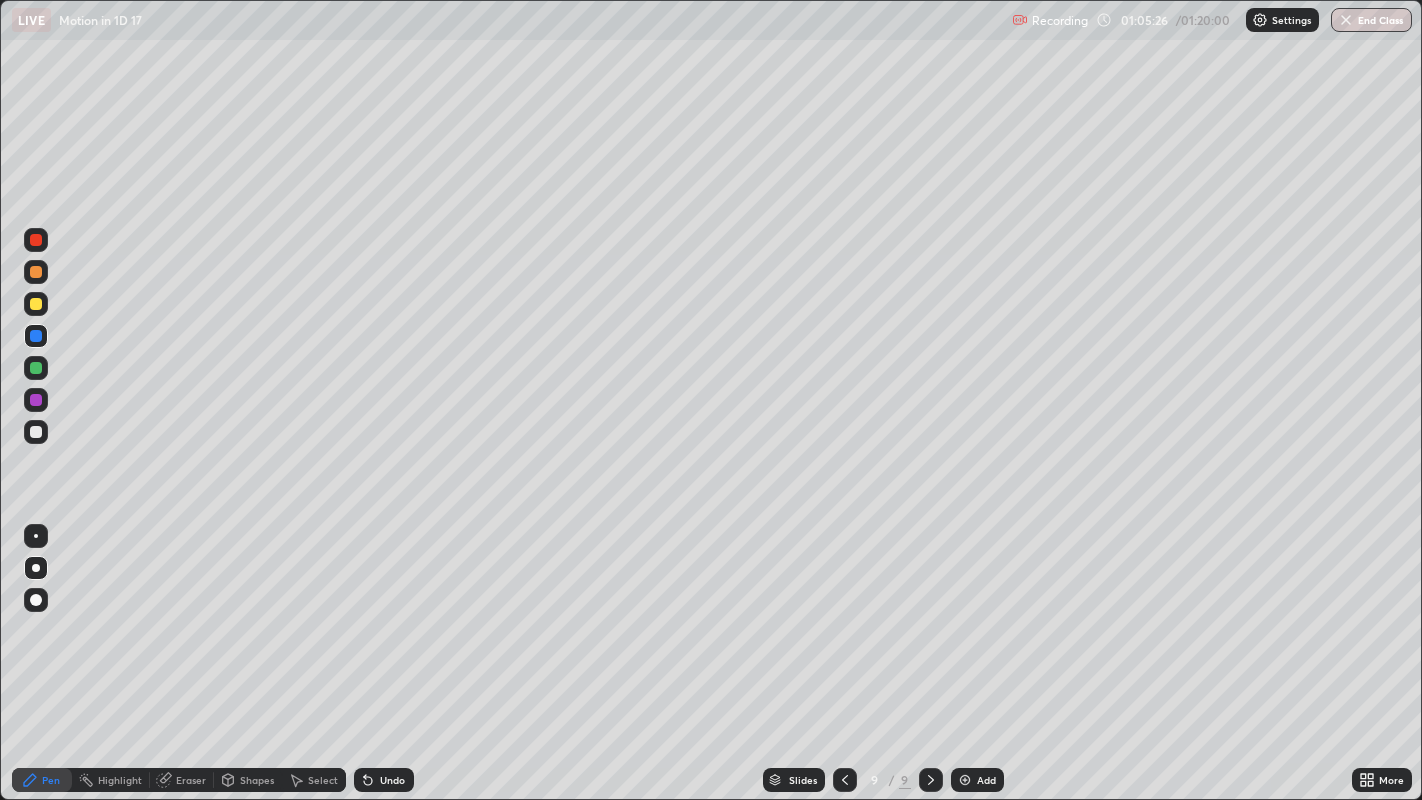 click at bounding box center [36, 272] 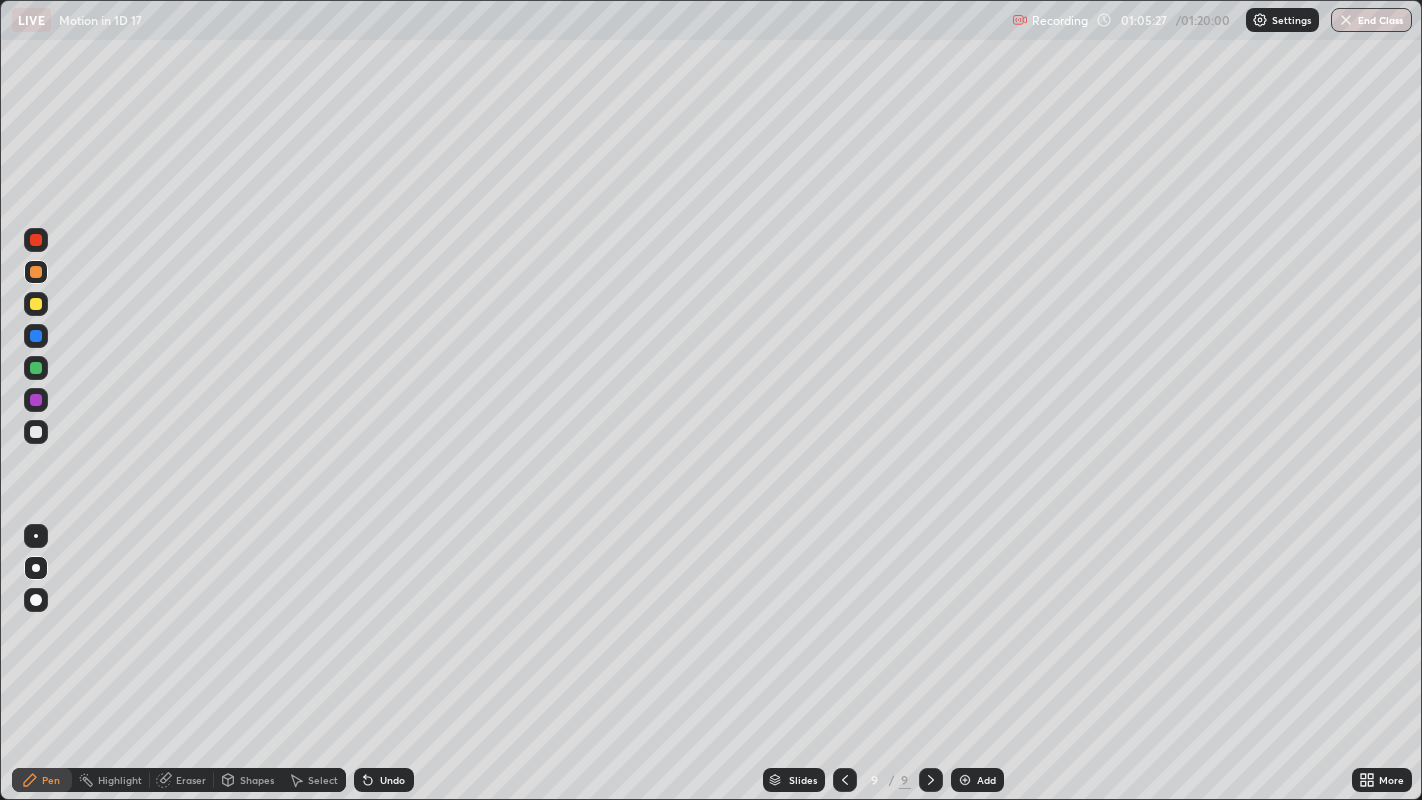 click at bounding box center [36, 368] 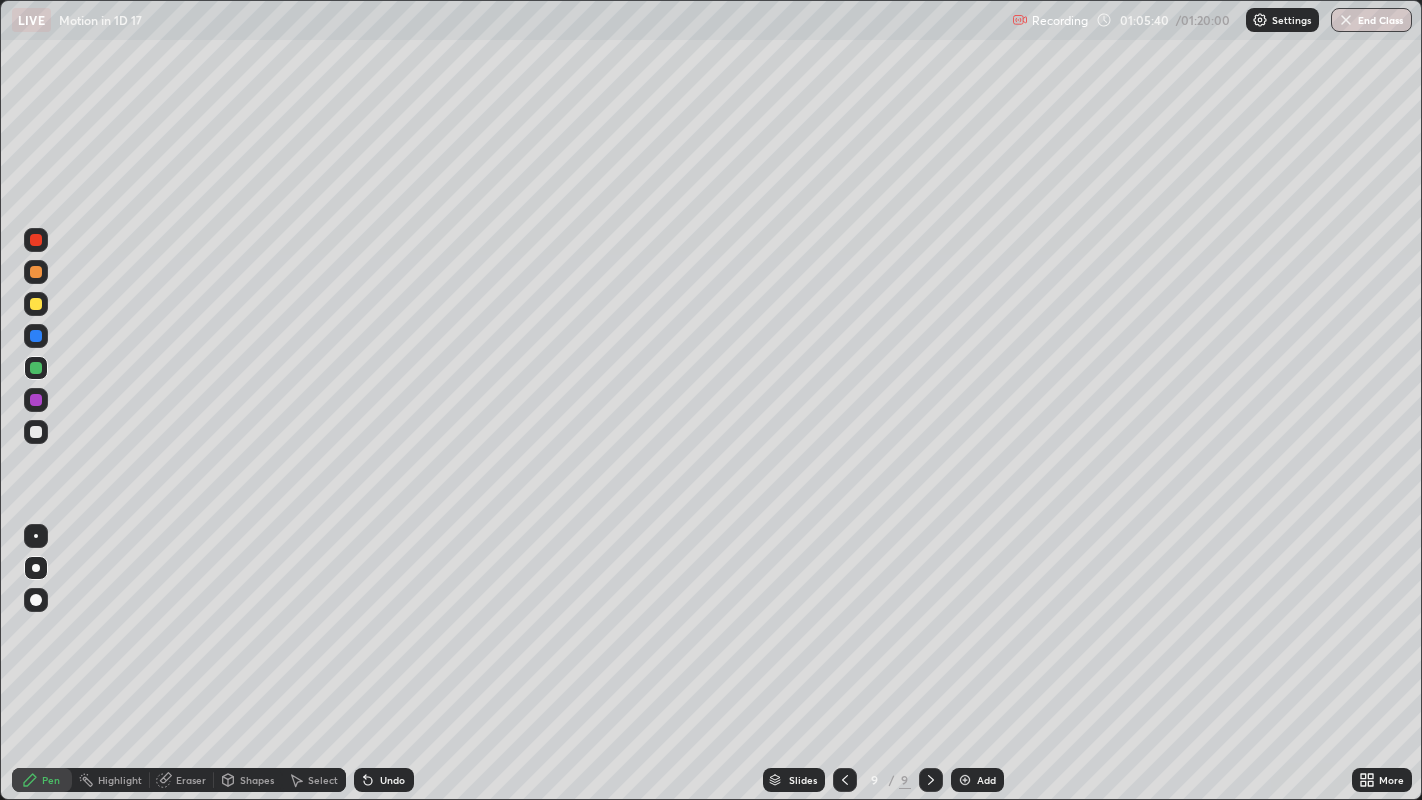 click at bounding box center (36, 432) 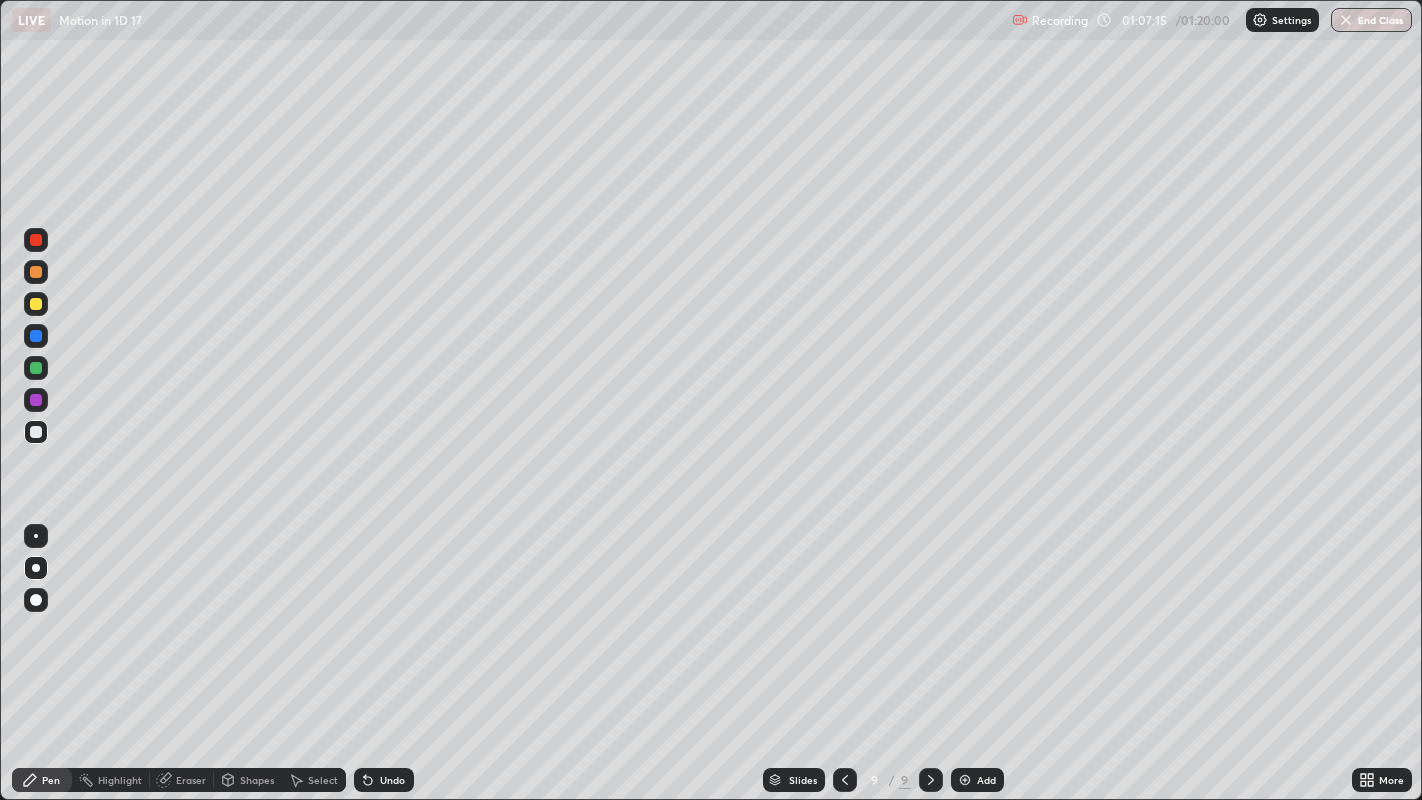click at bounding box center [36, 432] 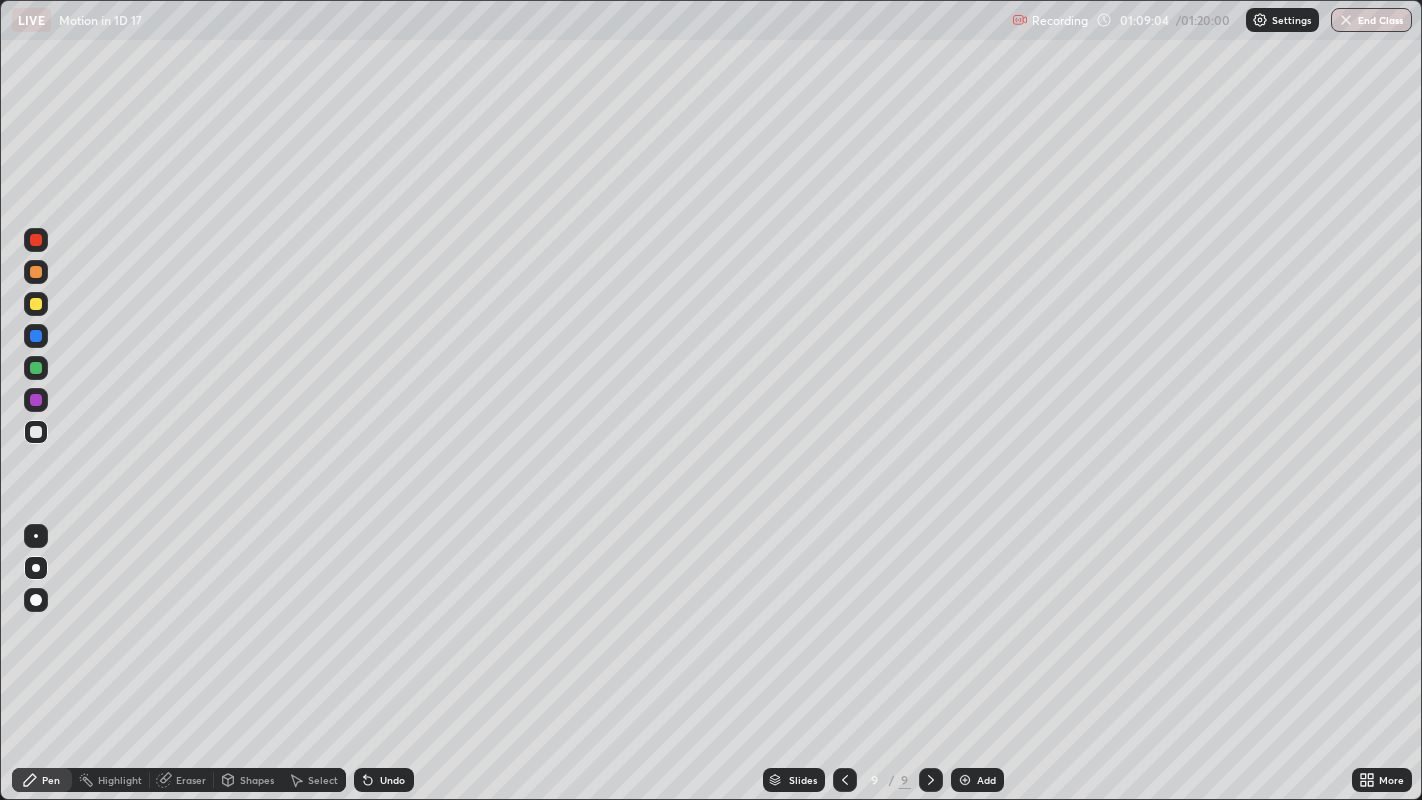 click on "Shapes" at bounding box center (257, 780) 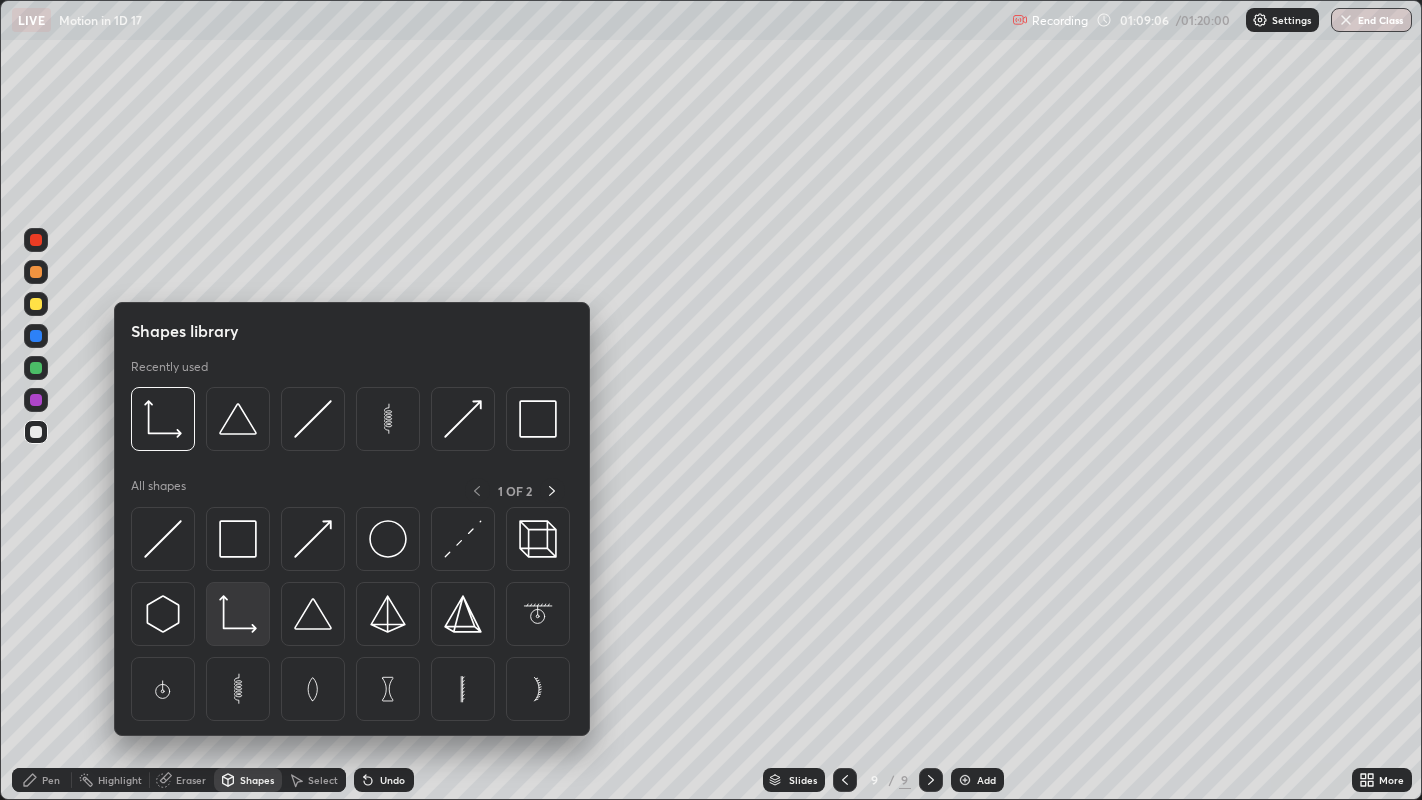click at bounding box center [238, 614] 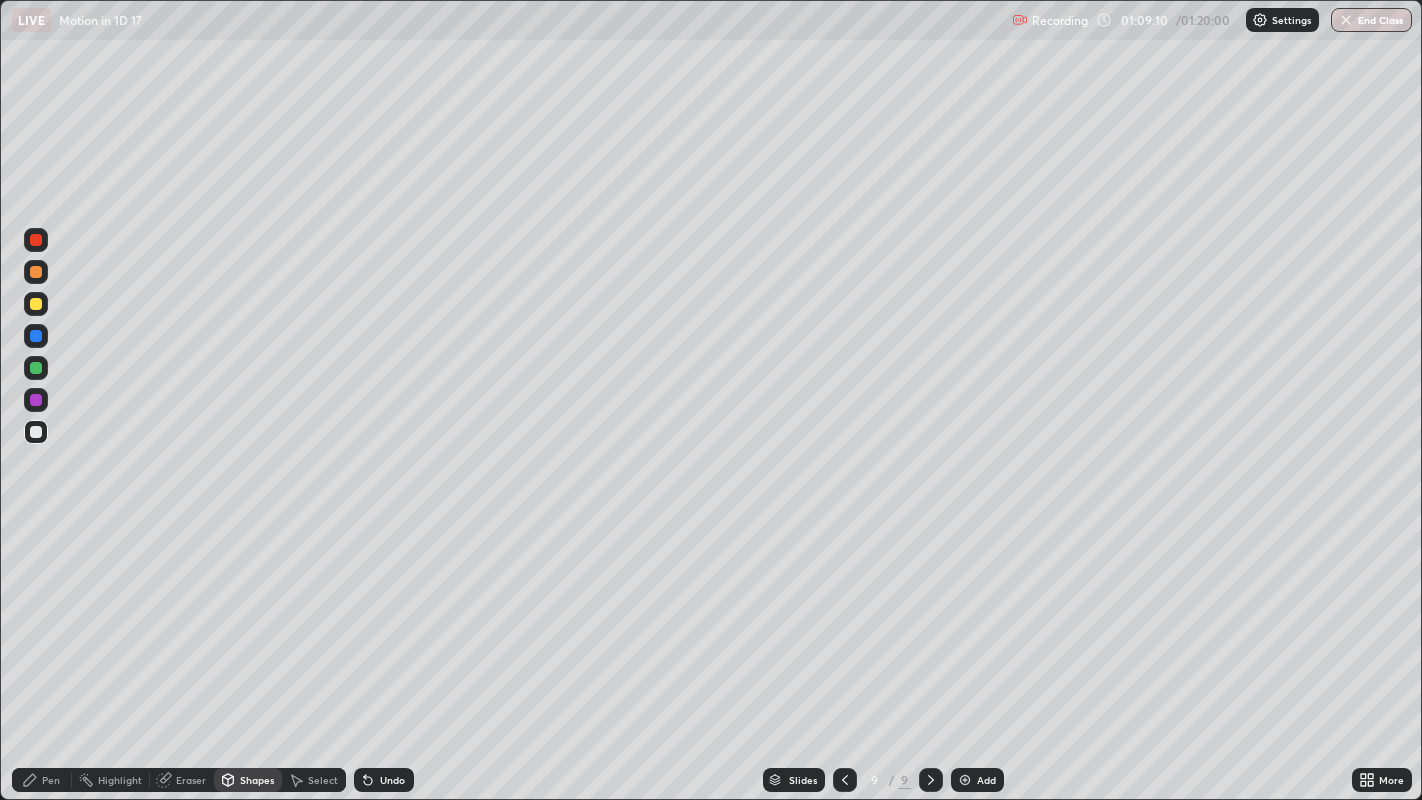 click at bounding box center [36, 304] 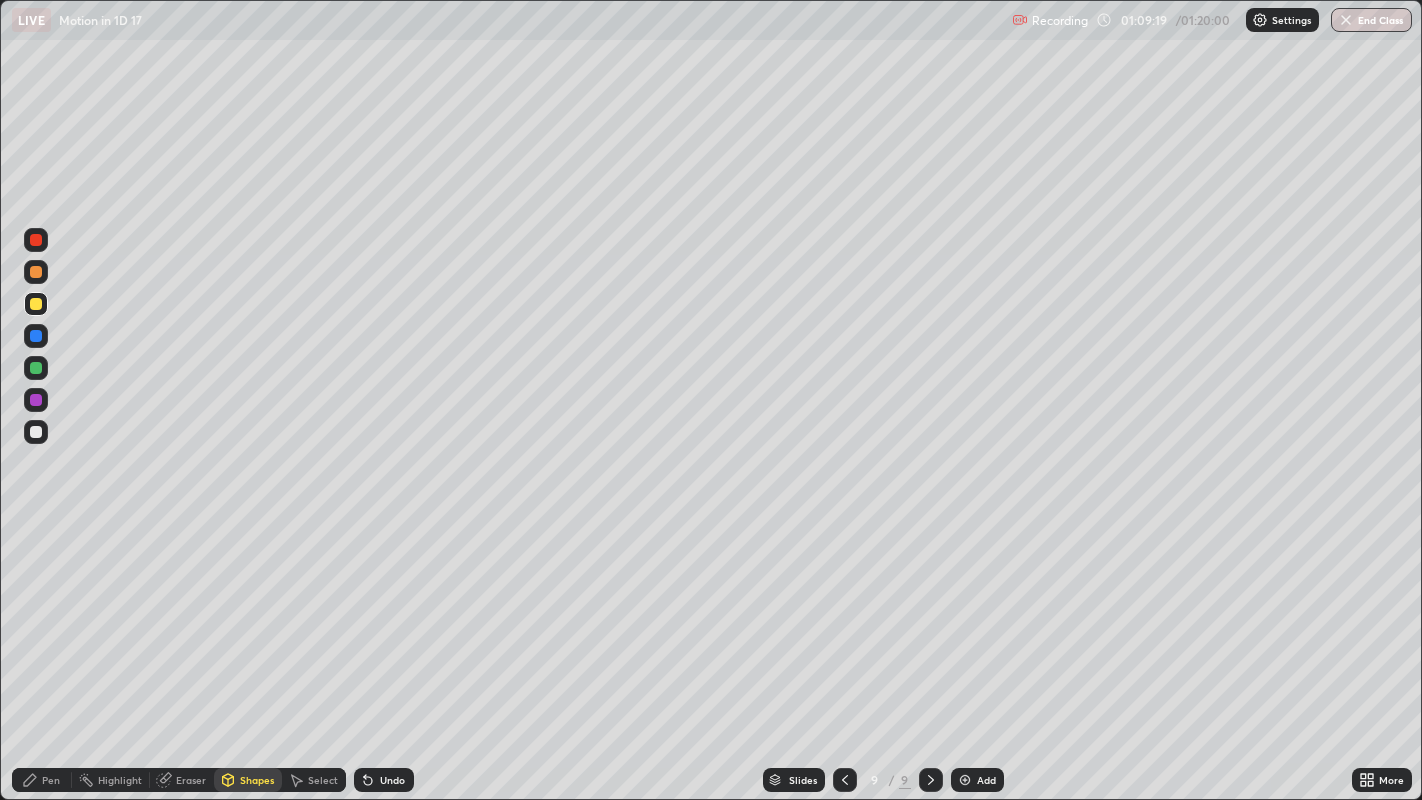 click at bounding box center [36, 240] 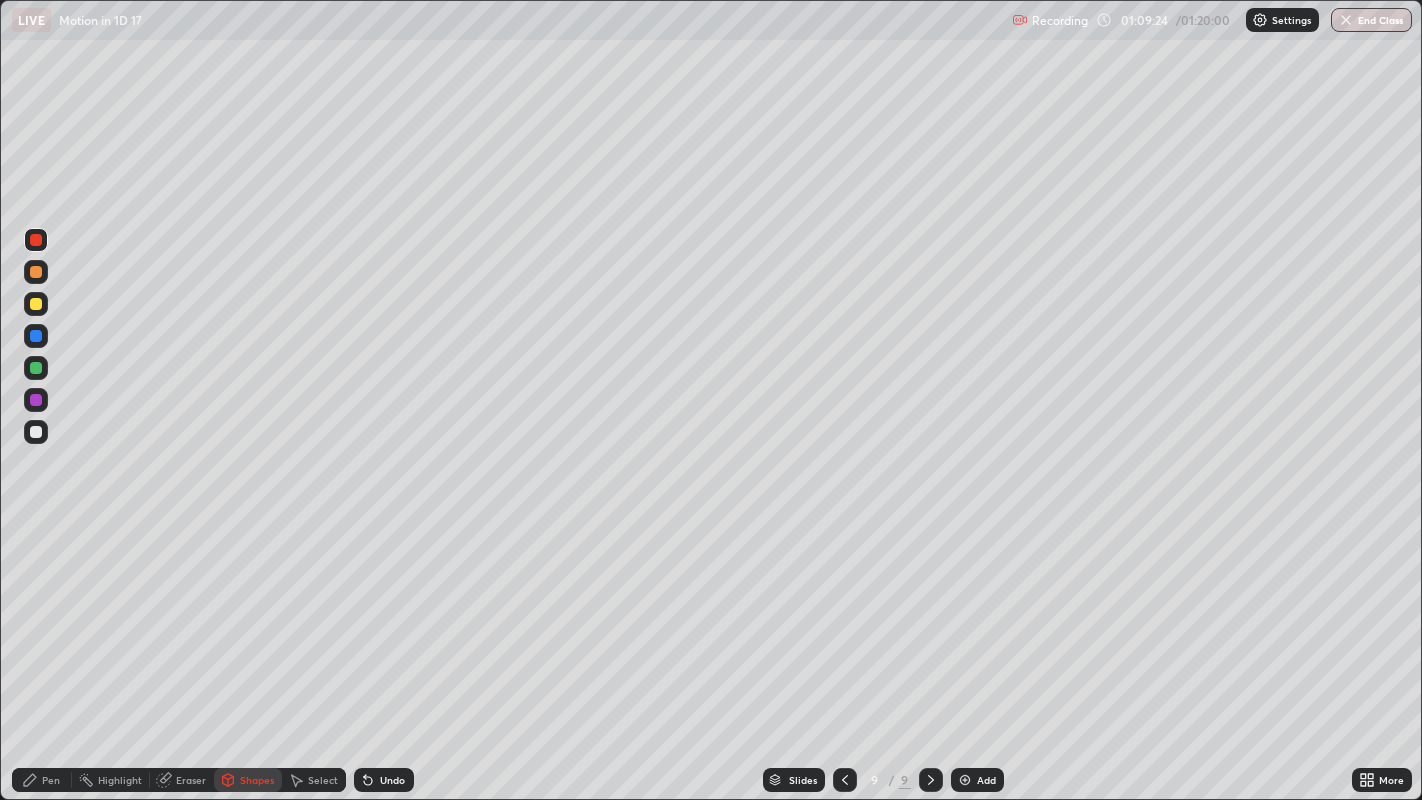 click at bounding box center (36, 336) 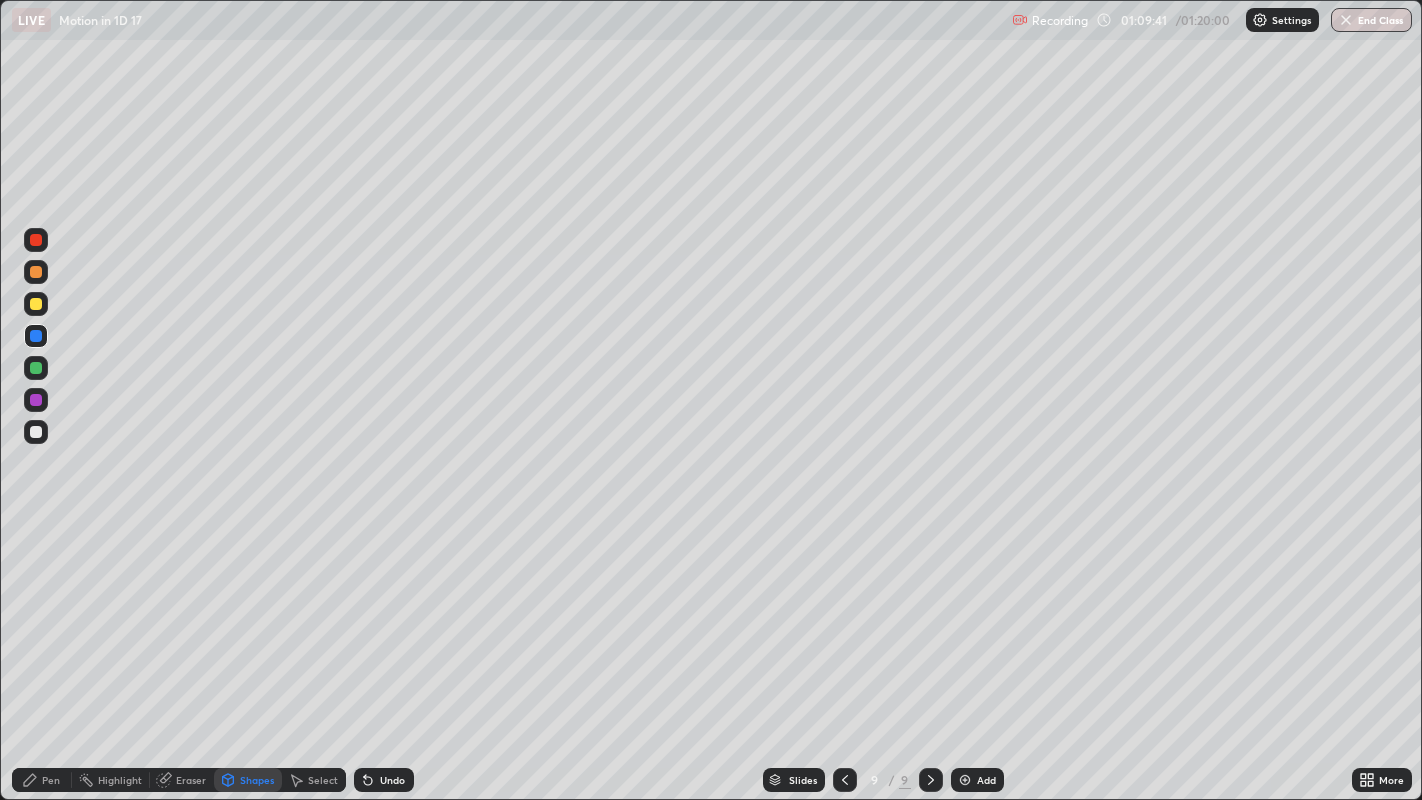 click on "Undo" at bounding box center (392, 780) 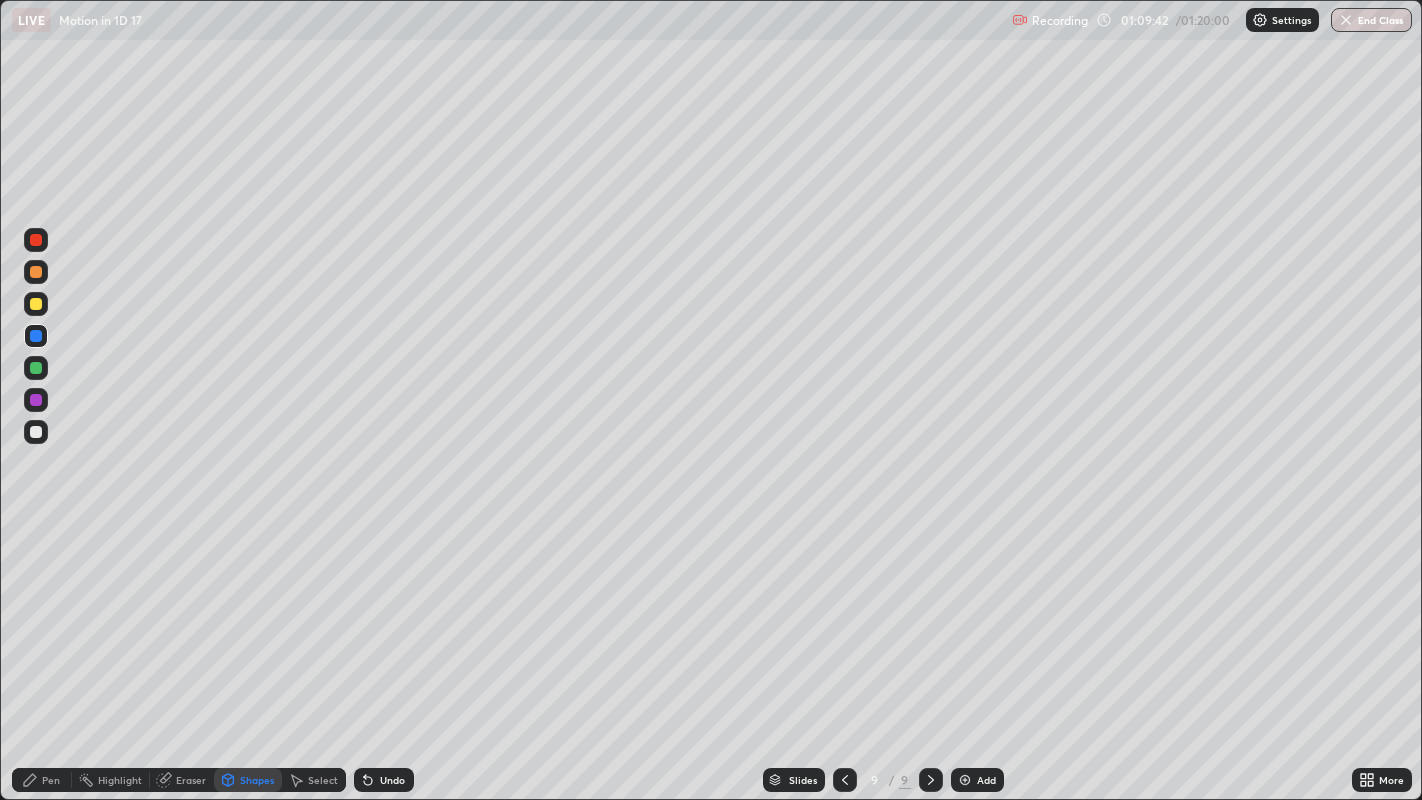 click on "Pen" at bounding box center [42, 780] 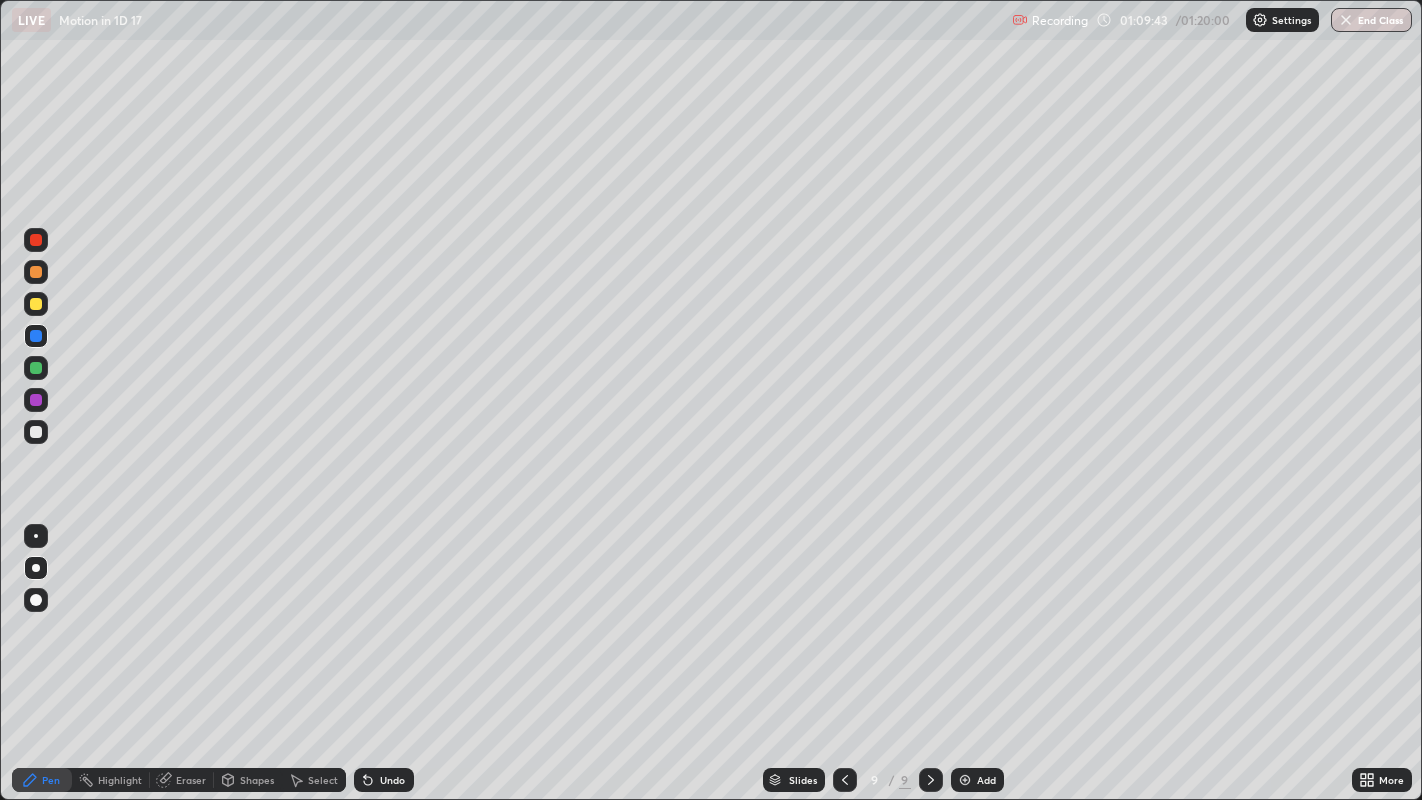 click at bounding box center [36, 568] 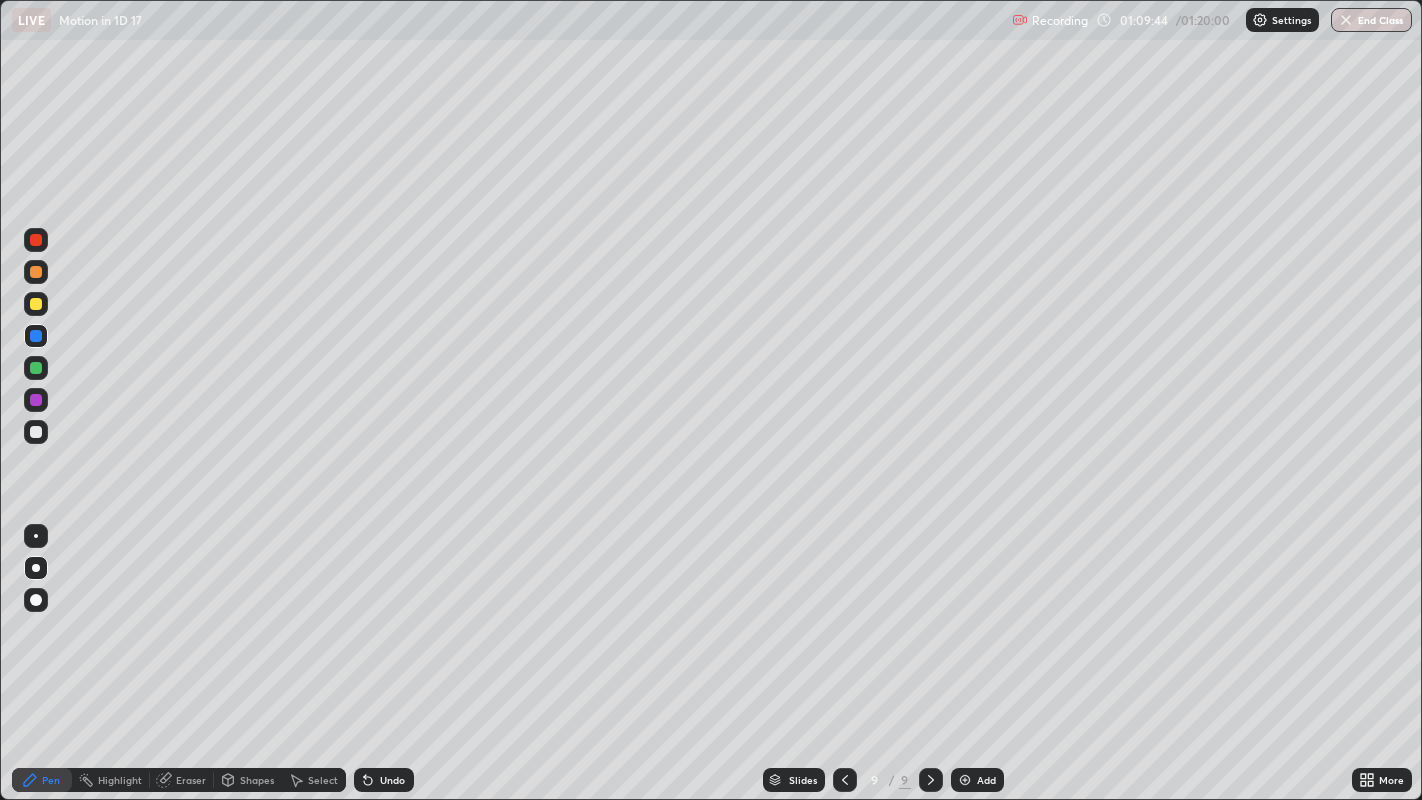 click on "Shapes" at bounding box center [257, 780] 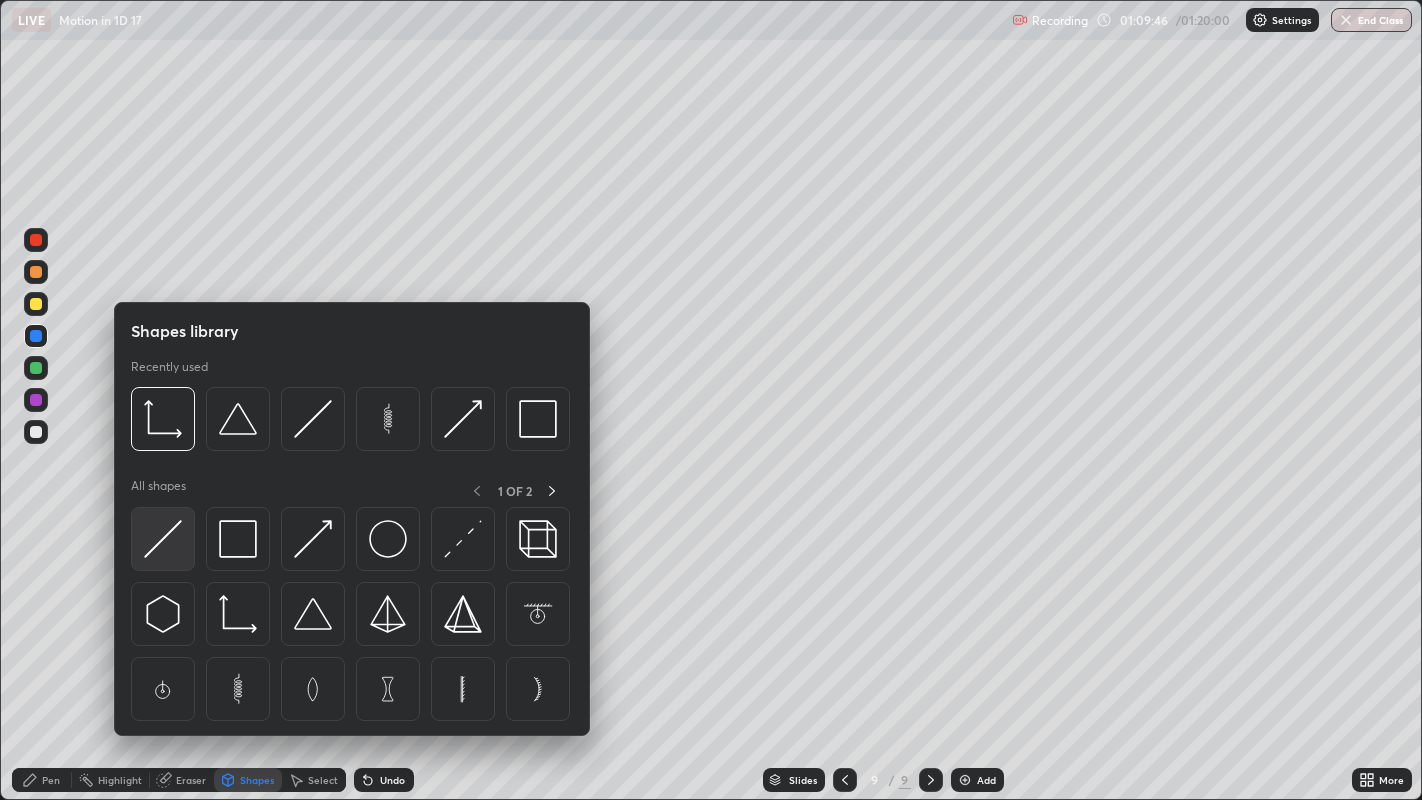 click at bounding box center [163, 539] 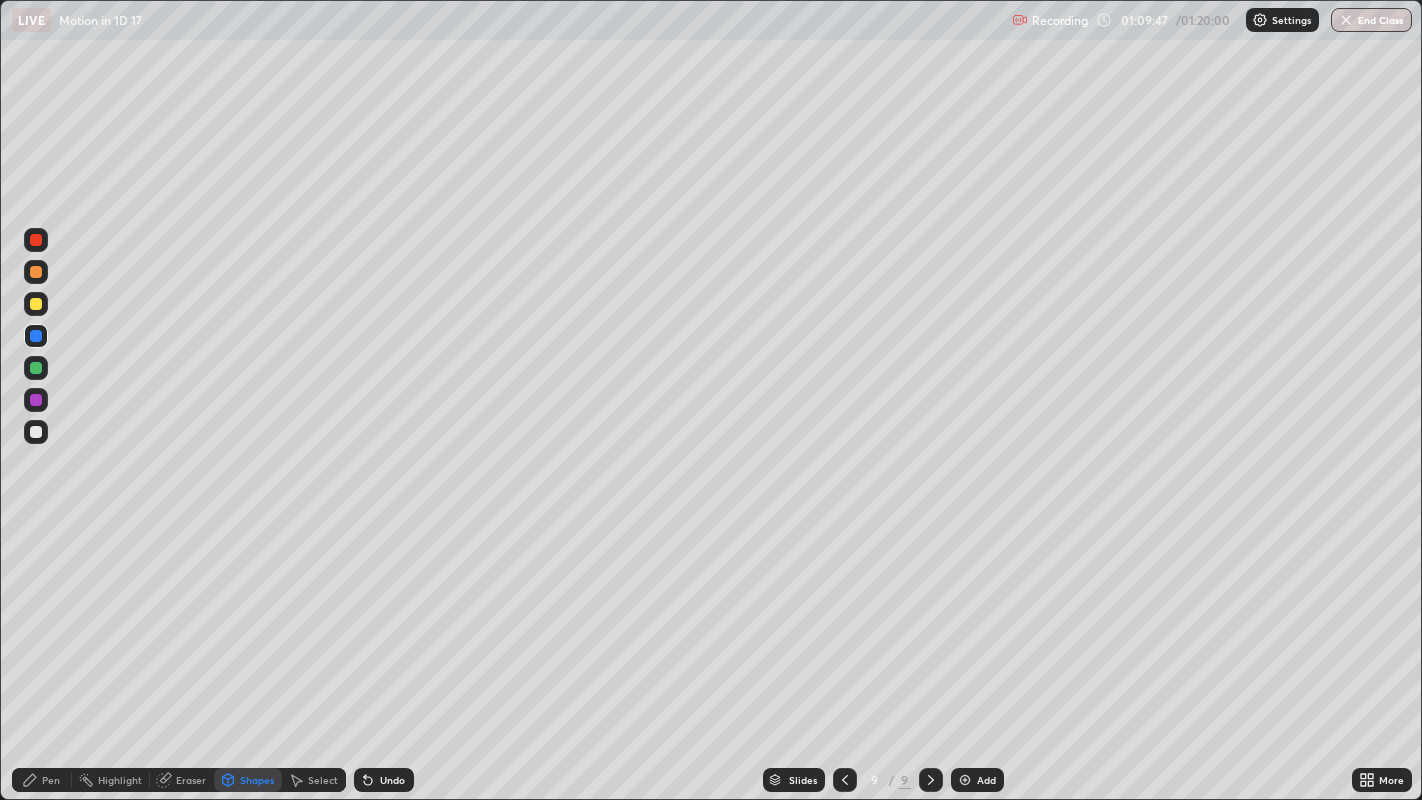 click at bounding box center (36, 336) 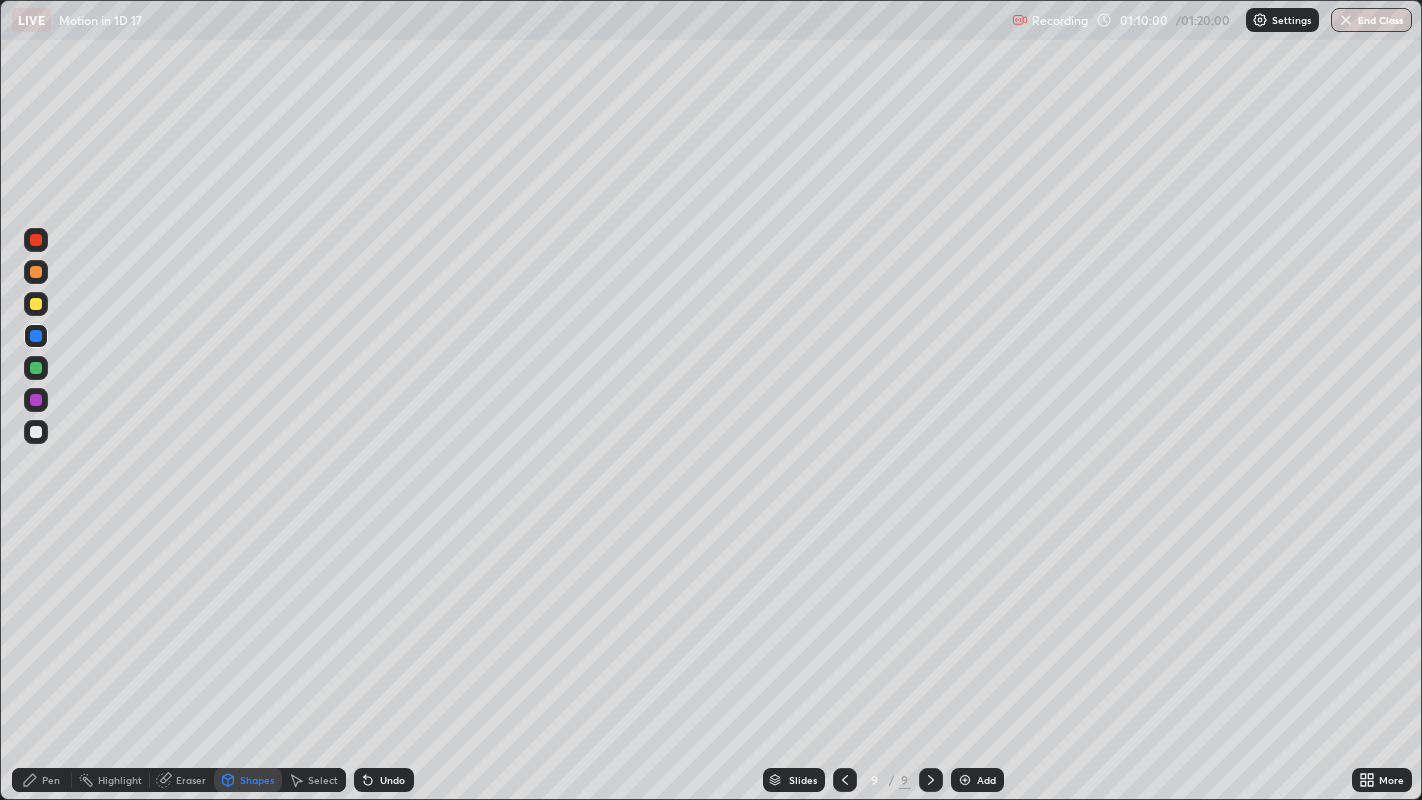 click at bounding box center (36, 304) 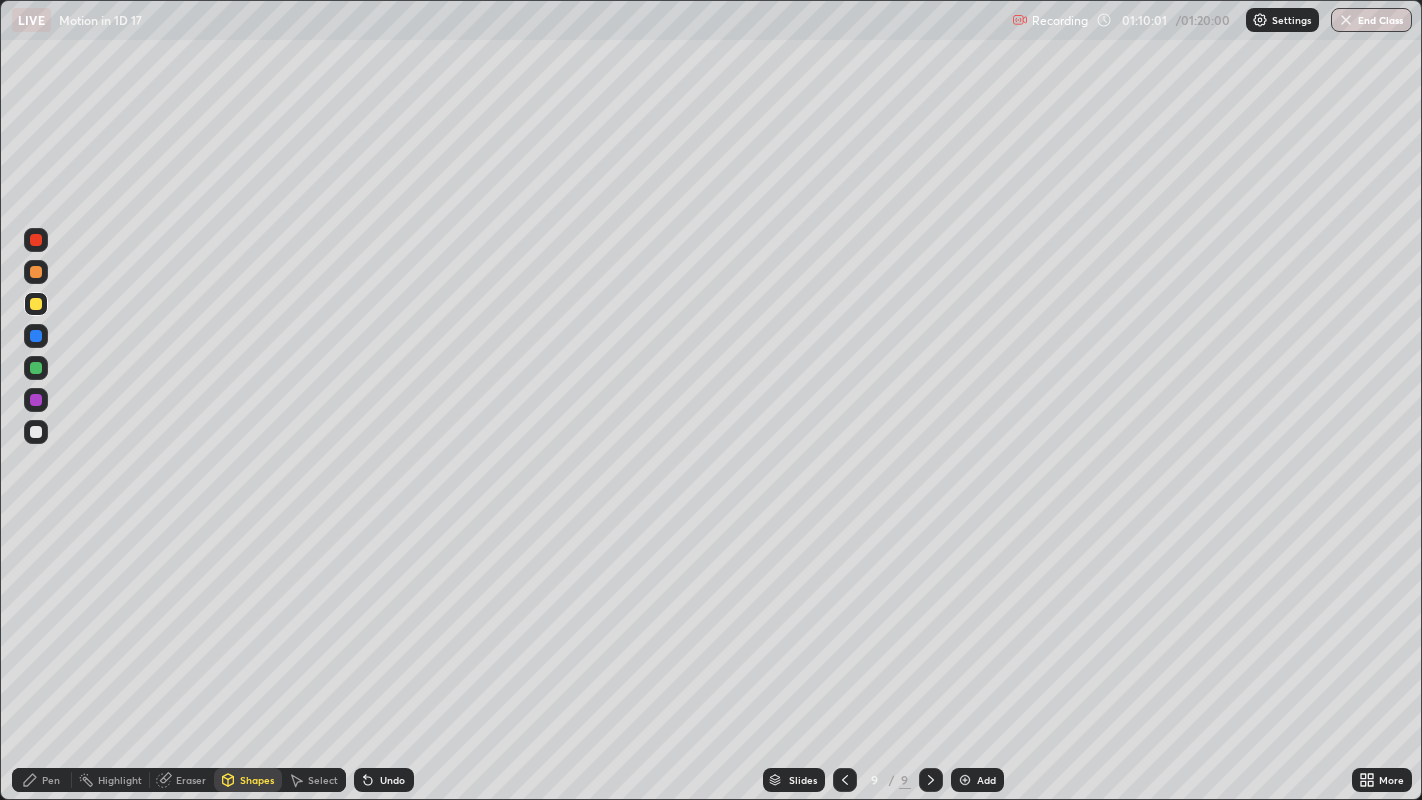 click at bounding box center (36, 432) 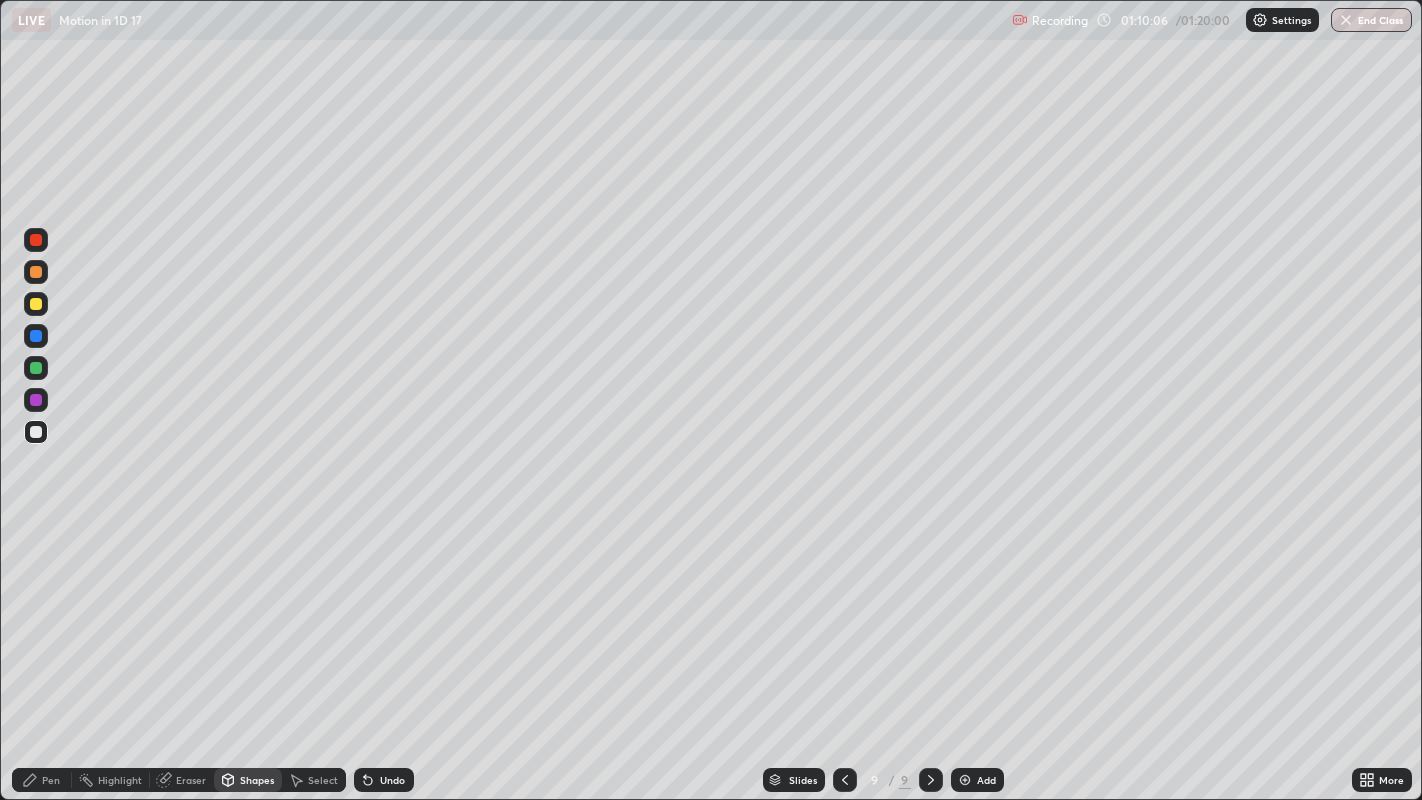 click on "Undo" at bounding box center [384, 780] 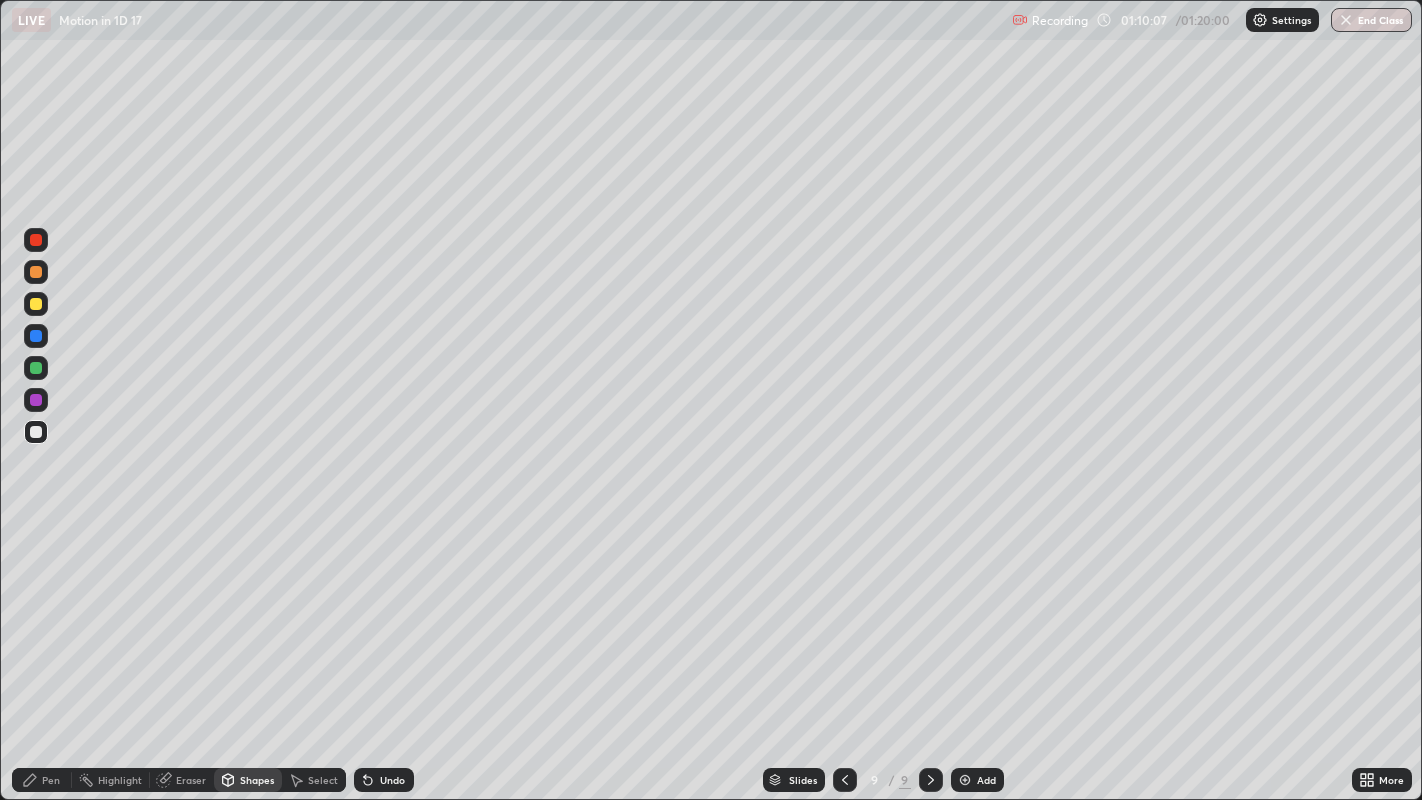 click on "Pen" at bounding box center [42, 780] 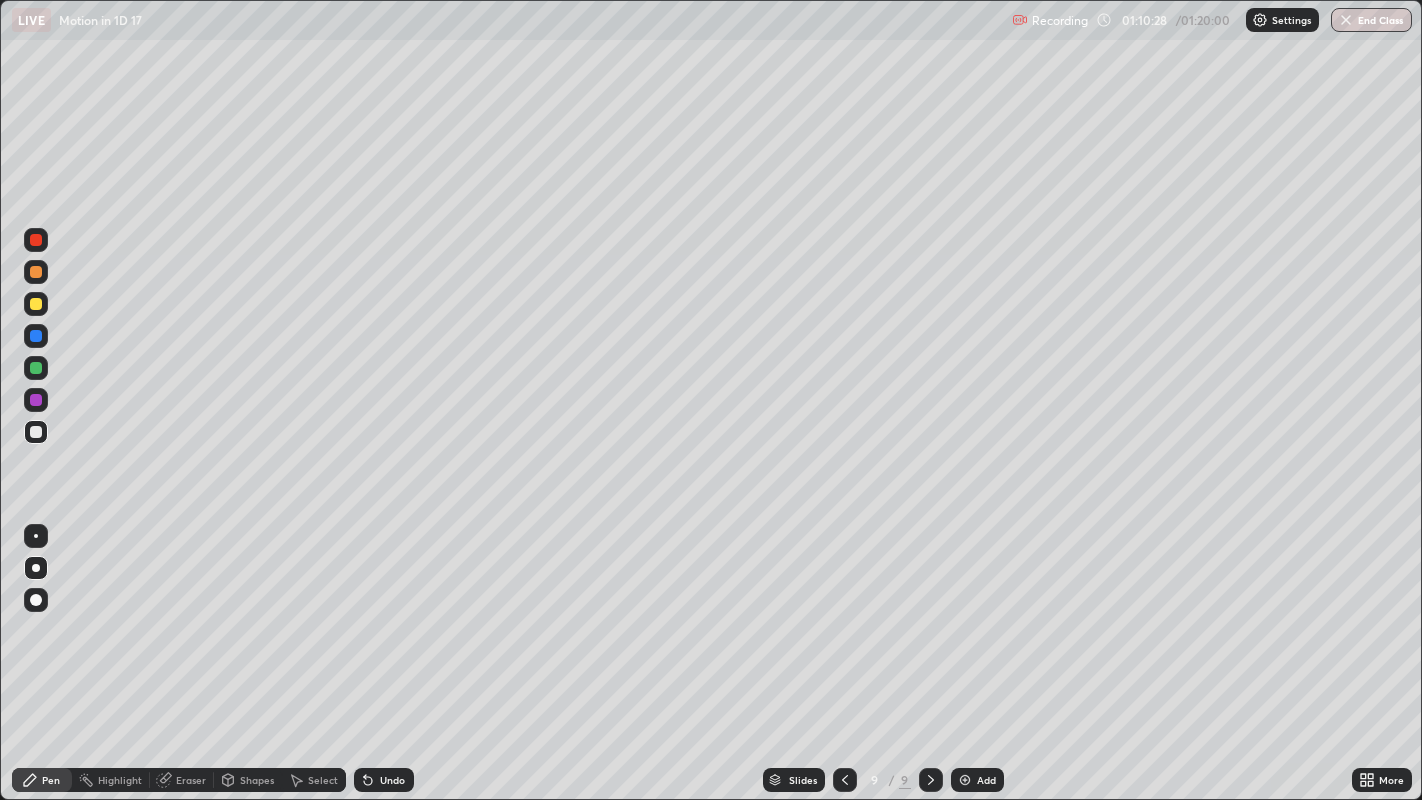 click at bounding box center [36, 304] 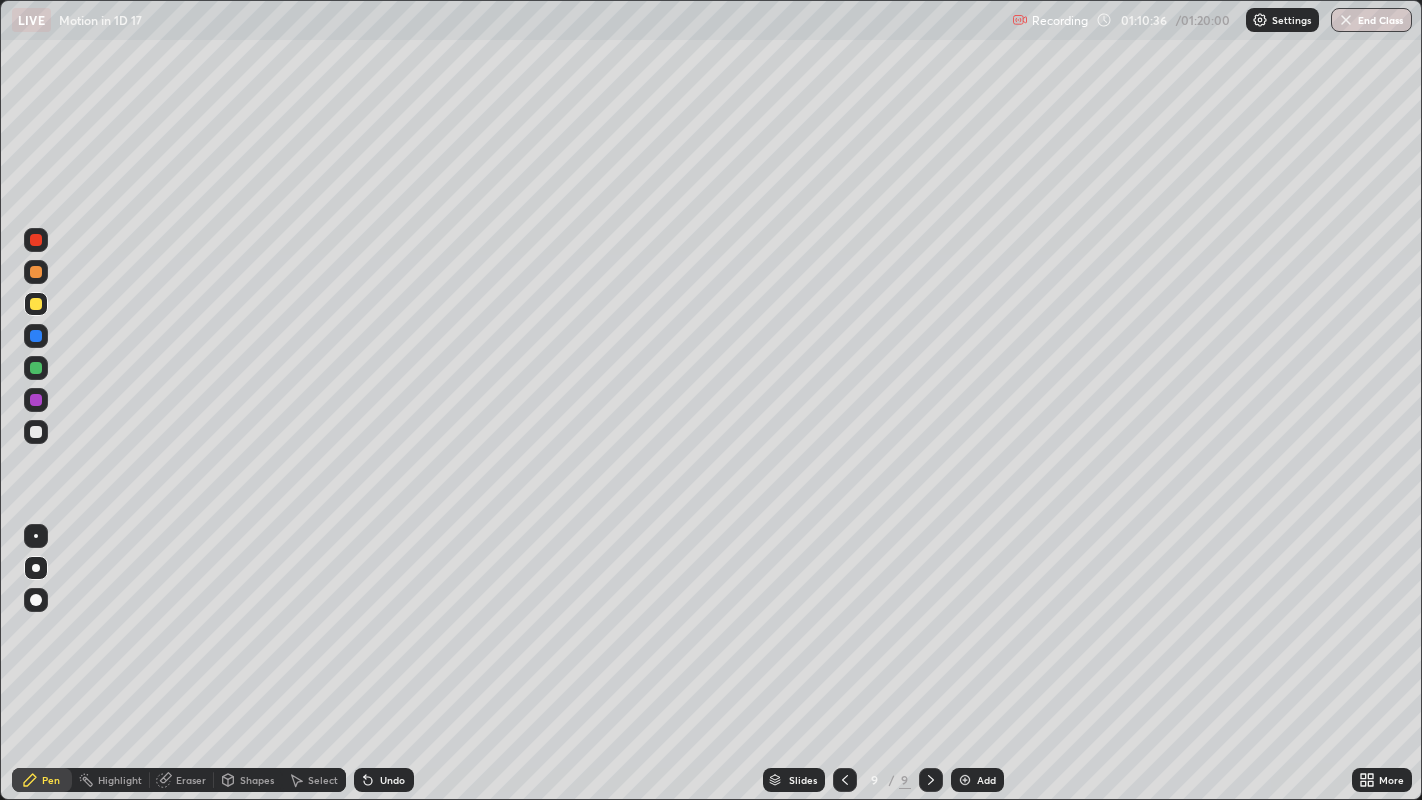 click on "Undo" at bounding box center (392, 780) 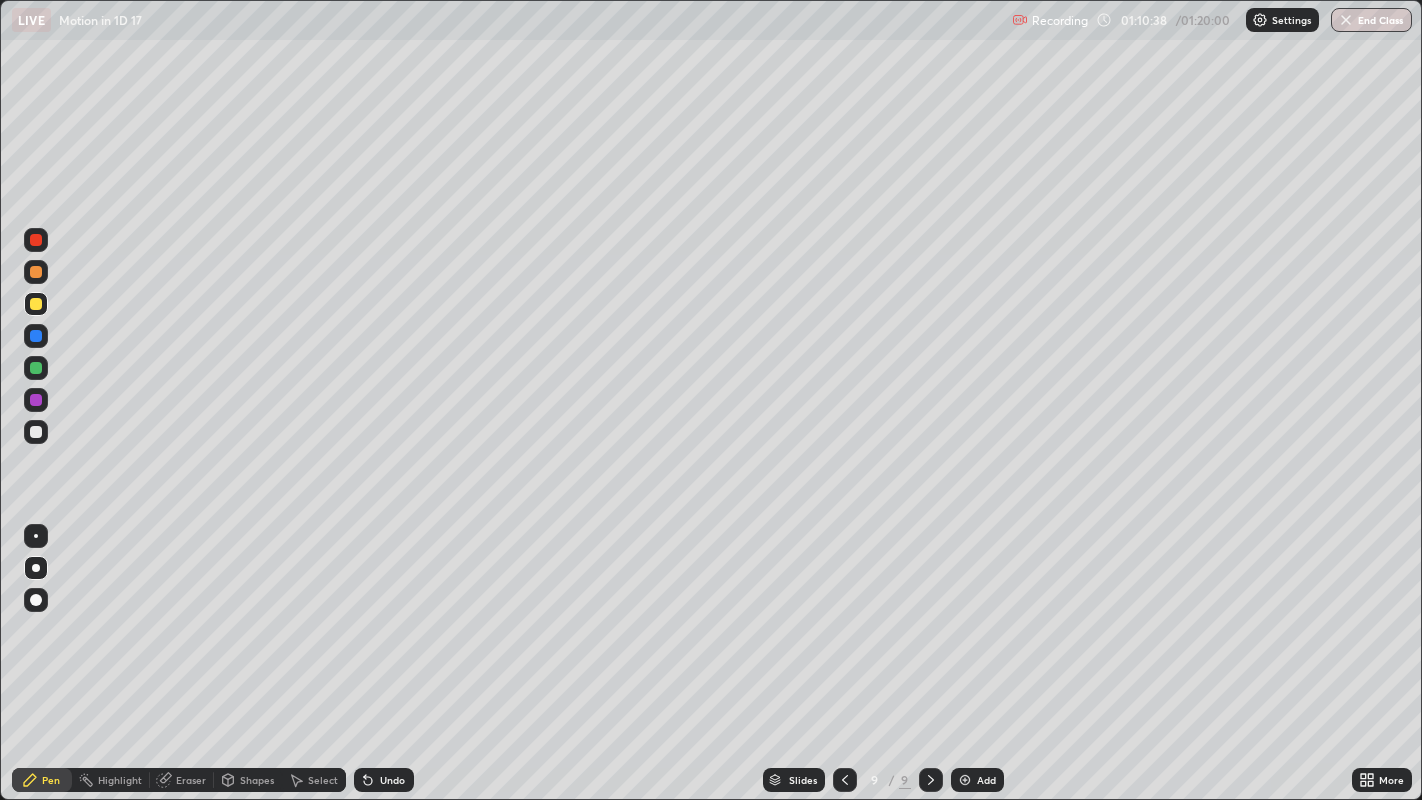 click on "Undo" at bounding box center (392, 780) 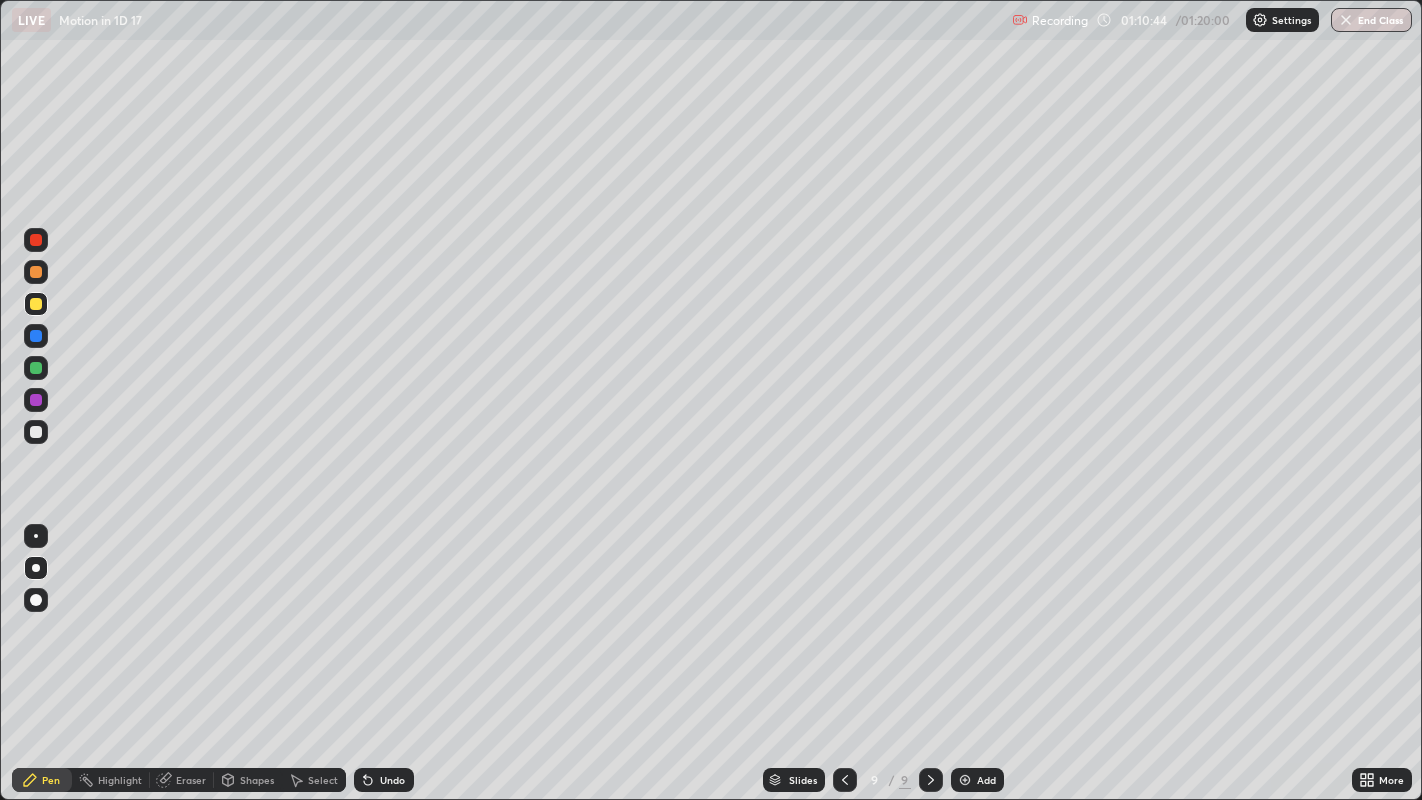 click at bounding box center [36, 272] 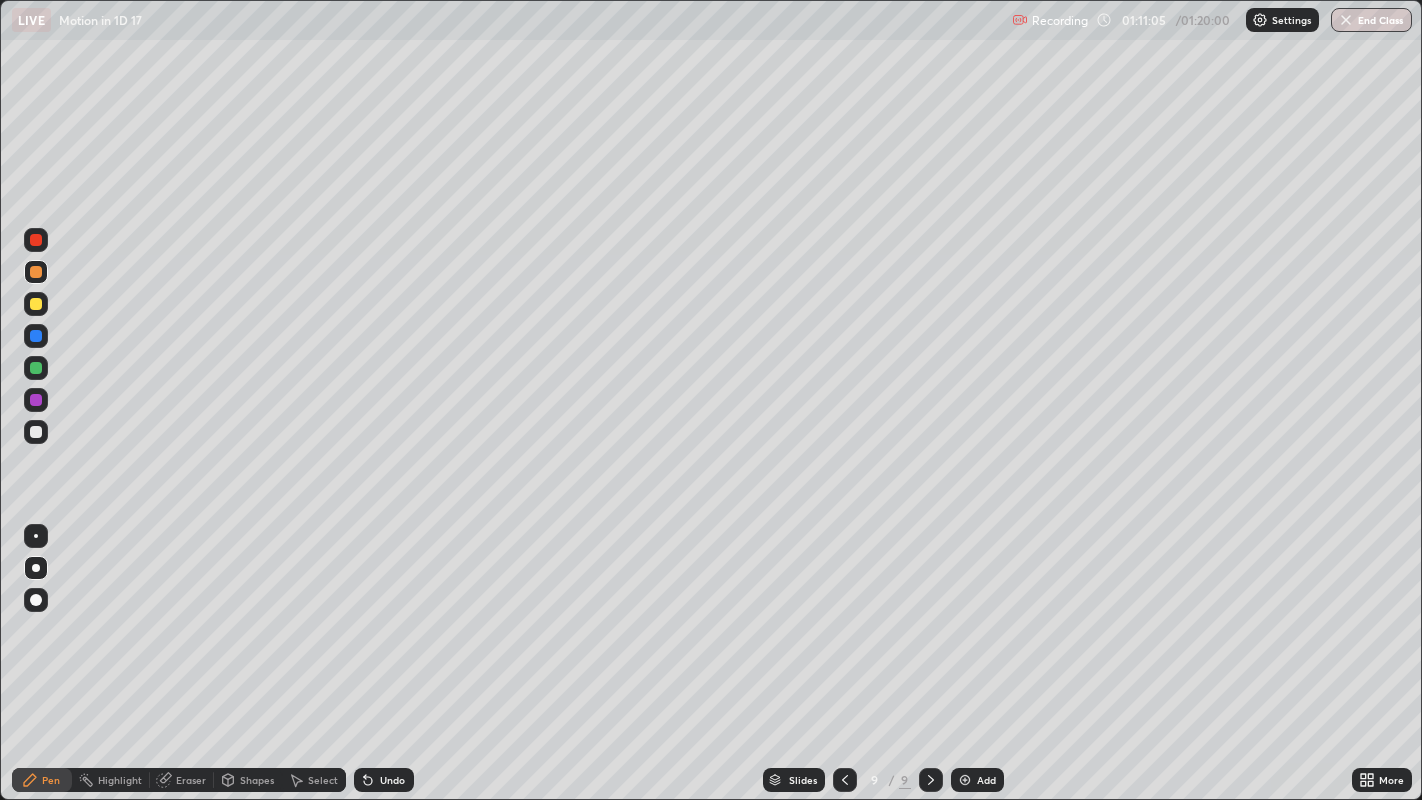 click at bounding box center (36, 304) 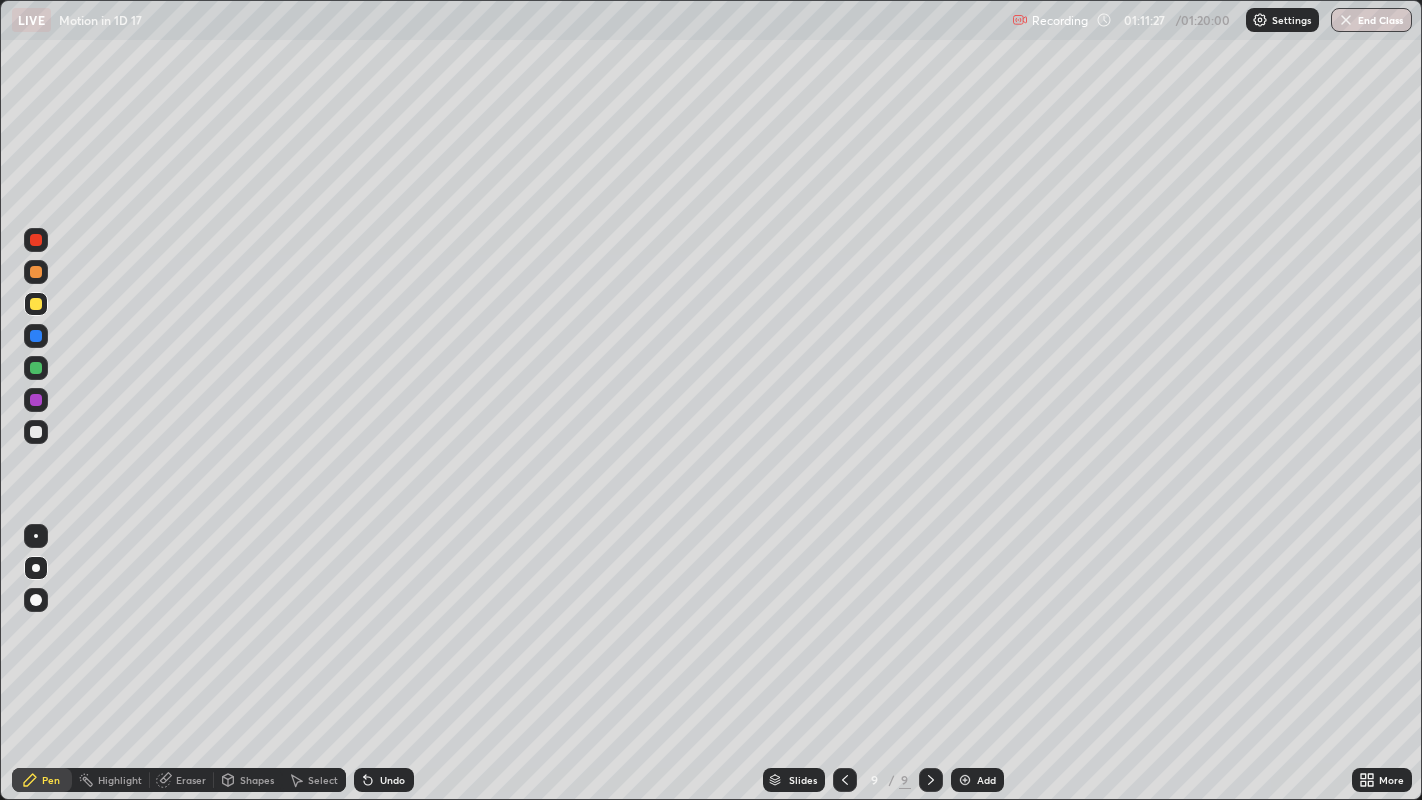 click at bounding box center [845, 780] 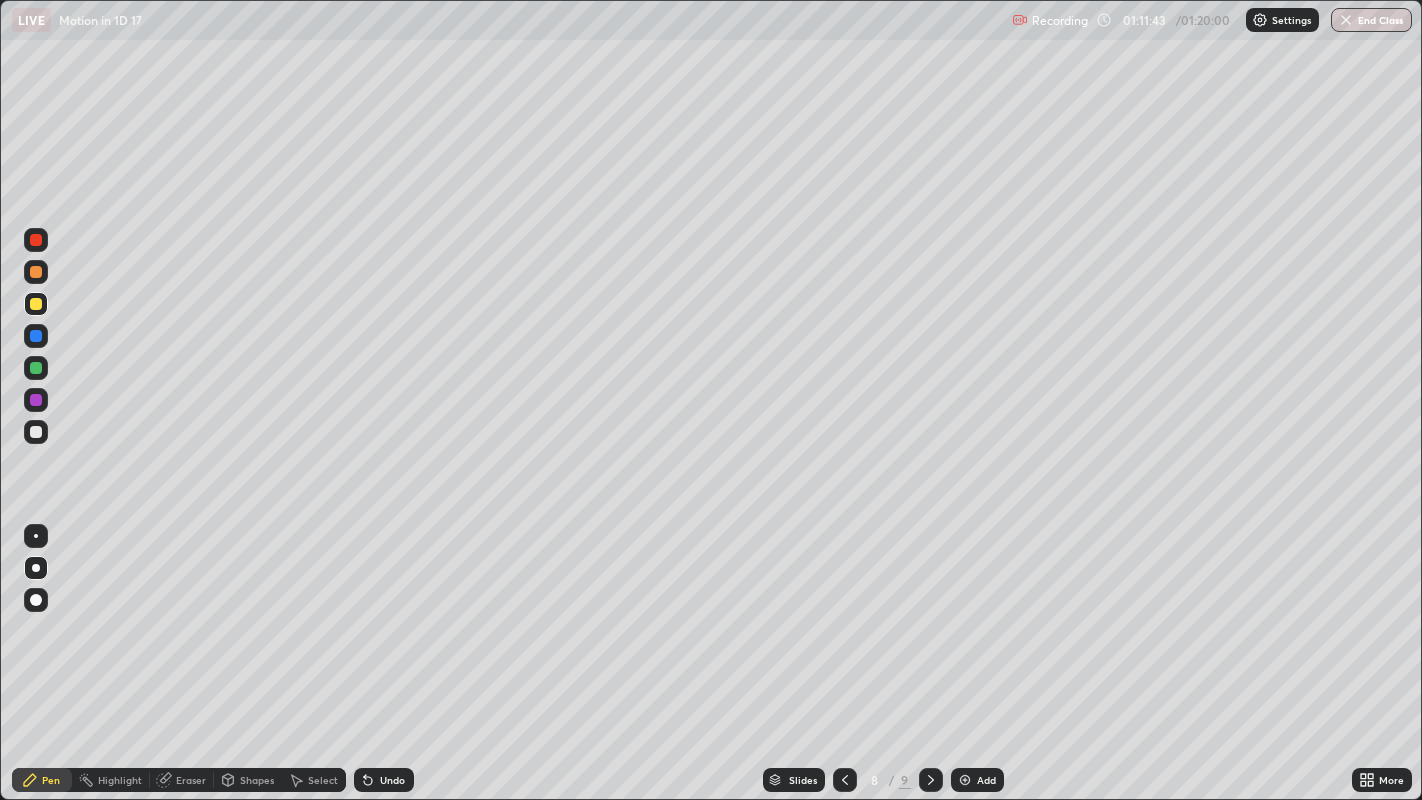 click 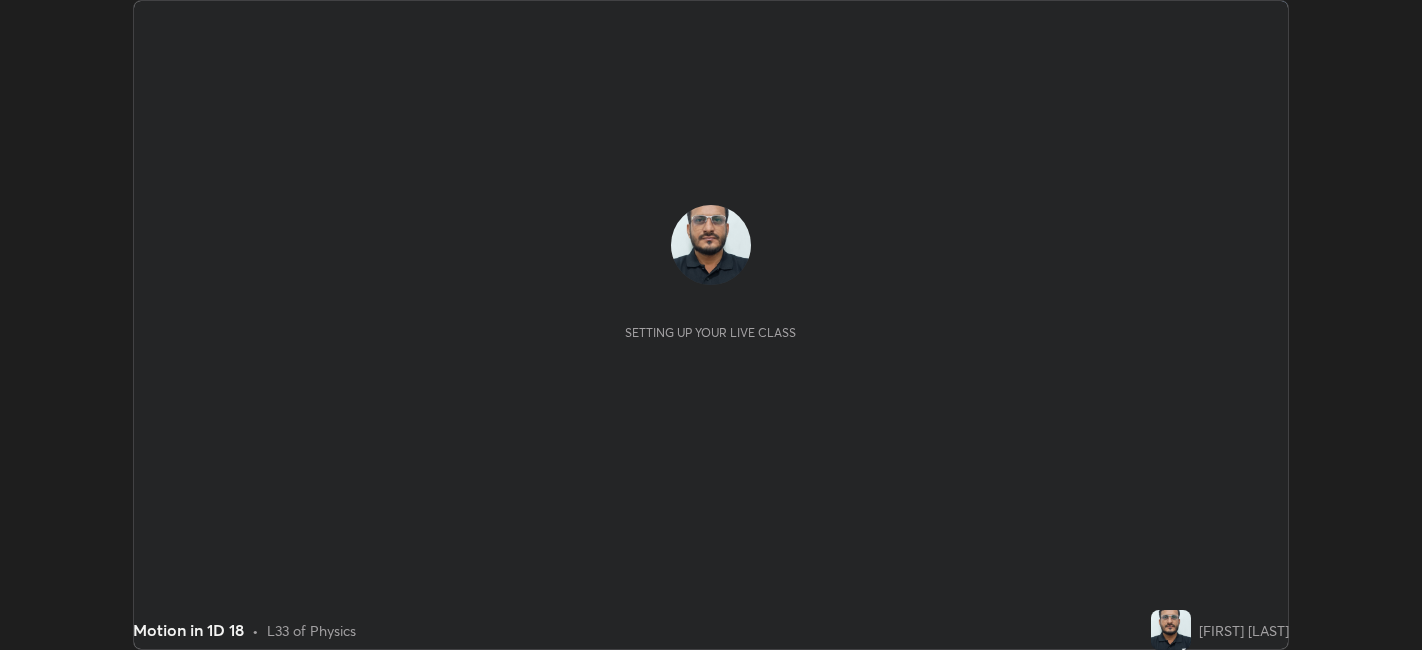 scroll, scrollTop: 0, scrollLeft: 0, axis: both 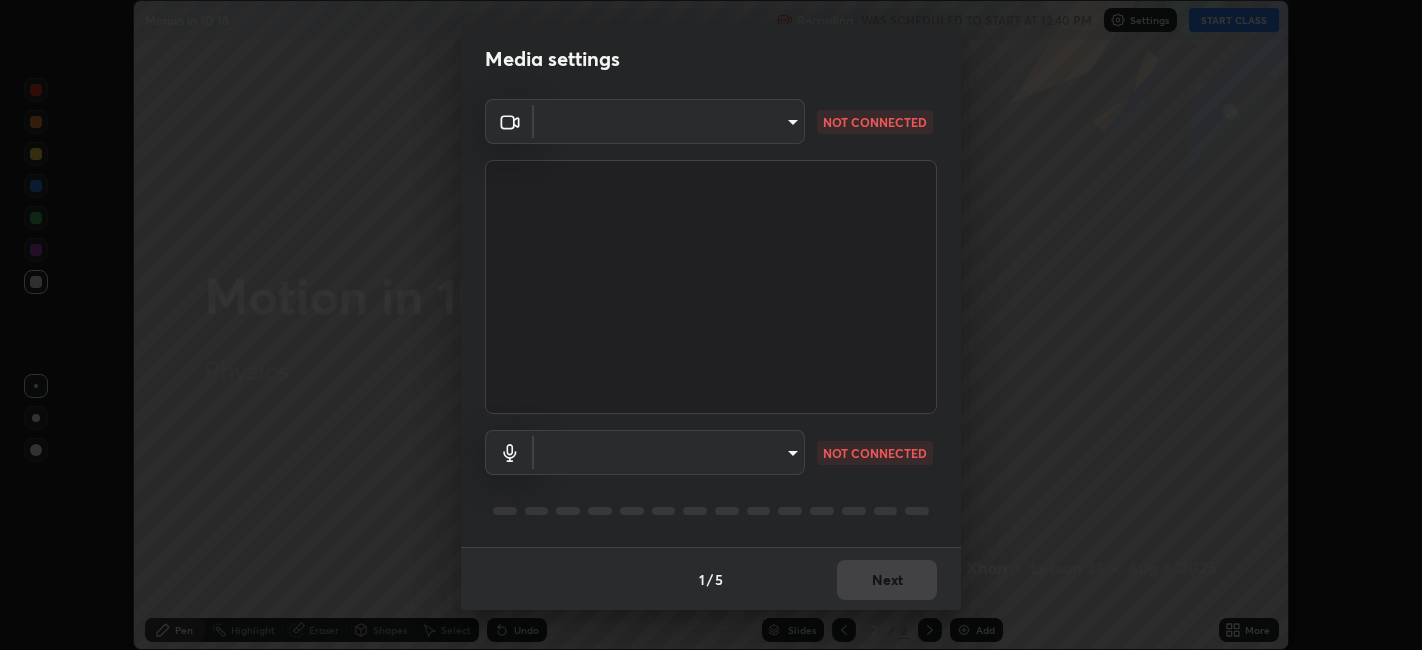 type on "67417adfccfa8b42c30ef4407fe4a6c493a28e79373338af571501226f50bce5" 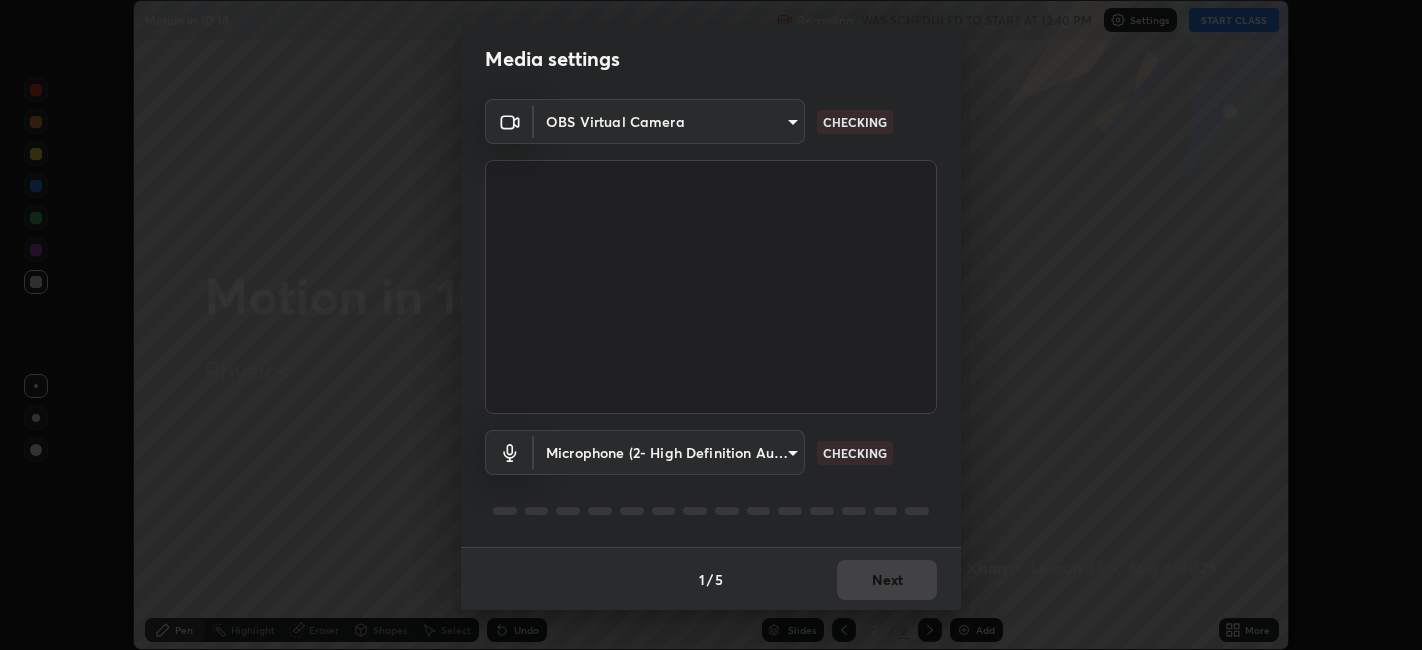 scroll, scrollTop: 0, scrollLeft: 0, axis: both 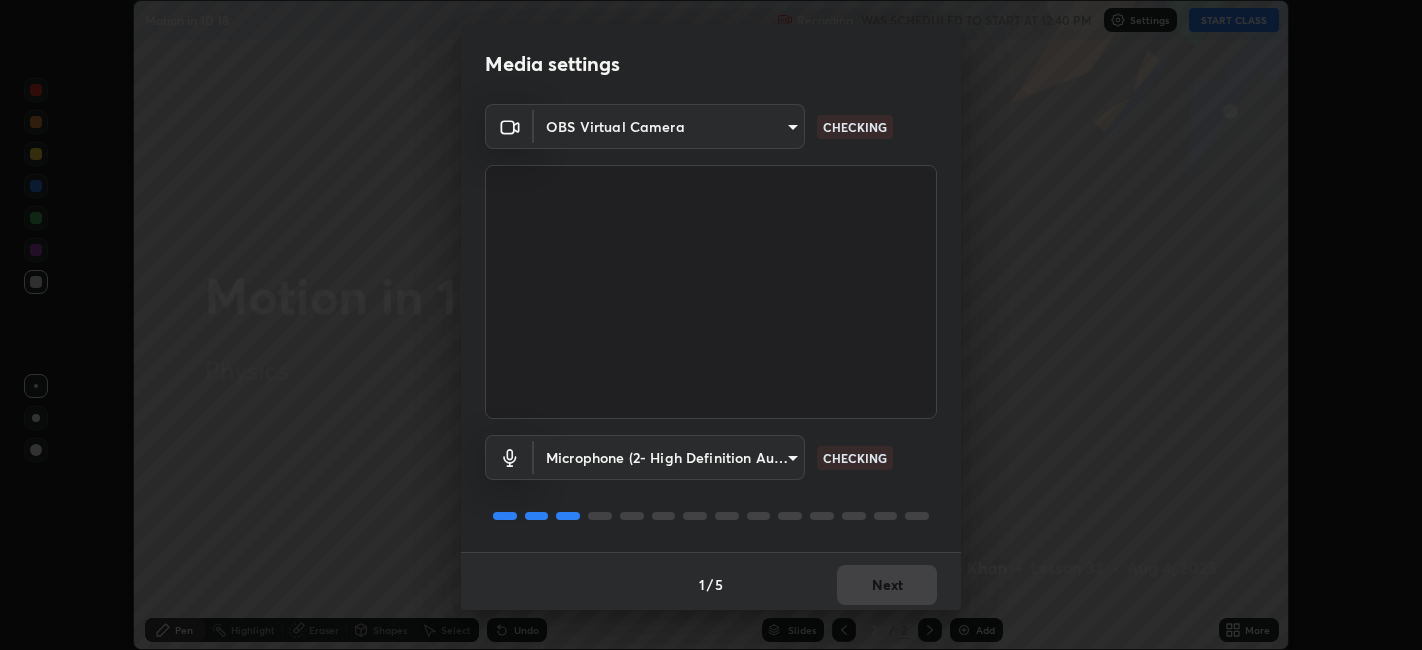 click on "Erase all Motion in 1D 18 Recording WAS SCHEDULED TO START AT 12:40 PM Settings START CLASS Setting up your live class Motion in 1D 18 • L33 of Physics [FIRST] [LAST] Pen Highlight Eraser Shapes Select Undo Slides 2 / 2 Add More No doubts shared Encourage your learners to ask a doubt for better clarity Report an issue Reason for reporting Buffering Chat not working Audio - Video sync issue Educator video quality low ​ Attach an image Report Media settings OBS Virtual Camera [HASH] CHECKING Microphone (2- High Definition Audio Device) [HASH] CHECKING 1 / 5 Next" at bounding box center [711, 325] 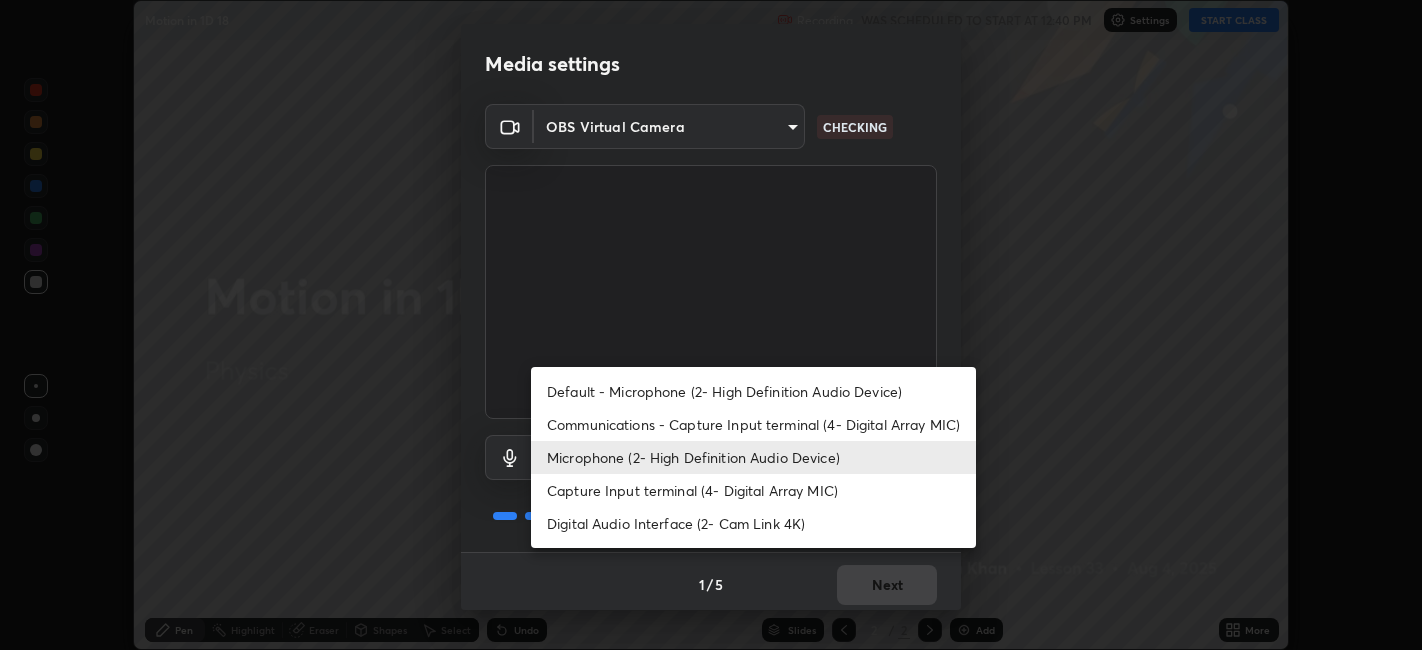 click on "Default - Microphone (2- High Definition Audio Device)" at bounding box center [753, 391] 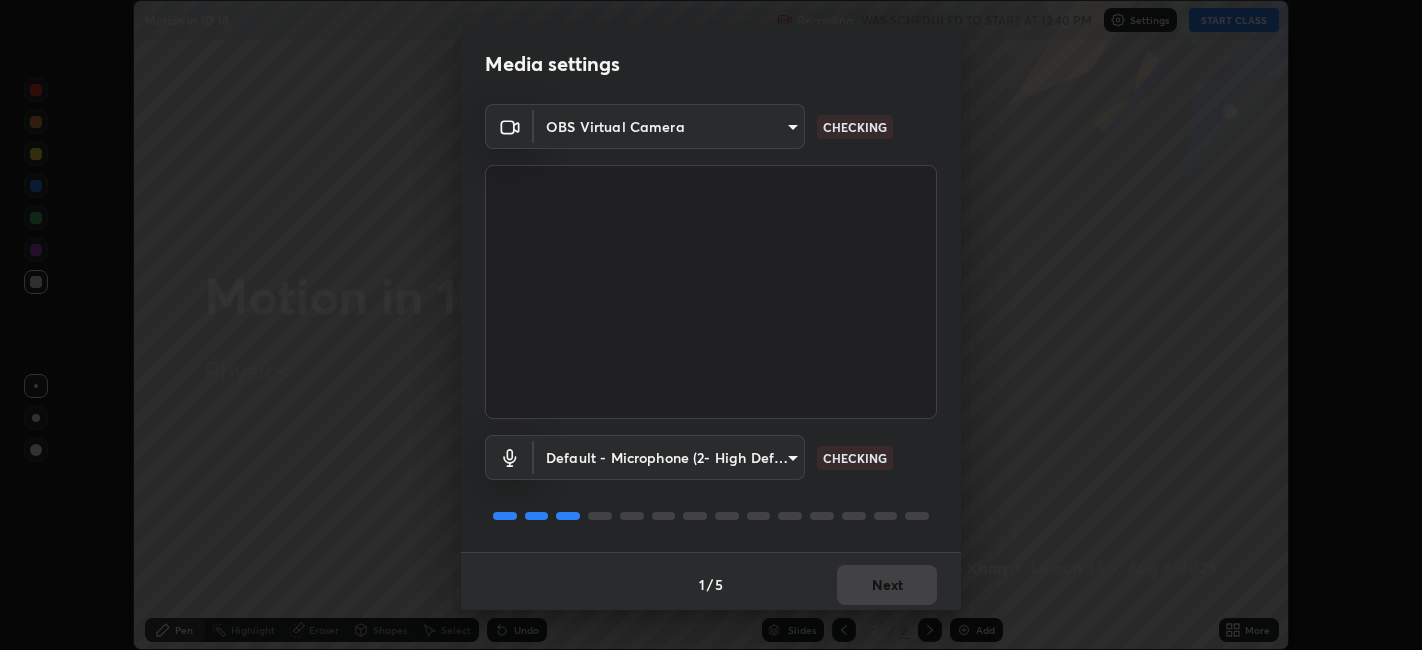 scroll, scrollTop: 5, scrollLeft: 0, axis: vertical 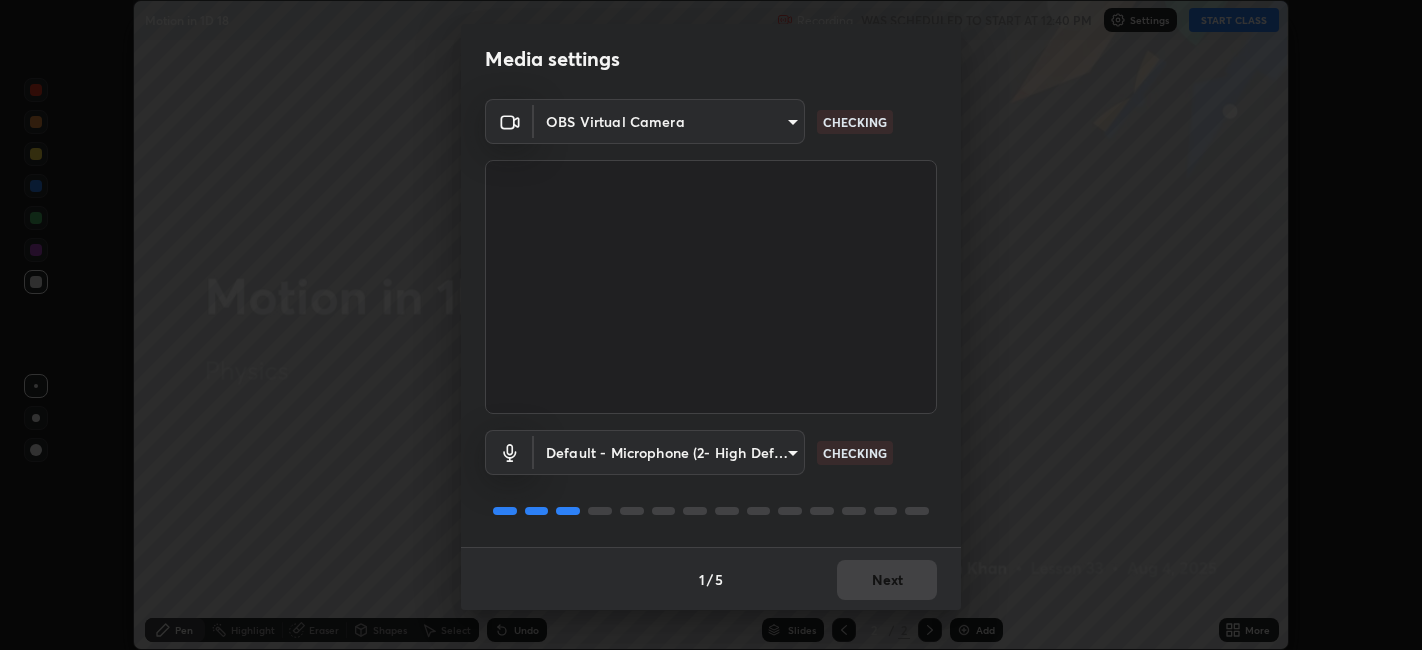 click on "1 / 5 Next" at bounding box center (711, 579) 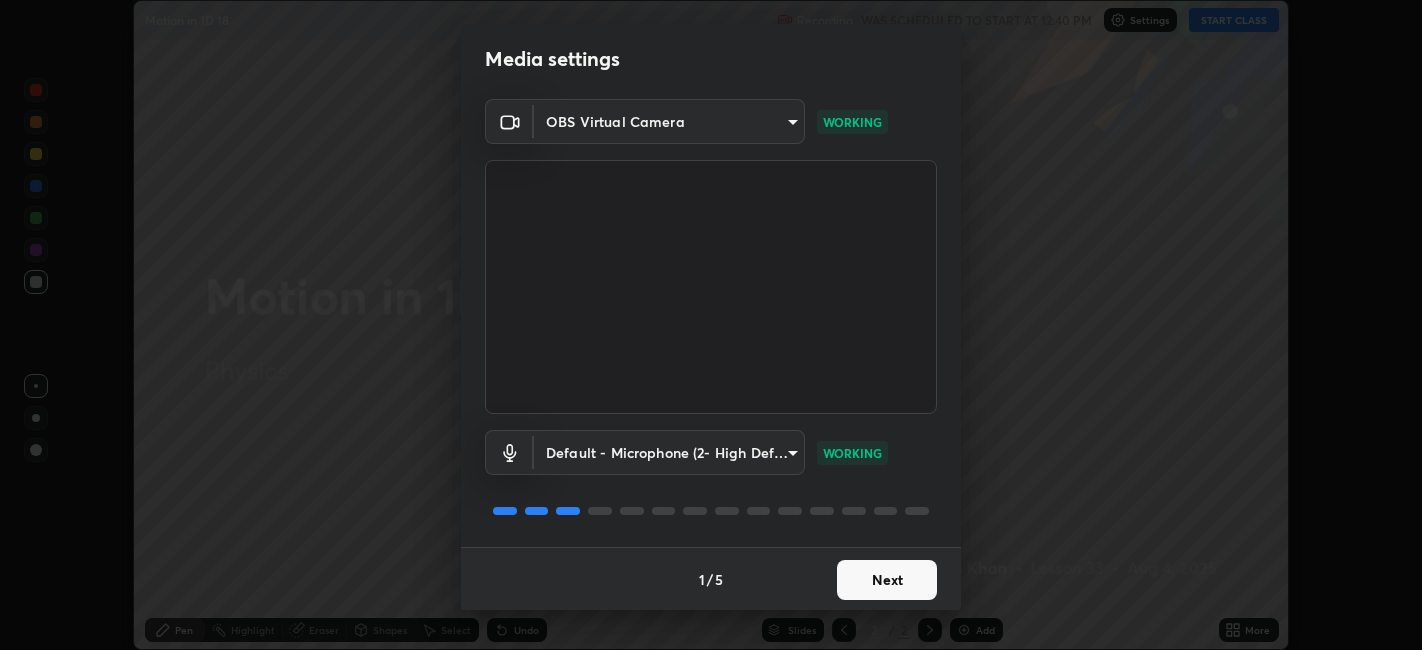 click on "Next" at bounding box center (887, 580) 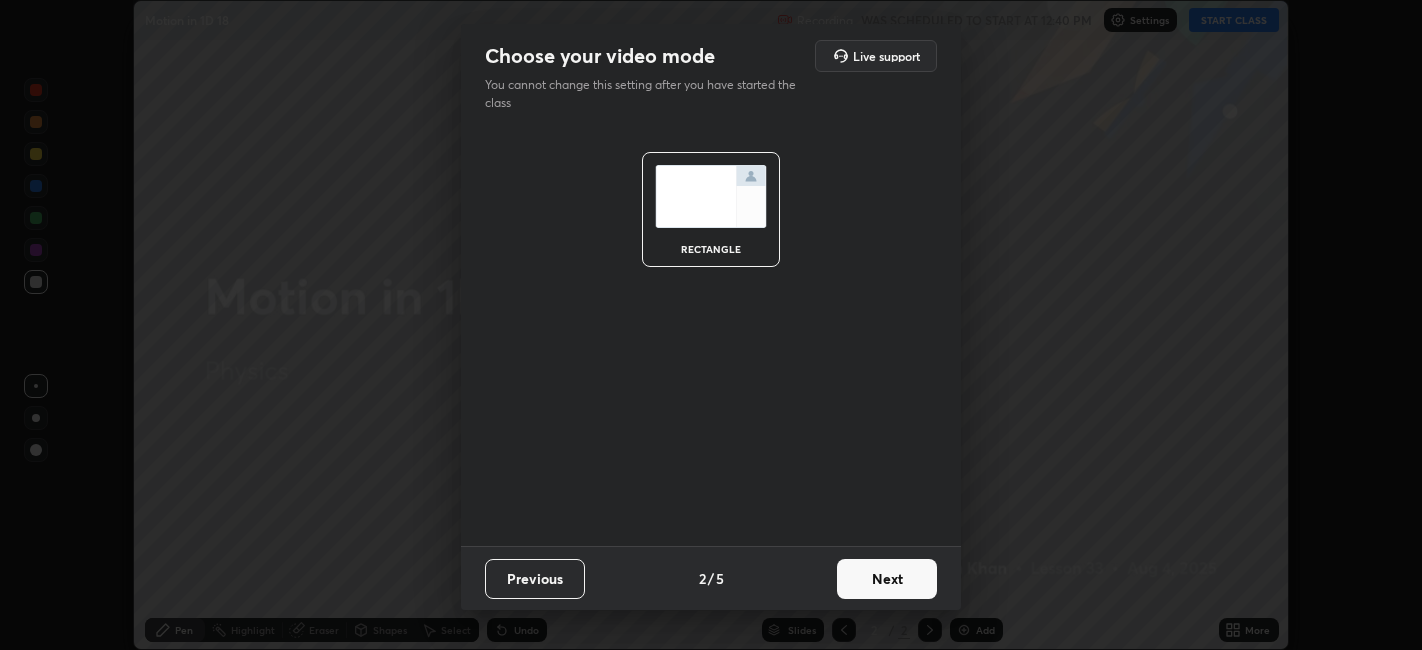 click on "Next" at bounding box center [887, 579] 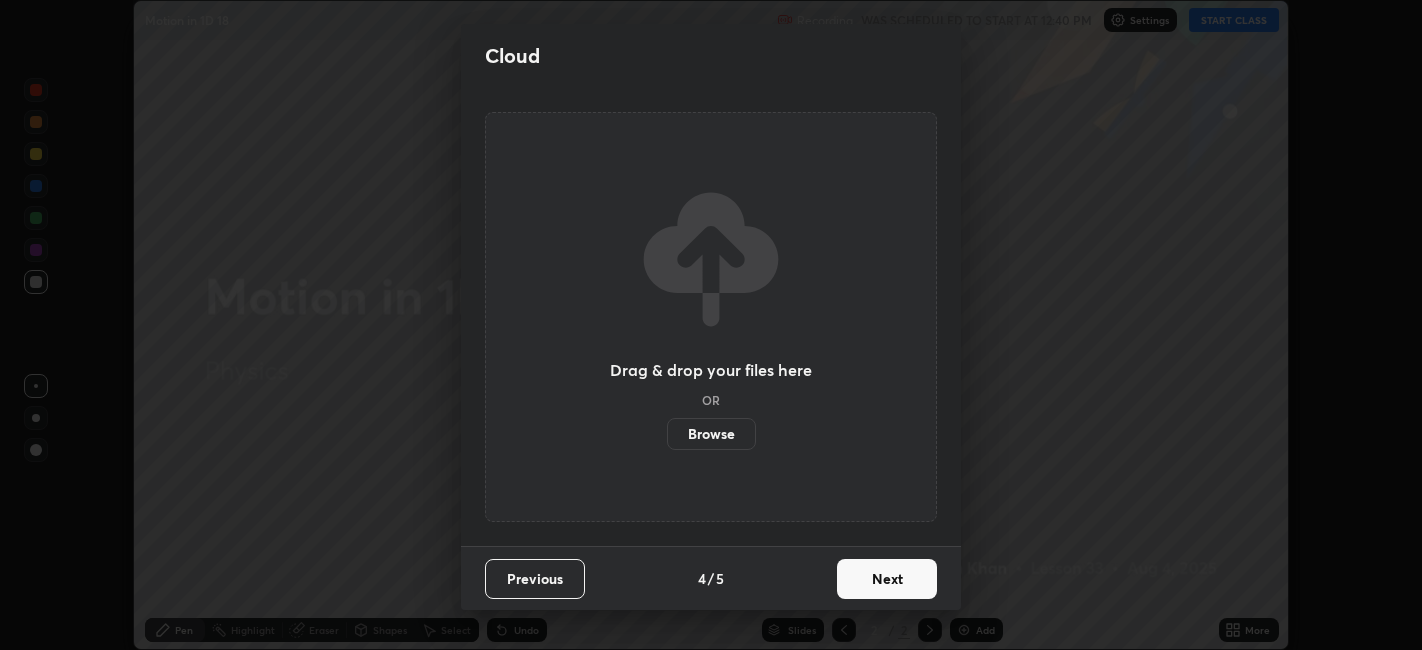 click on "Next" at bounding box center (887, 579) 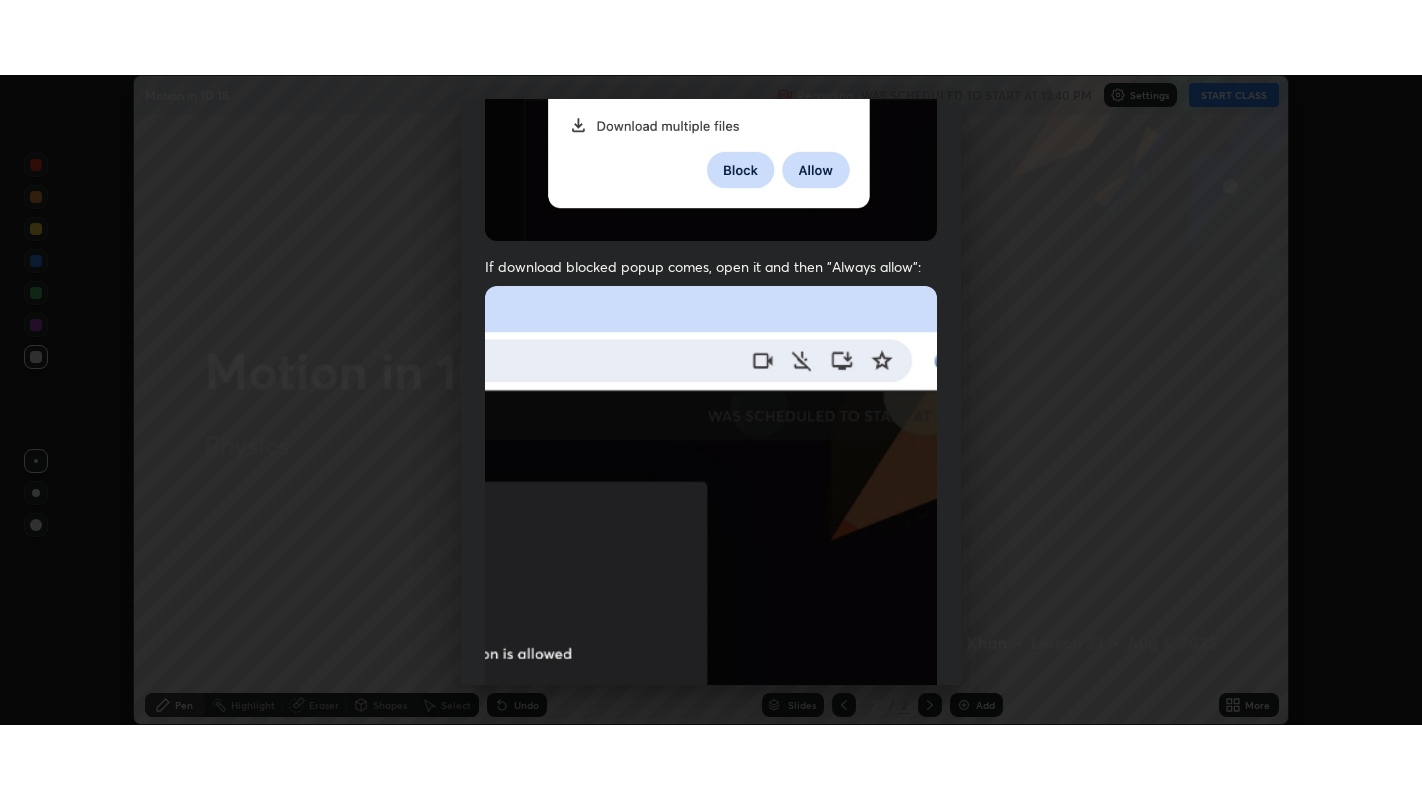 scroll, scrollTop: 413, scrollLeft: 0, axis: vertical 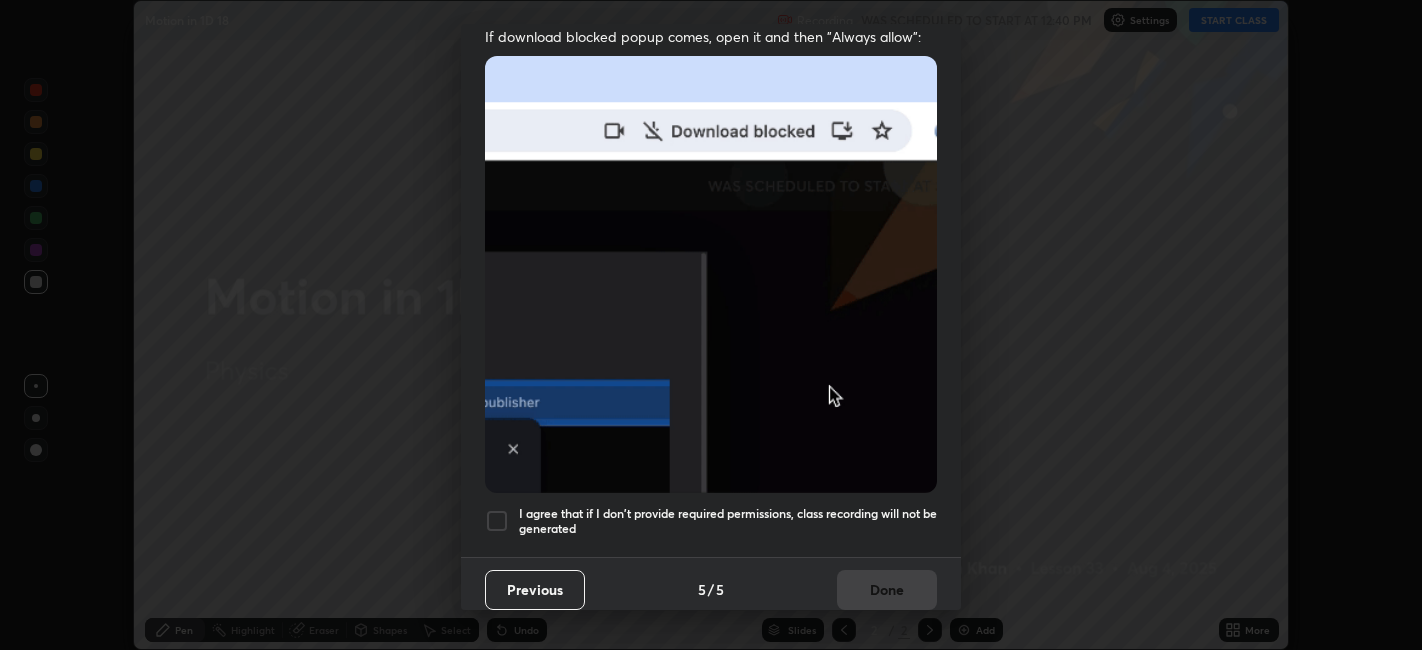 click at bounding box center (497, 521) 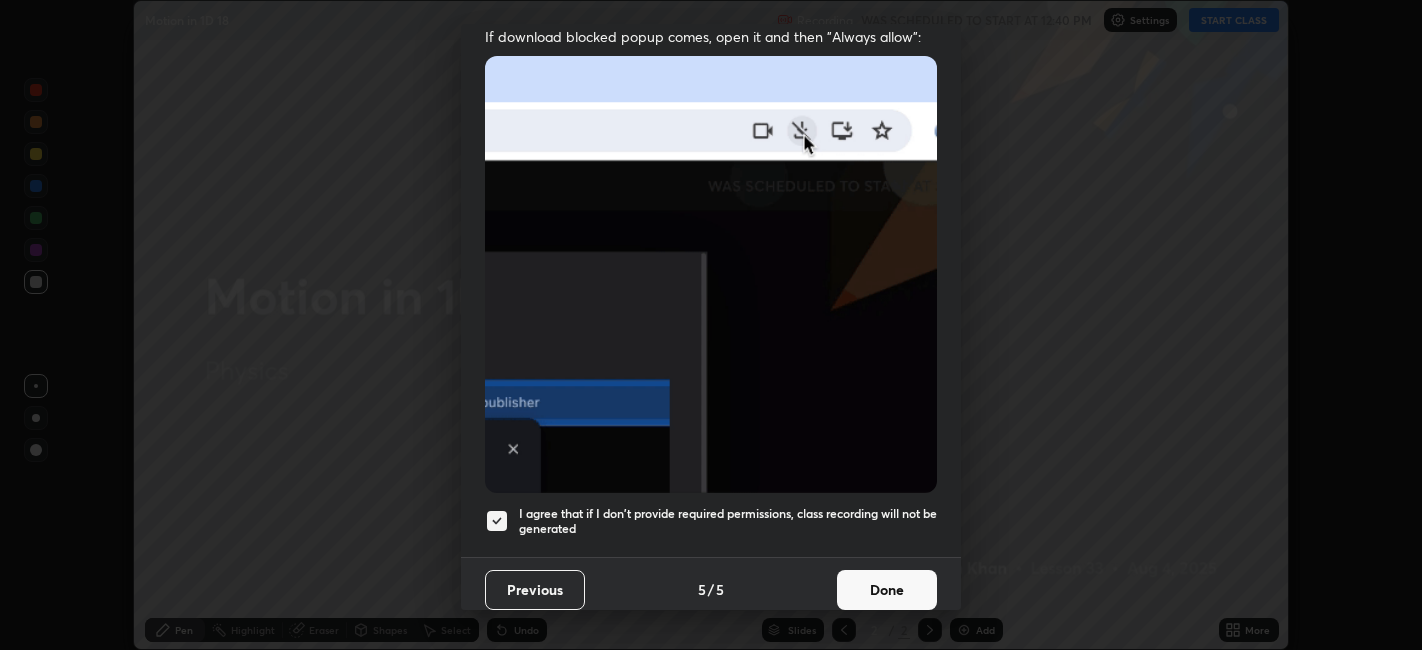 click on "Done" at bounding box center (887, 590) 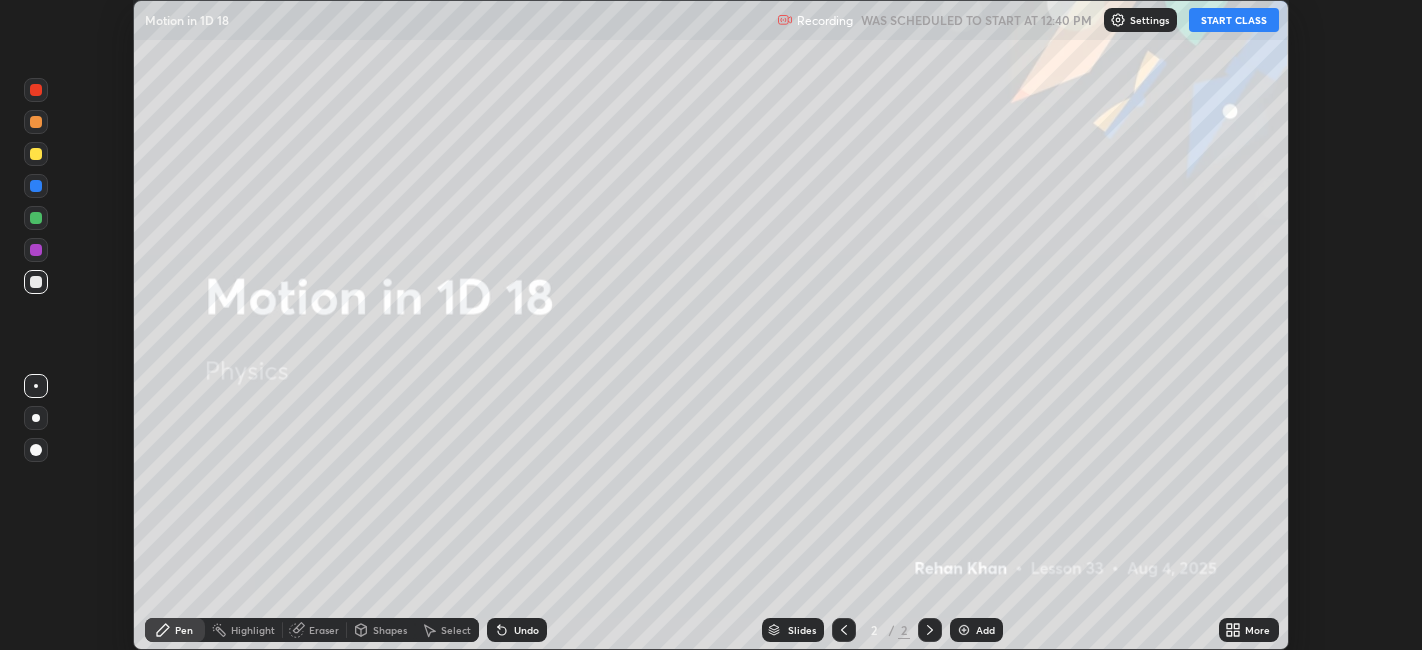 click 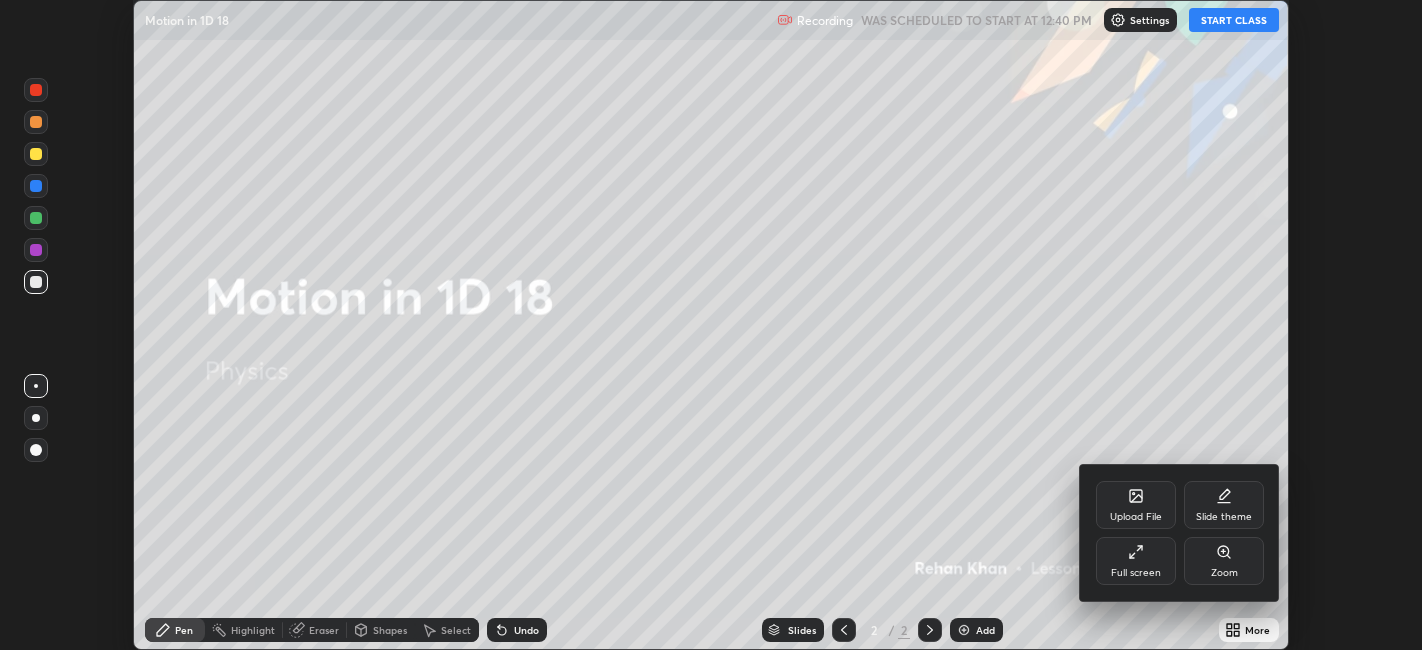 click on "Full screen" at bounding box center (1136, 573) 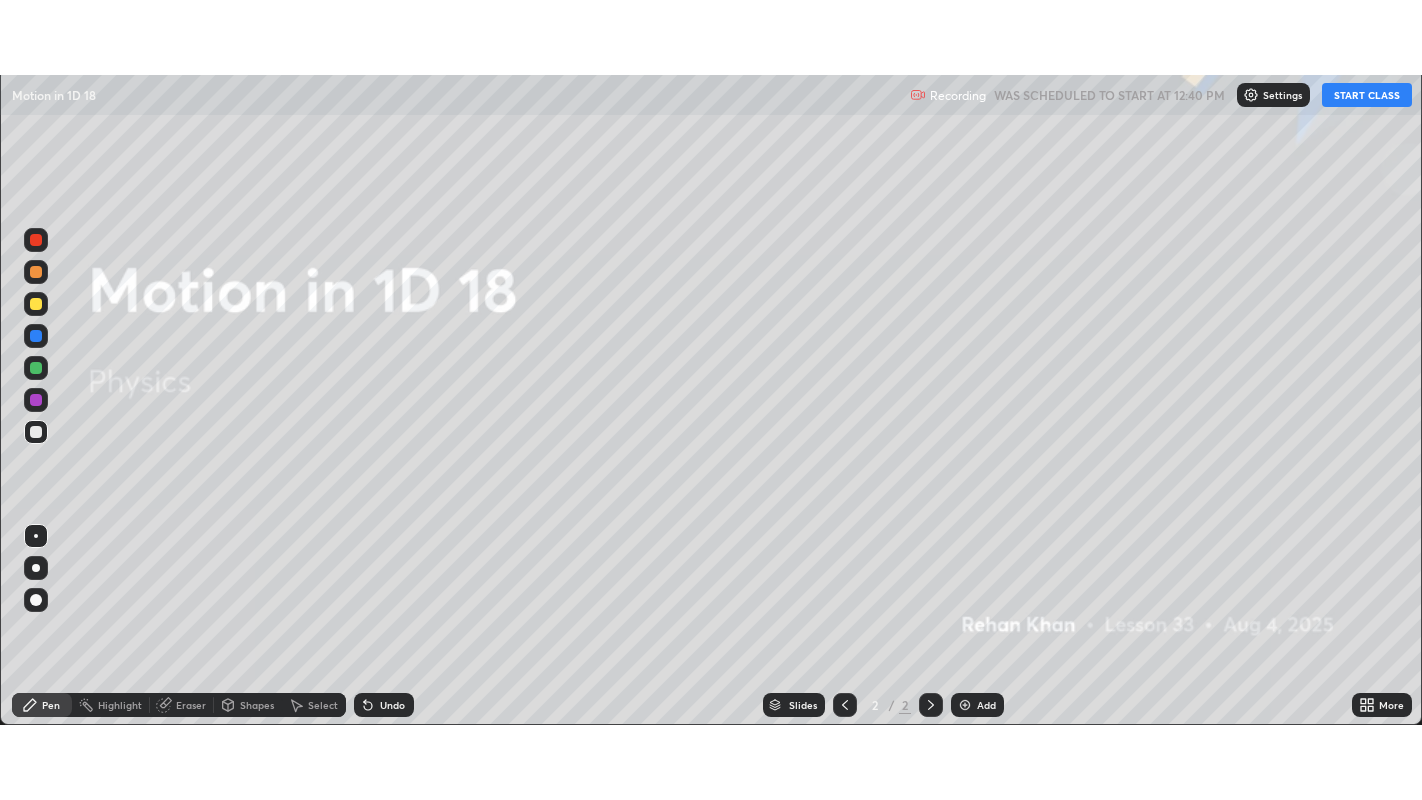 scroll, scrollTop: 99200, scrollLeft: 98577, axis: both 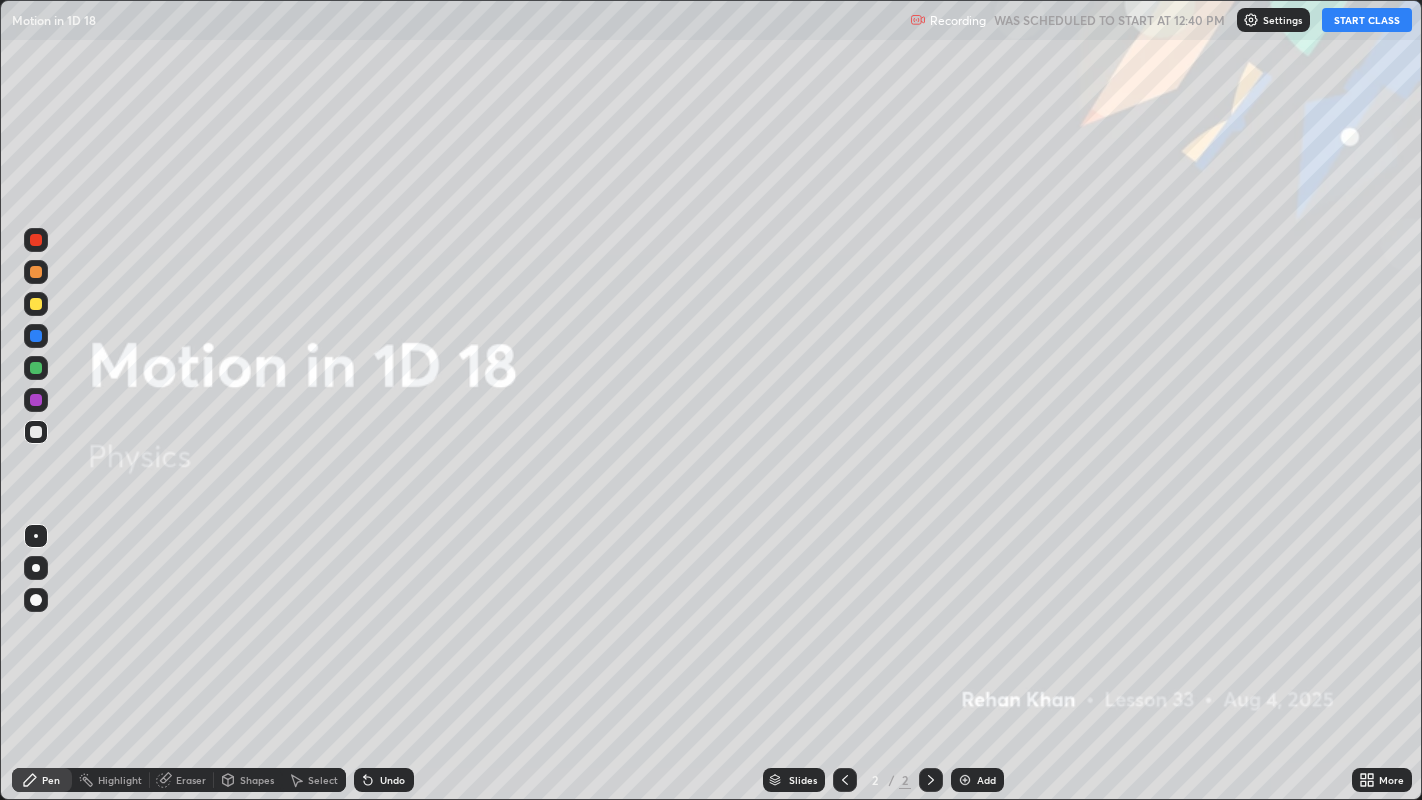 click on "START CLASS" at bounding box center (1367, 20) 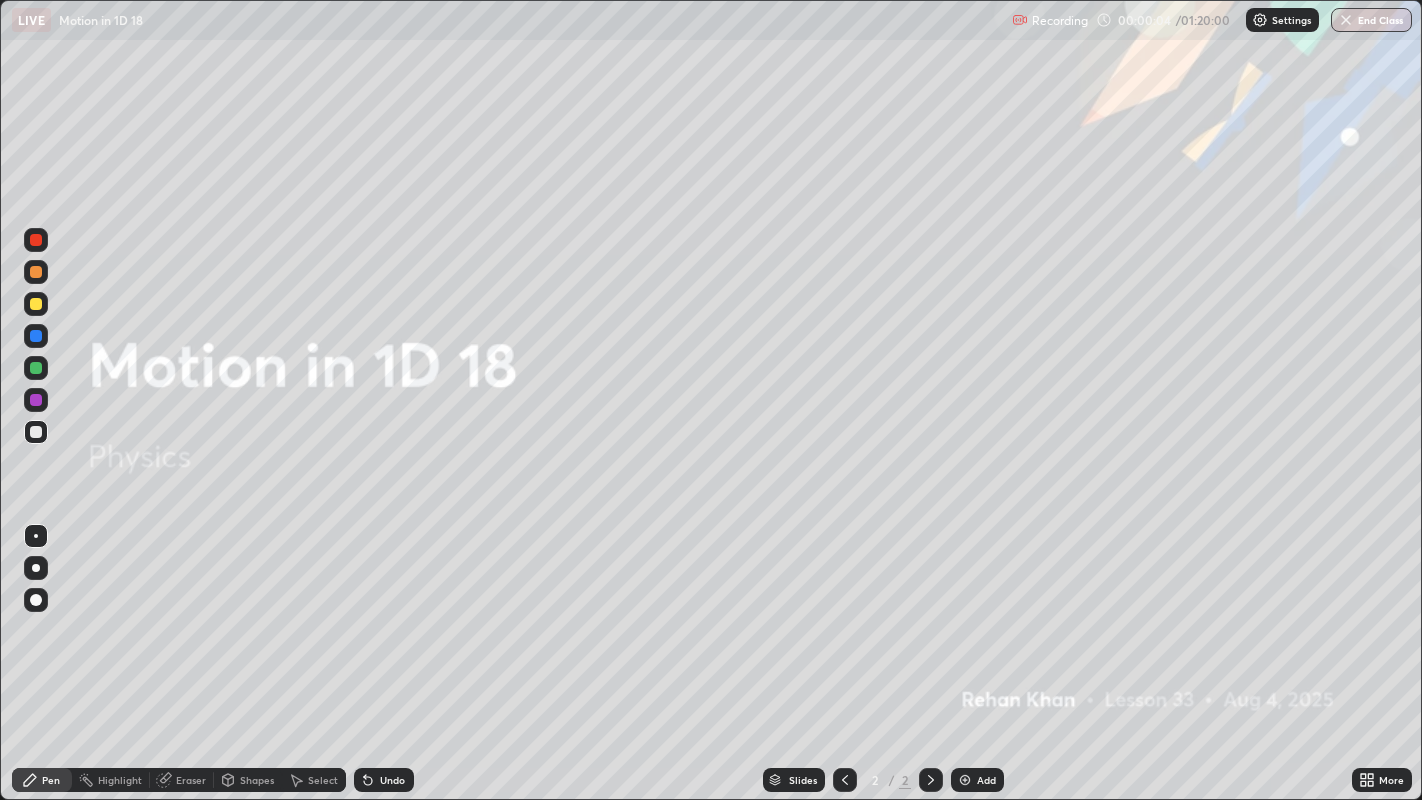 click on "Add" at bounding box center [986, 780] 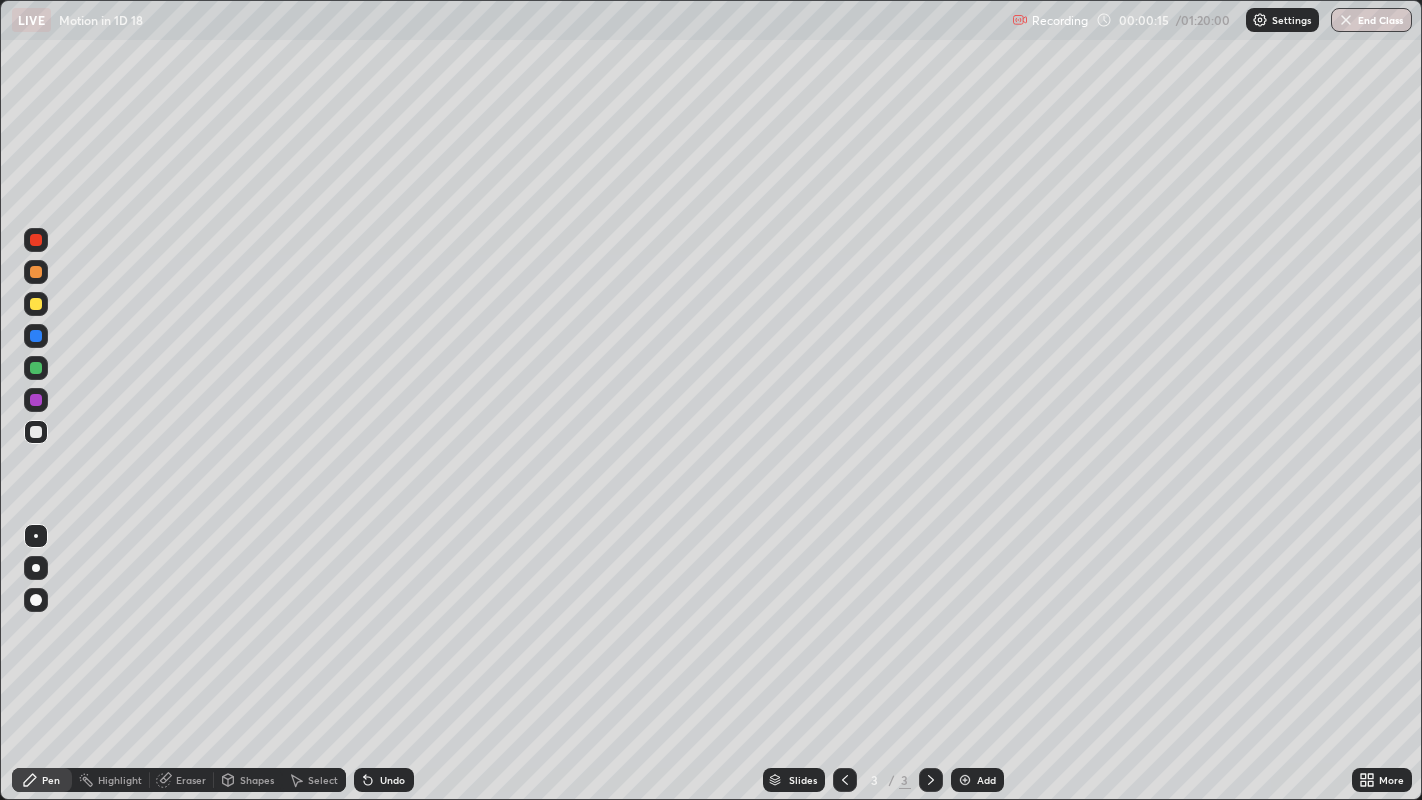 click at bounding box center (36, 432) 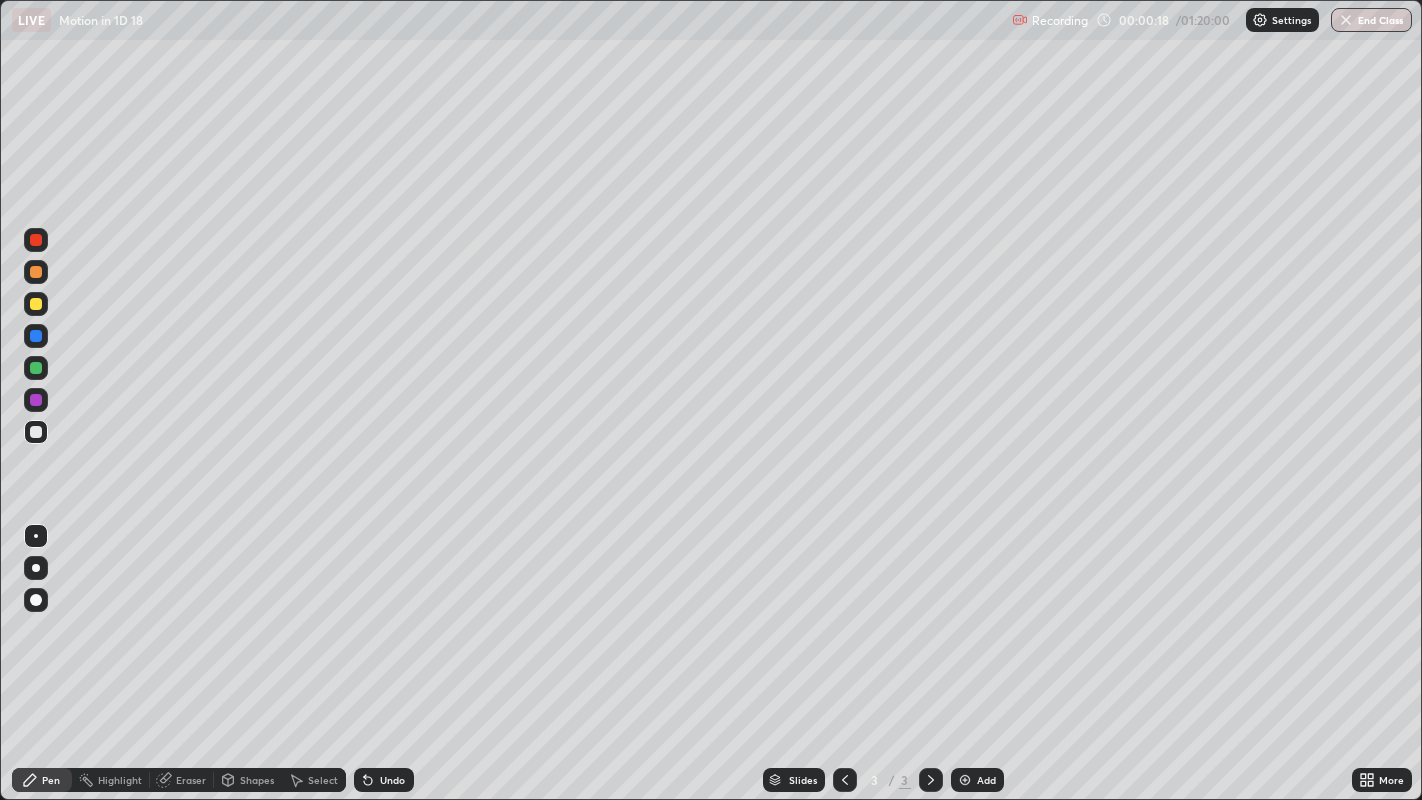 click at bounding box center [36, 568] 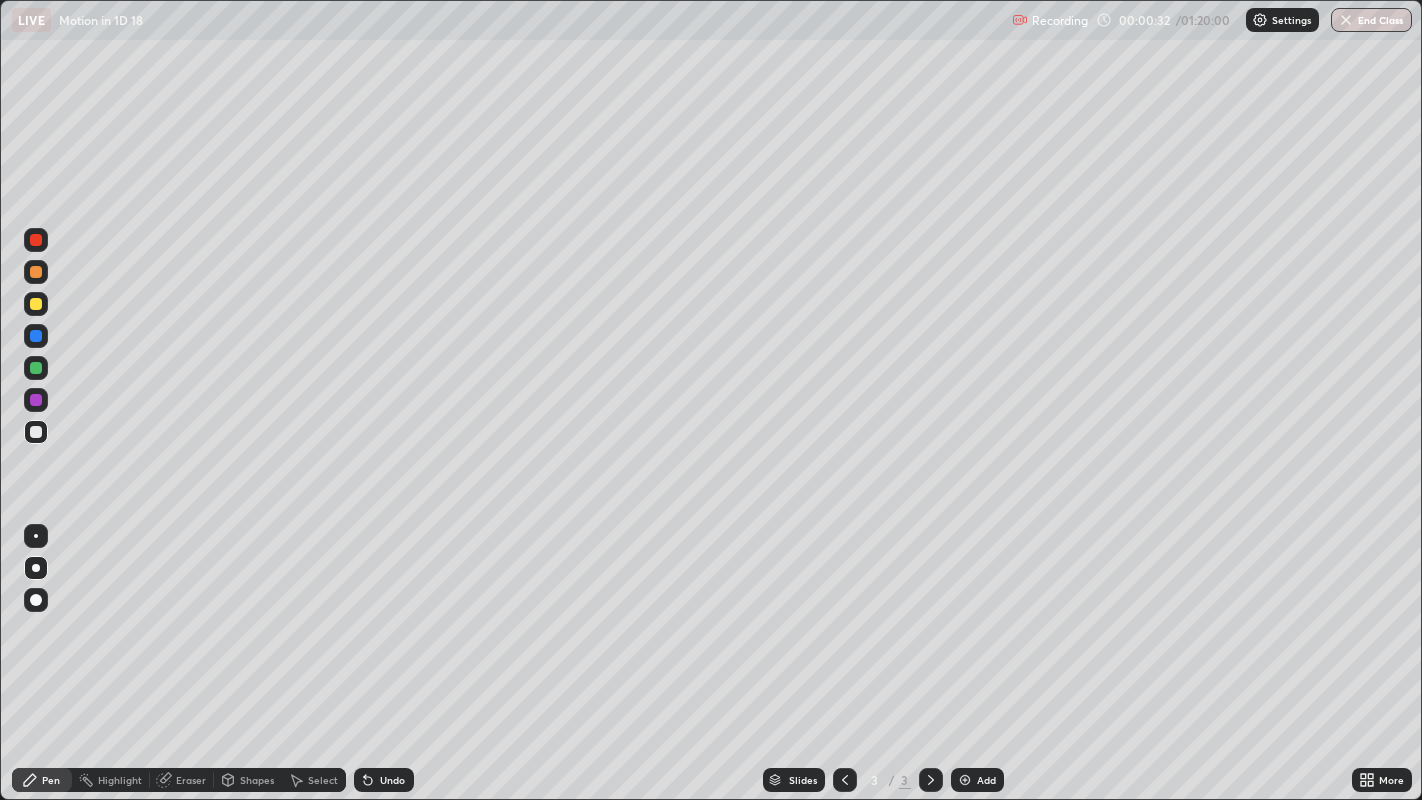 click at bounding box center [36, 304] 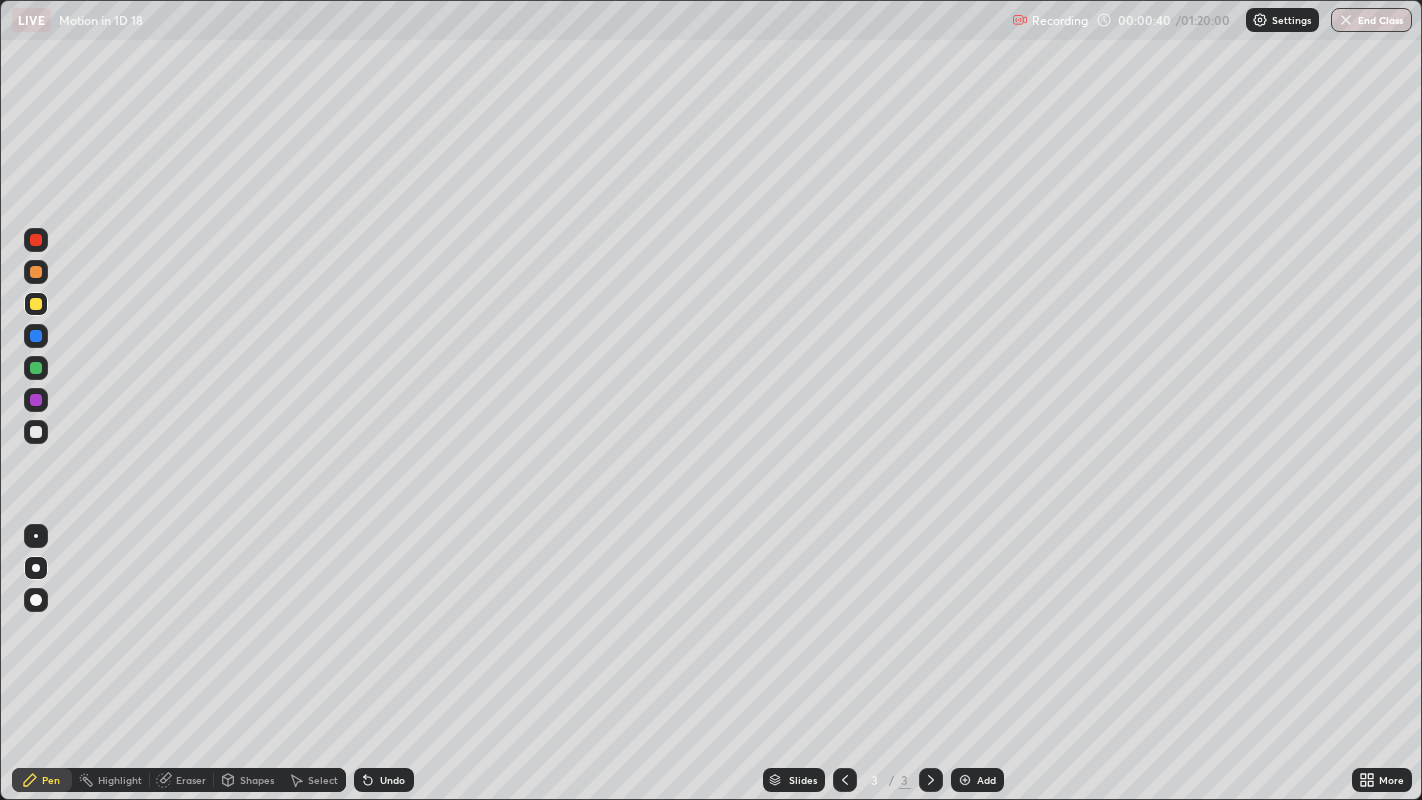 click on "Shapes" at bounding box center (257, 780) 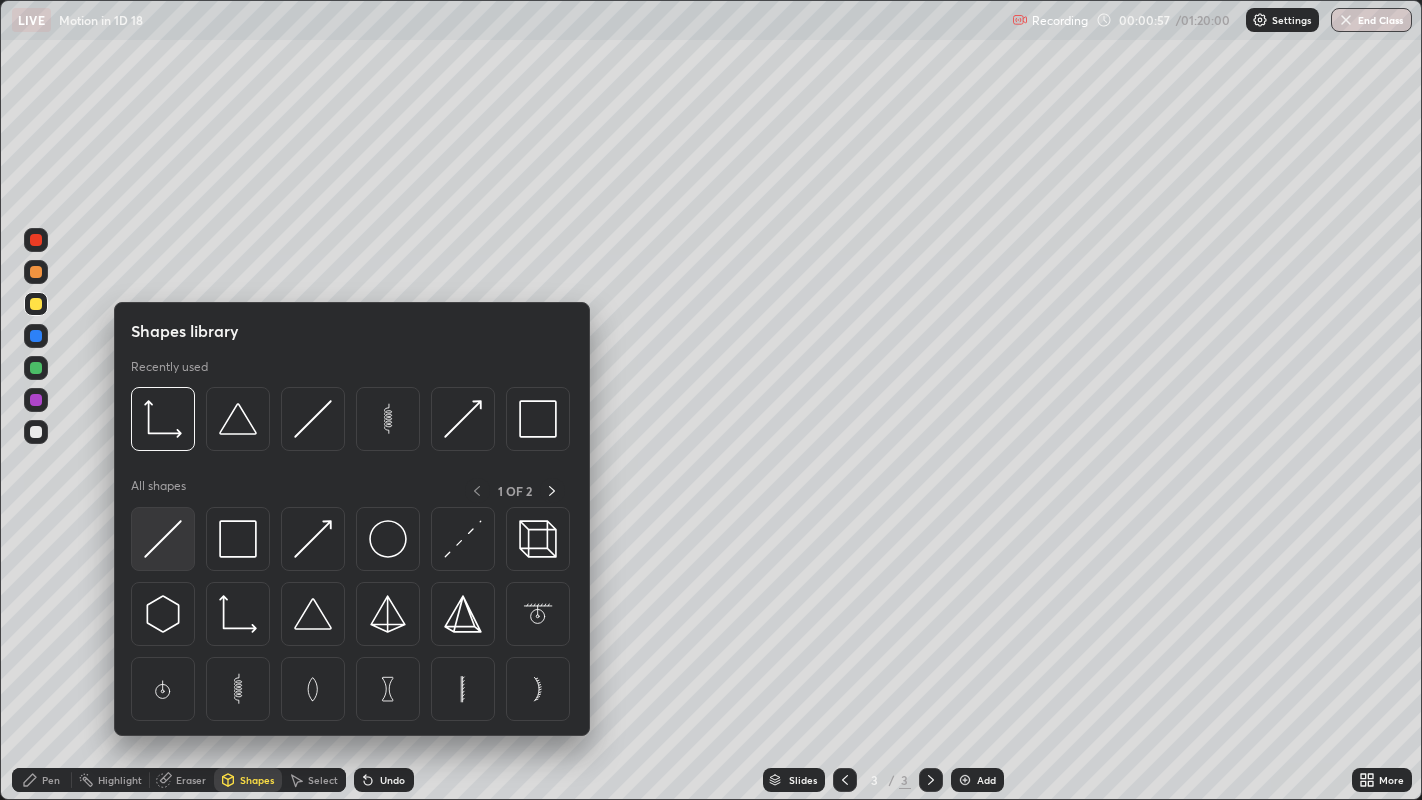 click at bounding box center [163, 539] 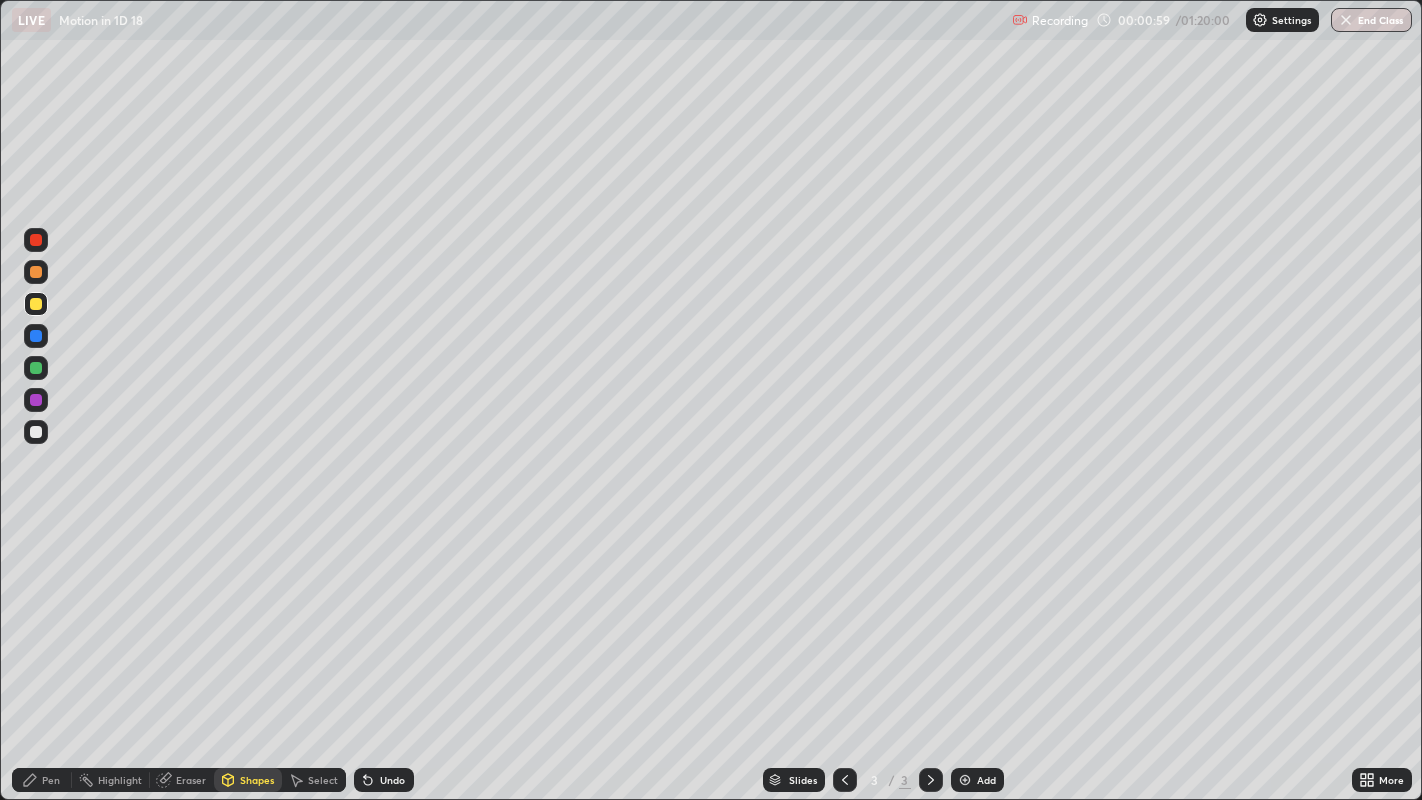 click at bounding box center [36, 368] 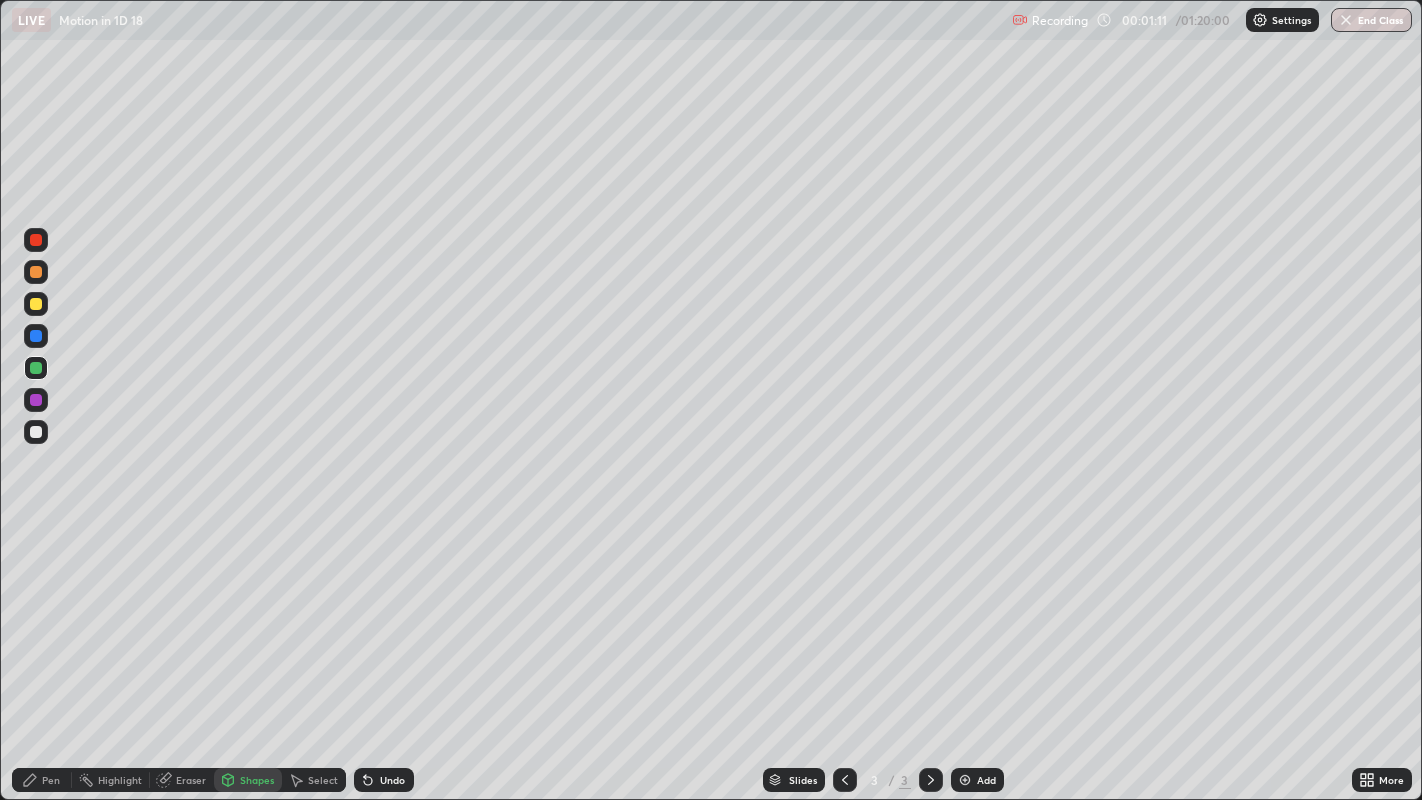 click on "Undo" at bounding box center (384, 780) 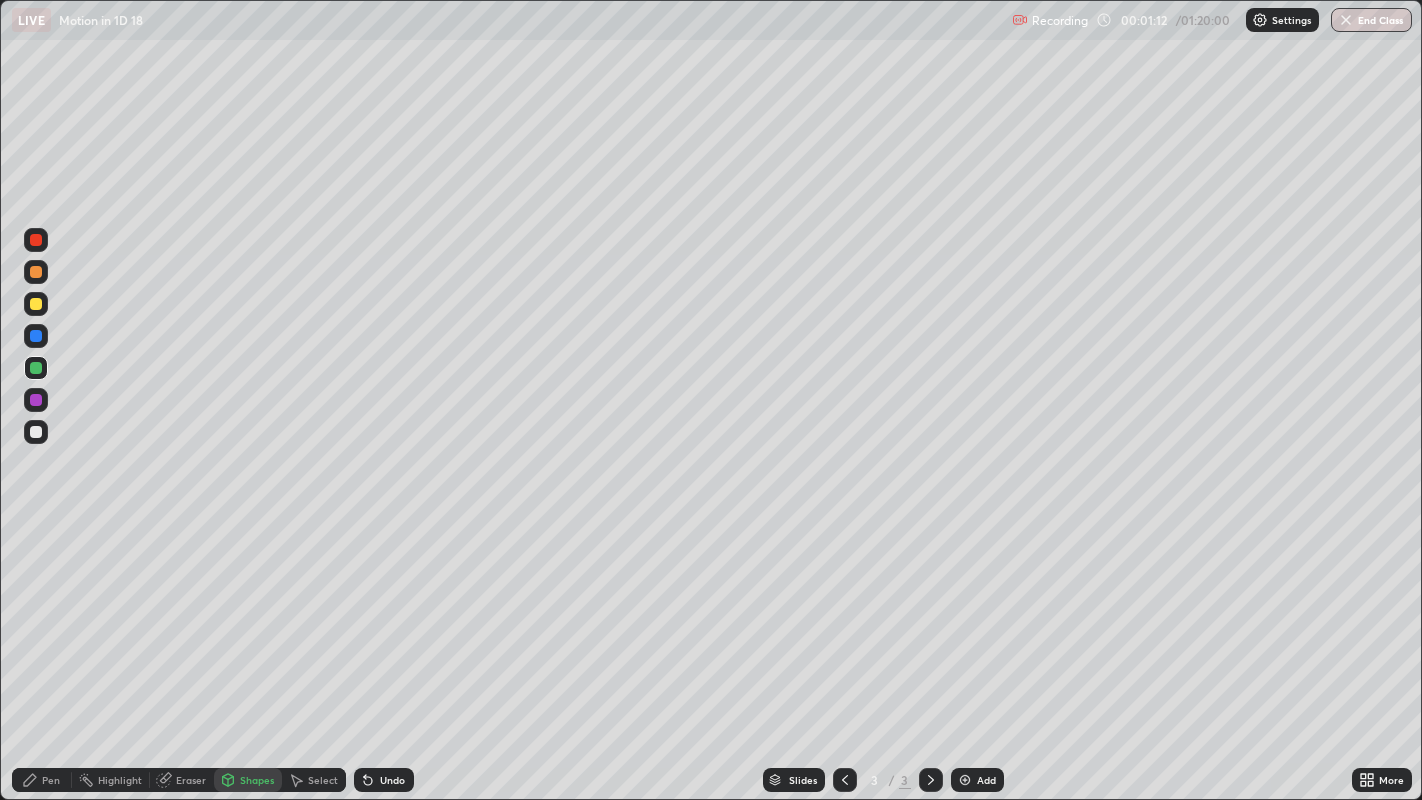 click on "Undo" at bounding box center [392, 780] 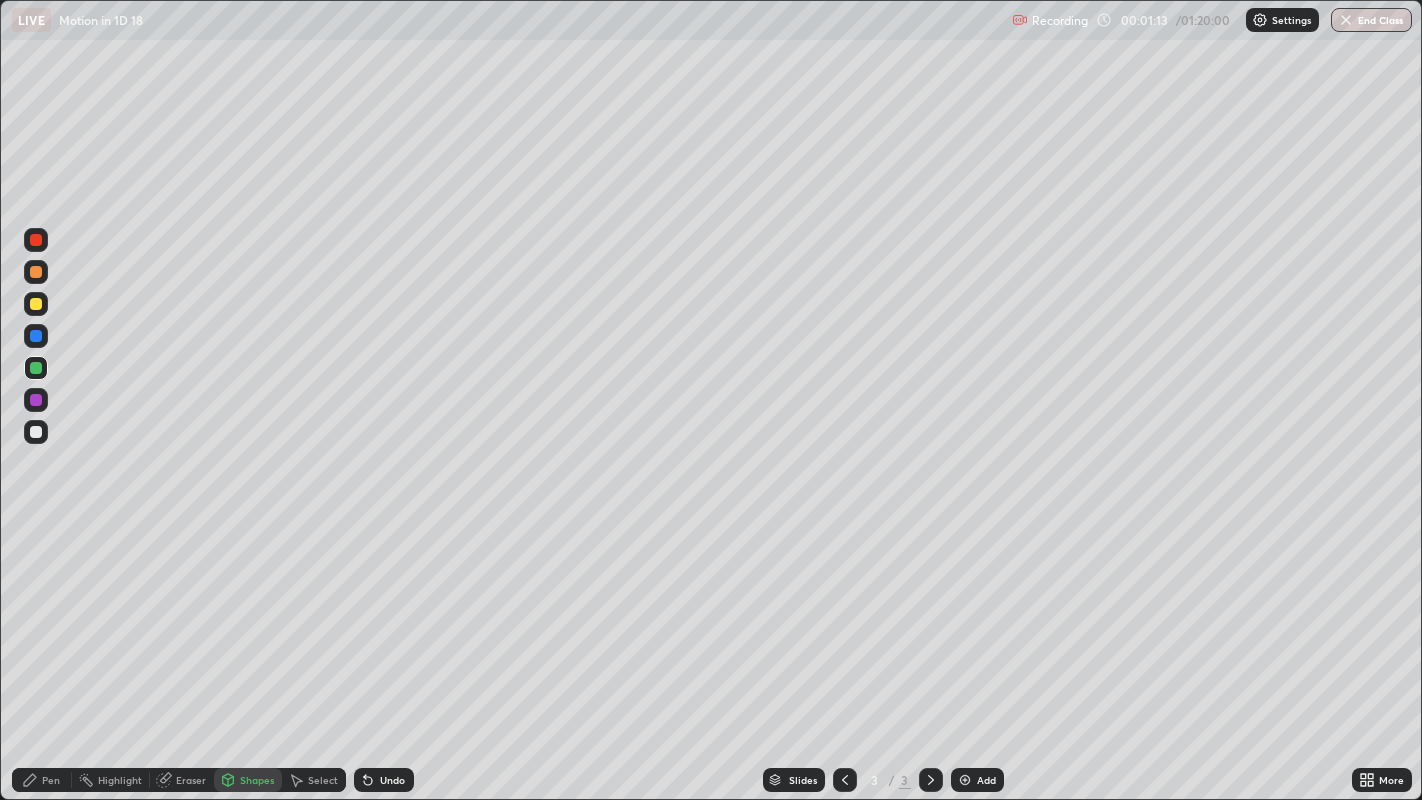 click on "Undo" at bounding box center [392, 780] 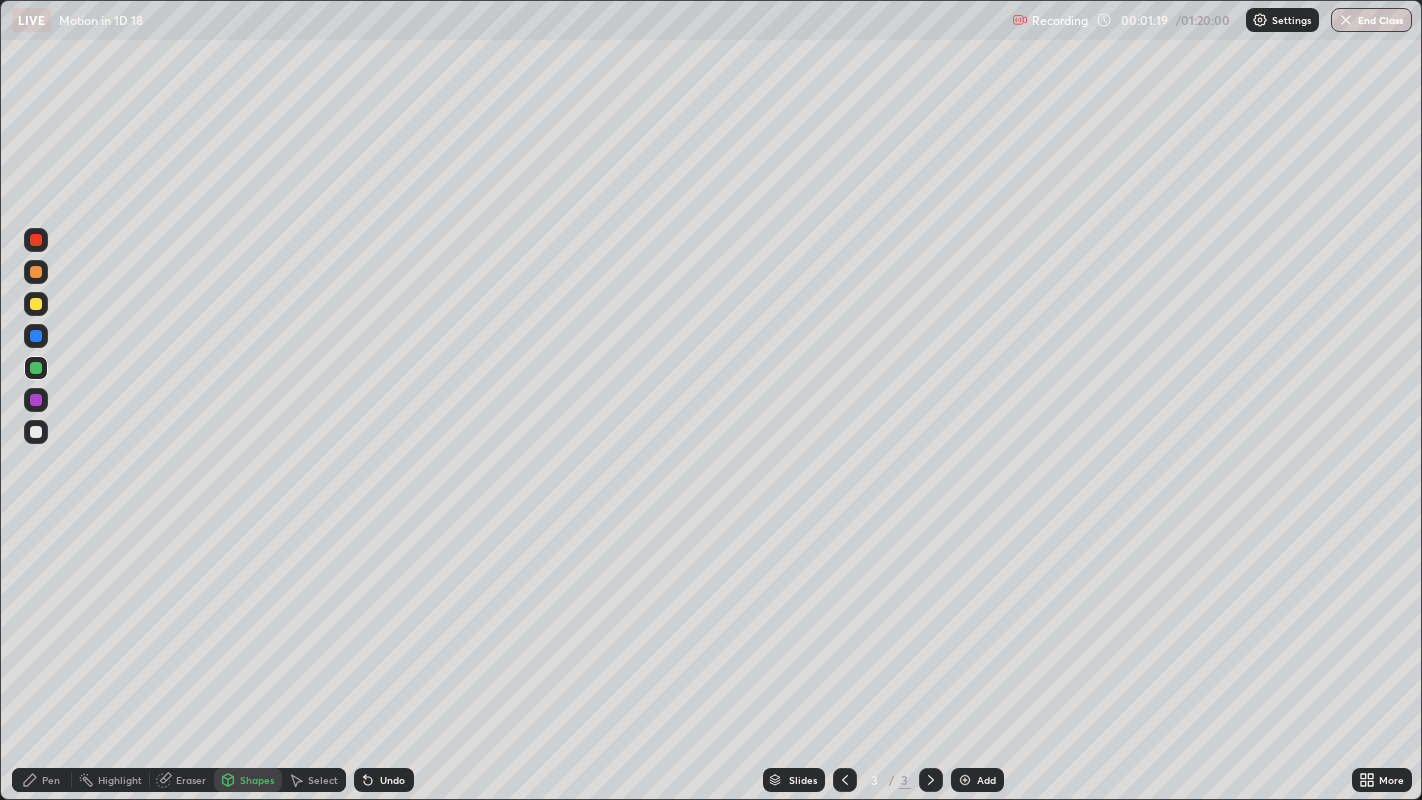 click at bounding box center (36, 432) 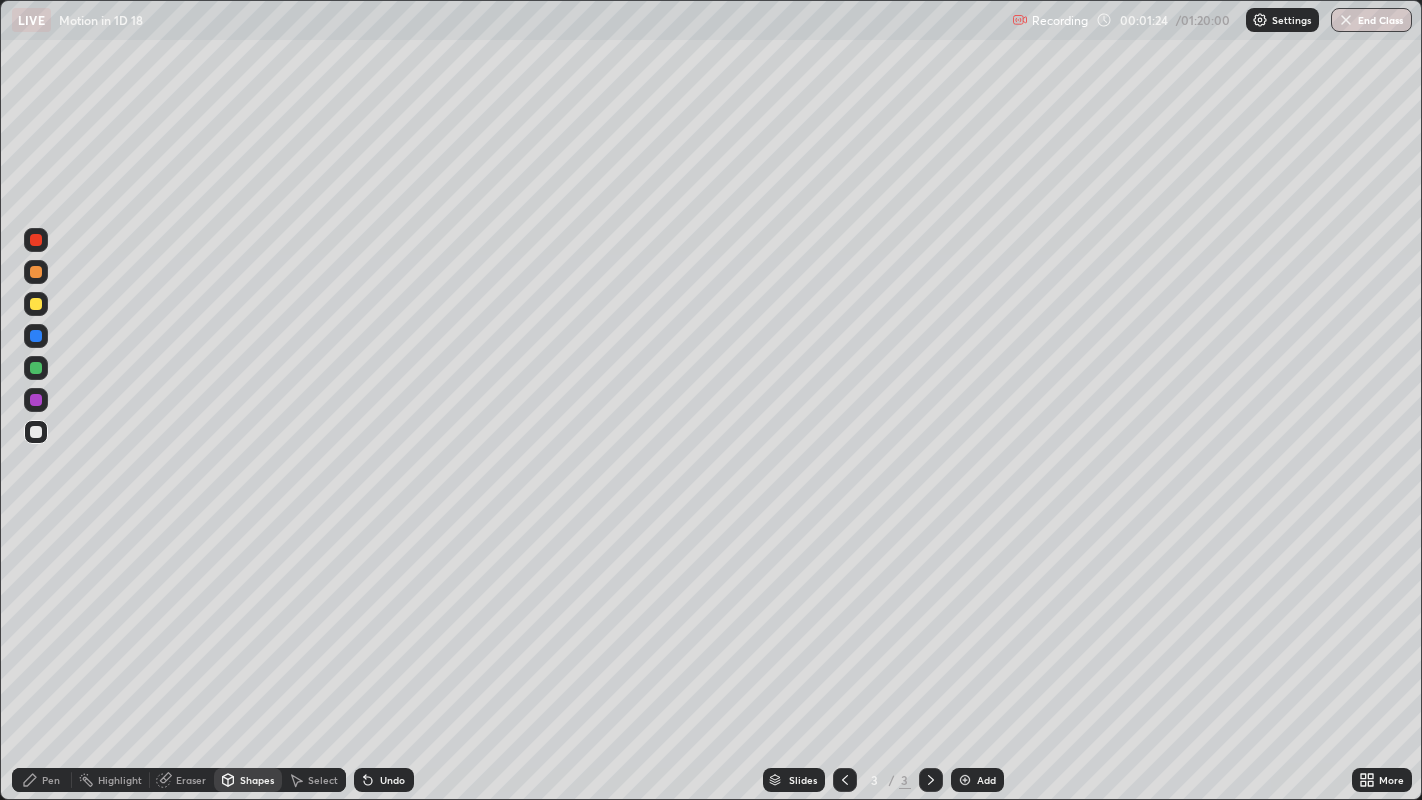 click on "Undo" at bounding box center (392, 780) 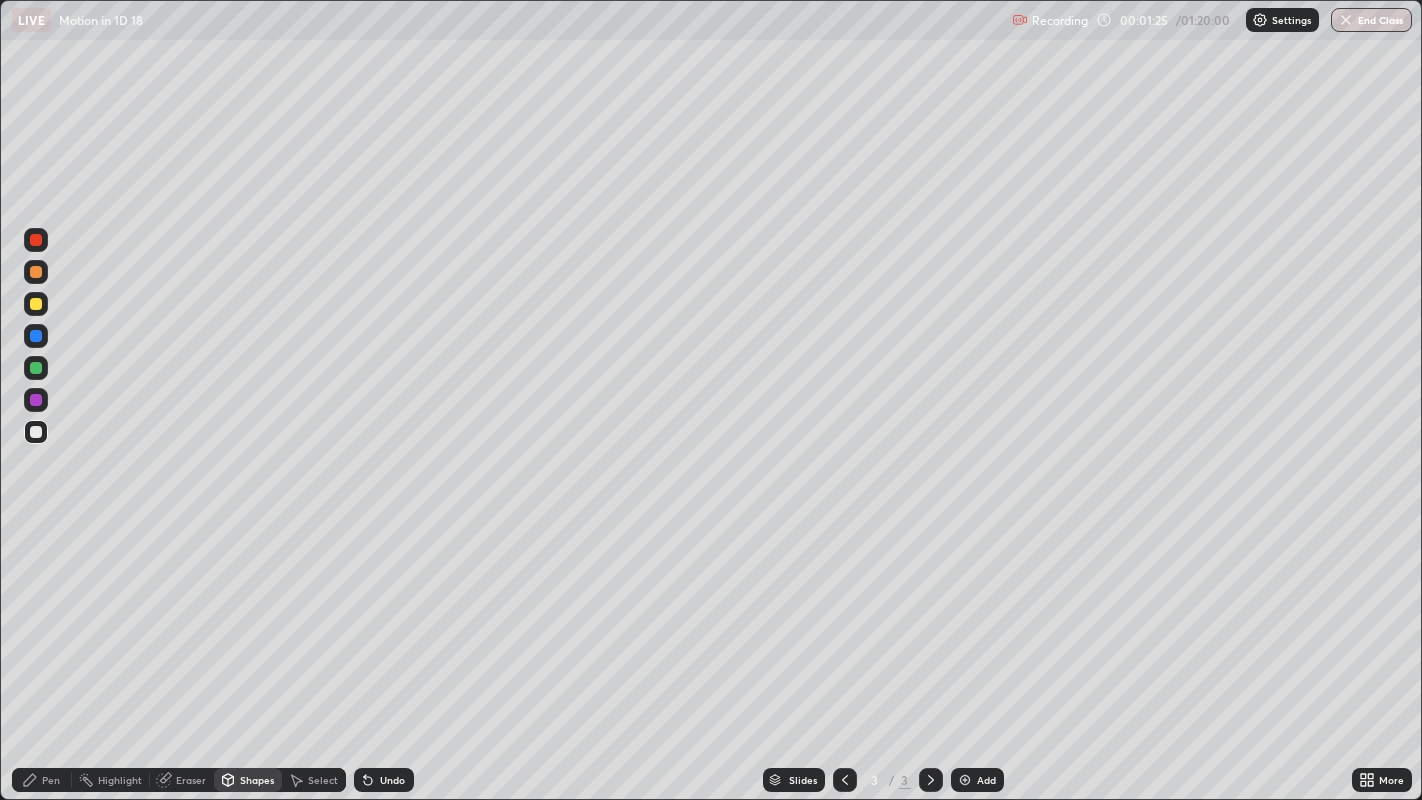 click 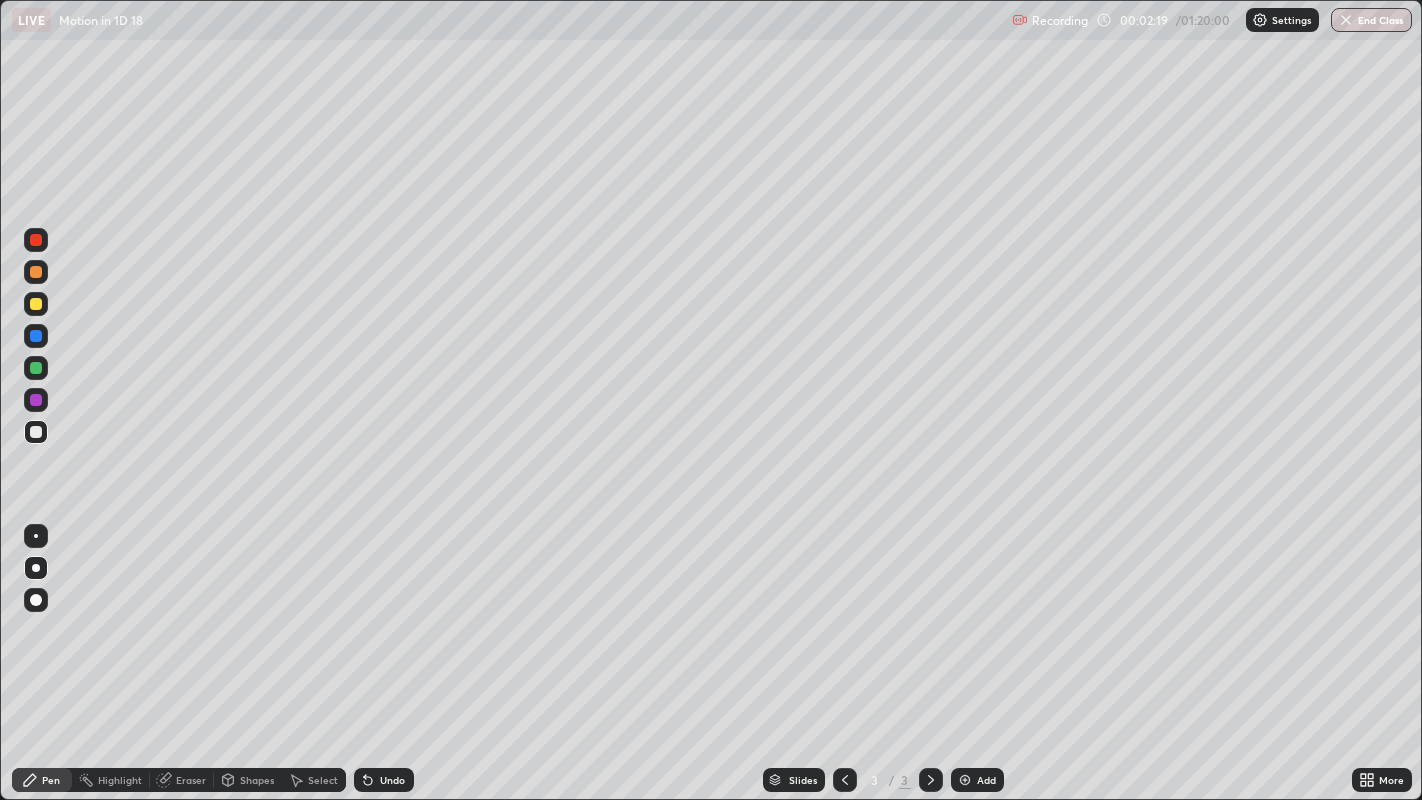 click at bounding box center (36, 304) 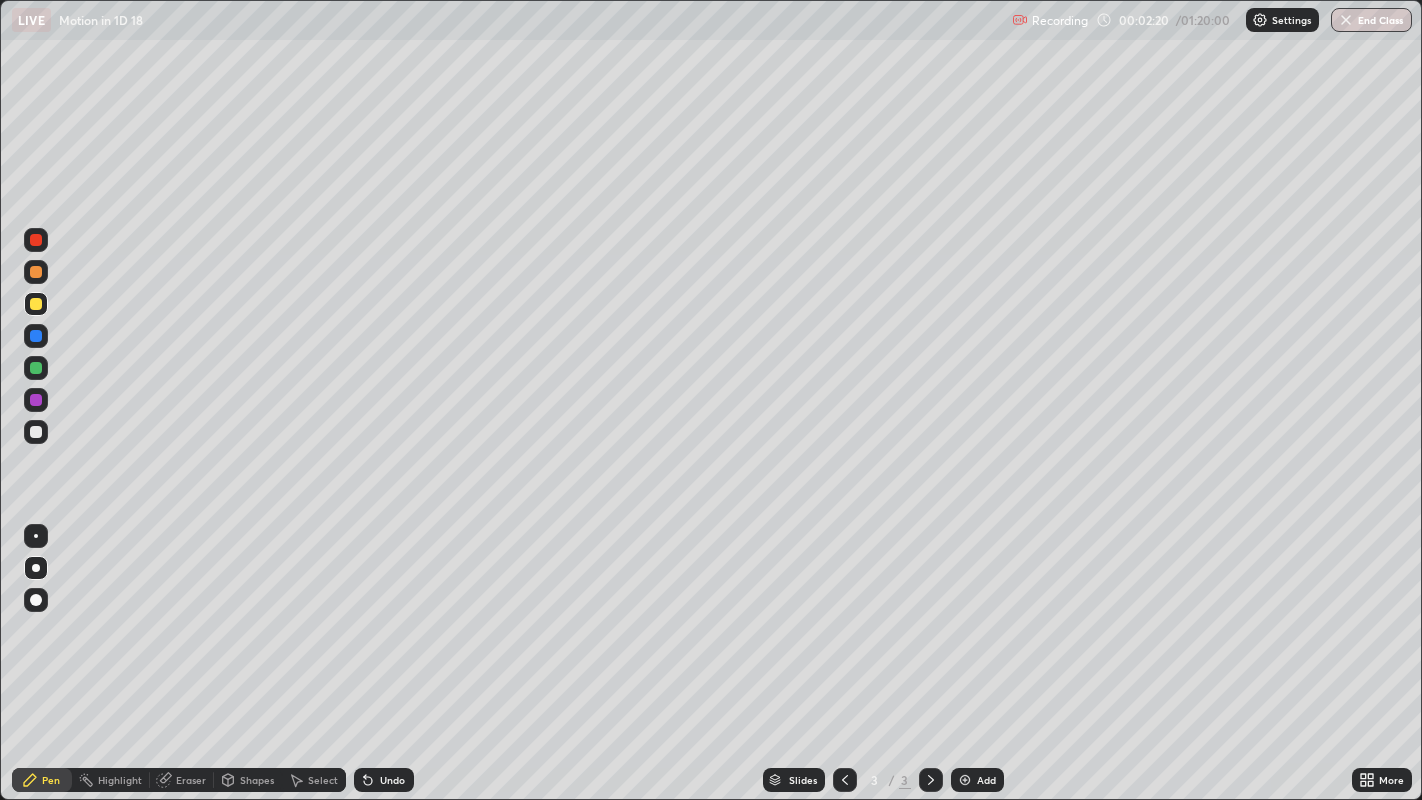 click at bounding box center (36, 272) 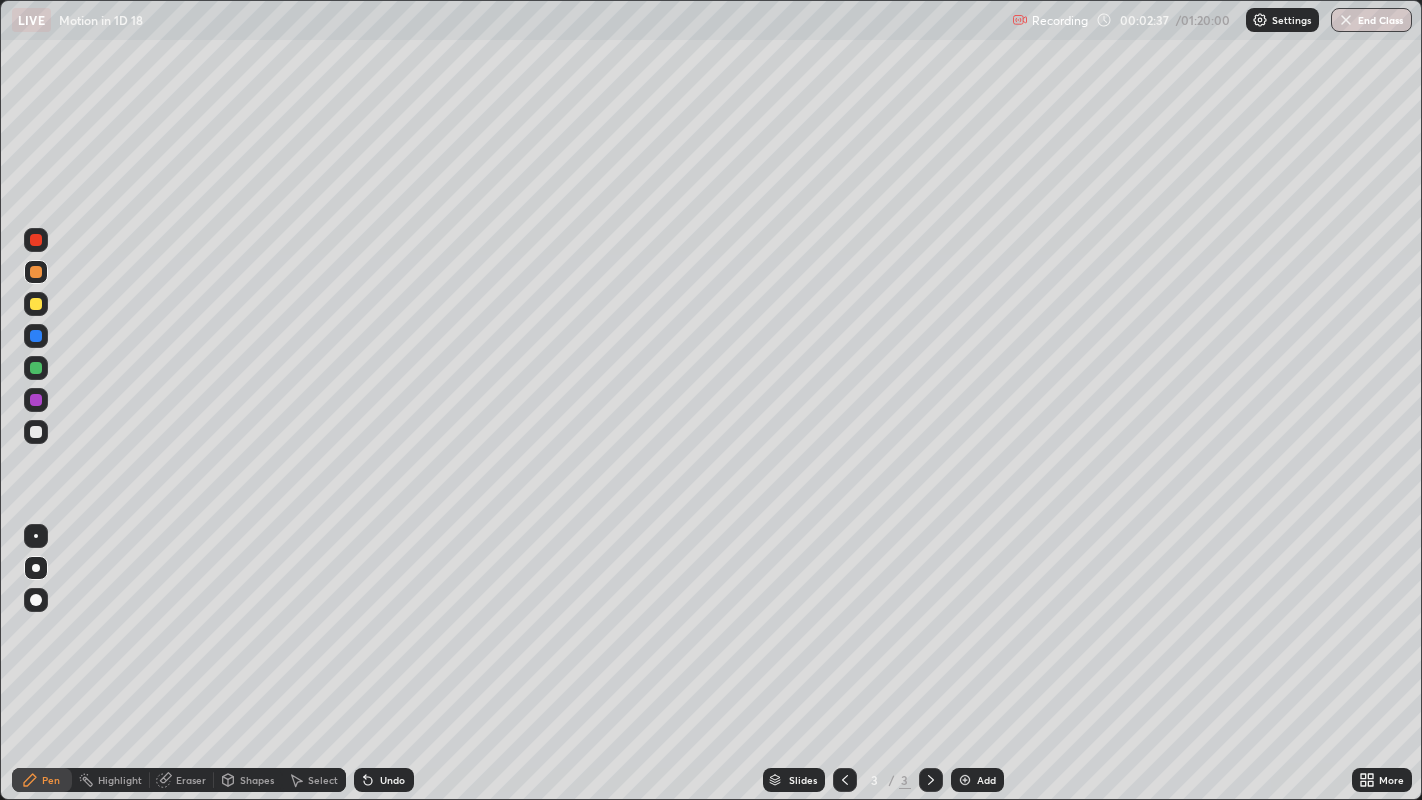 click at bounding box center [36, 304] 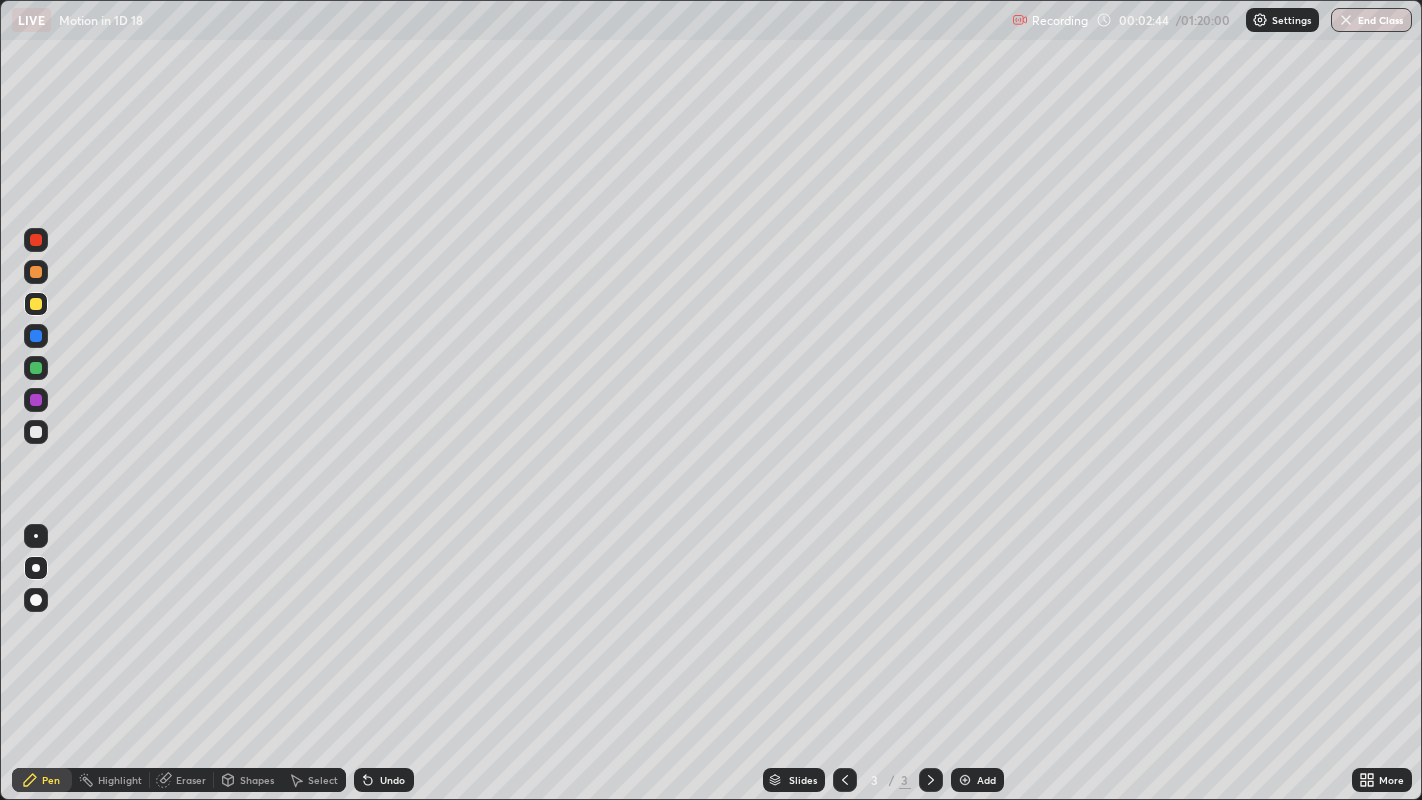 click at bounding box center [36, 336] 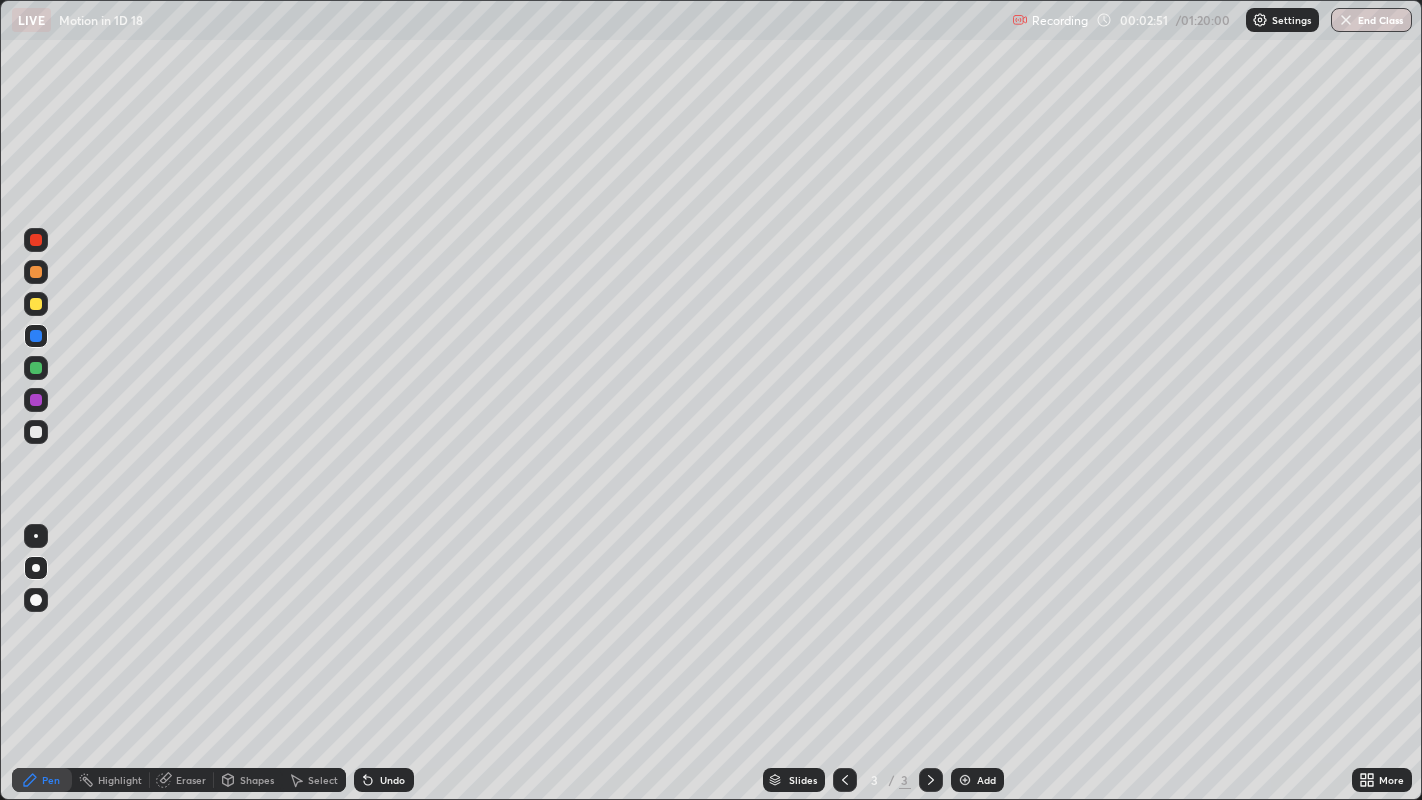 click at bounding box center (36, 272) 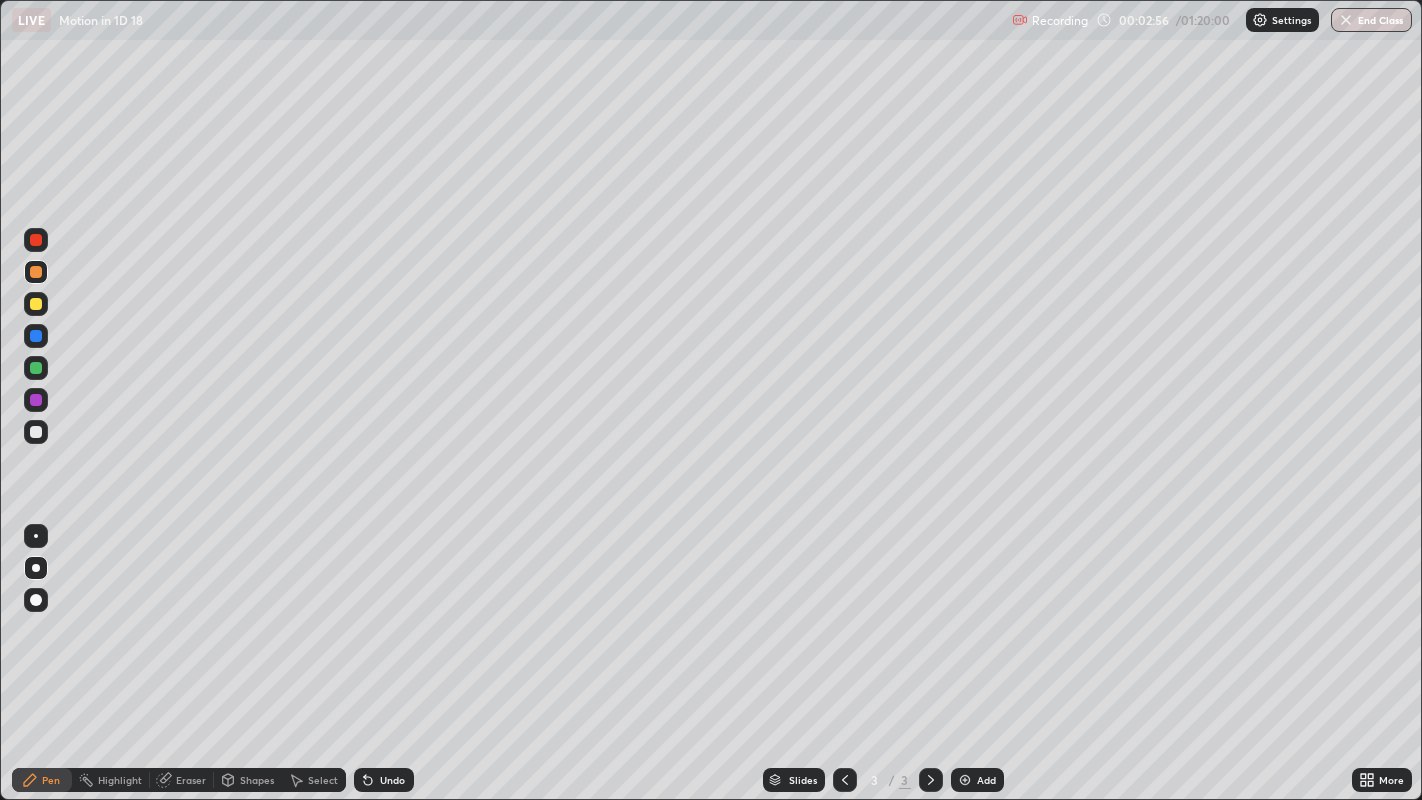 click at bounding box center [36, 432] 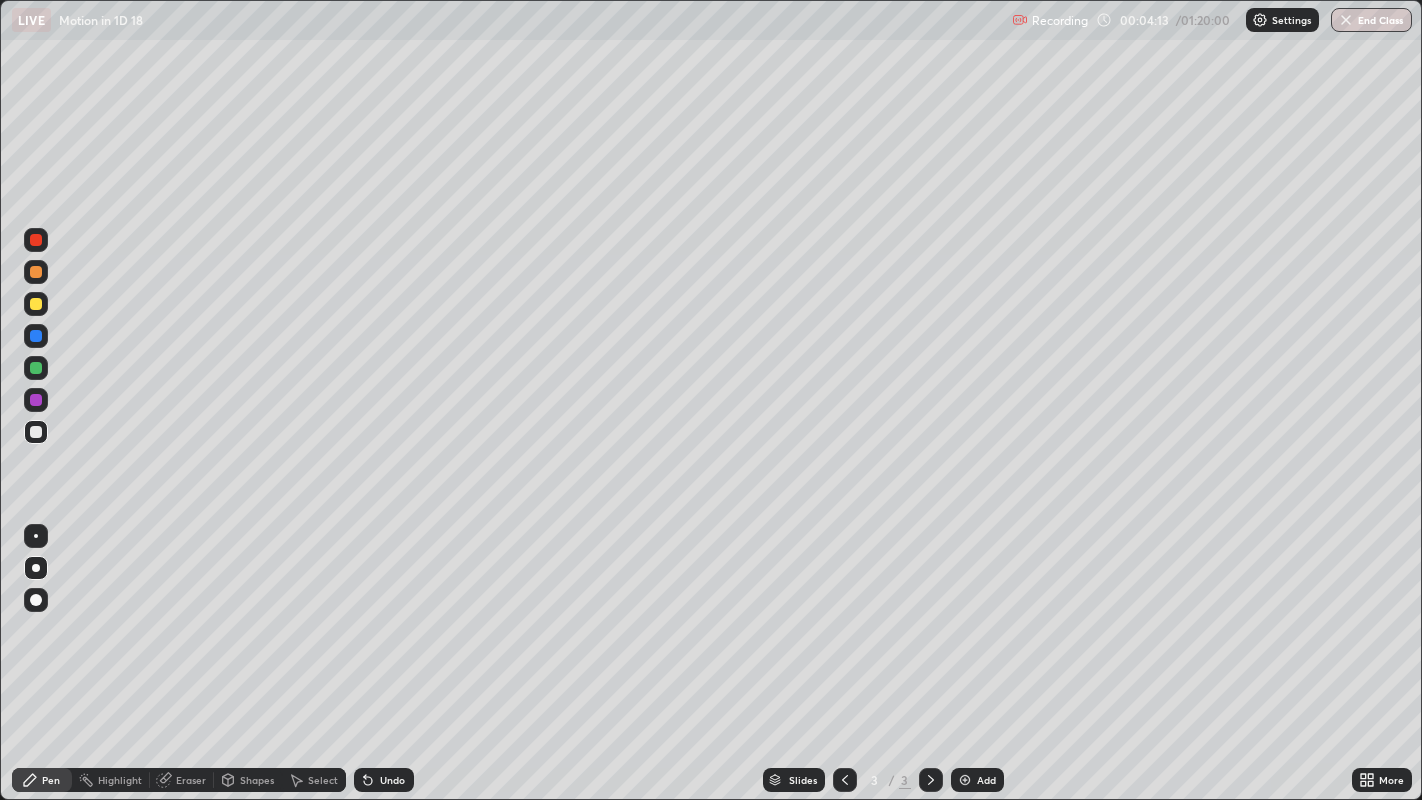 click on "Shapes" at bounding box center [257, 780] 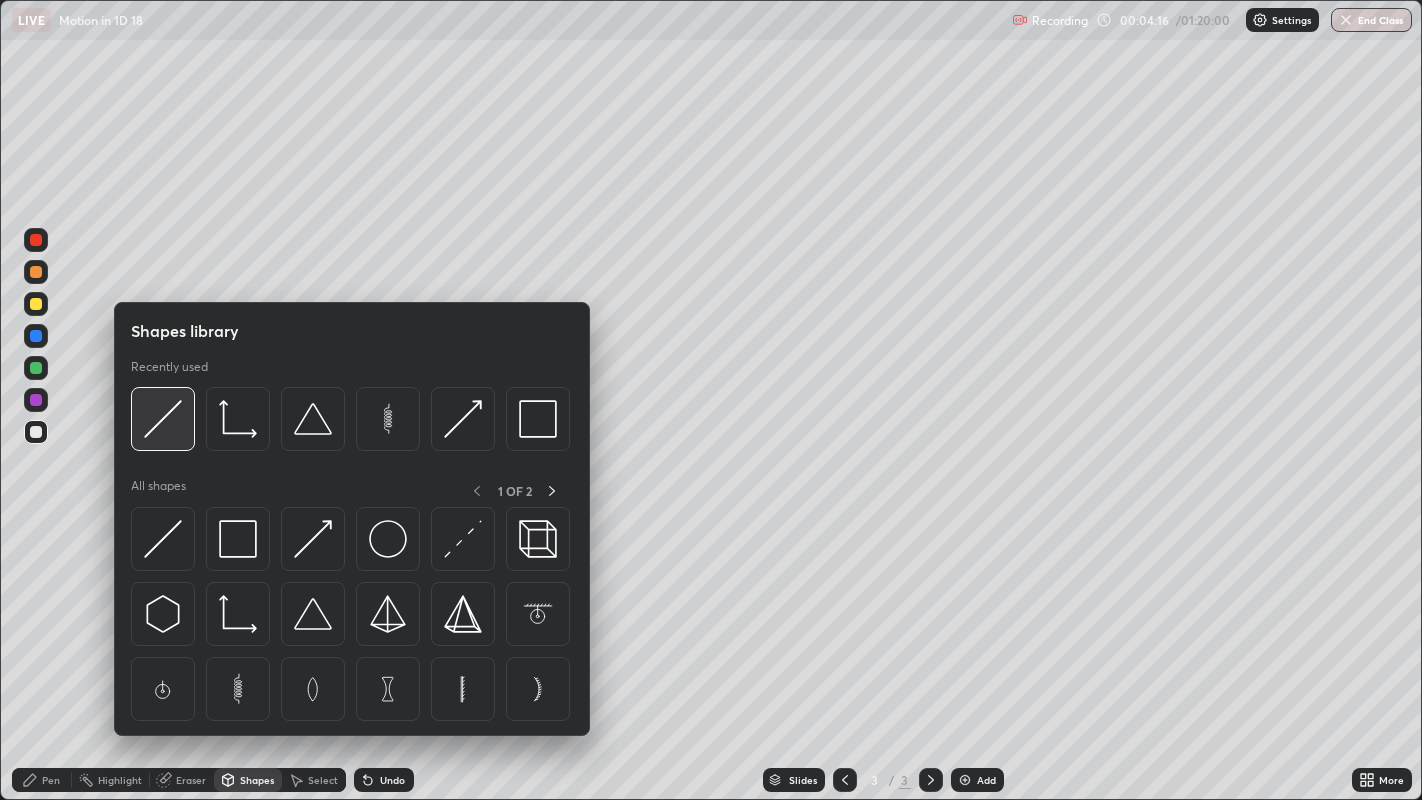 click at bounding box center [163, 419] 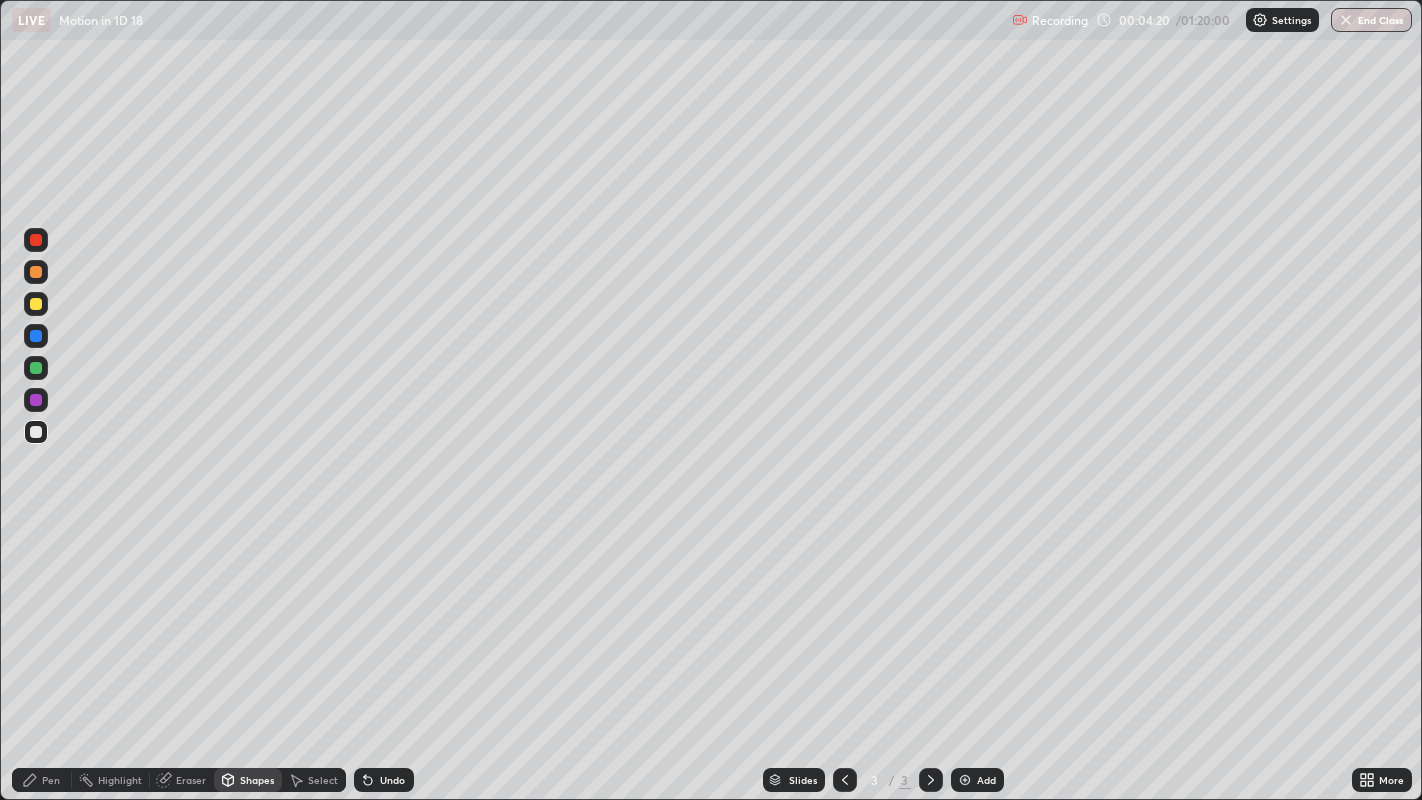 click at bounding box center [36, 304] 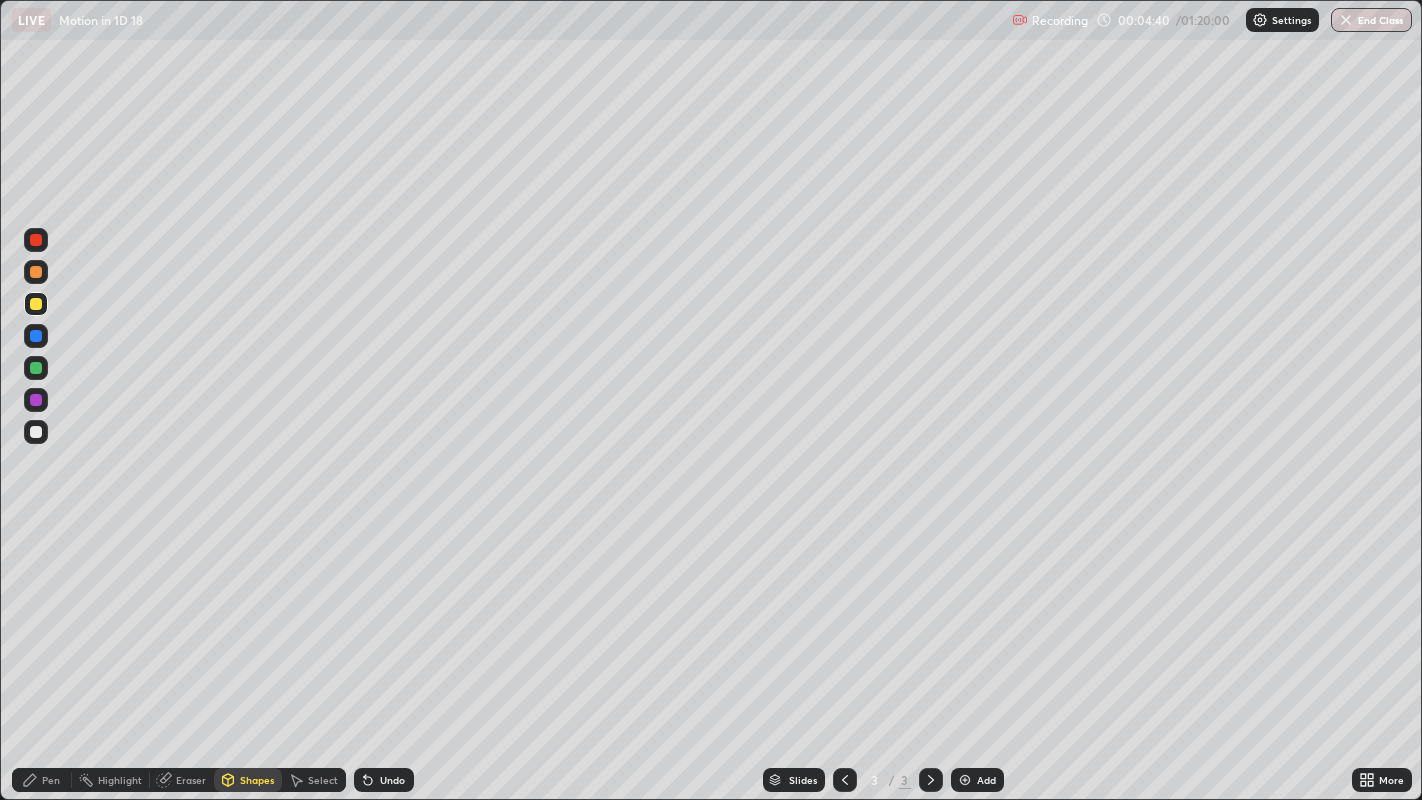 click at bounding box center (36, 304) 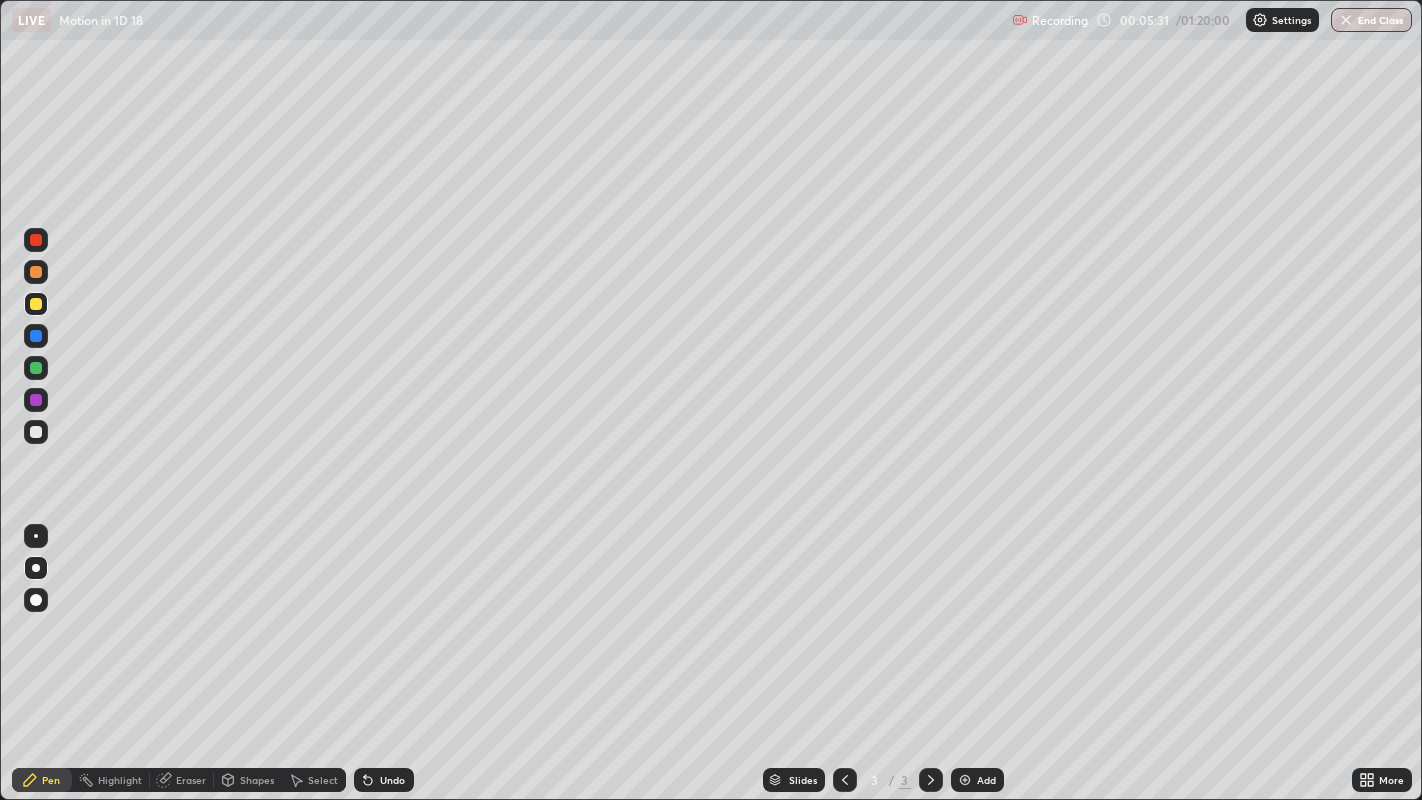 click on "Shapes" at bounding box center (257, 780) 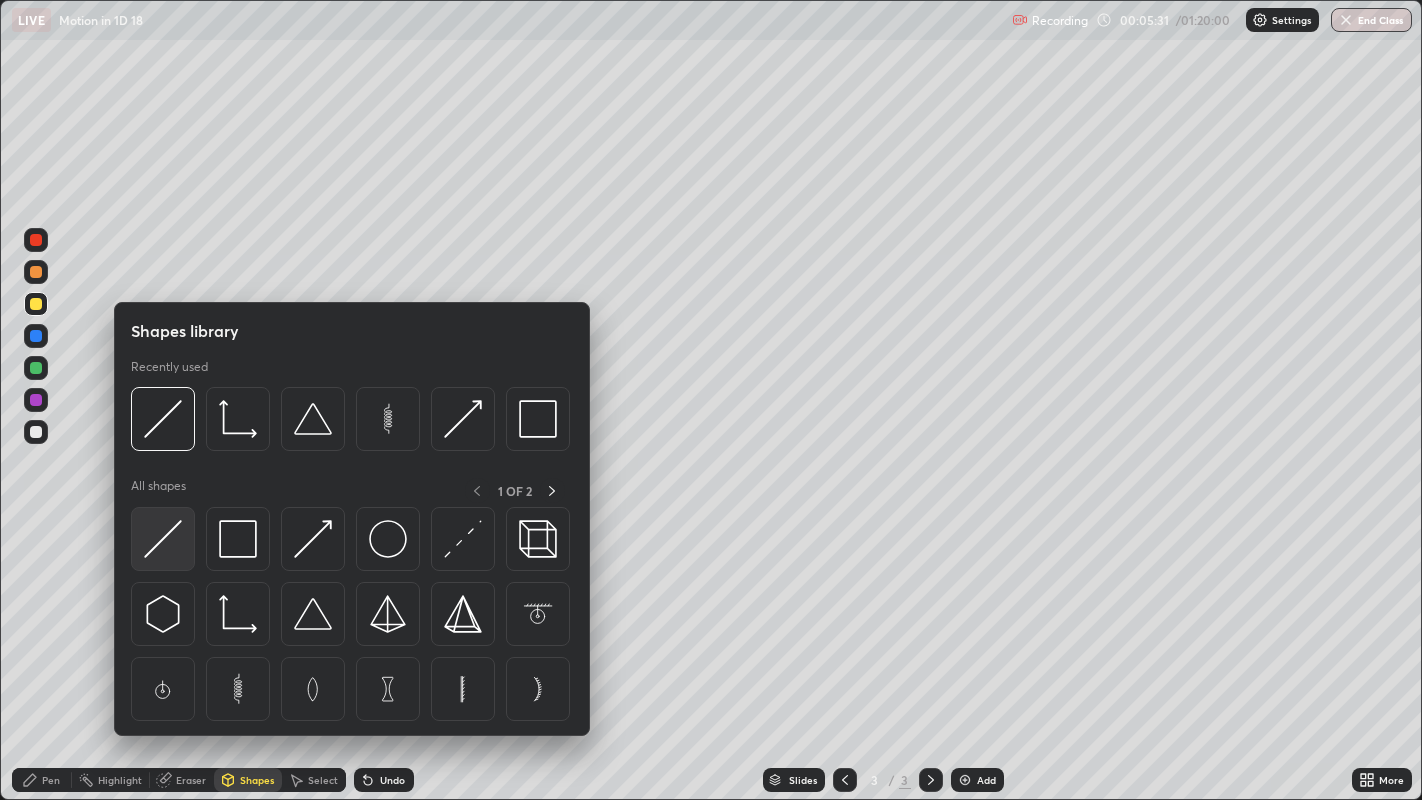 click at bounding box center (163, 539) 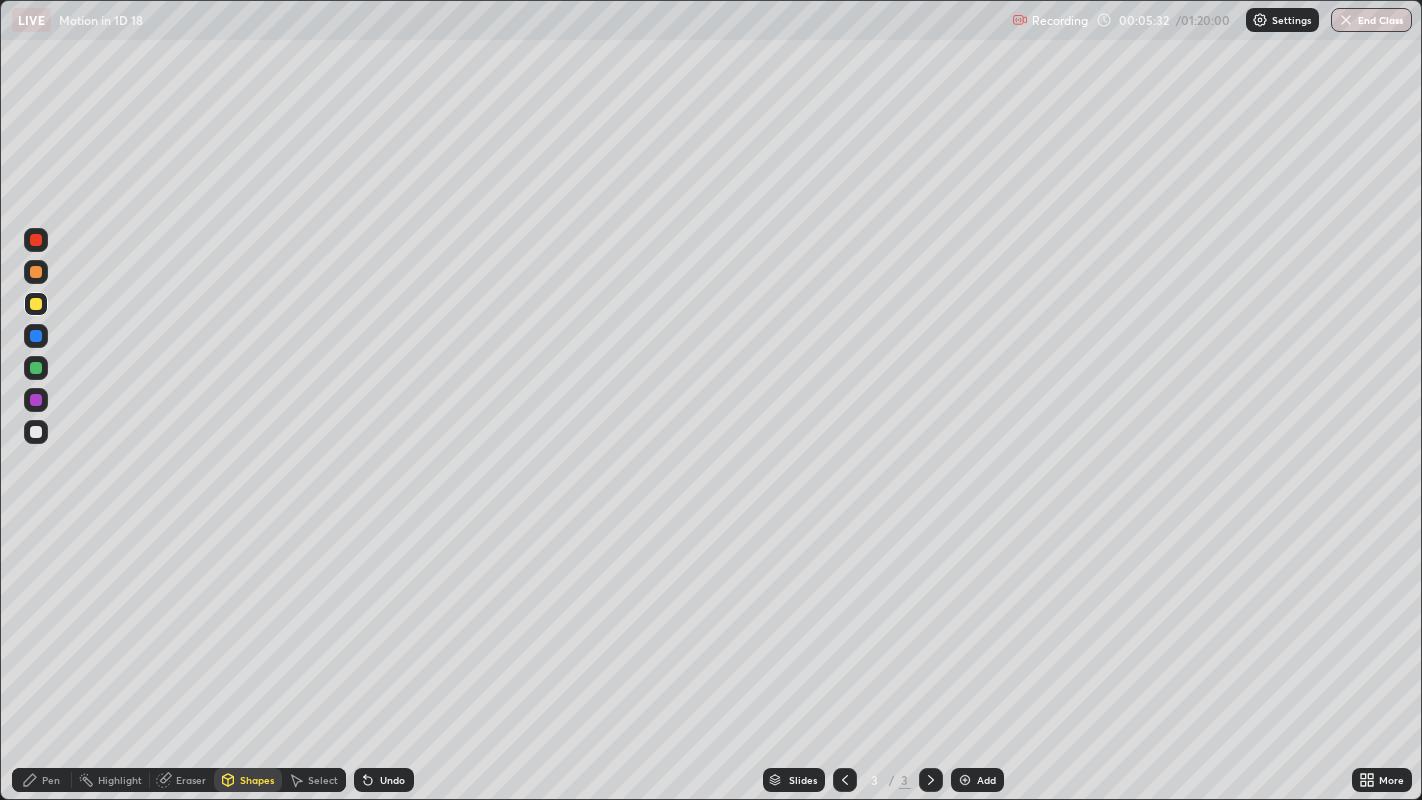 click at bounding box center (36, 304) 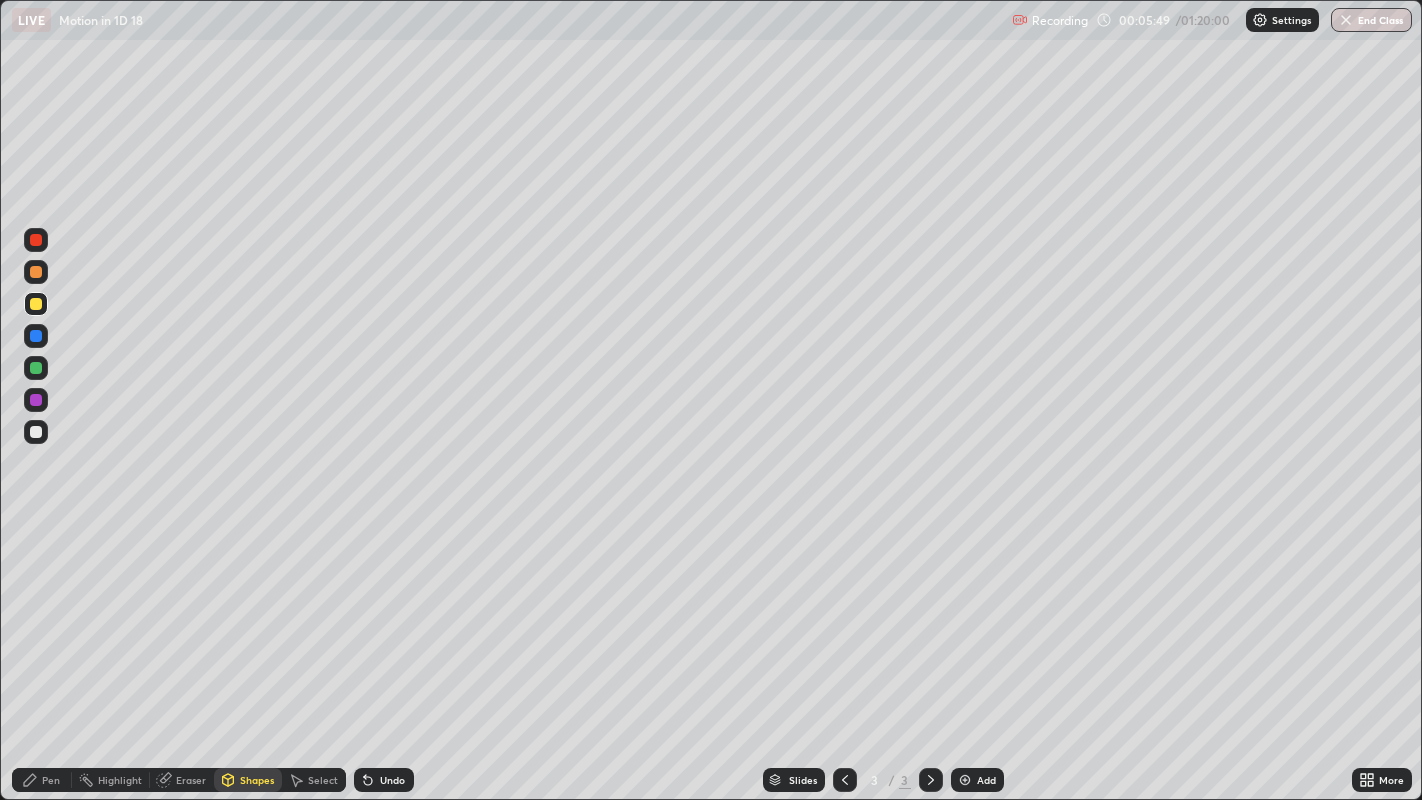 click on "Pen" at bounding box center (42, 780) 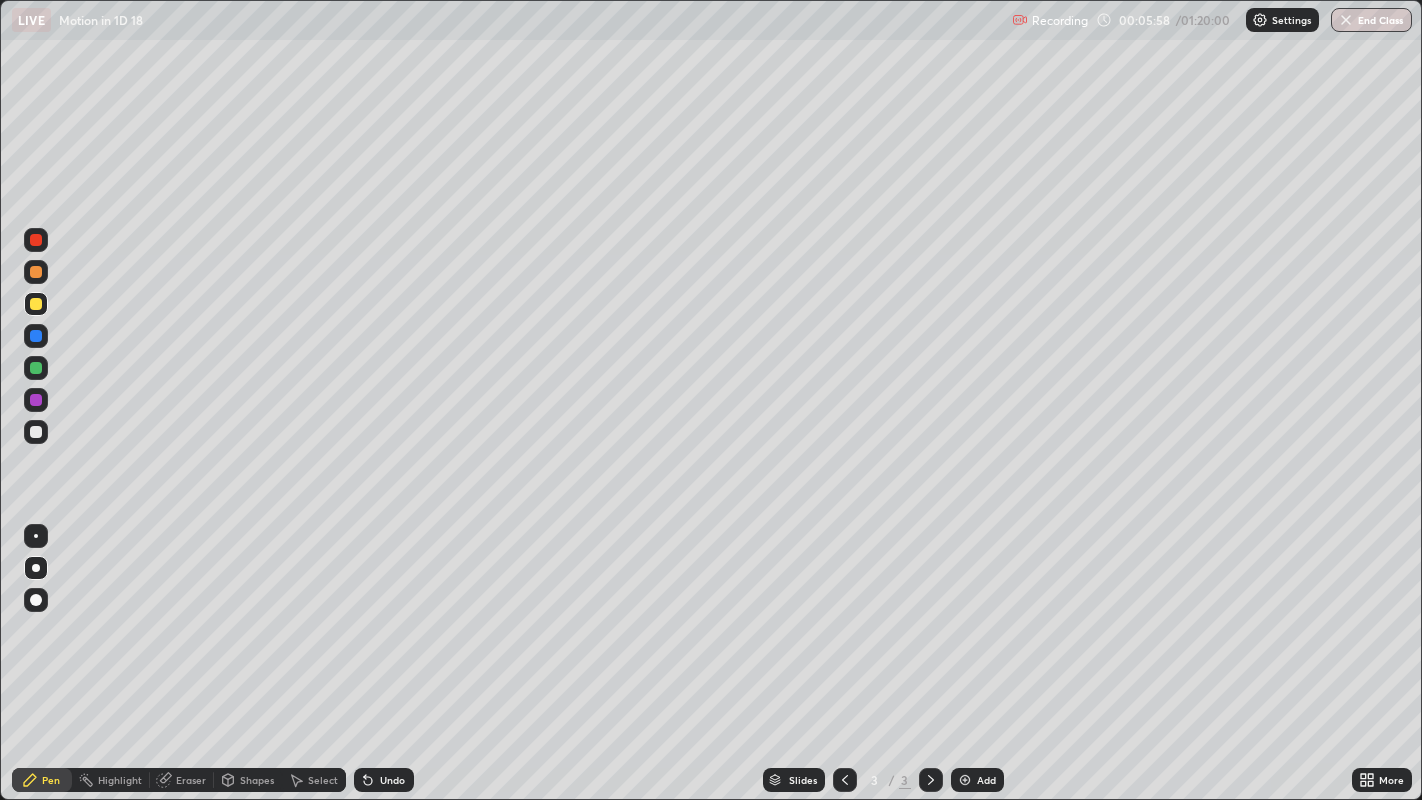 click at bounding box center (36, 304) 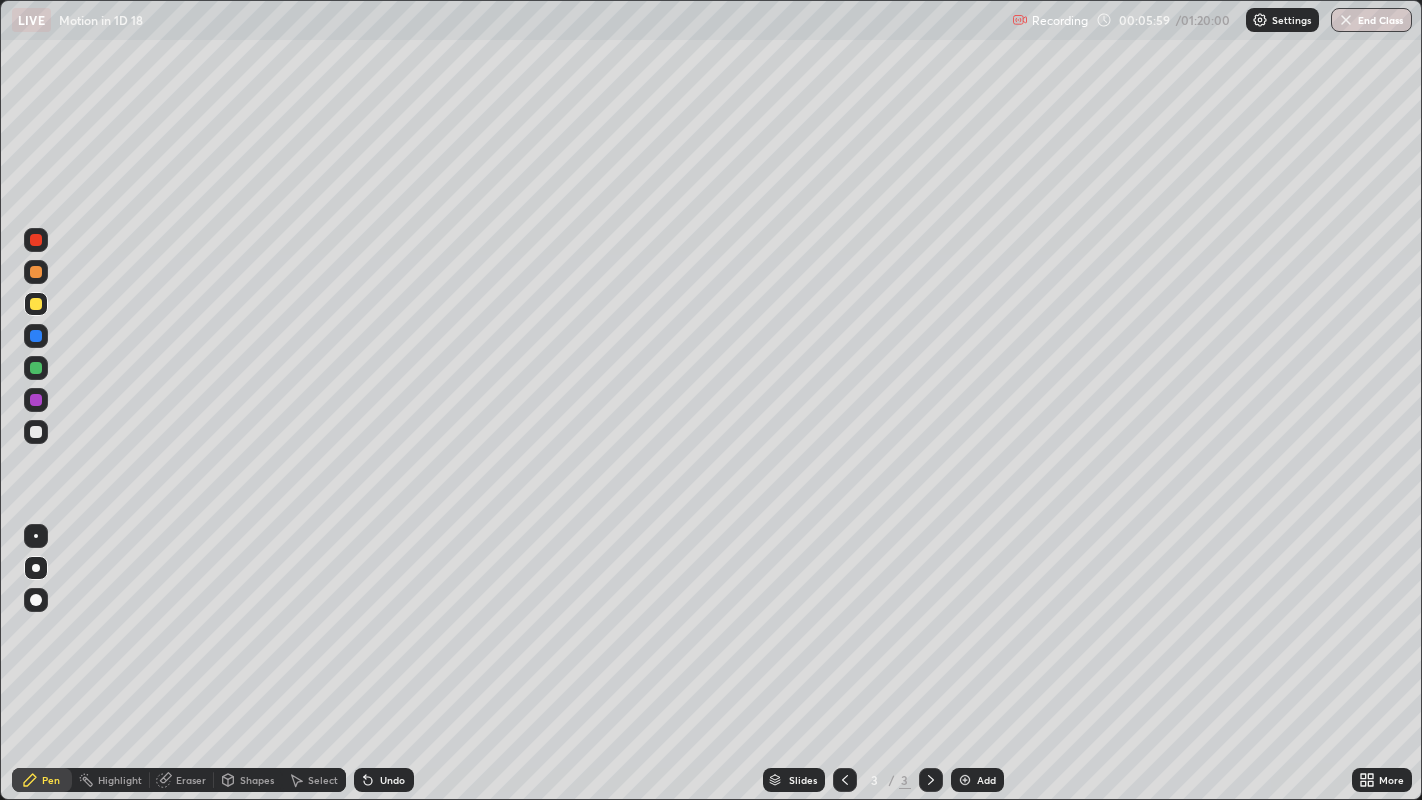 click on "Shapes" at bounding box center [257, 780] 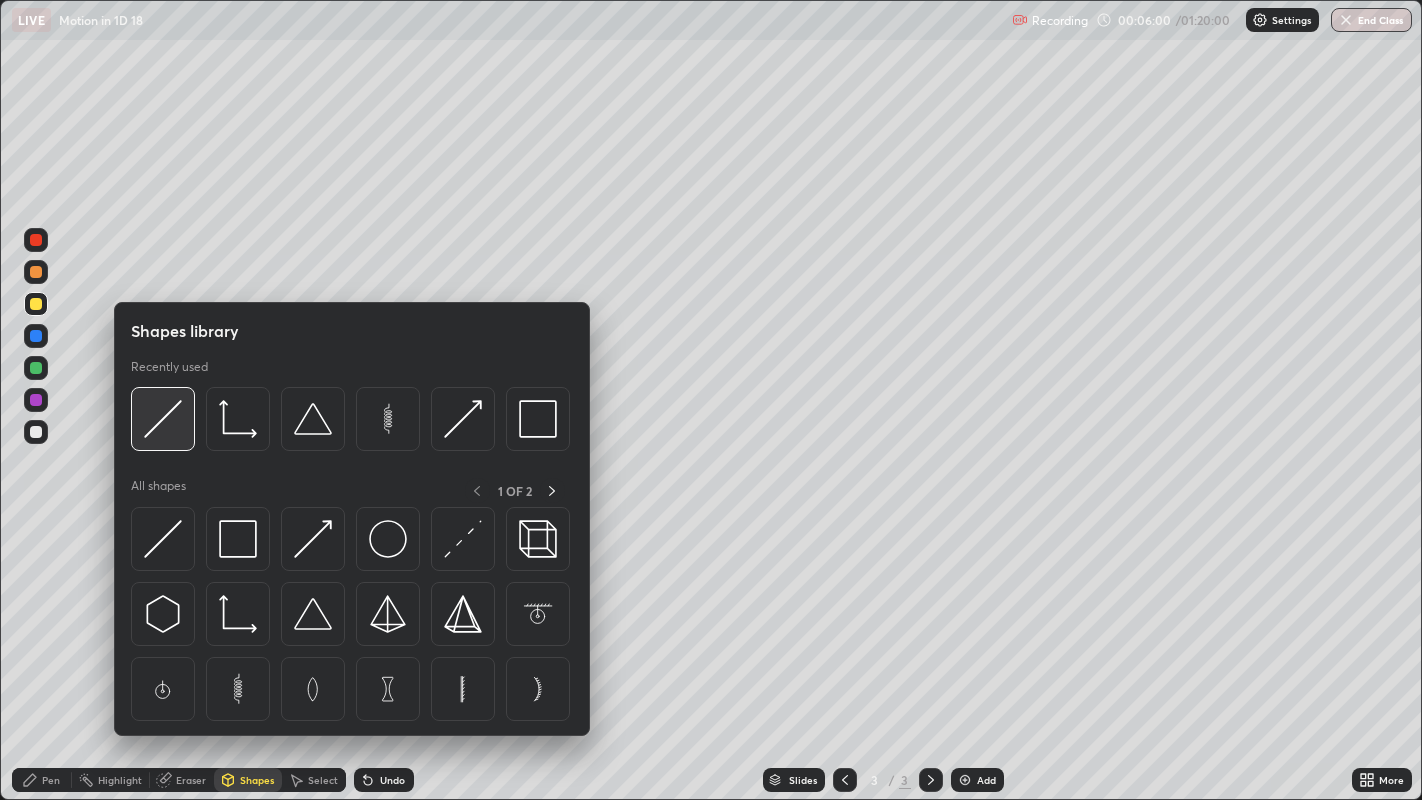 click at bounding box center [163, 419] 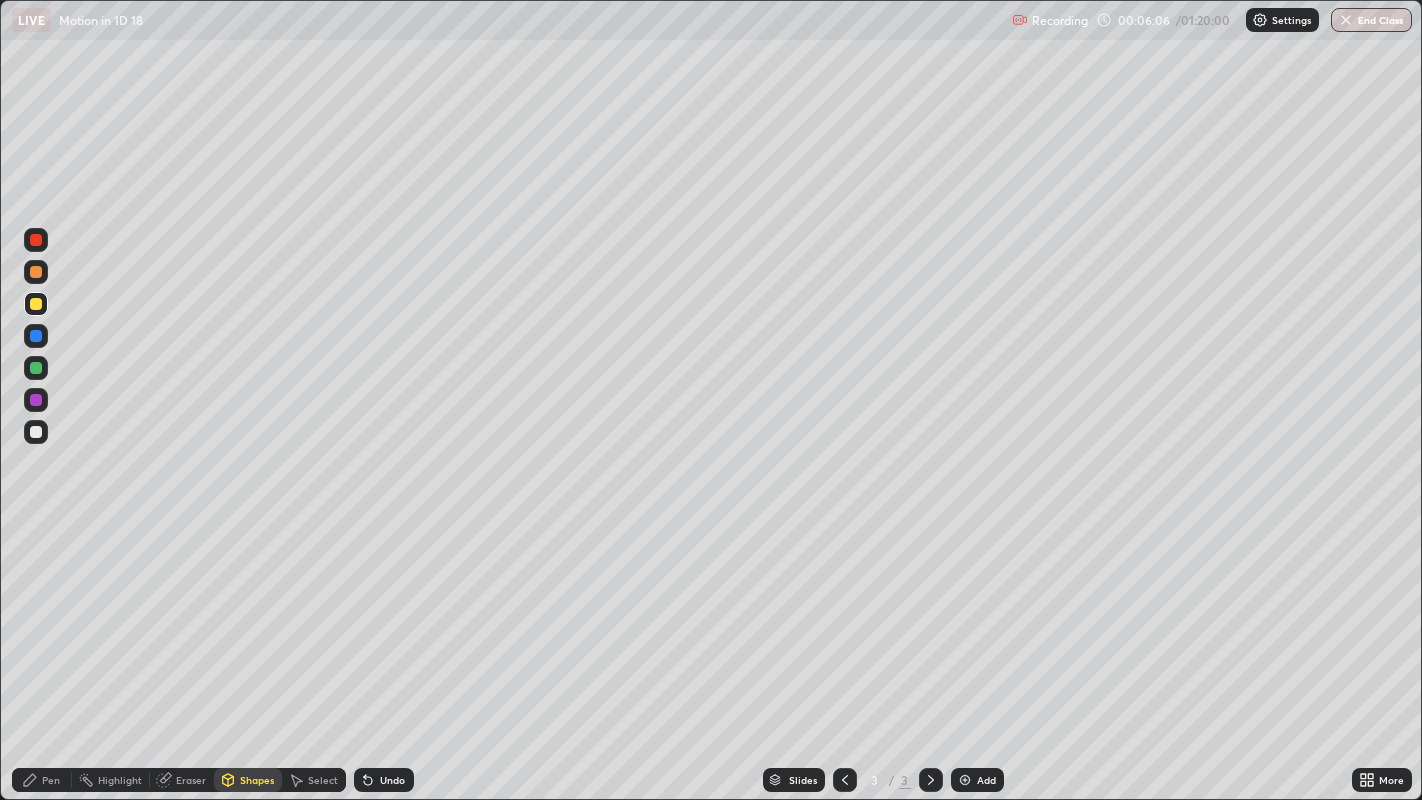 click on "Eraser" at bounding box center [191, 780] 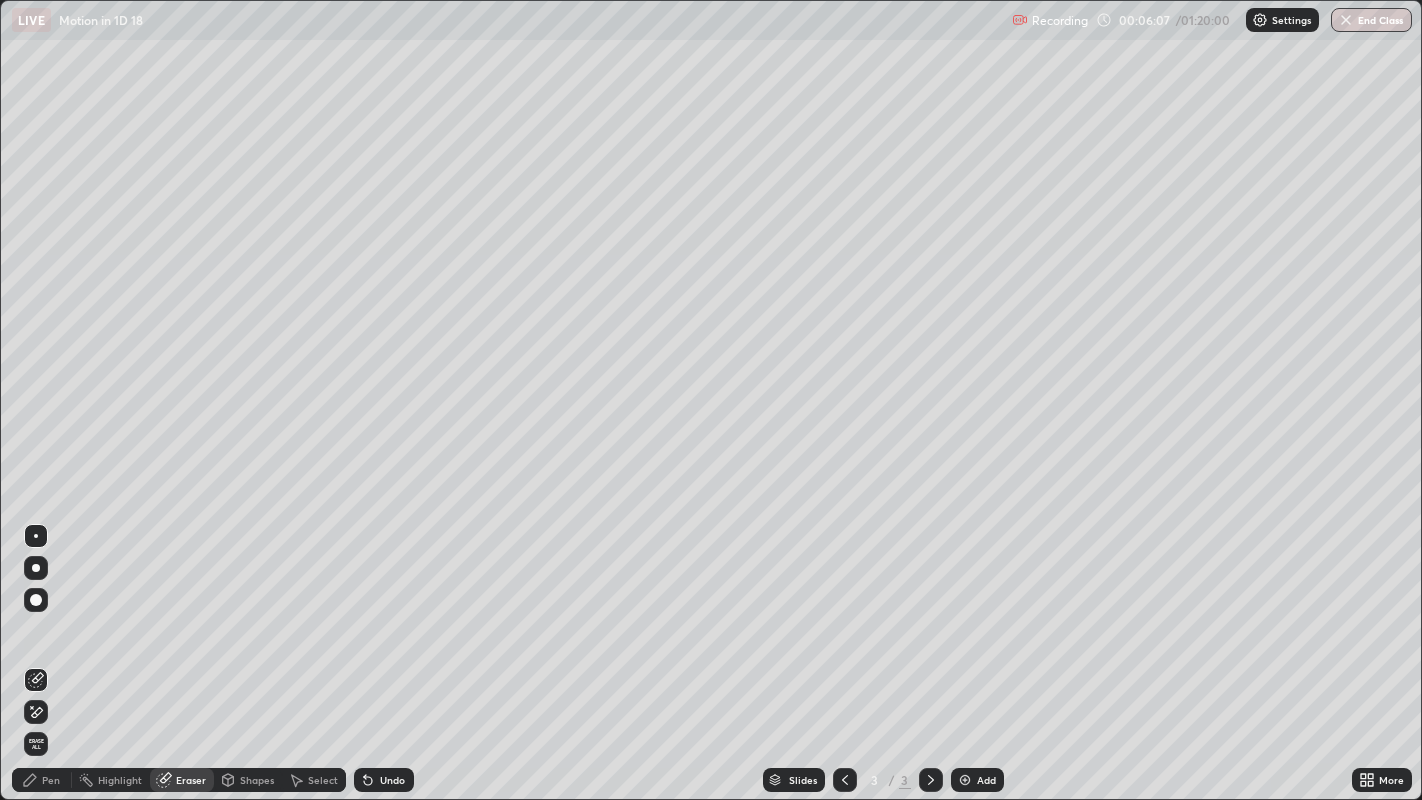 click on "Pen" at bounding box center (51, 780) 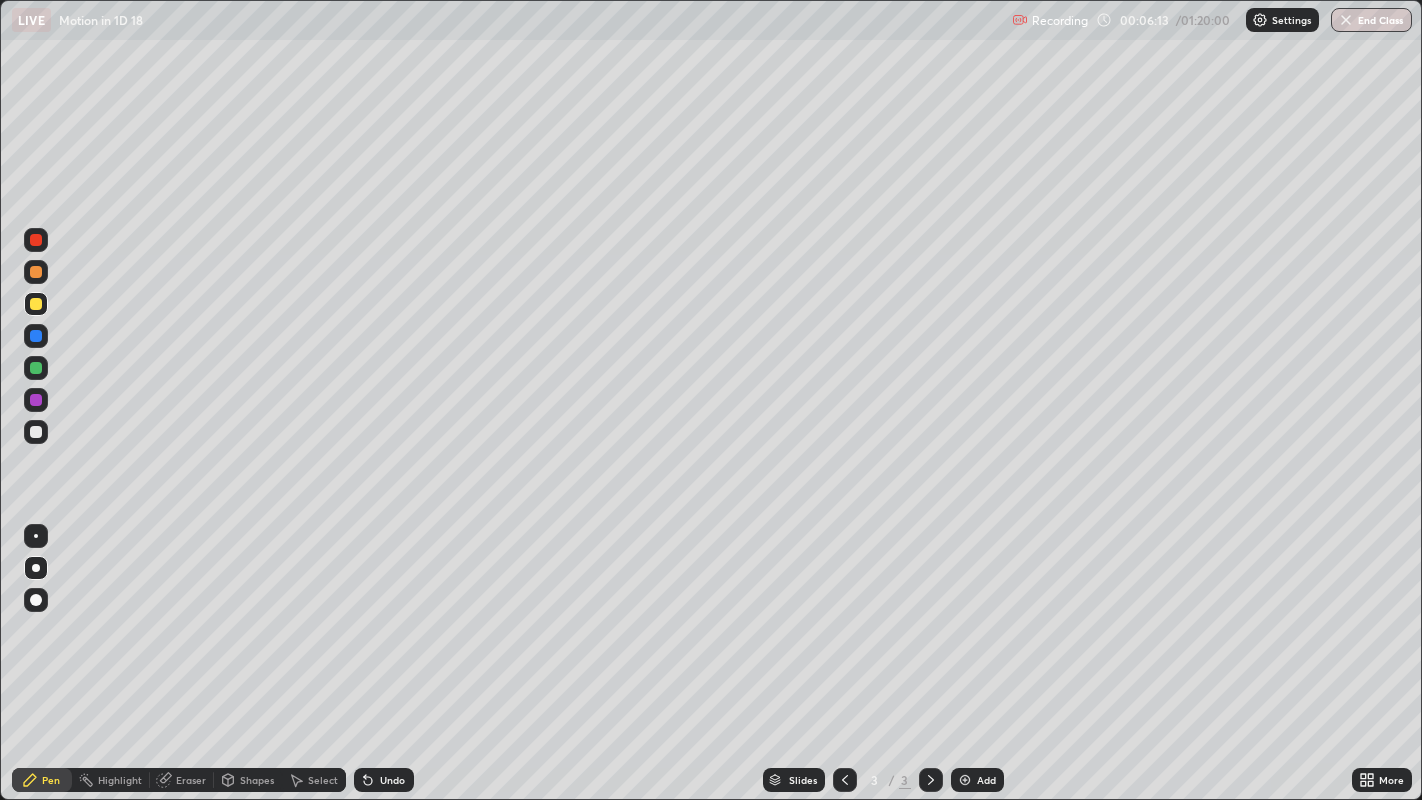 click on "Shapes" at bounding box center [257, 780] 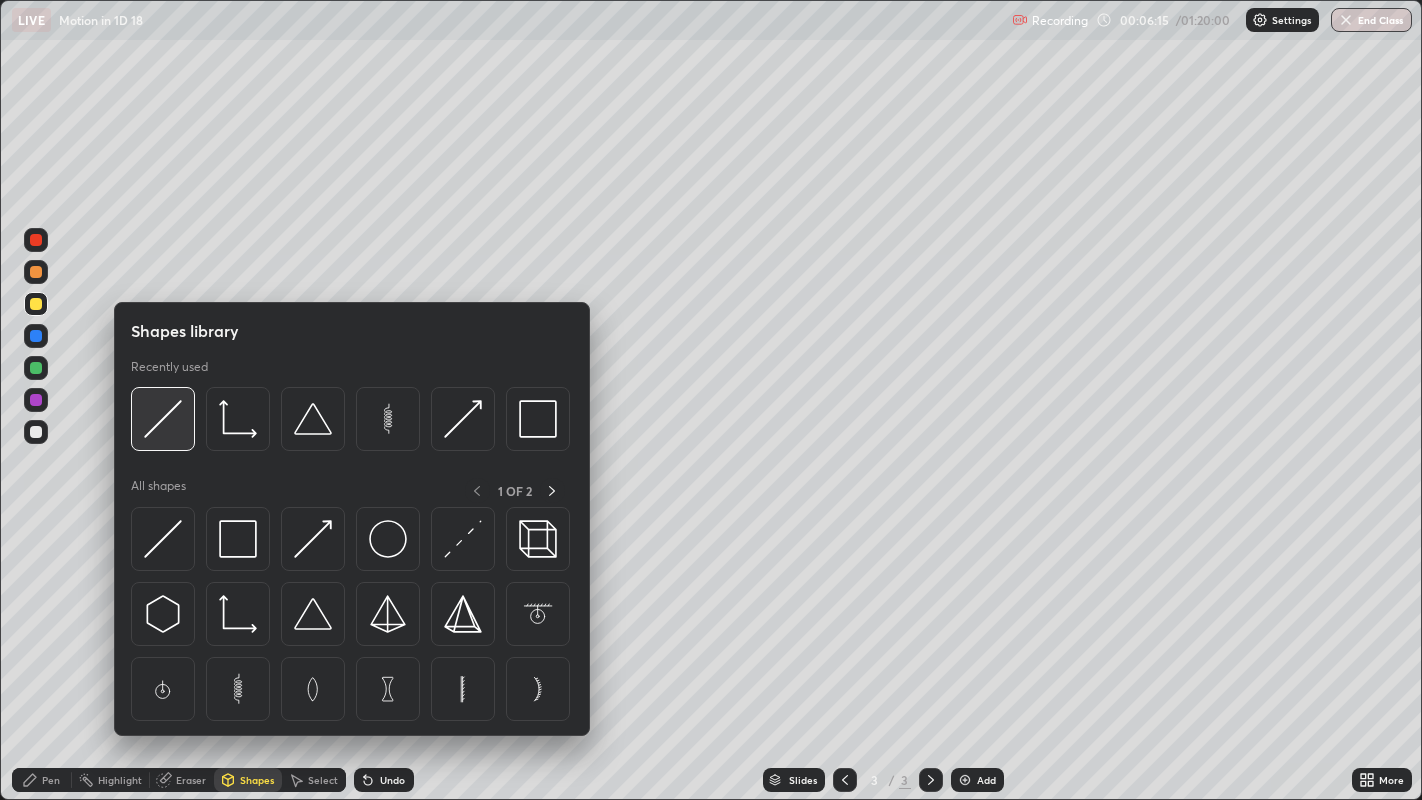 click at bounding box center [163, 419] 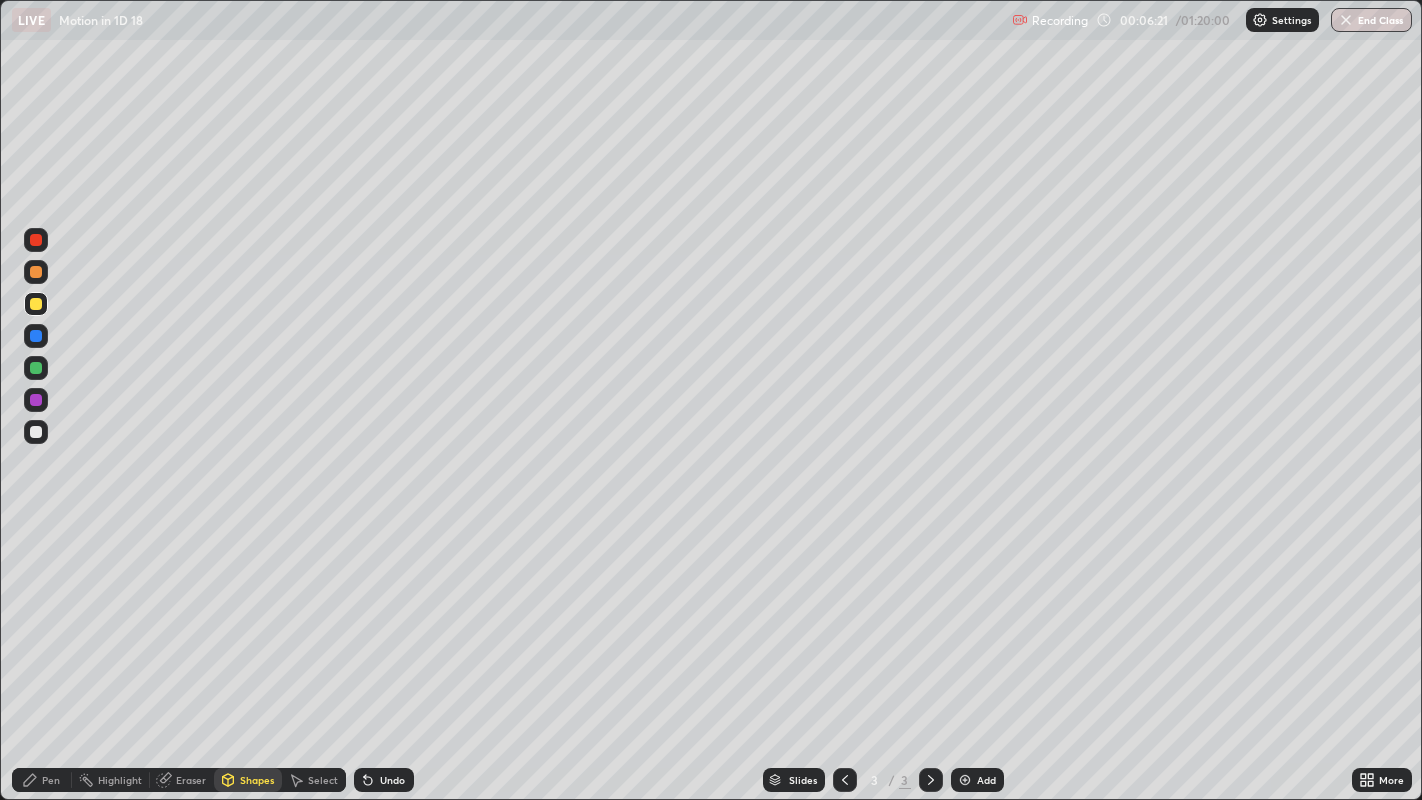 click 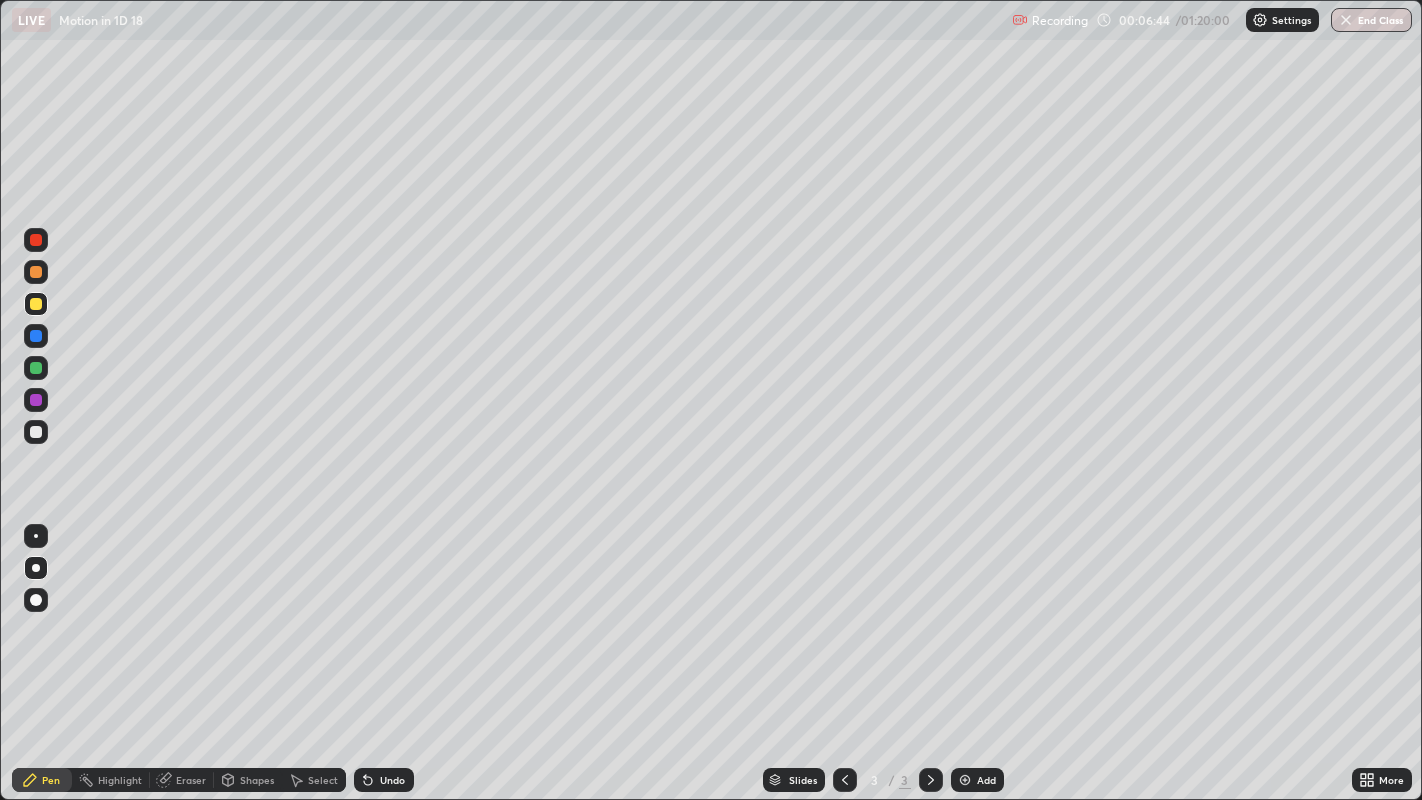 click on "Shapes" at bounding box center (257, 780) 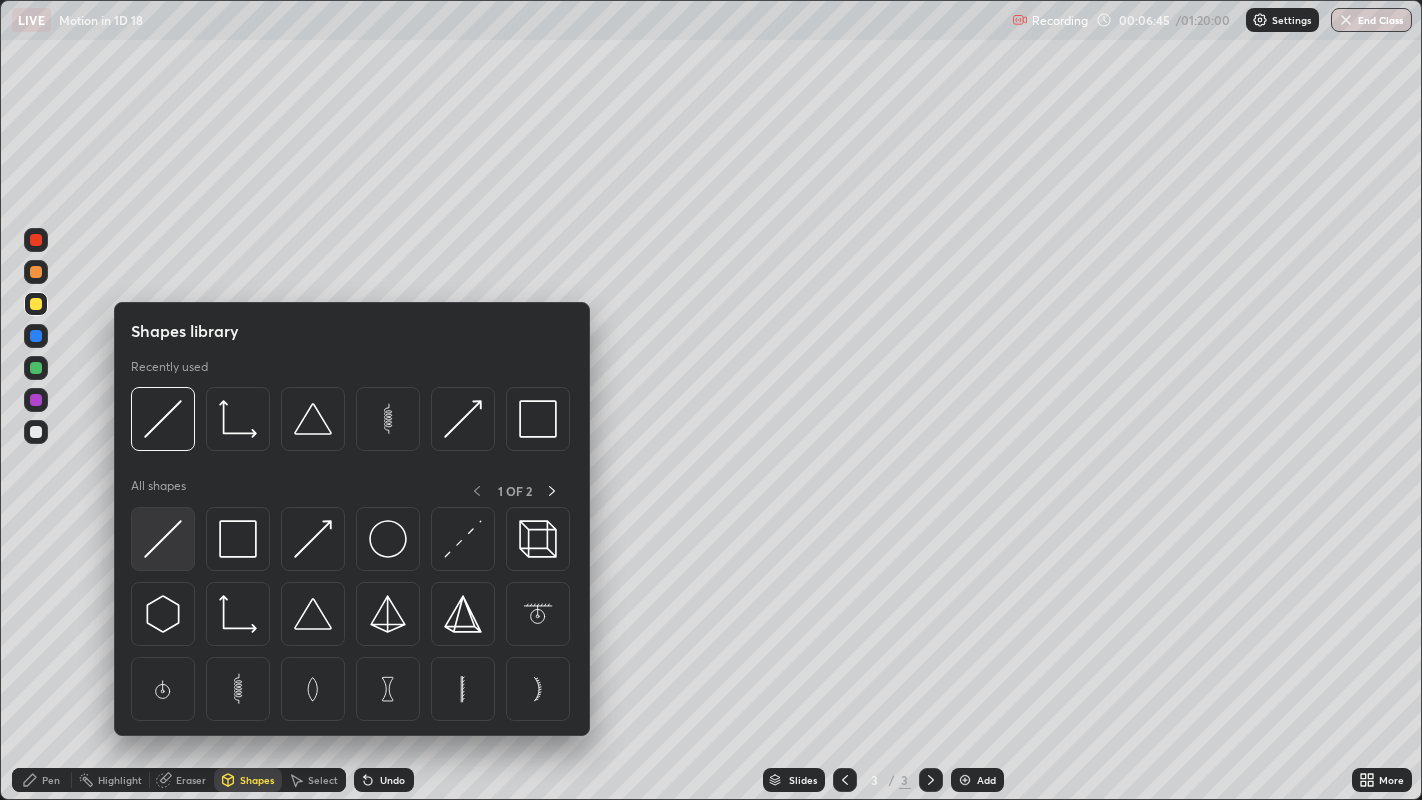 click at bounding box center (163, 539) 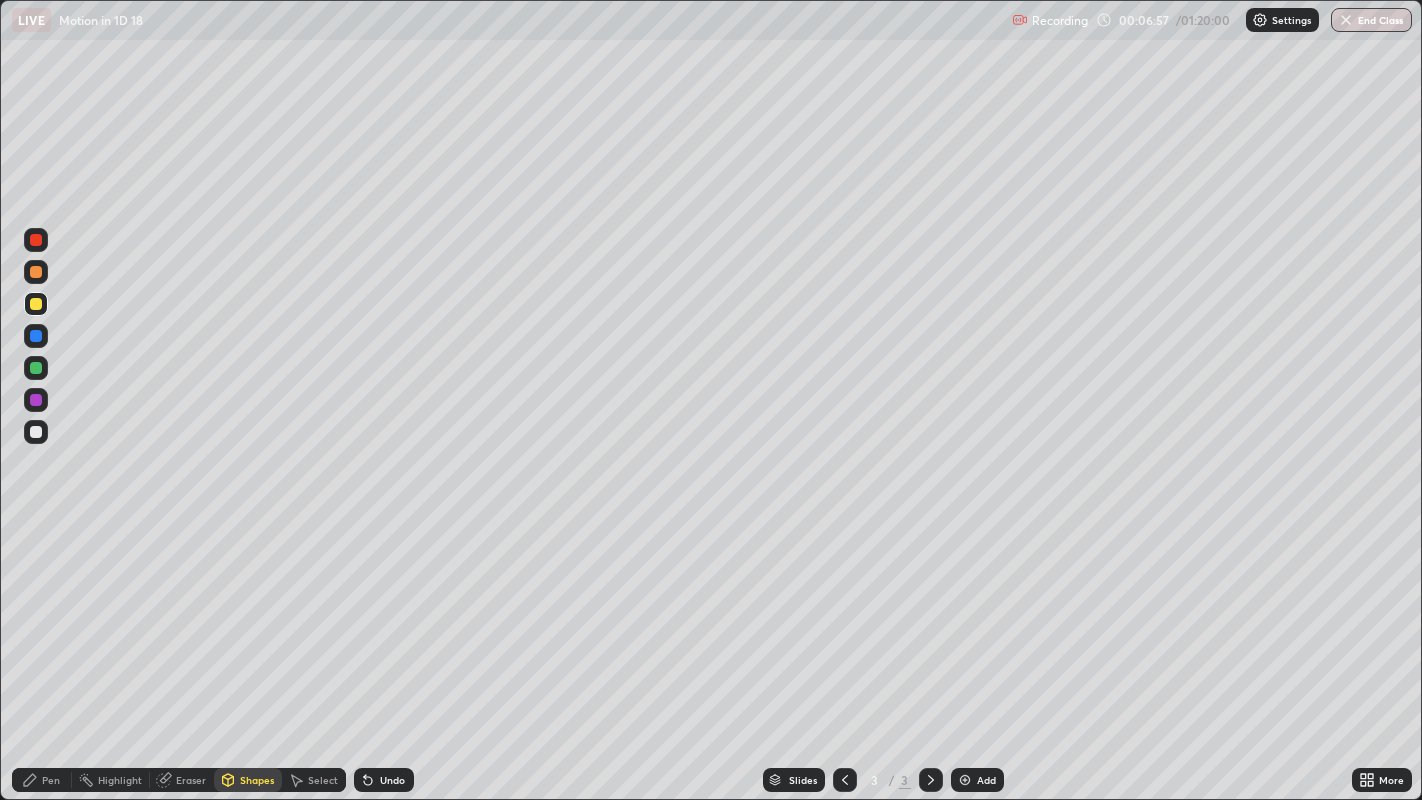 click on "Pen" at bounding box center (51, 780) 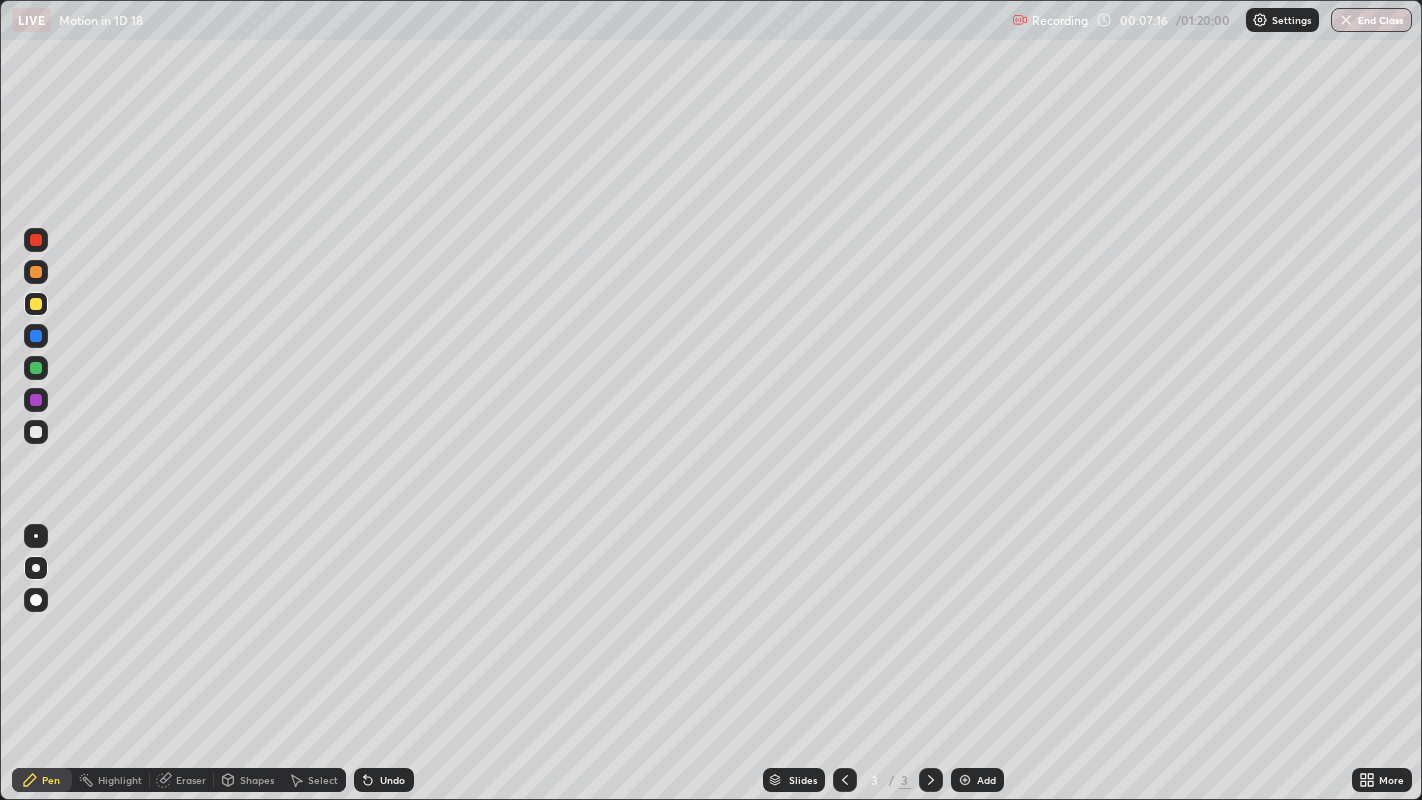 click at bounding box center [36, 432] 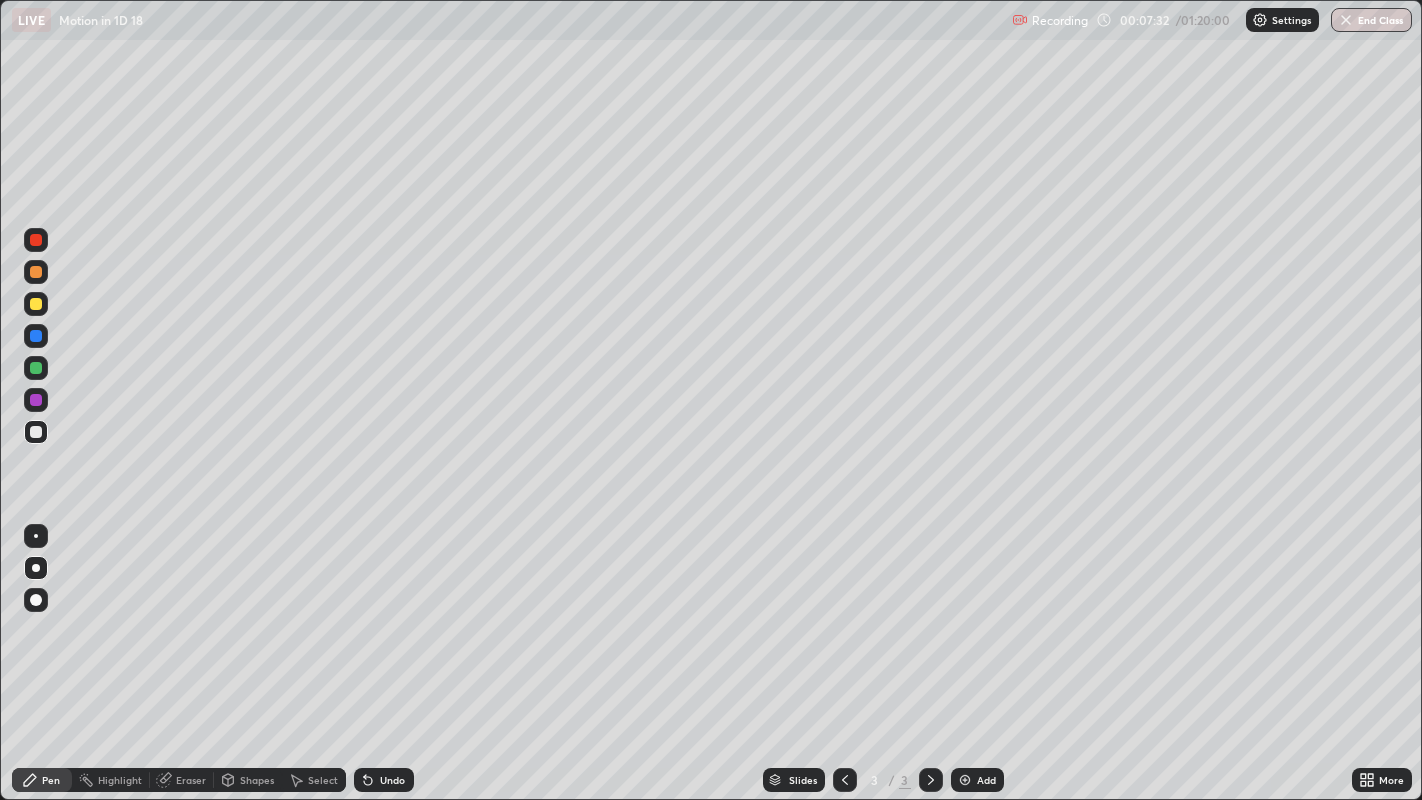 click at bounding box center [36, 240] 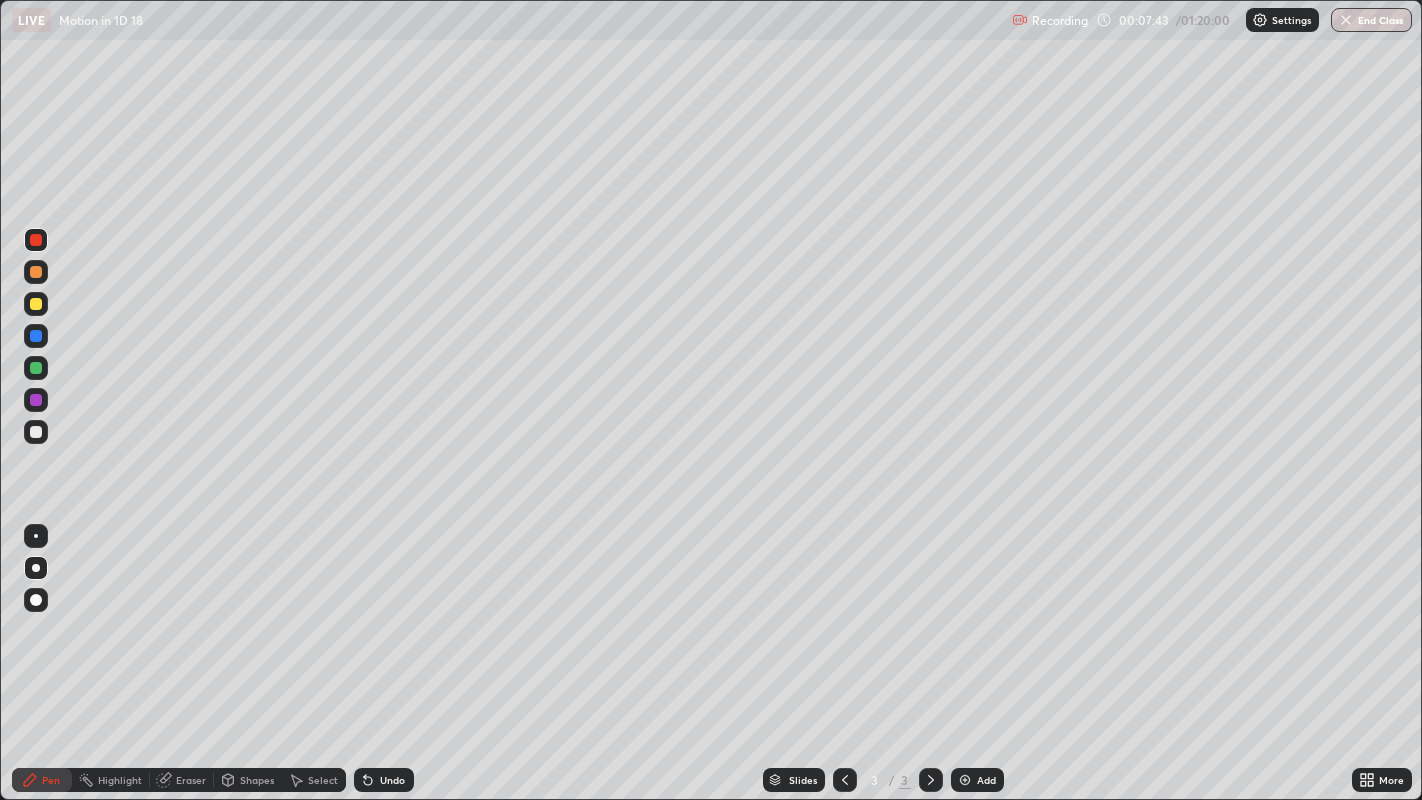 click at bounding box center (36, 272) 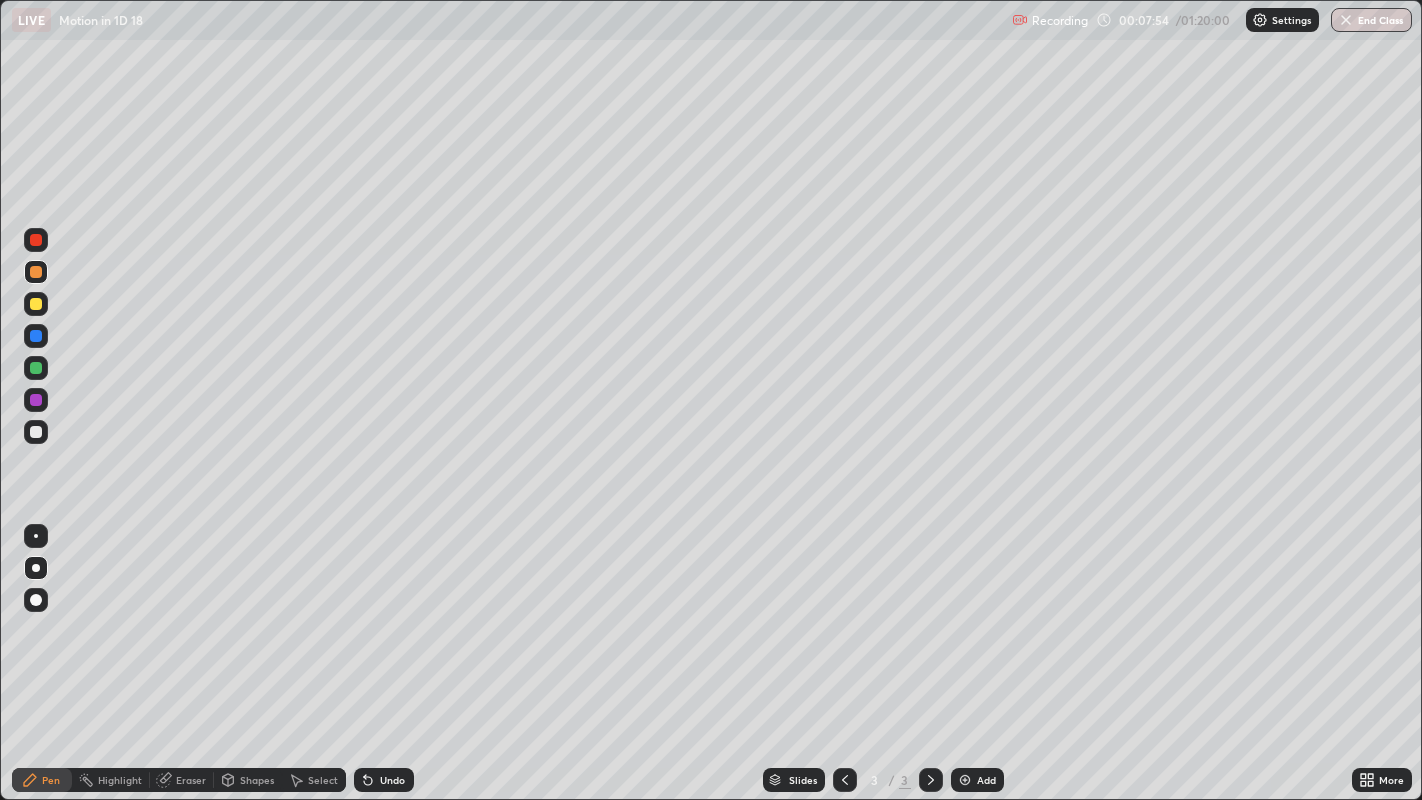 click at bounding box center [36, 240] 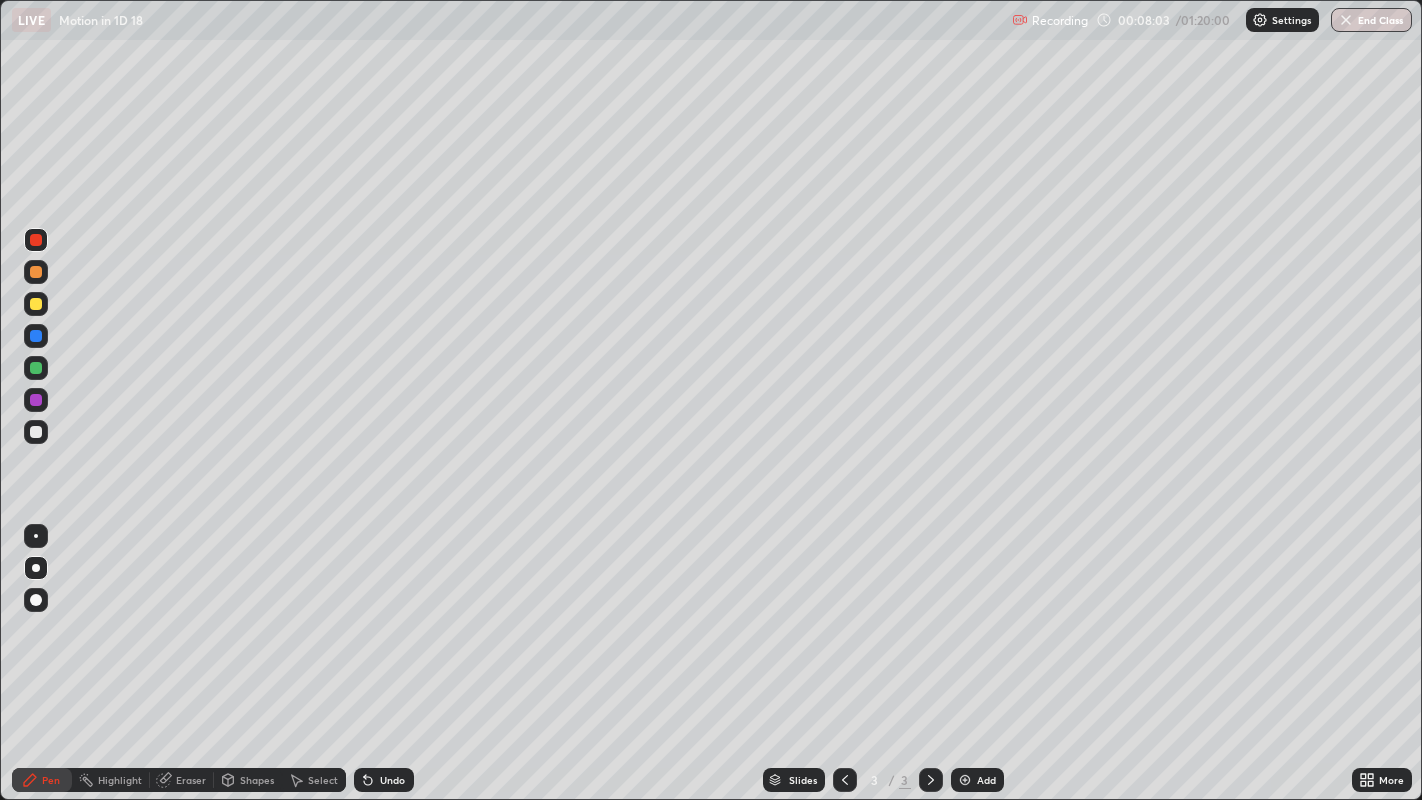 click on "Eraser" at bounding box center (191, 780) 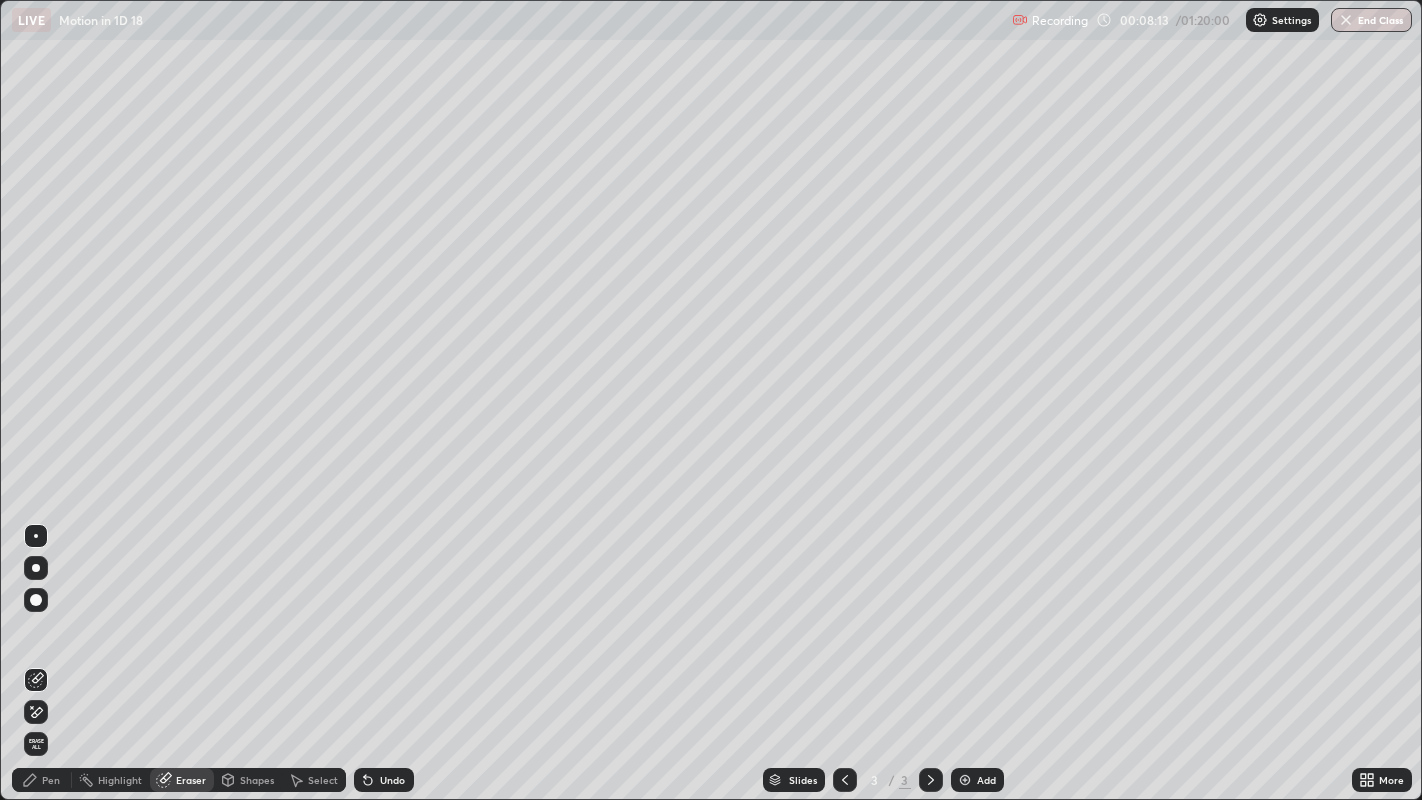 click on "Pen" at bounding box center (51, 780) 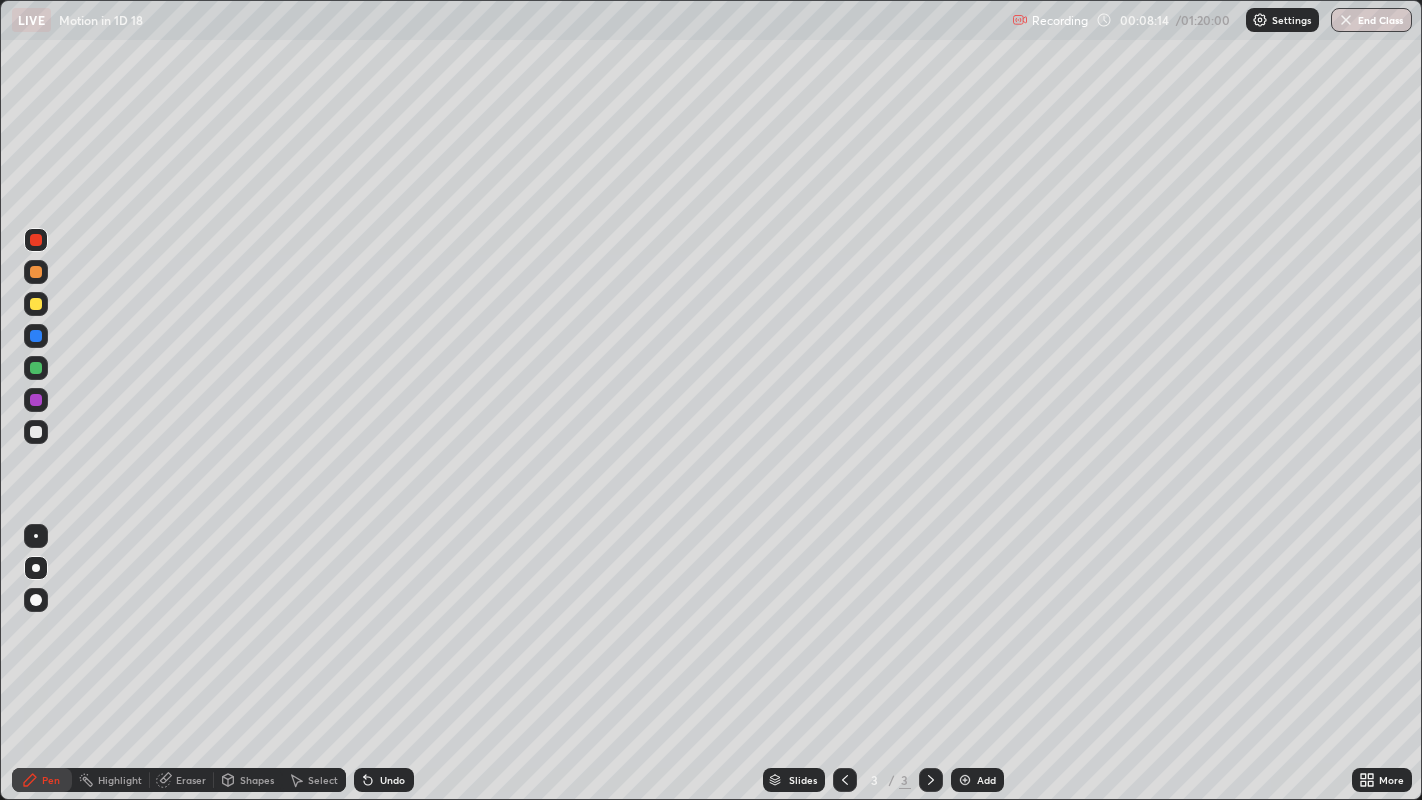 click at bounding box center [36, 272] 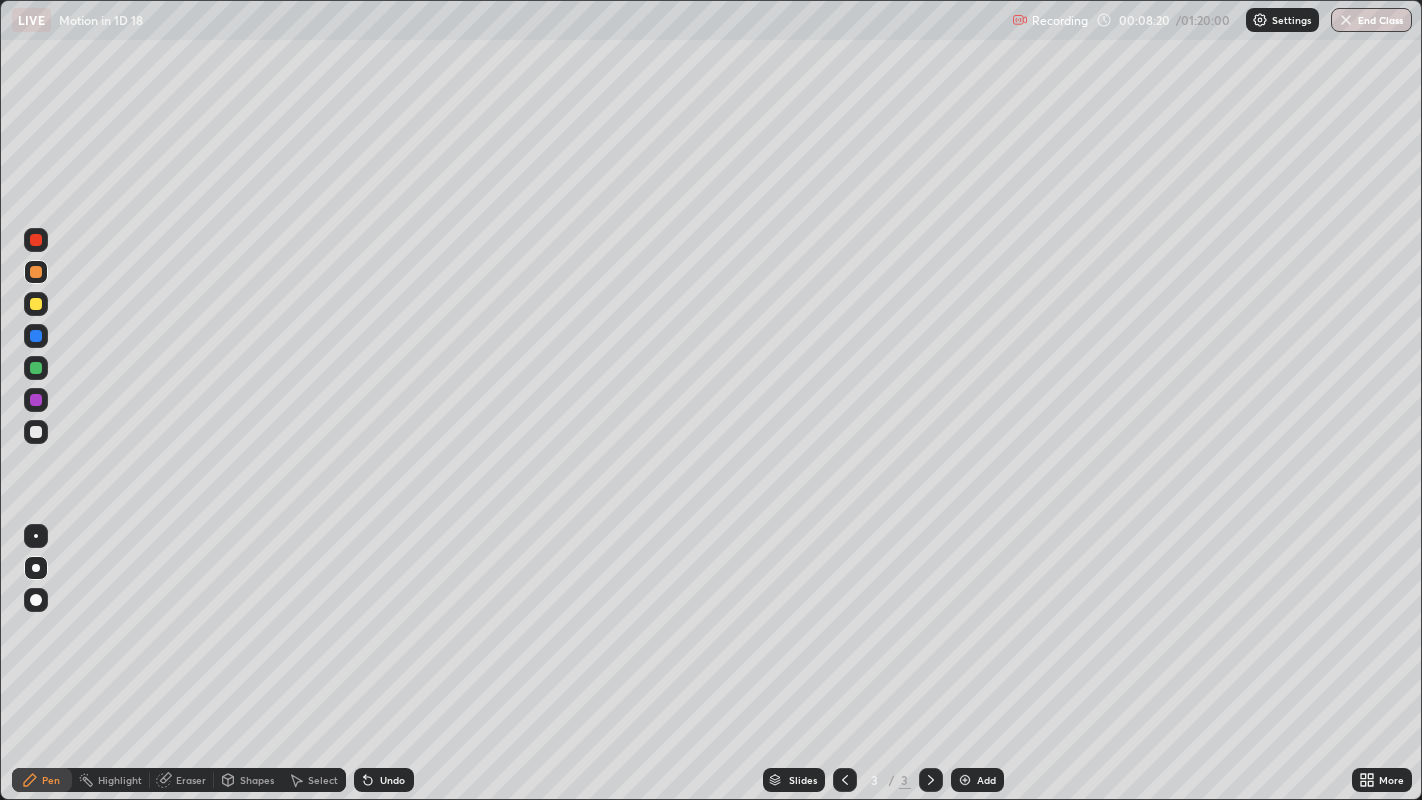 click on "Eraser" at bounding box center [191, 780] 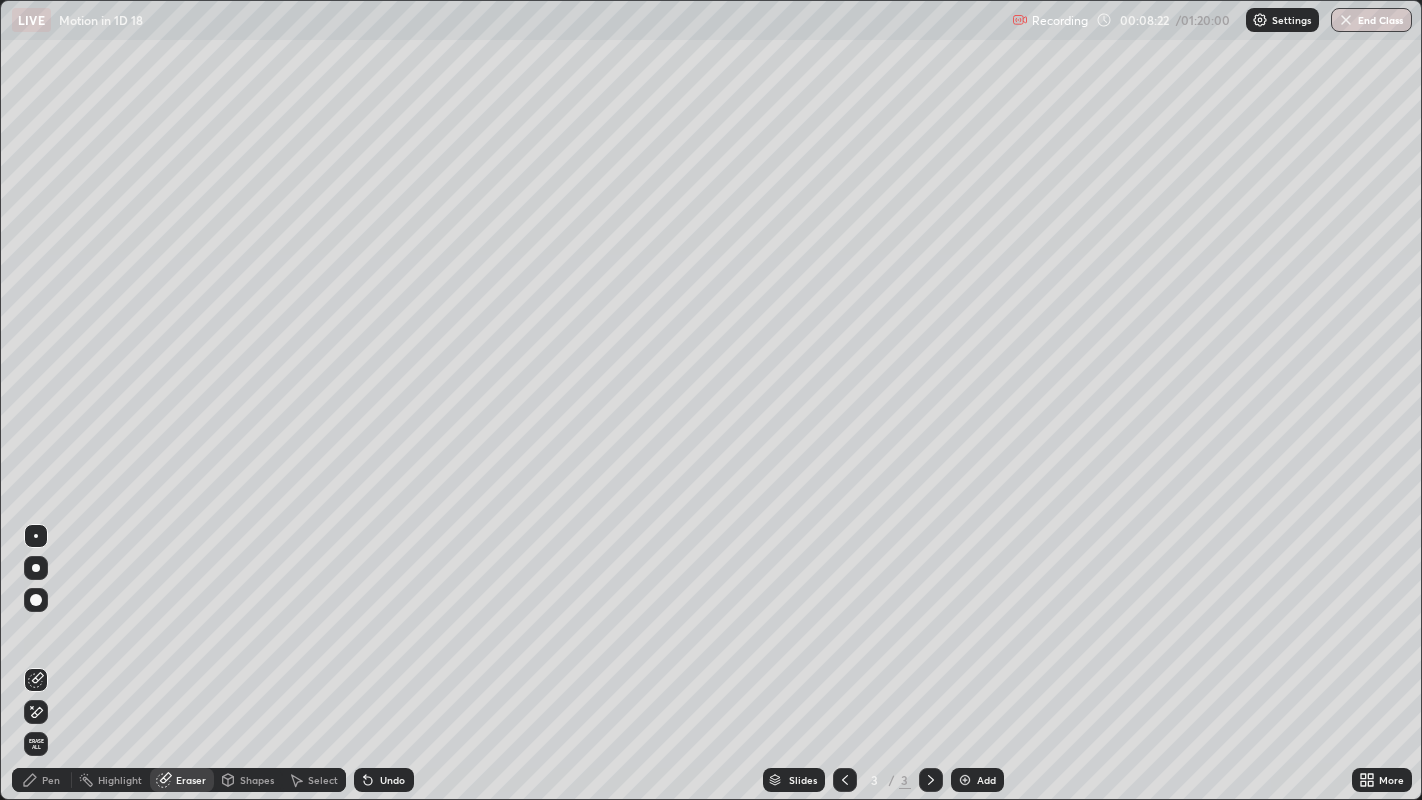 click on "Pen" at bounding box center (51, 780) 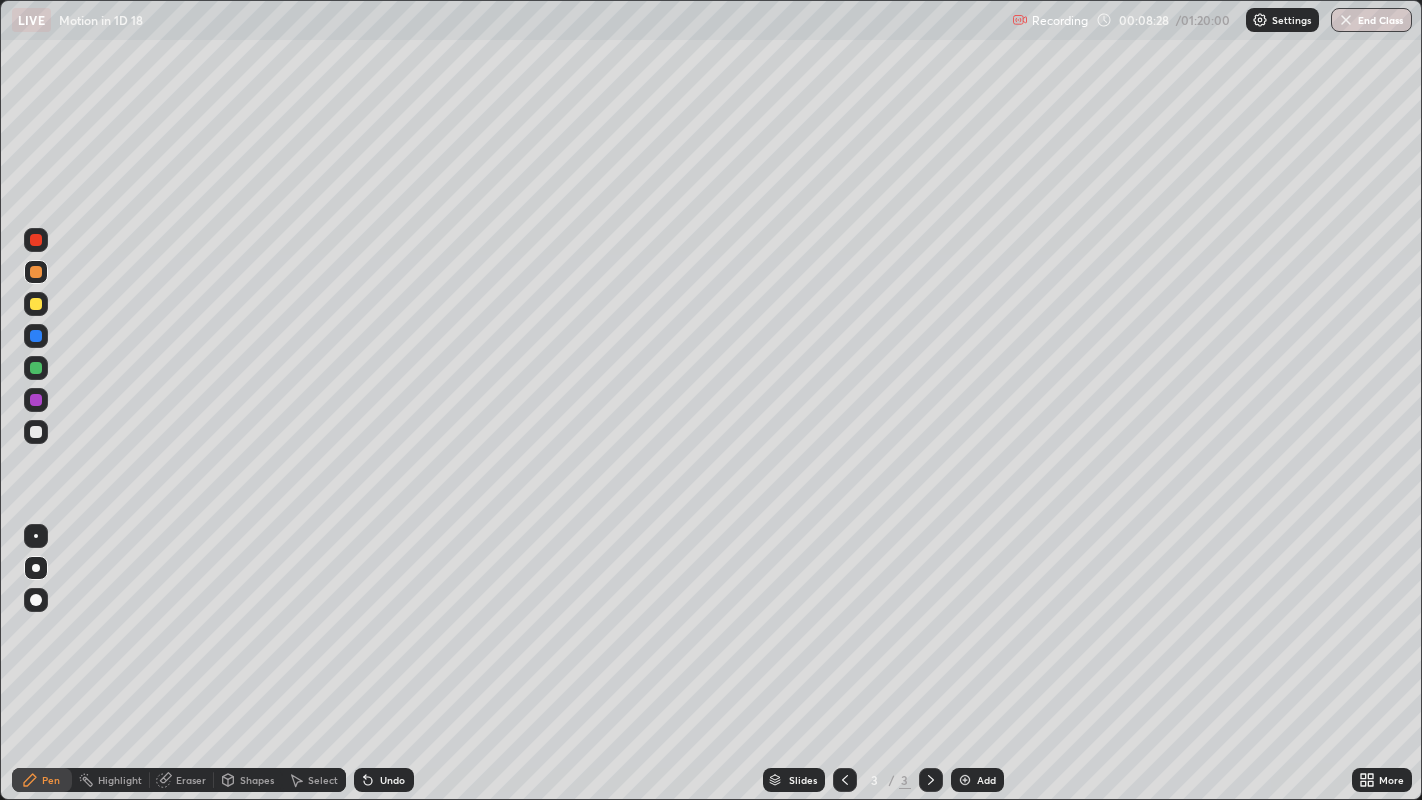 click at bounding box center [36, 240] 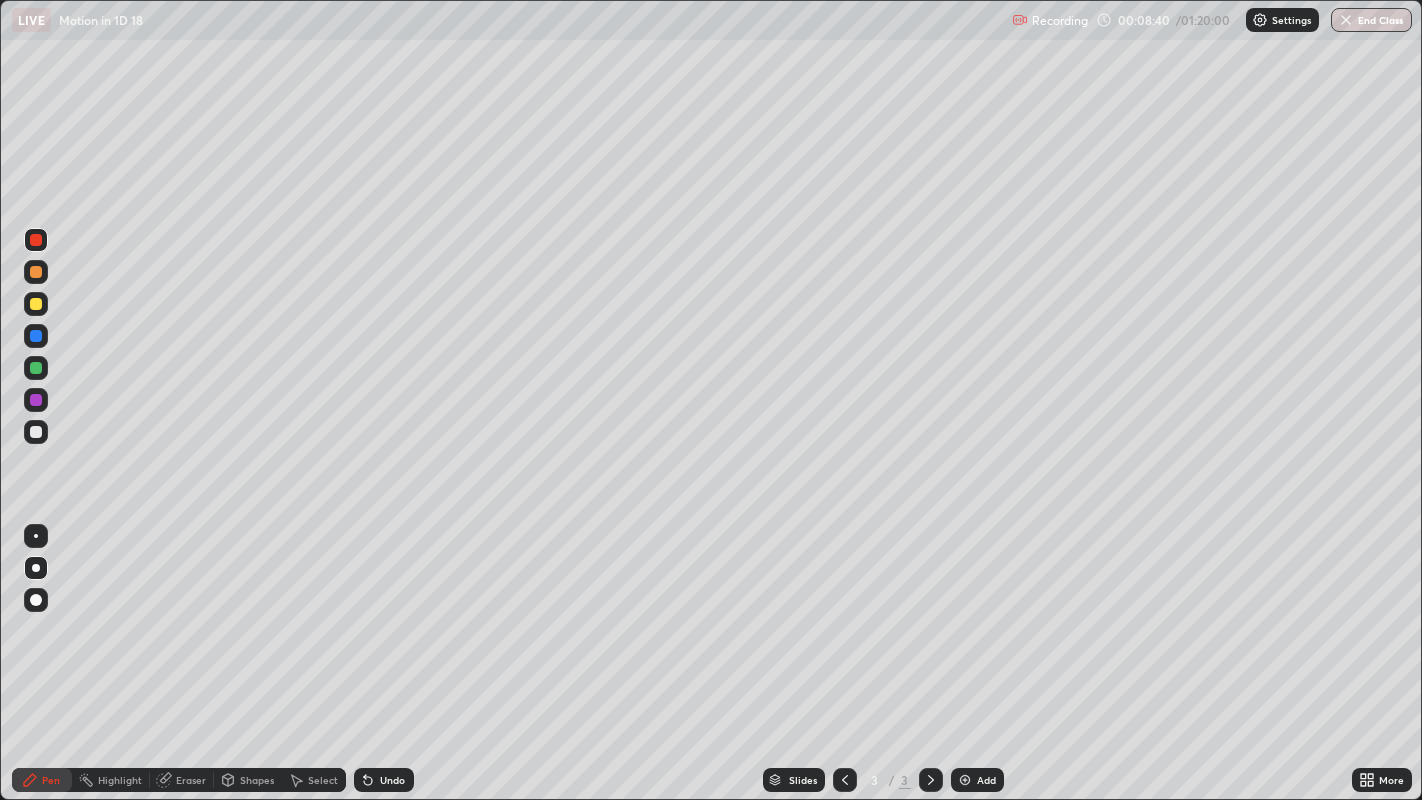 click at bounding box center [36, 568] 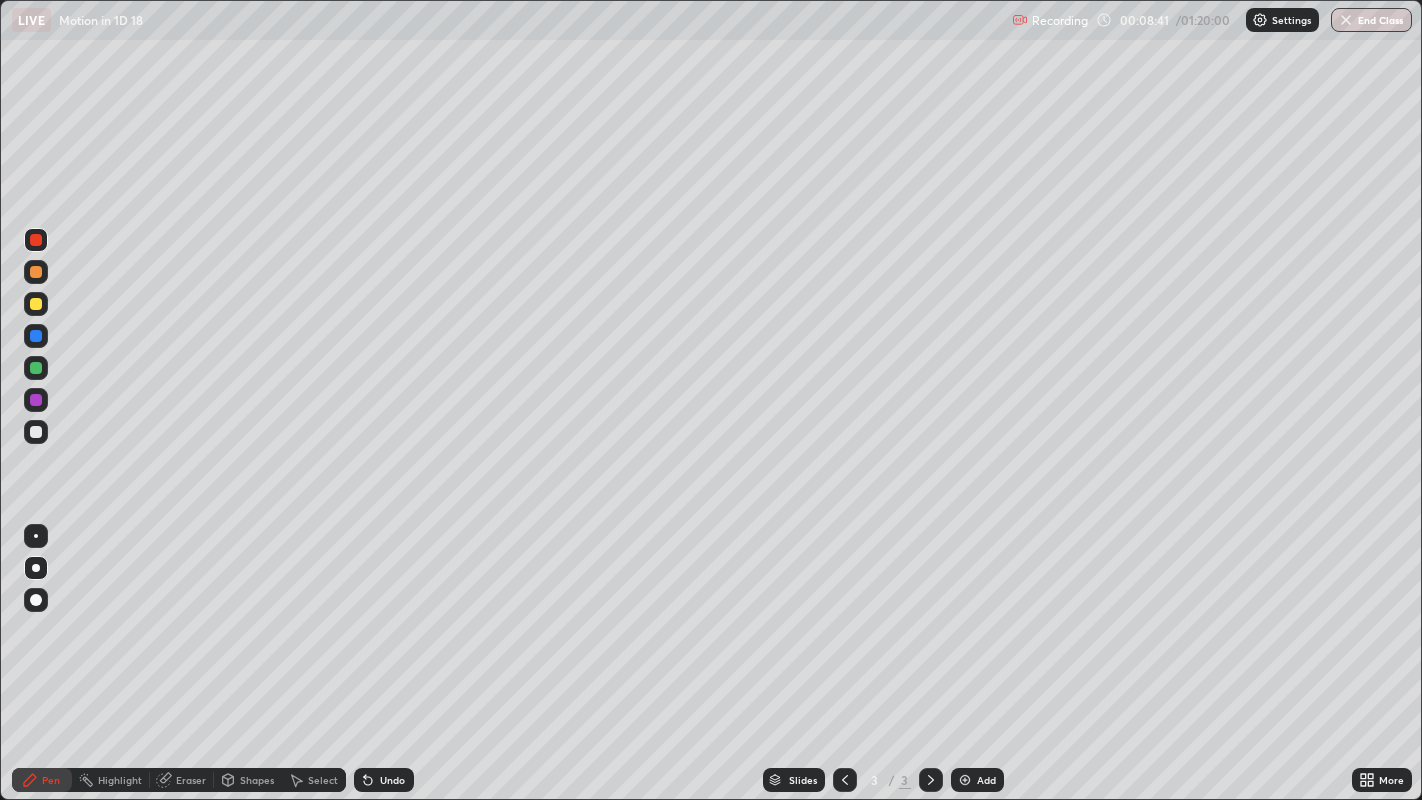click at bounding box center [36, 432] 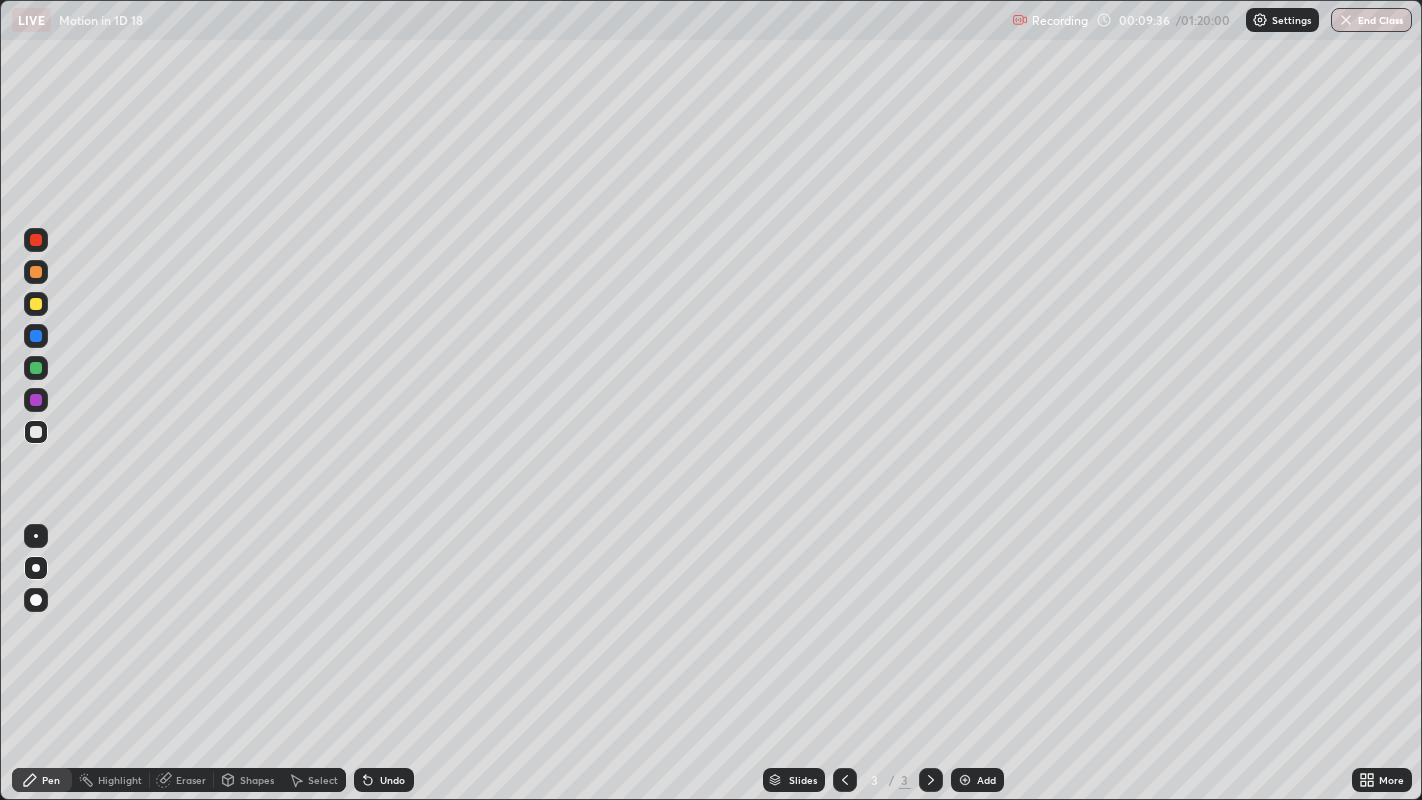 click at bounding box center (36, 432) 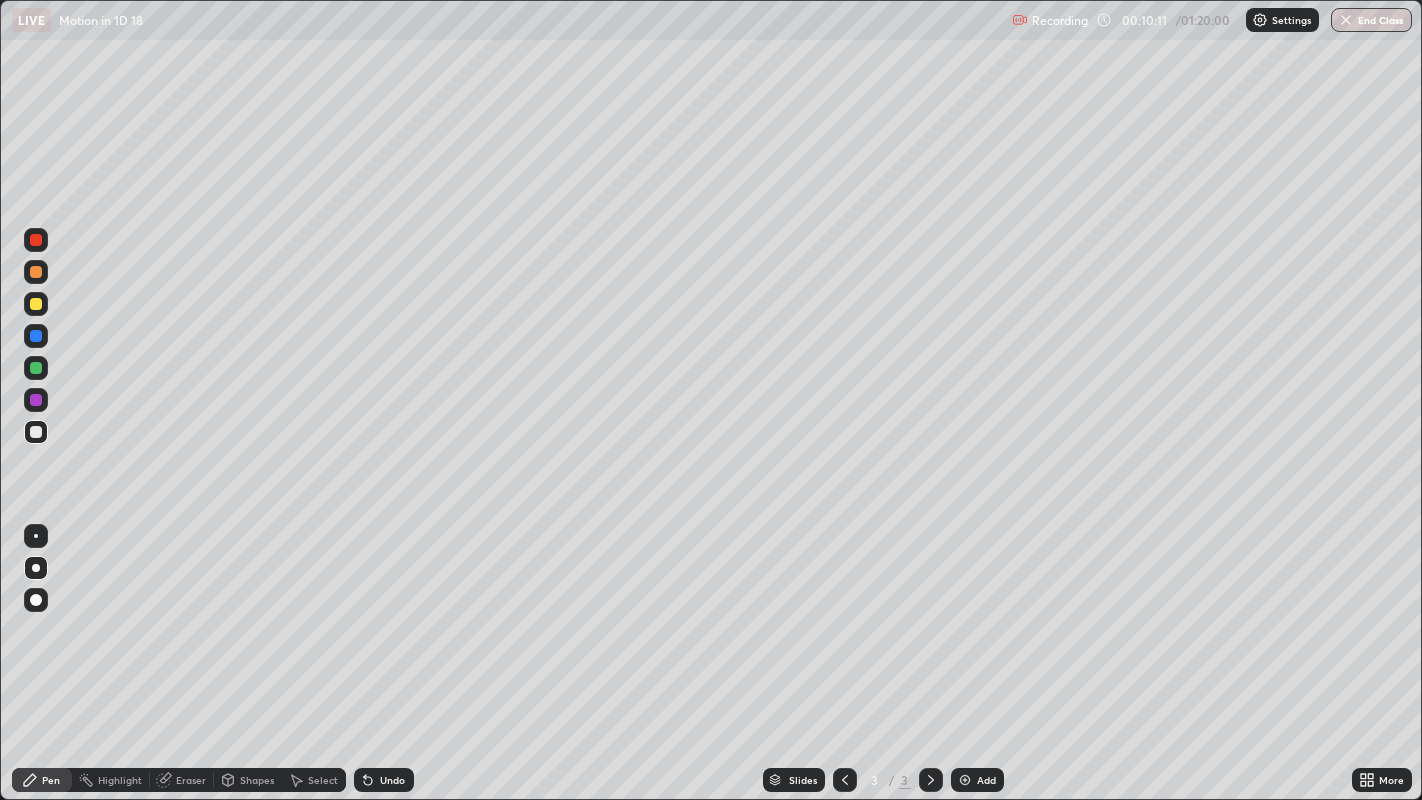 click at bounding box center (36, 240) 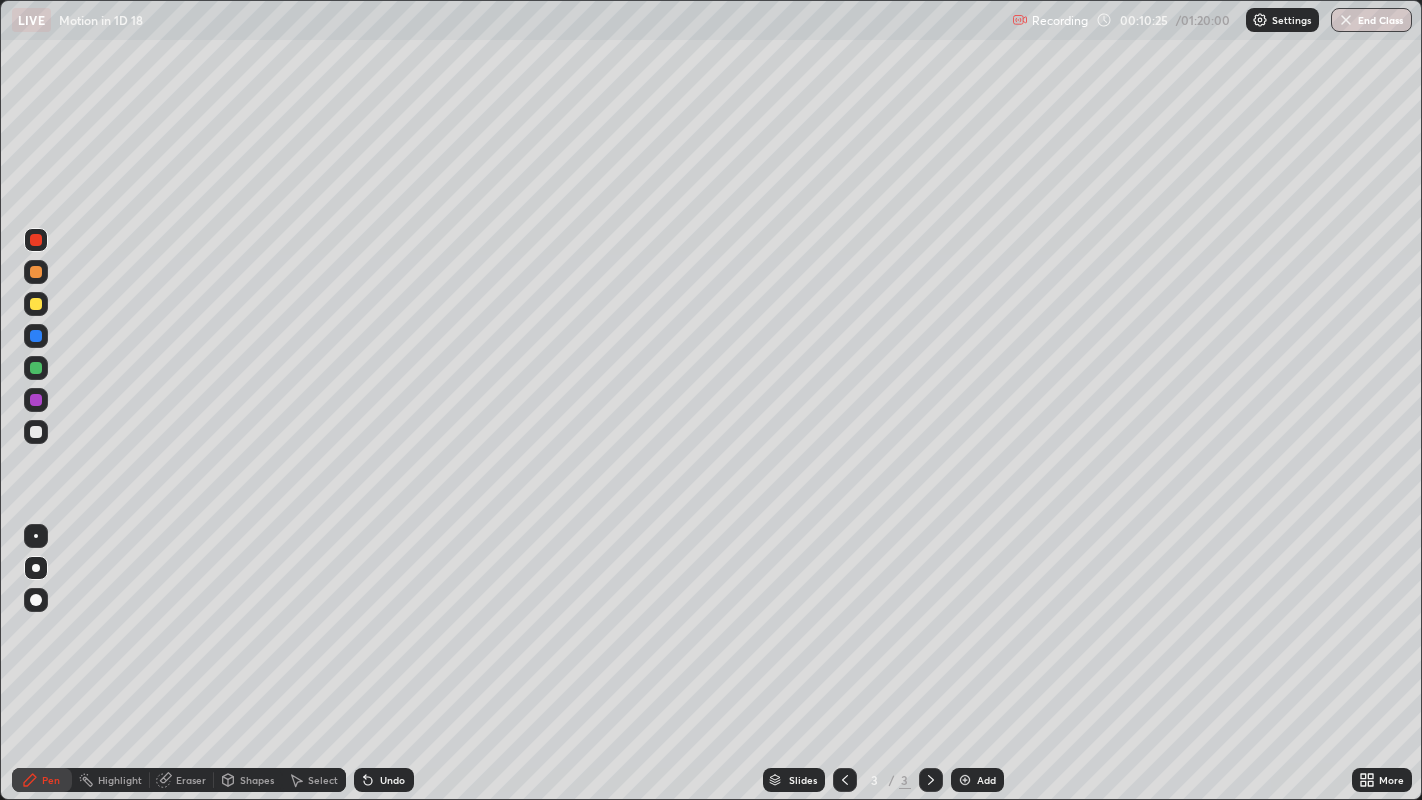 click at bounding box center [36, 368] 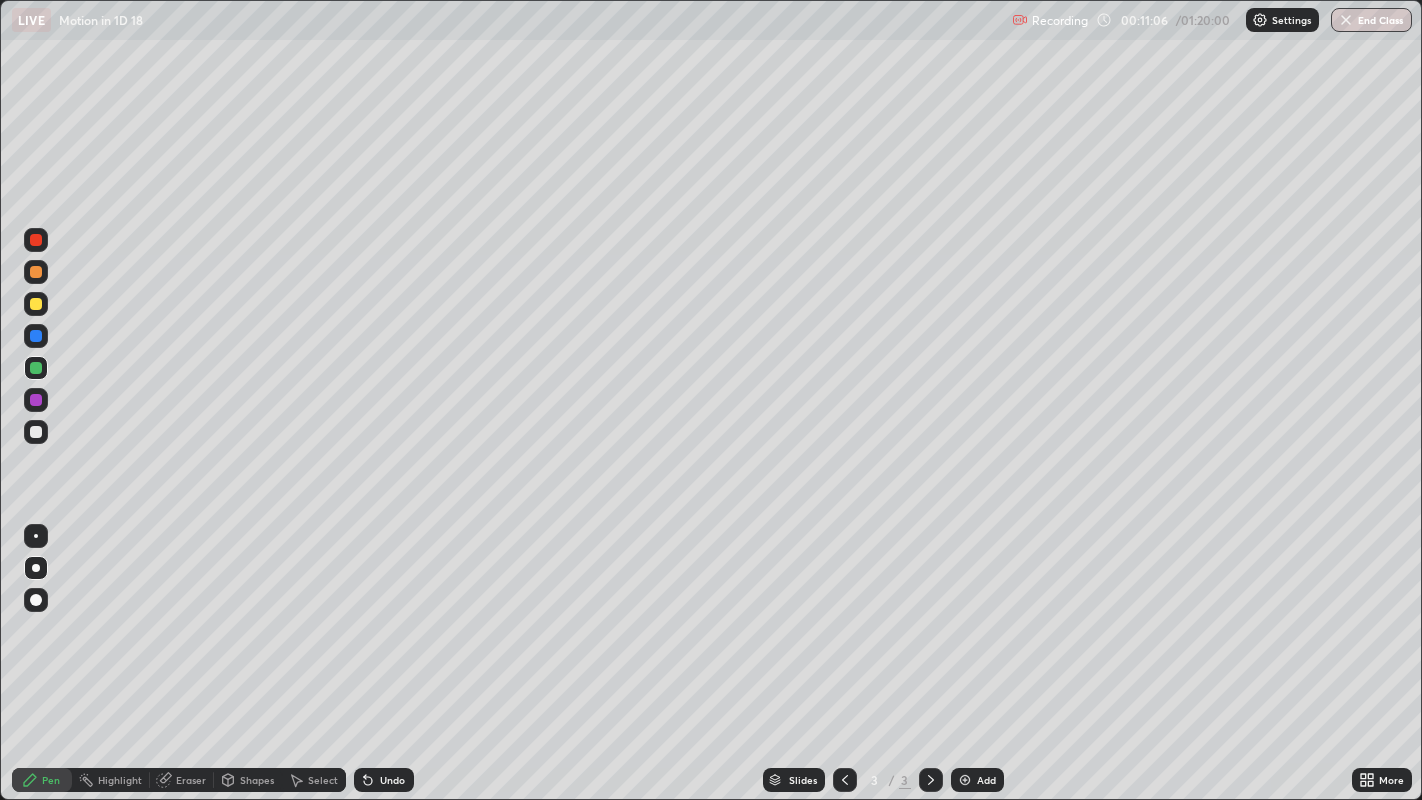 click at bounding box center (36, 432) 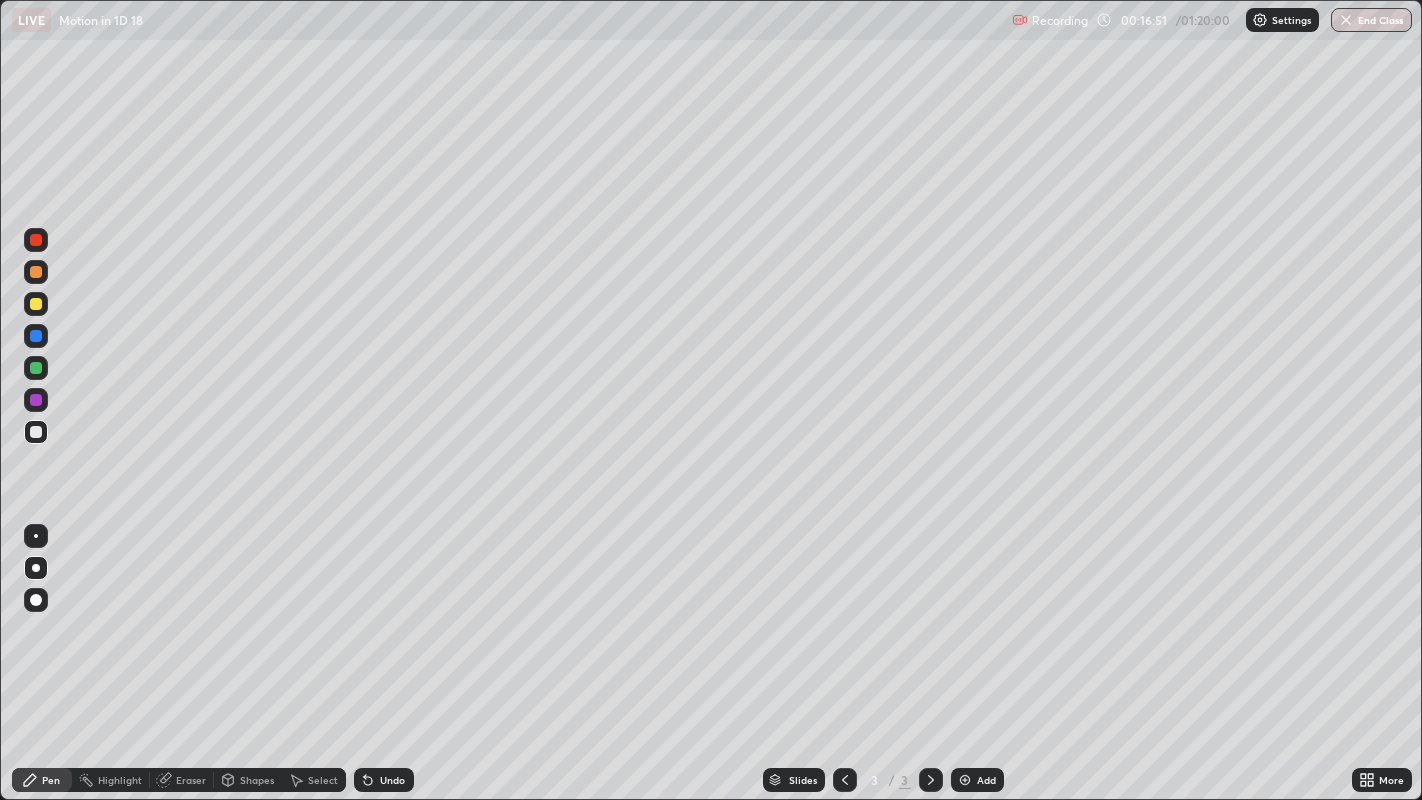 click at bounding box center [36, 272] 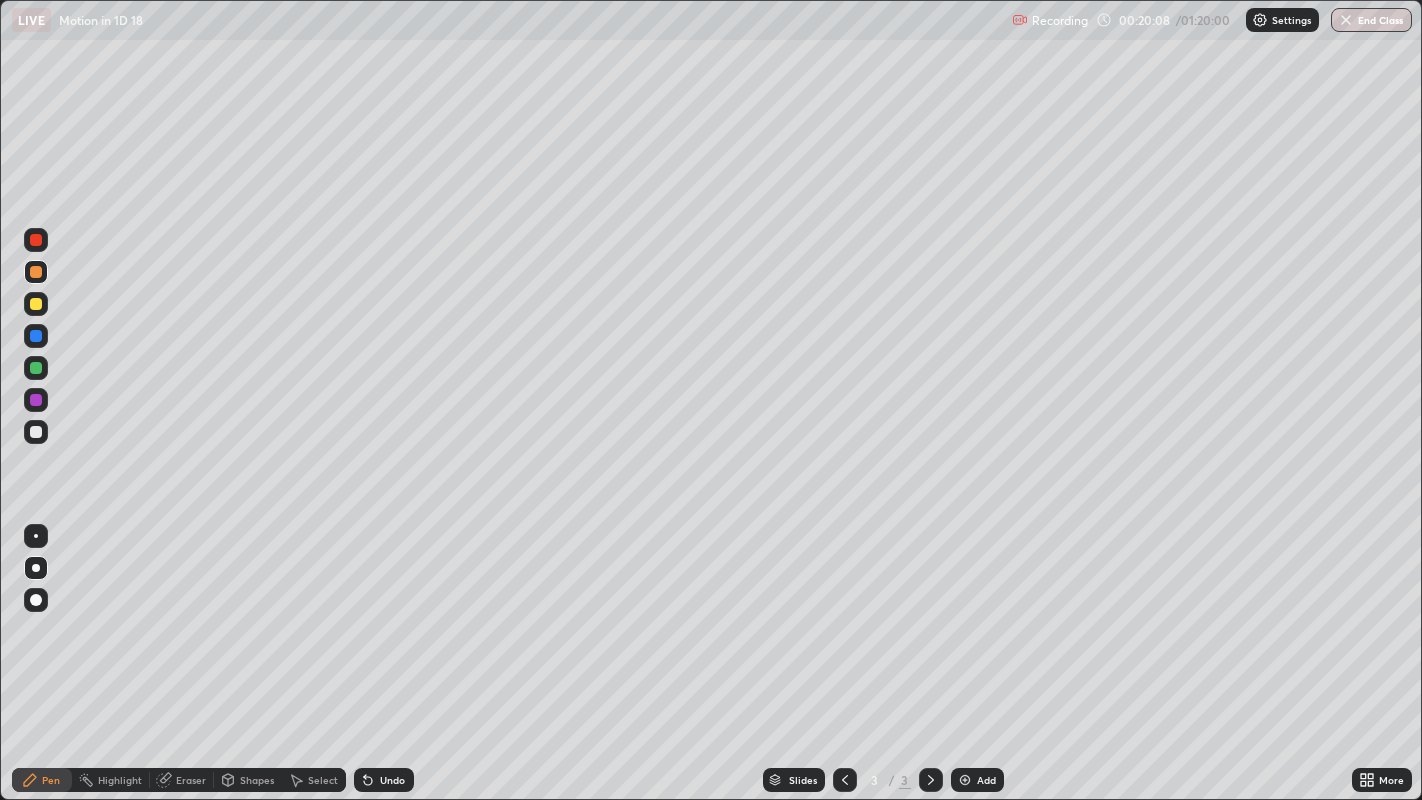 click at bounding box center (36, 336) 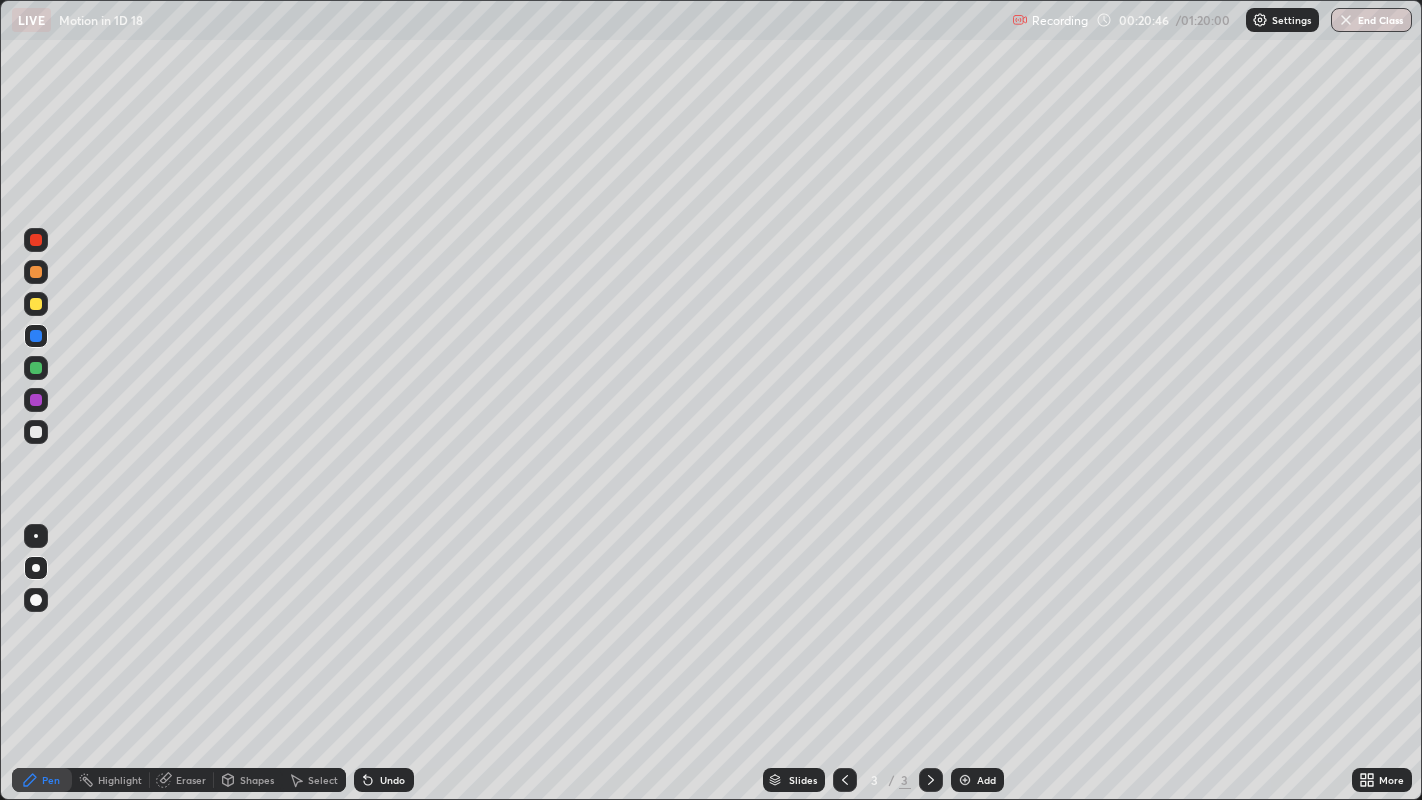 click at bounding box center [36, 368] 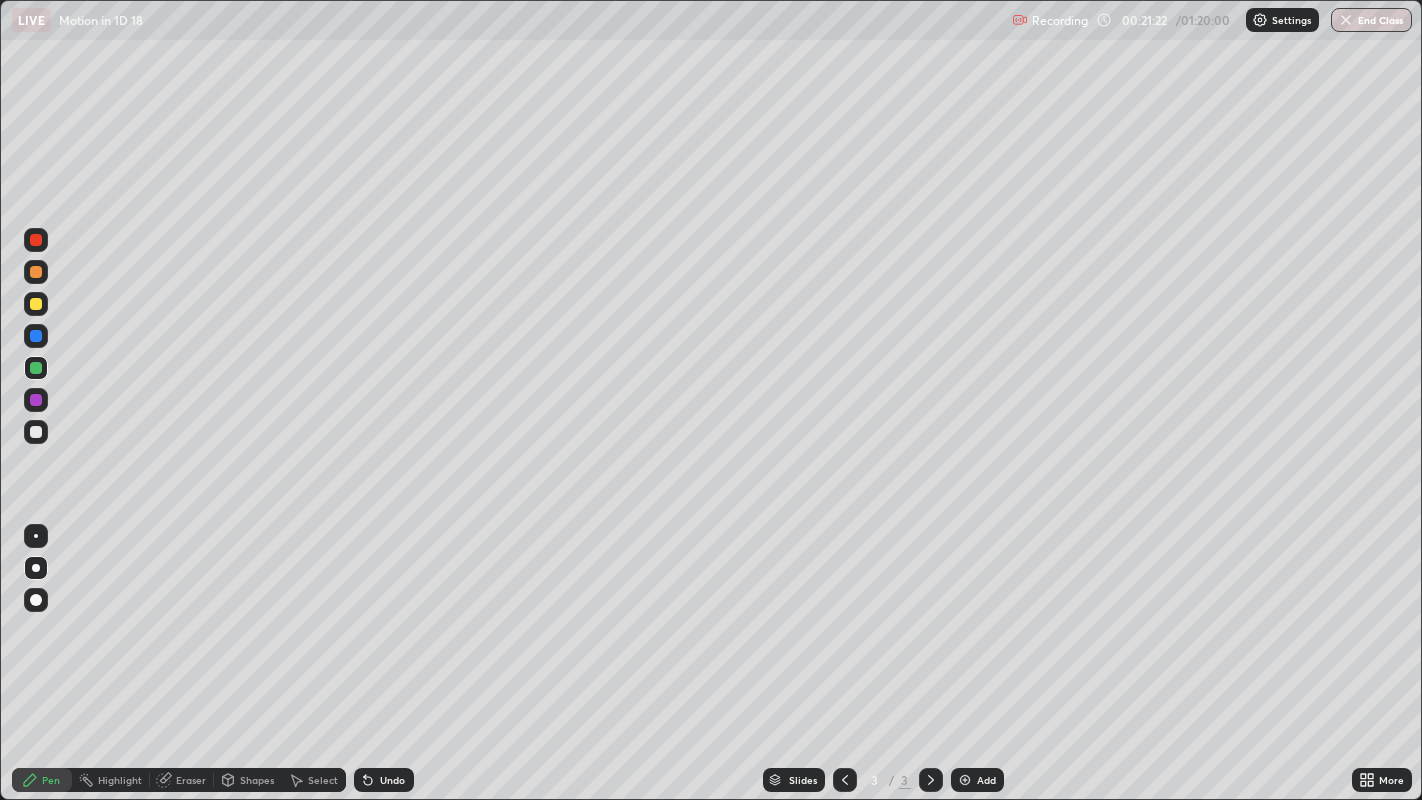 click at bounding box center (36, 336) 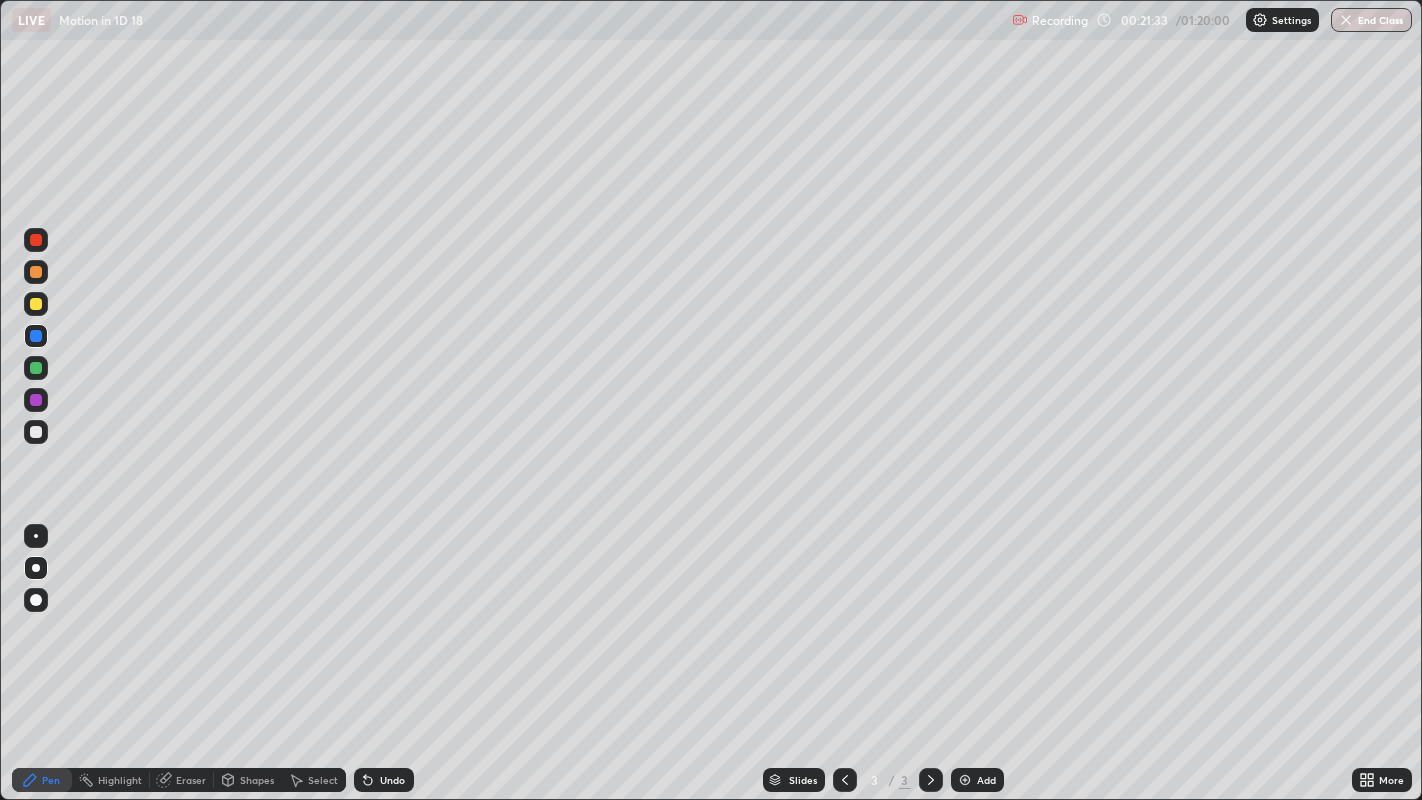 click at bounding box center (36, 304) 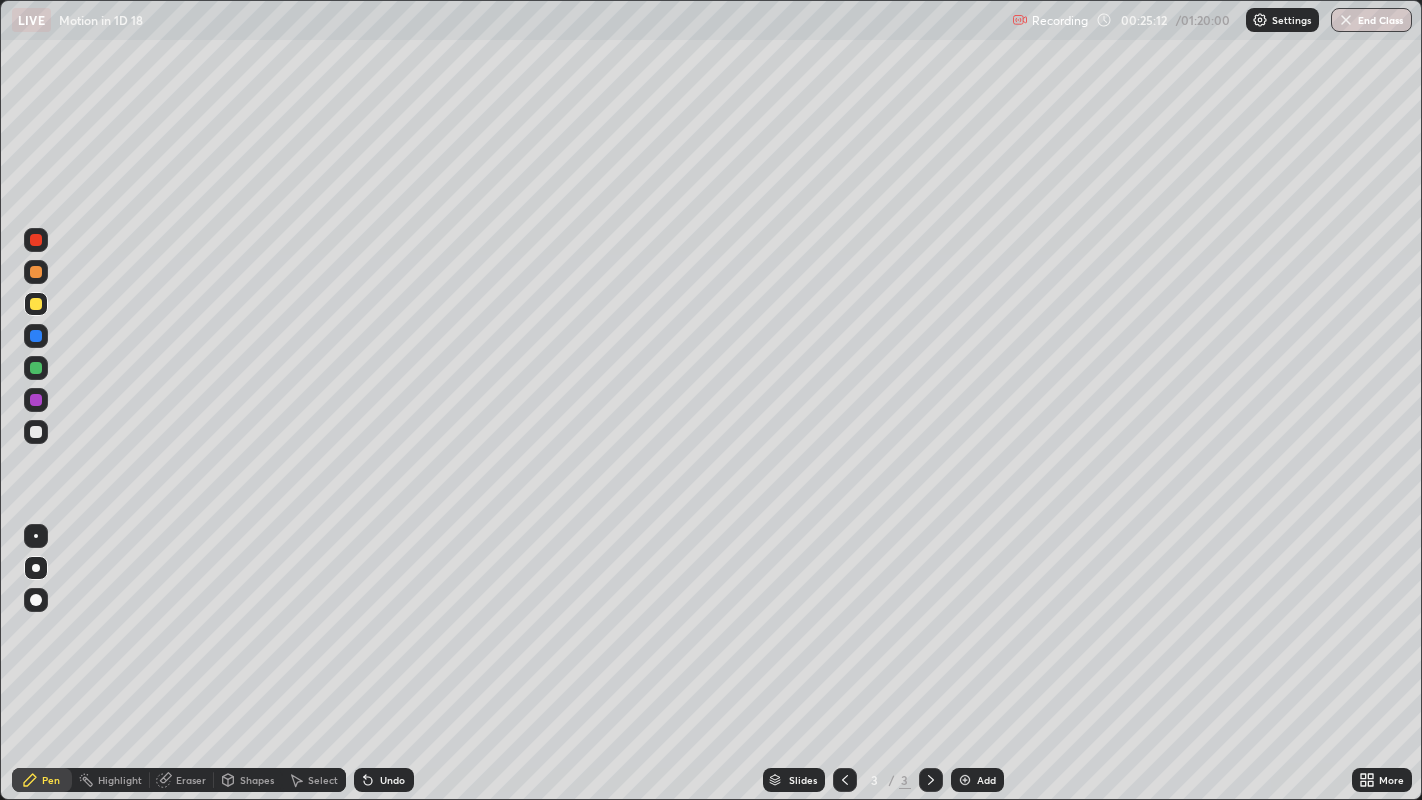 click at bounding box center [36, 336] 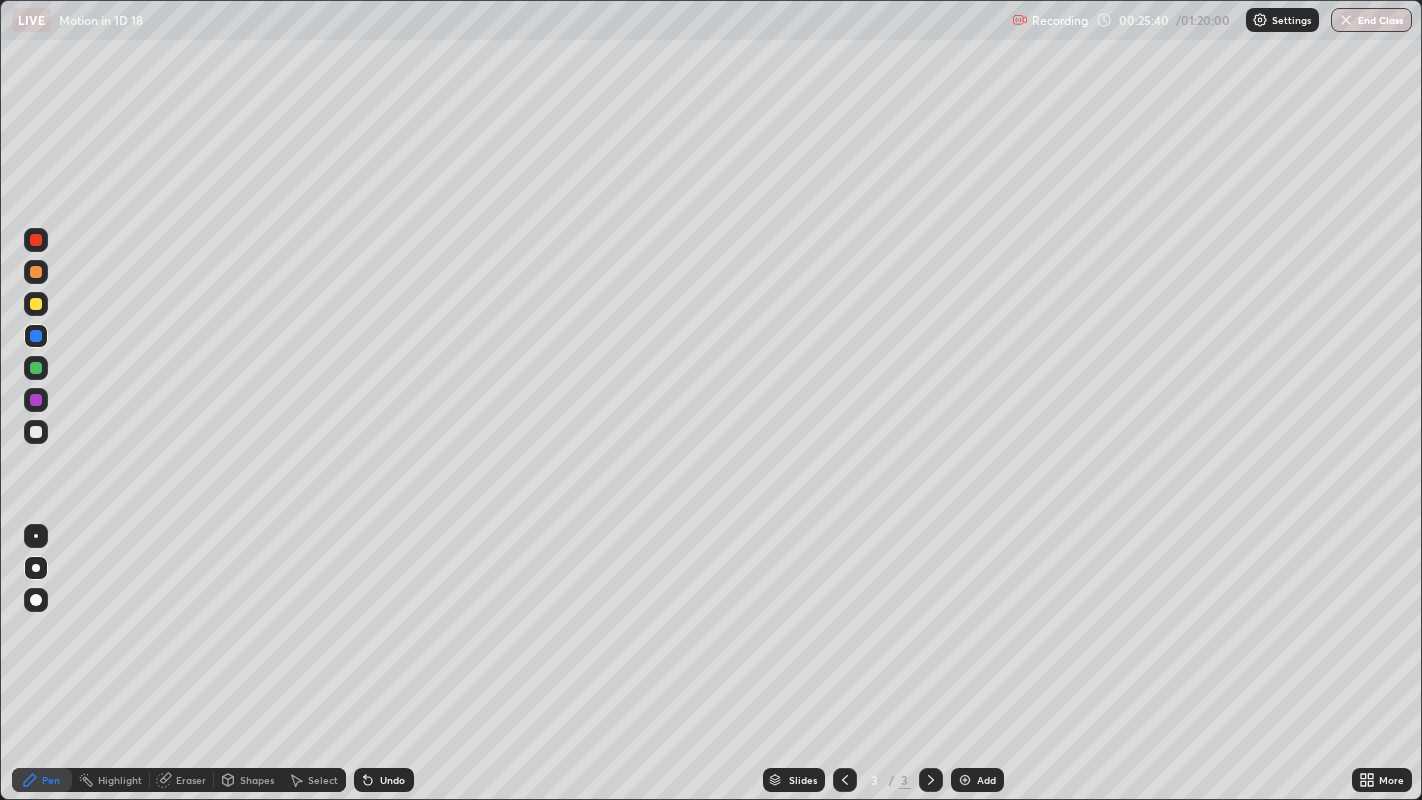click on "Add" at bounding box center [986, 780] 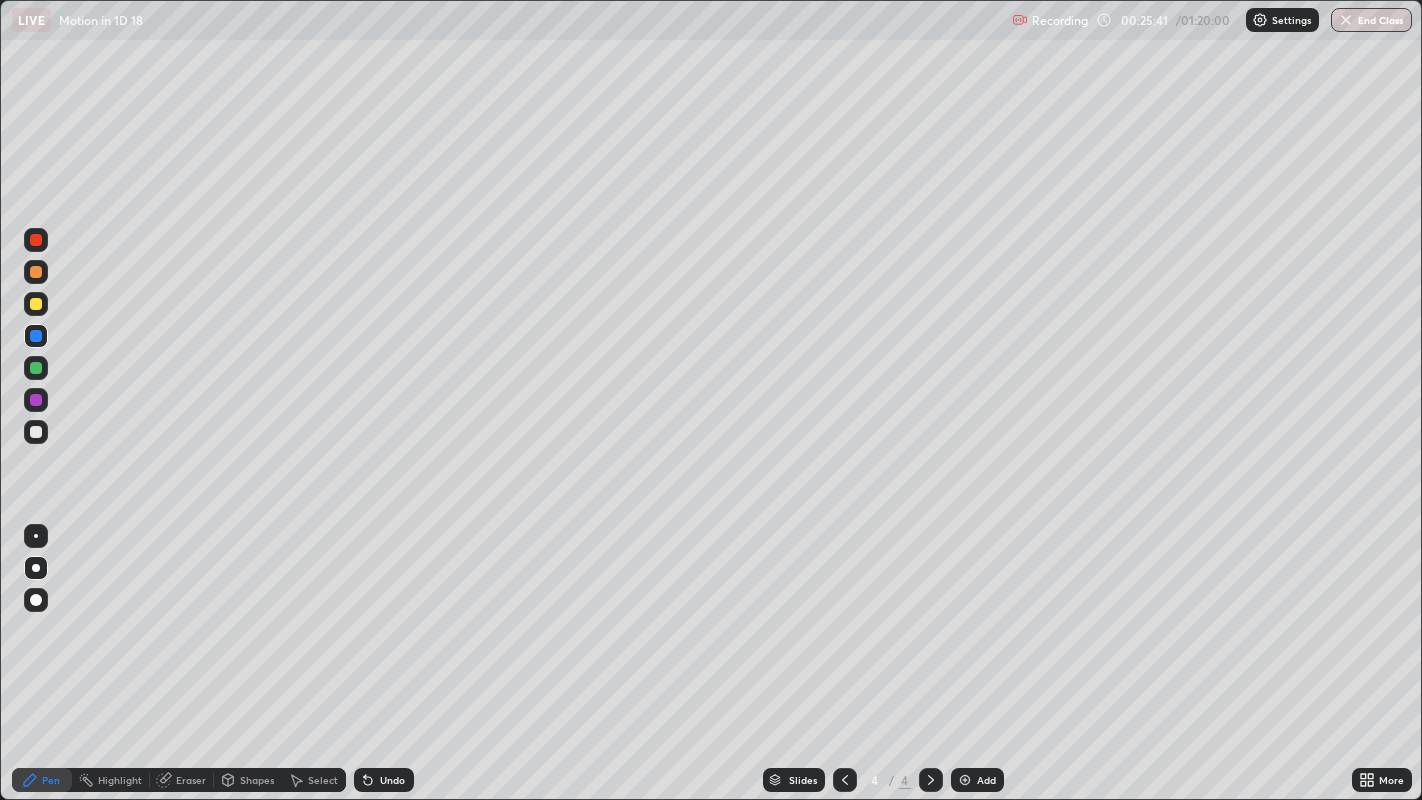 click at bounding box center [36, 432] 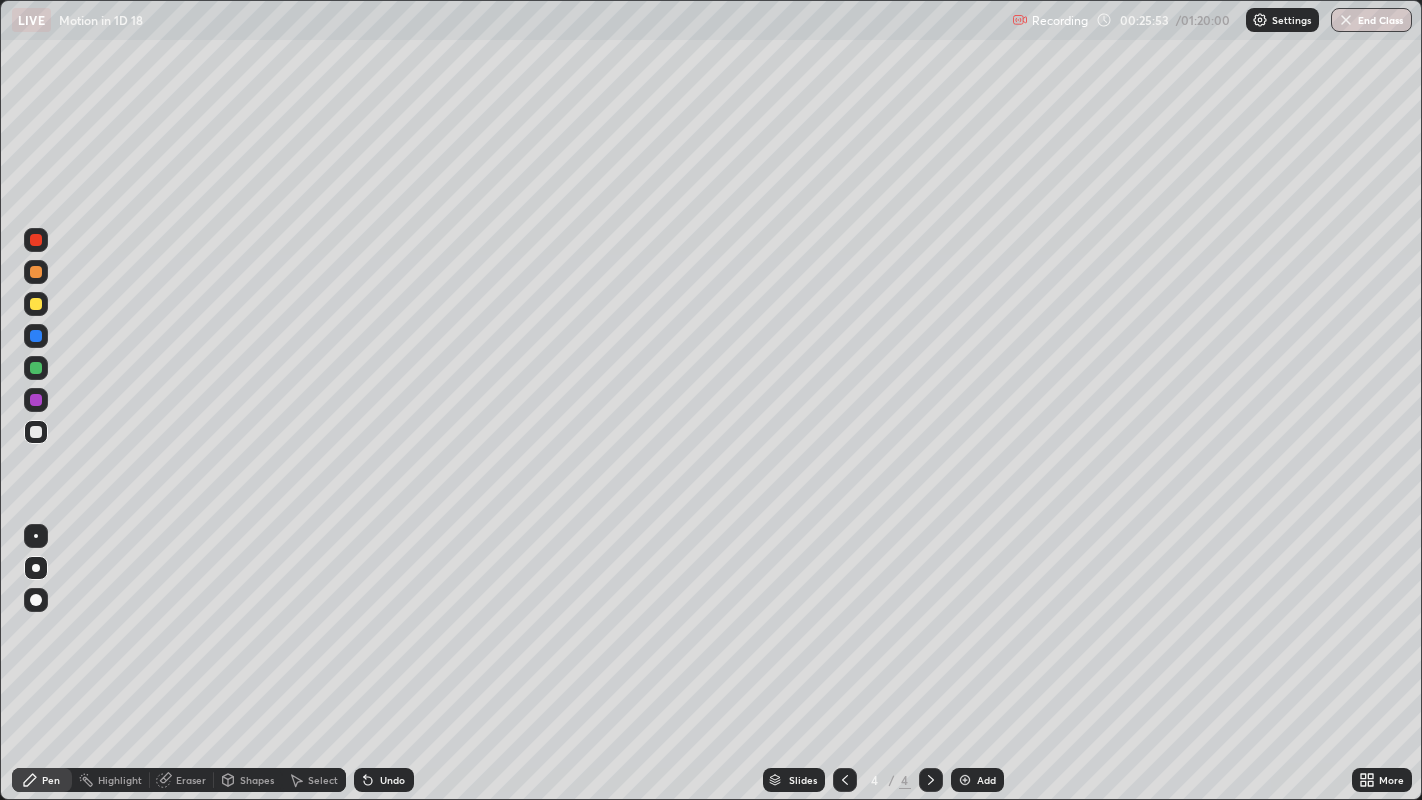 click 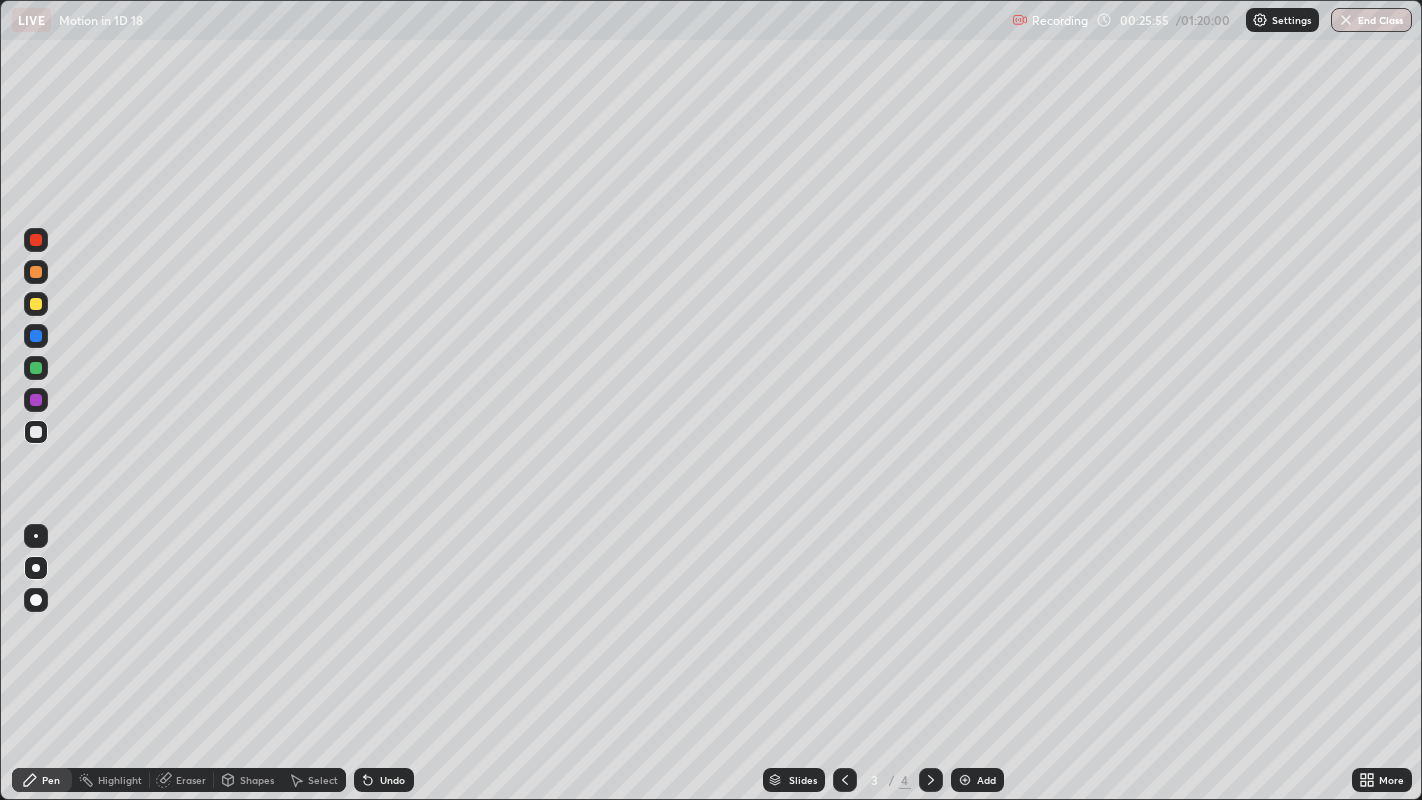 click 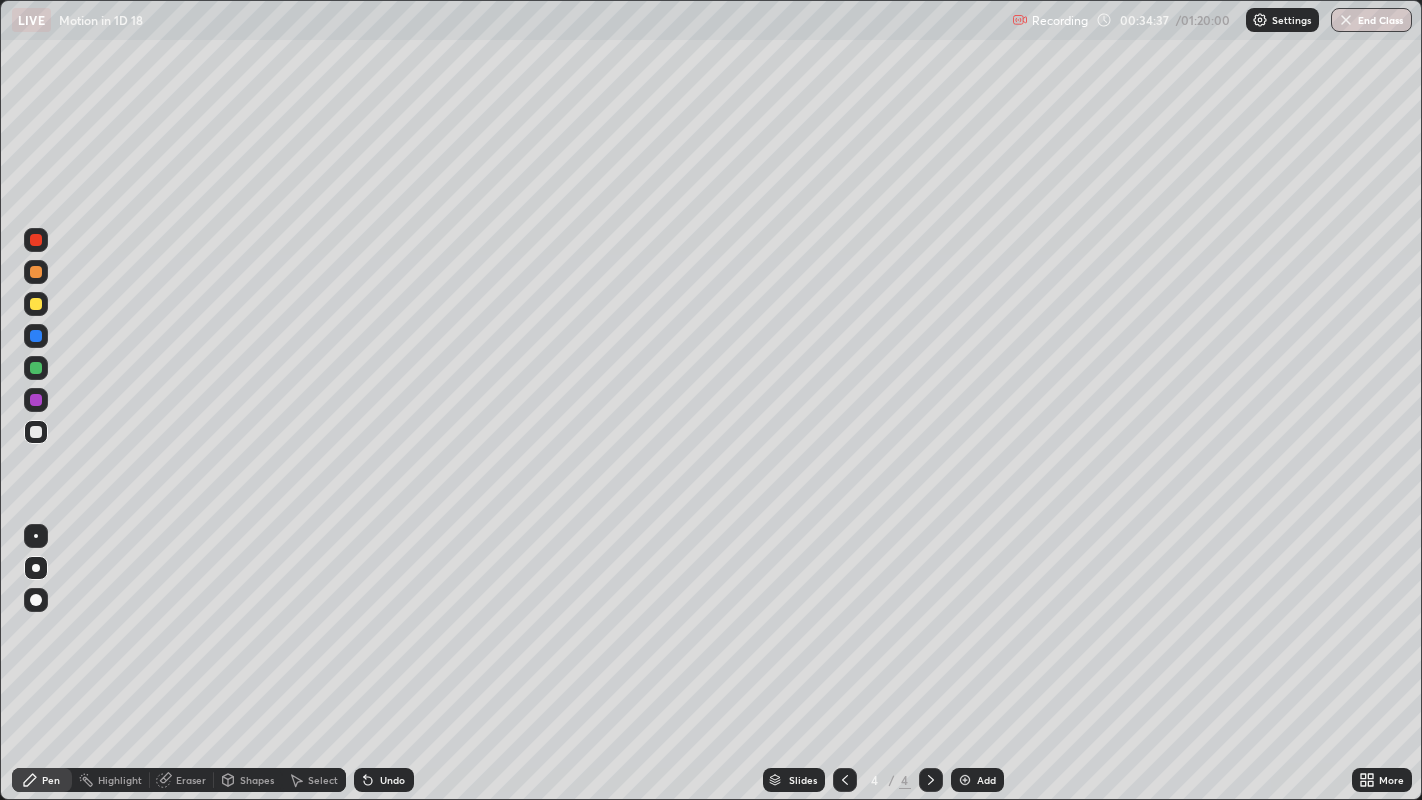 click 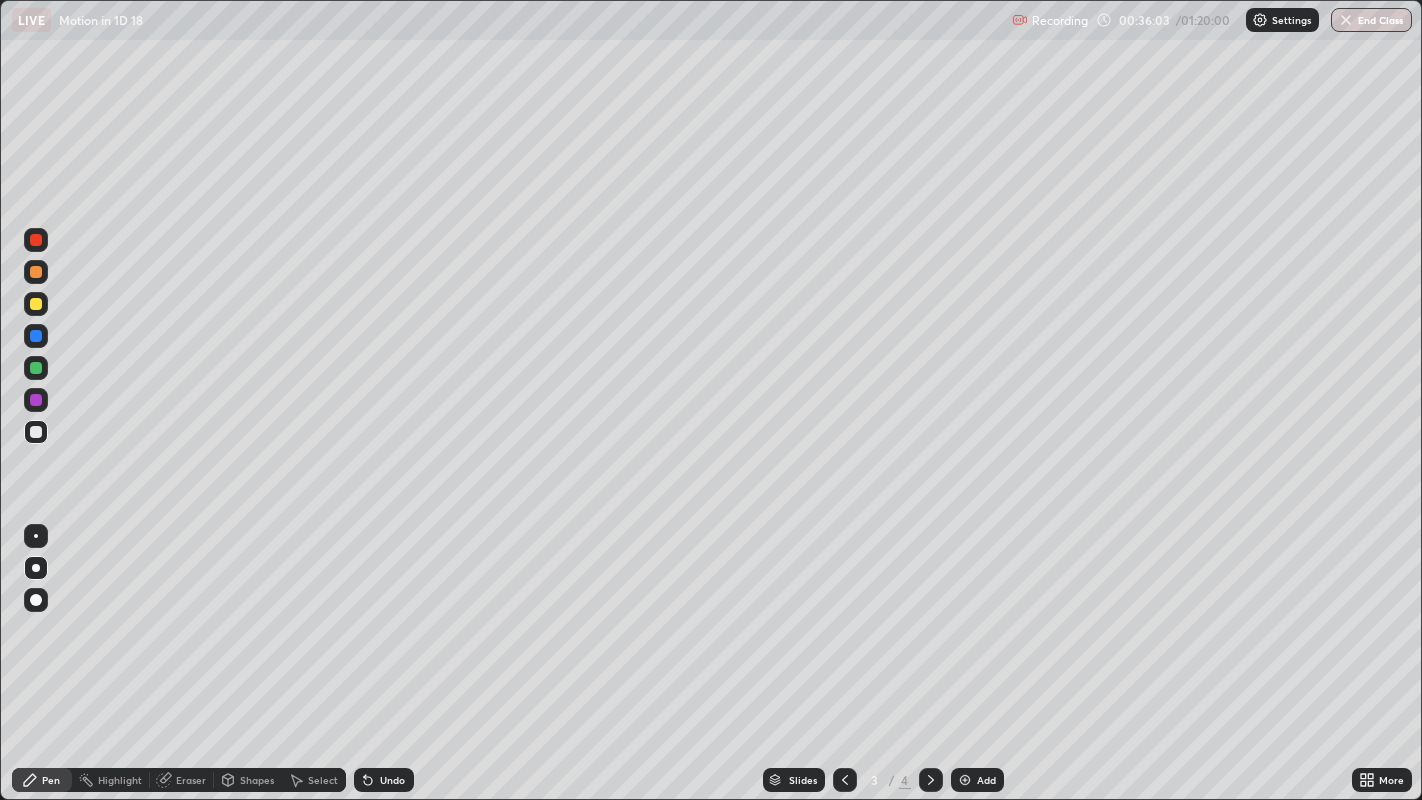 click on "Select" at bounding box center (323, 780) 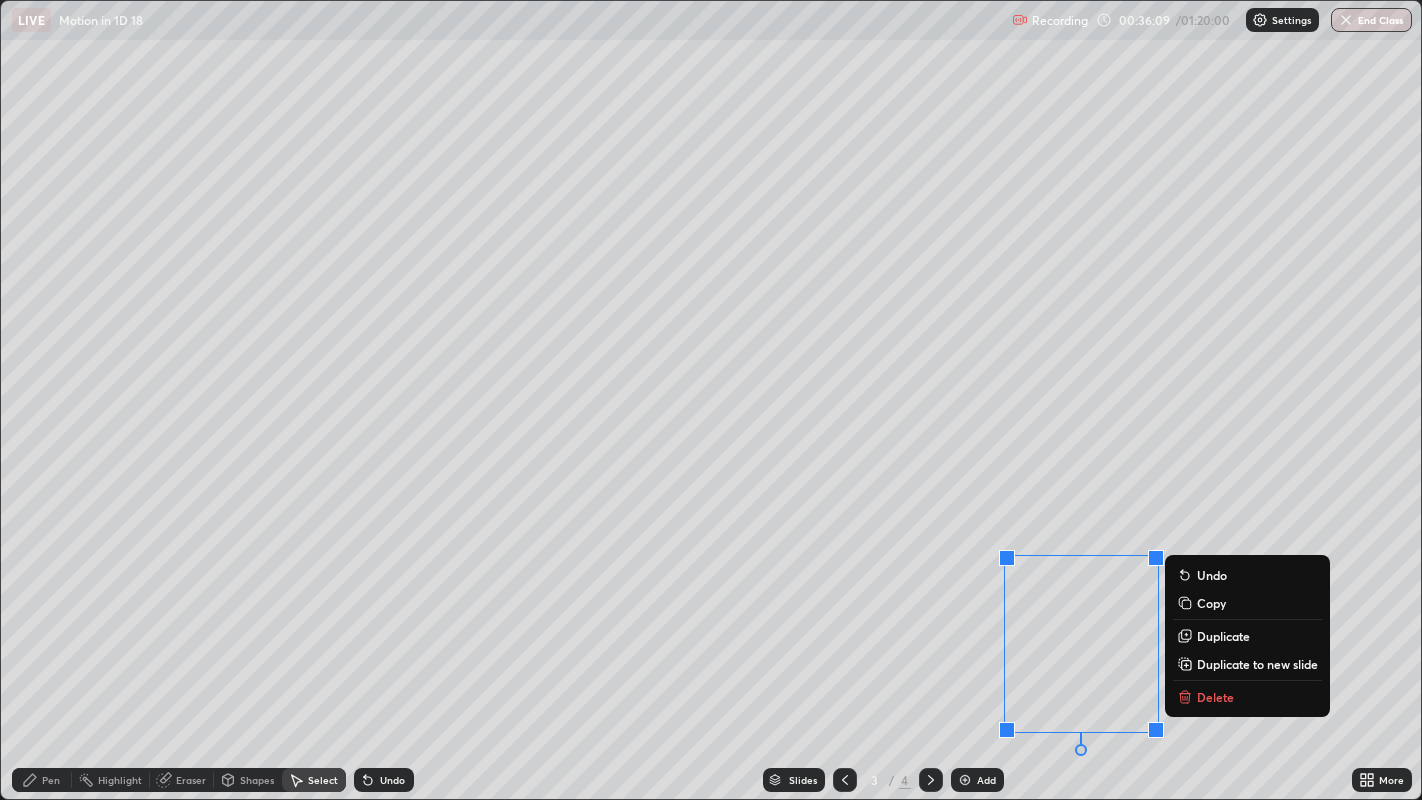 click on "Undo" at bounding box center [392, 780] 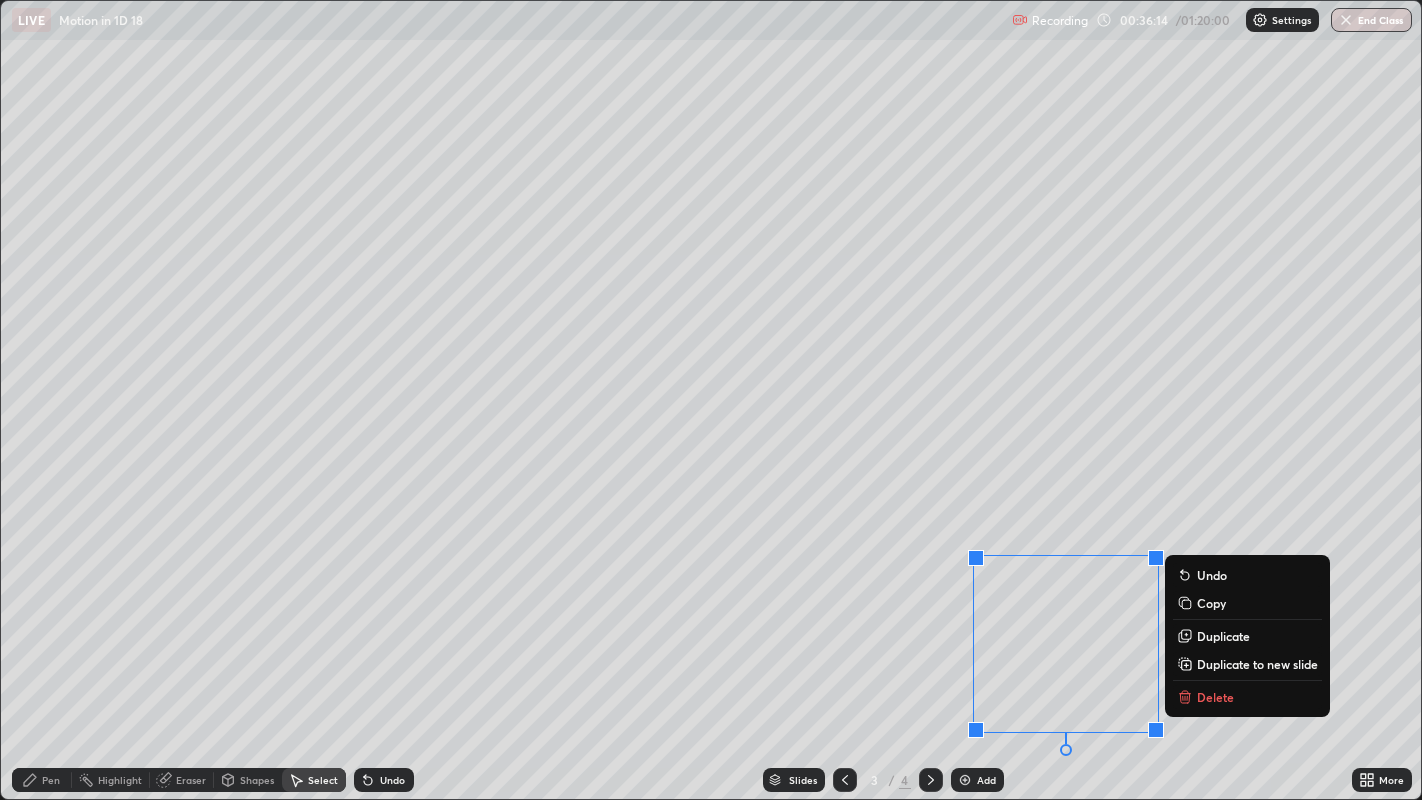 click on "Duplicate to new slide" at bounding box center (1257, 664) 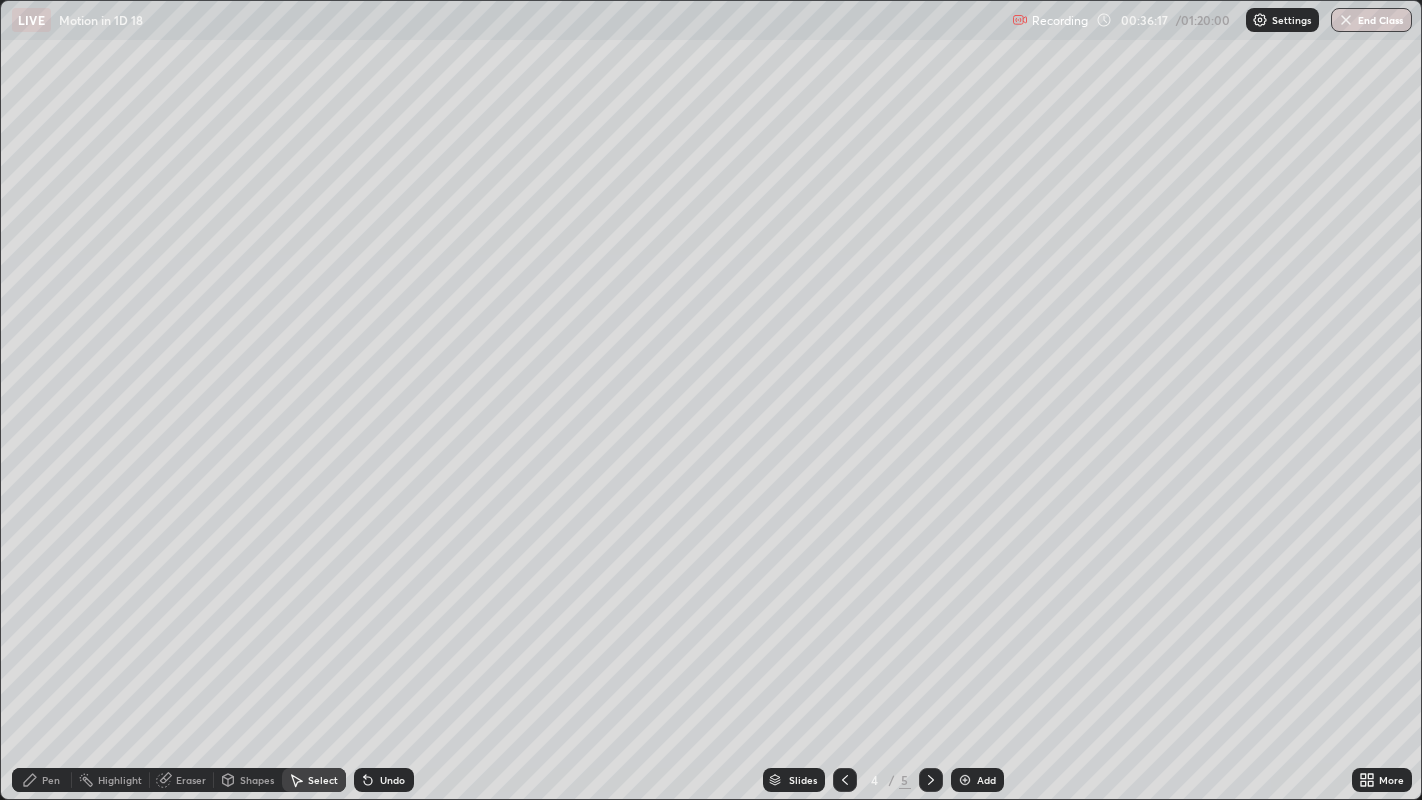 click on "Pen" at bounding box center [42, 780] 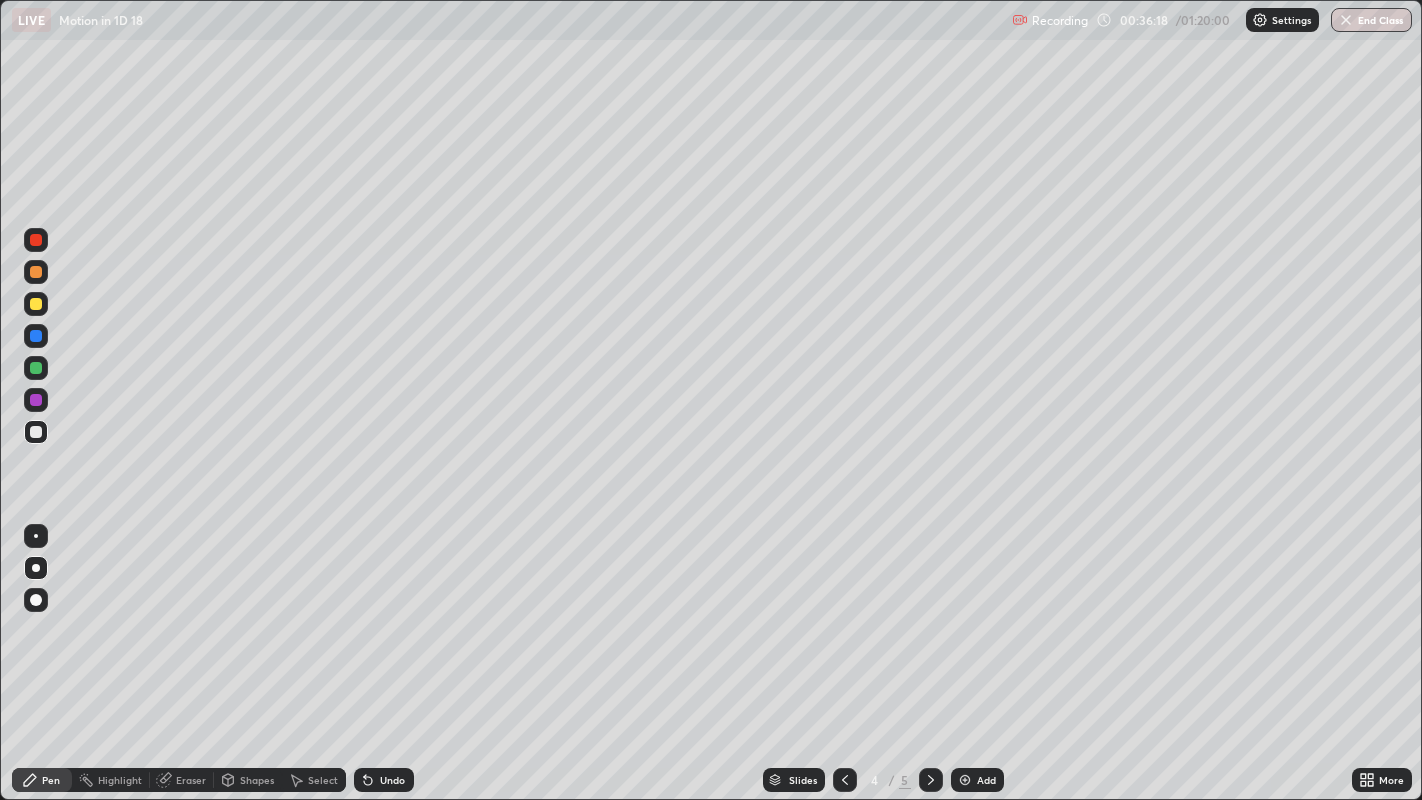 click at bounding box center [36, 432] 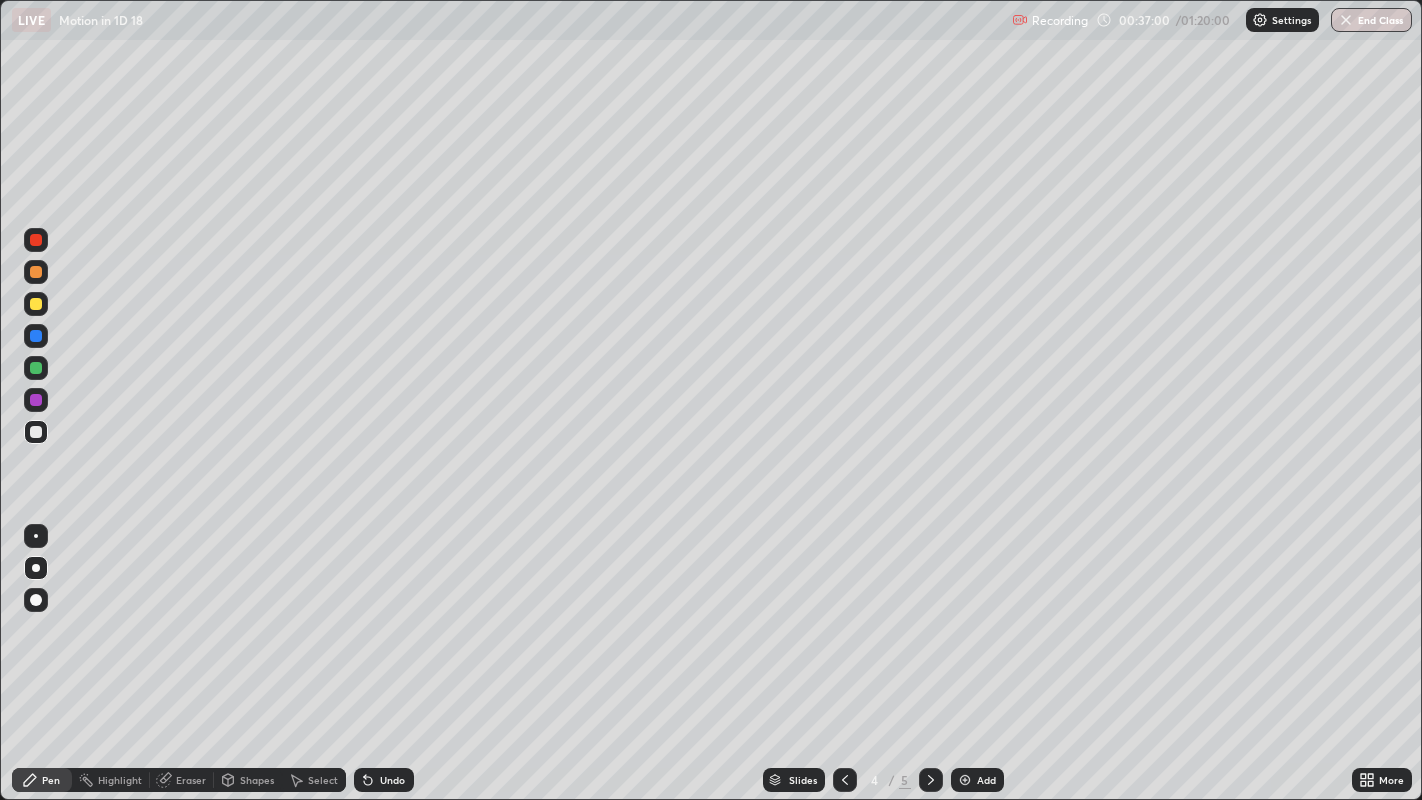 click at bounding box center (36, 432) 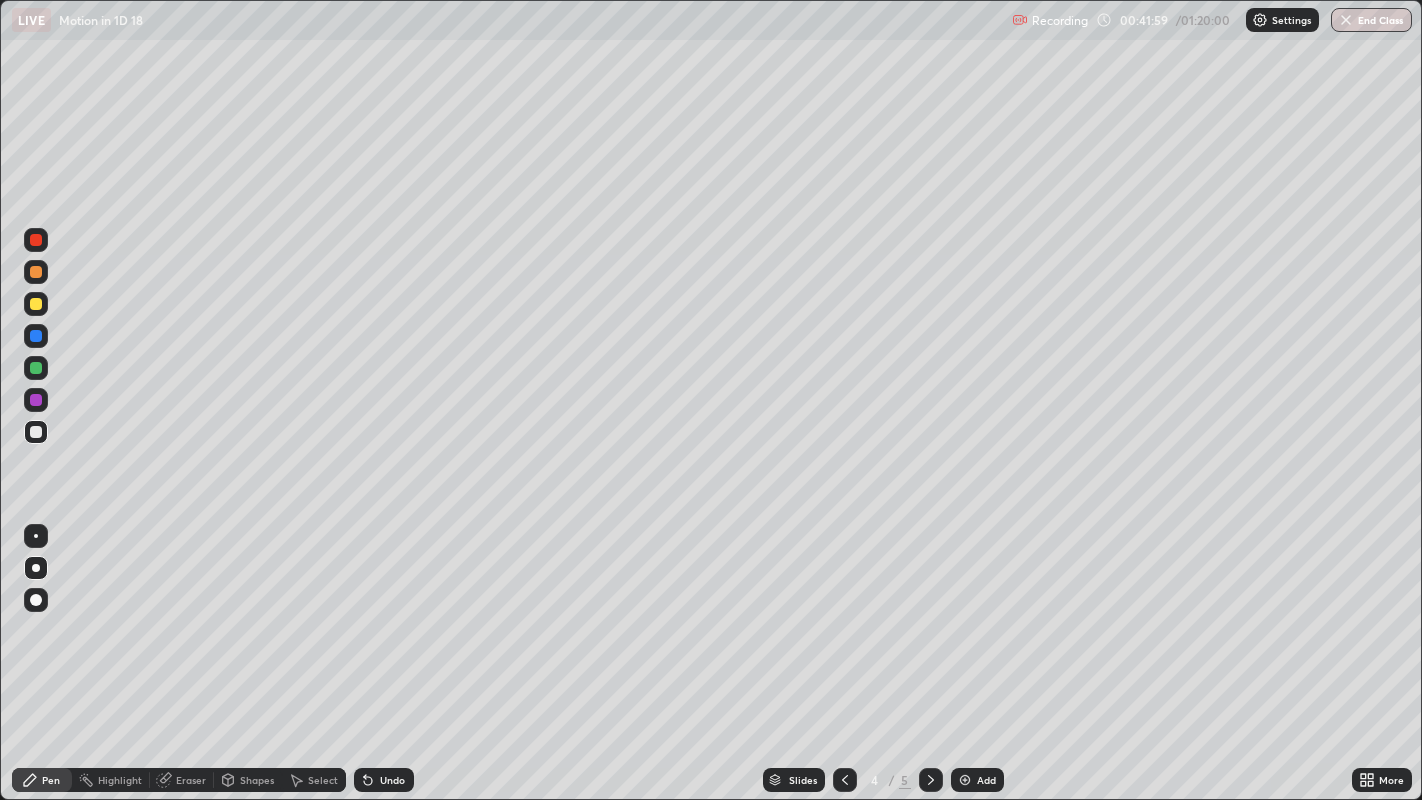 click 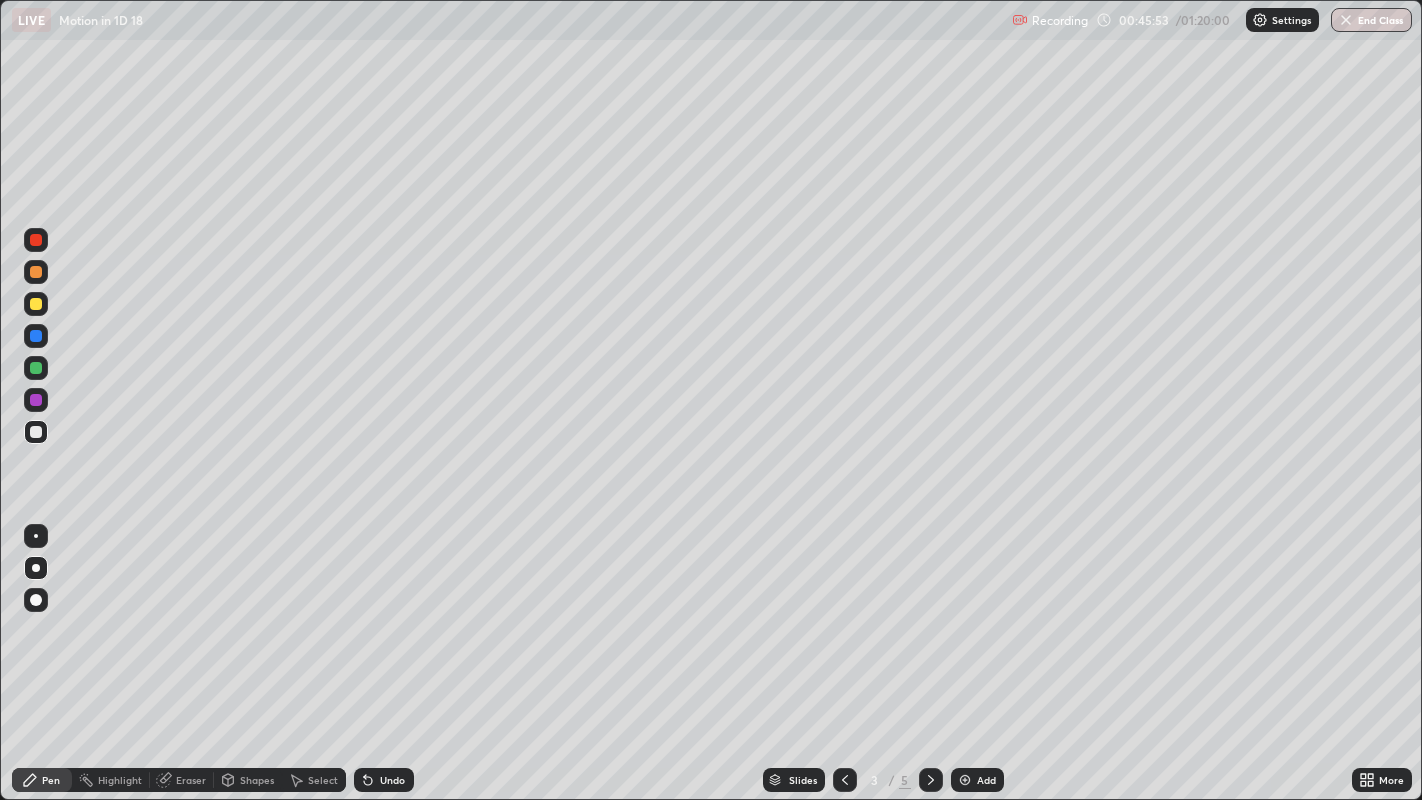 click on "Add" at bounding box center (977, 780) 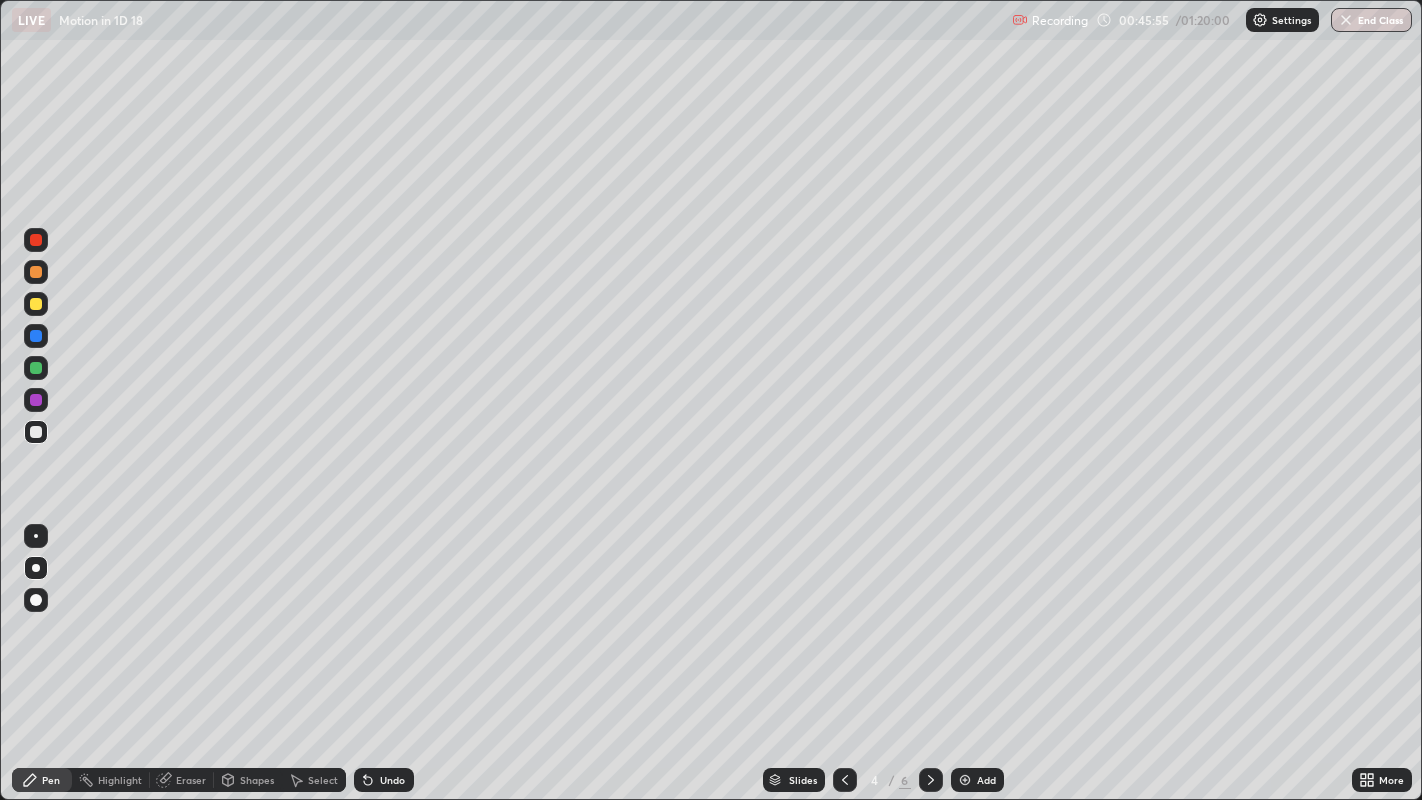 click 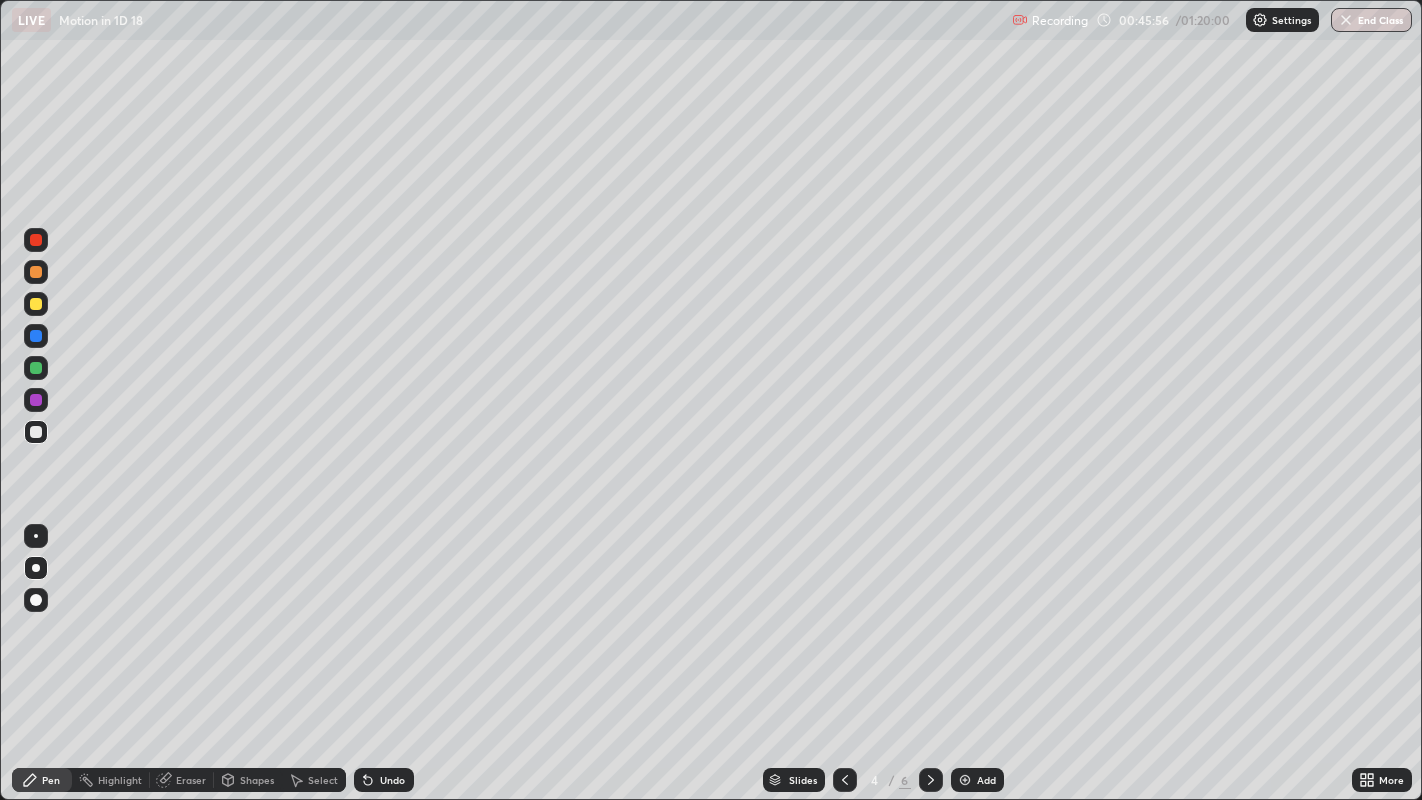 click at bounding box center (36, 568) 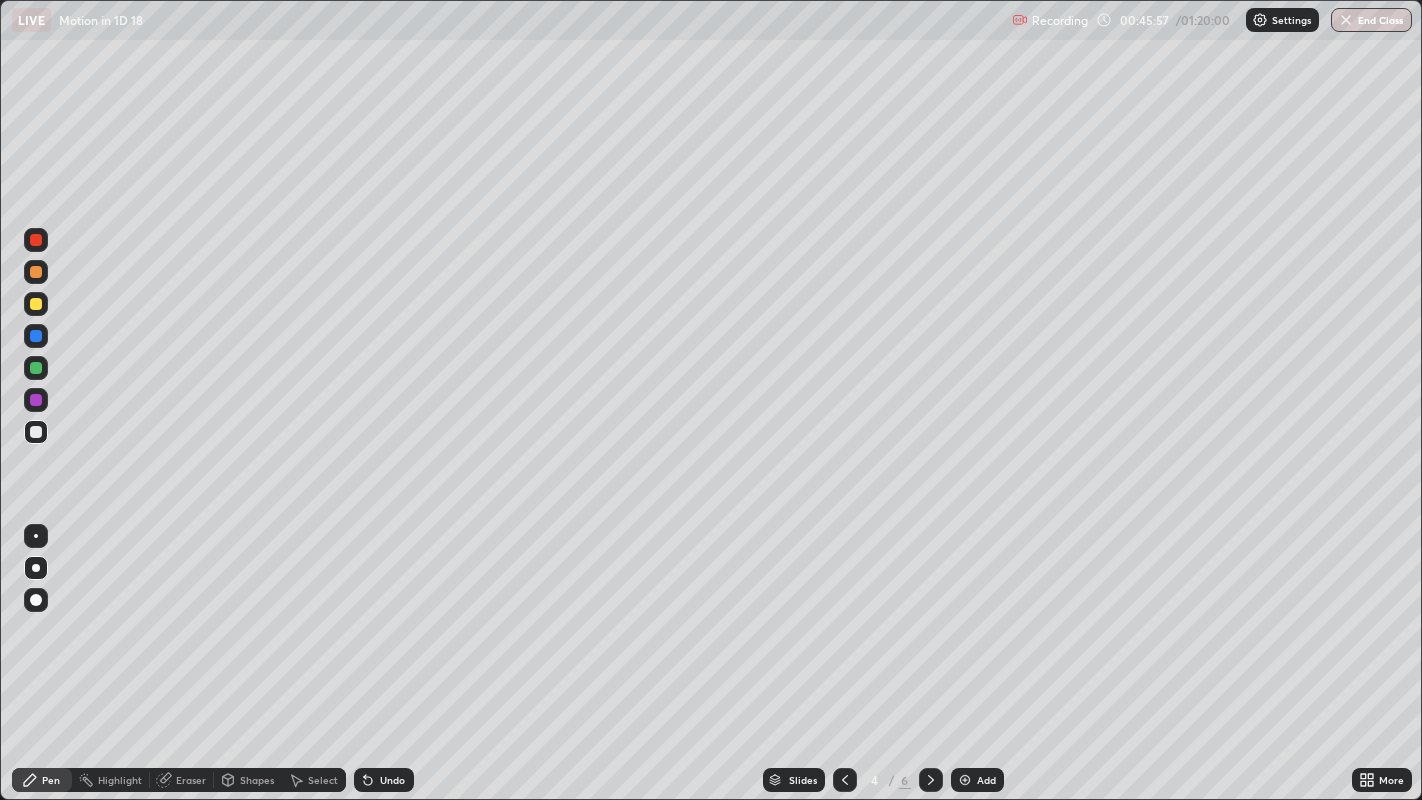 click at bounding box center [36, 336] 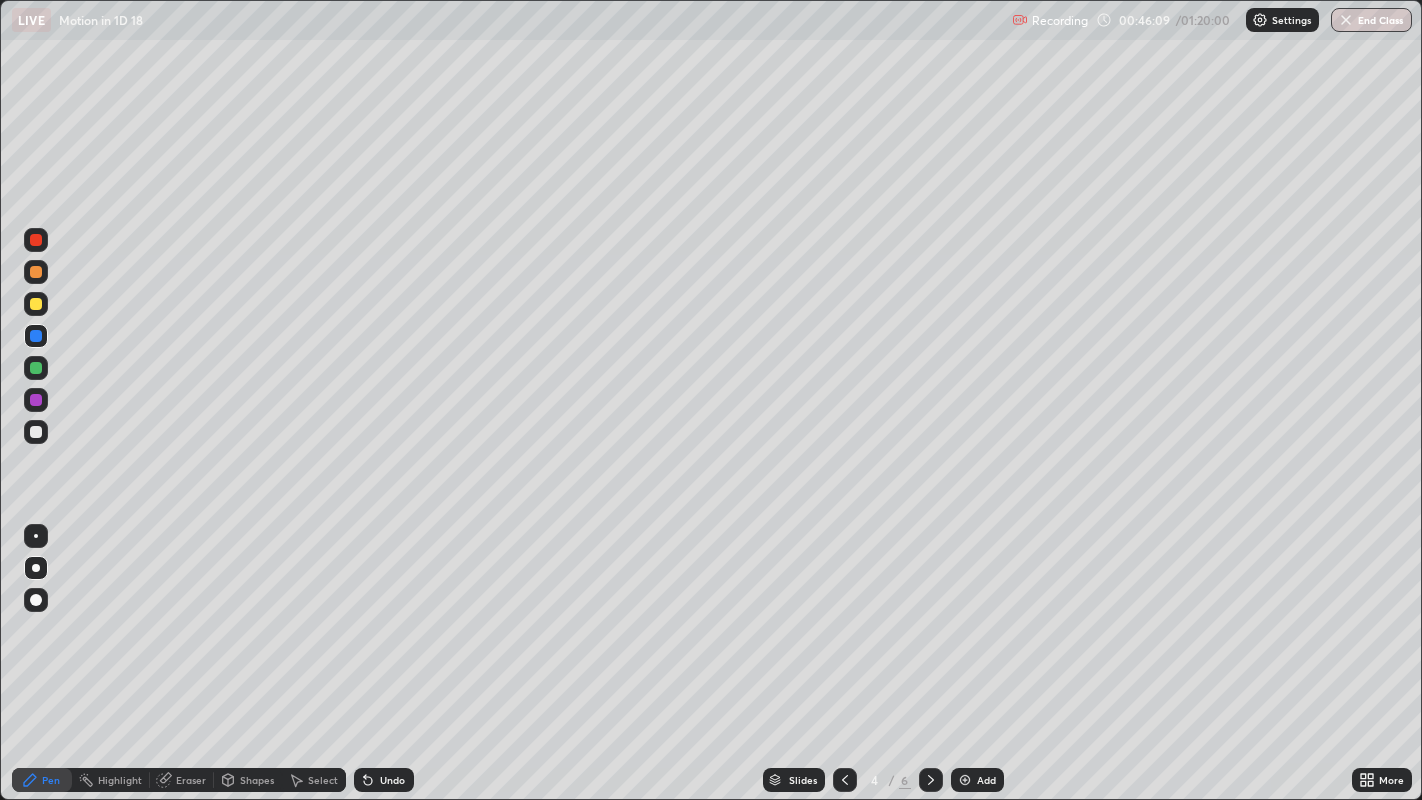 click on "Undo" at bounding box center [392, 780] 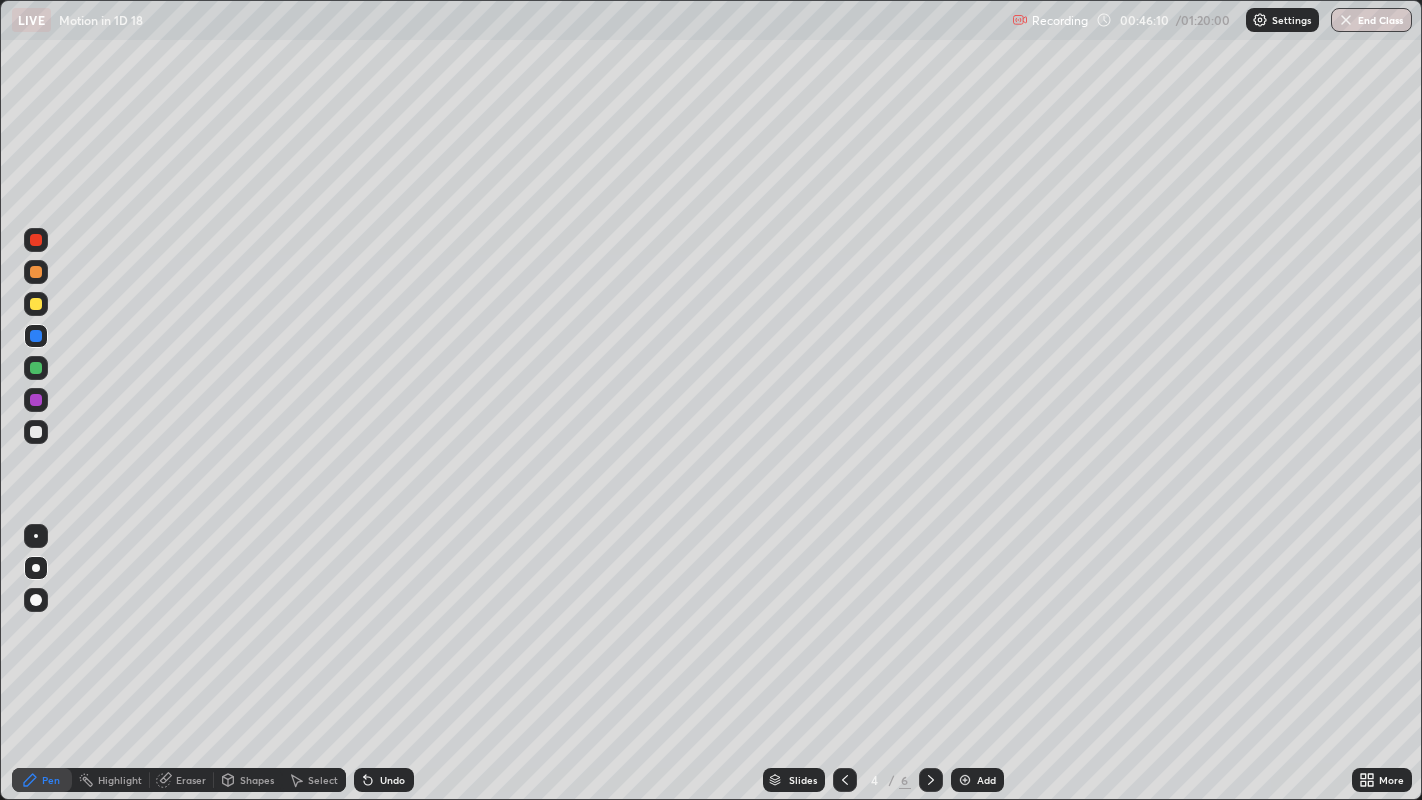 click on "Pen" at bounding box center (42, 780) 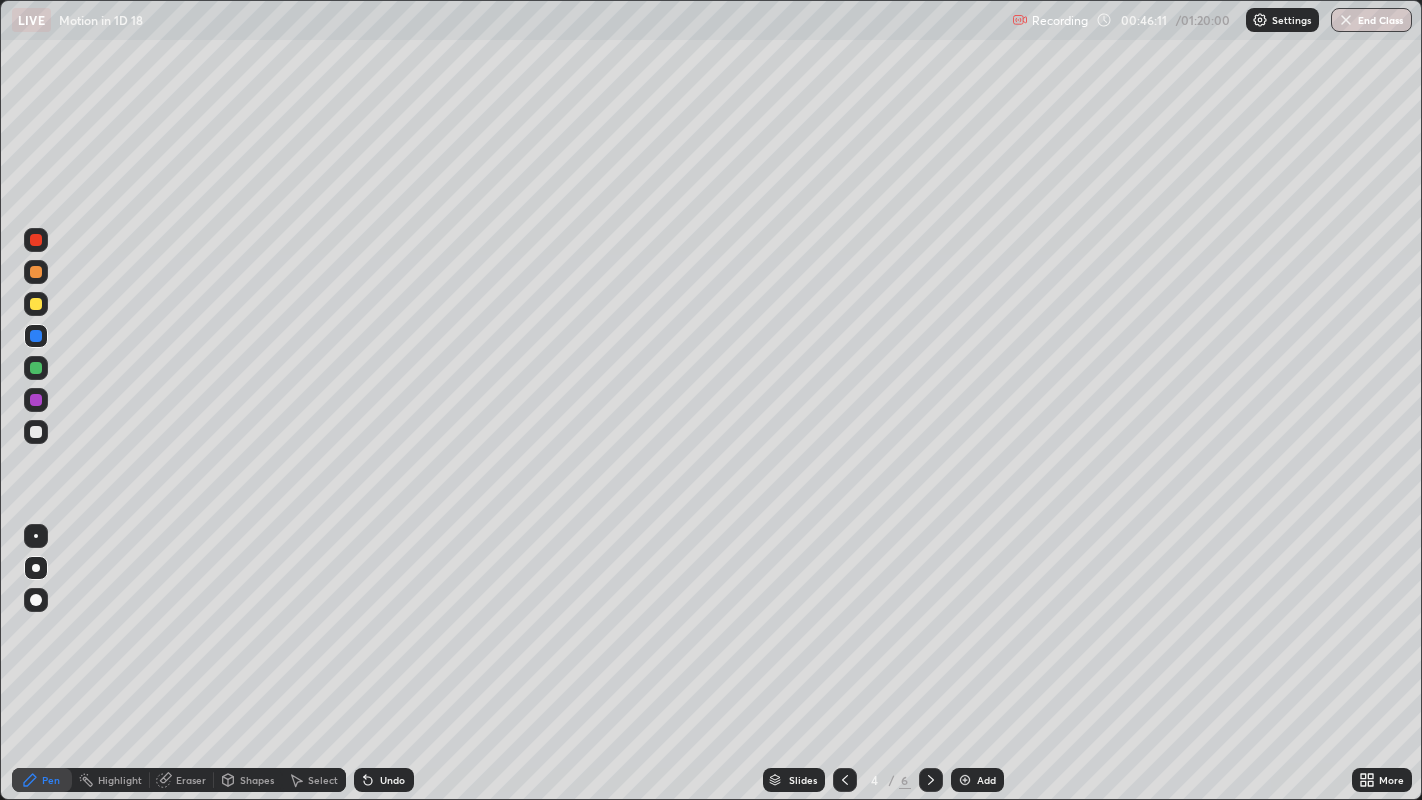 click at bounding box center (36, 432) 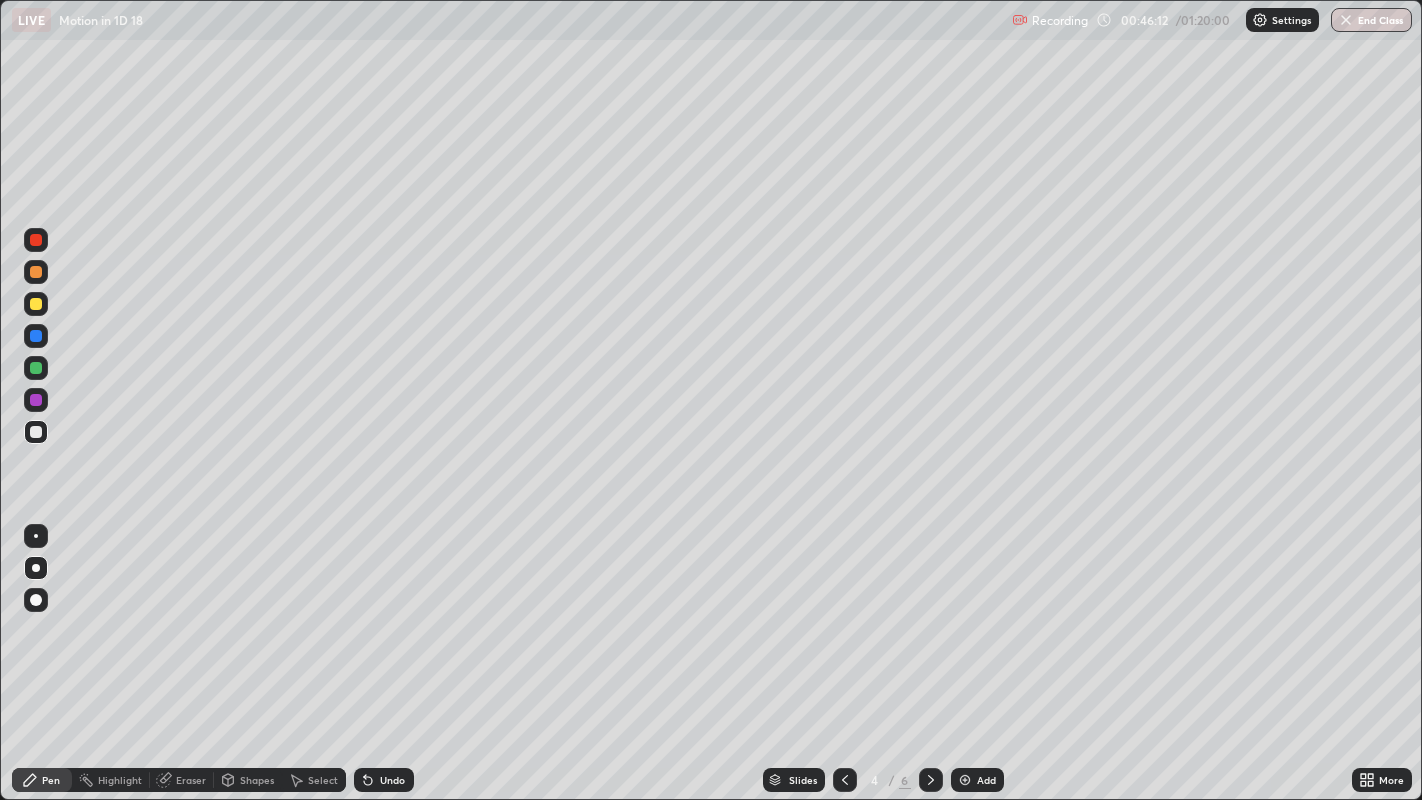 click at bounding box center (36, 432) 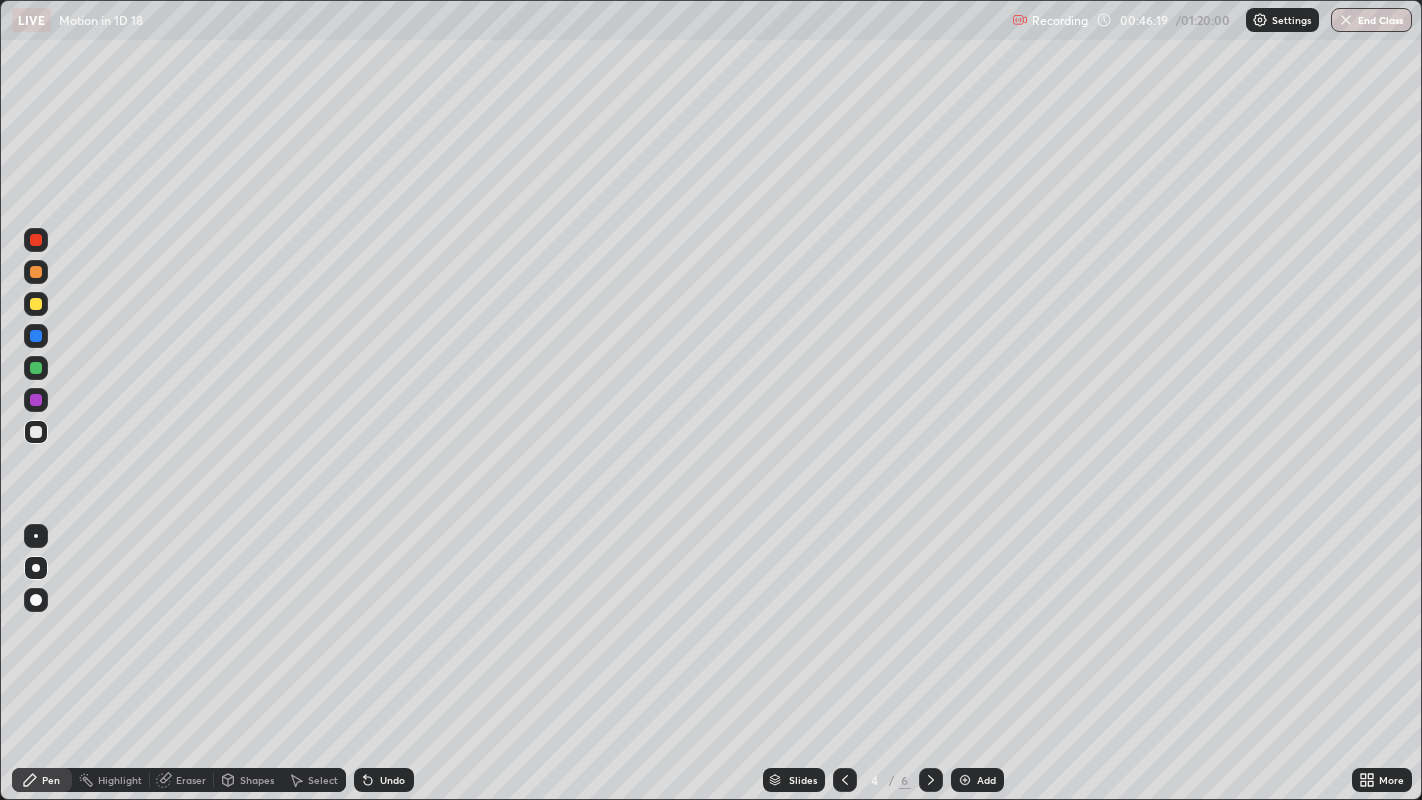 click 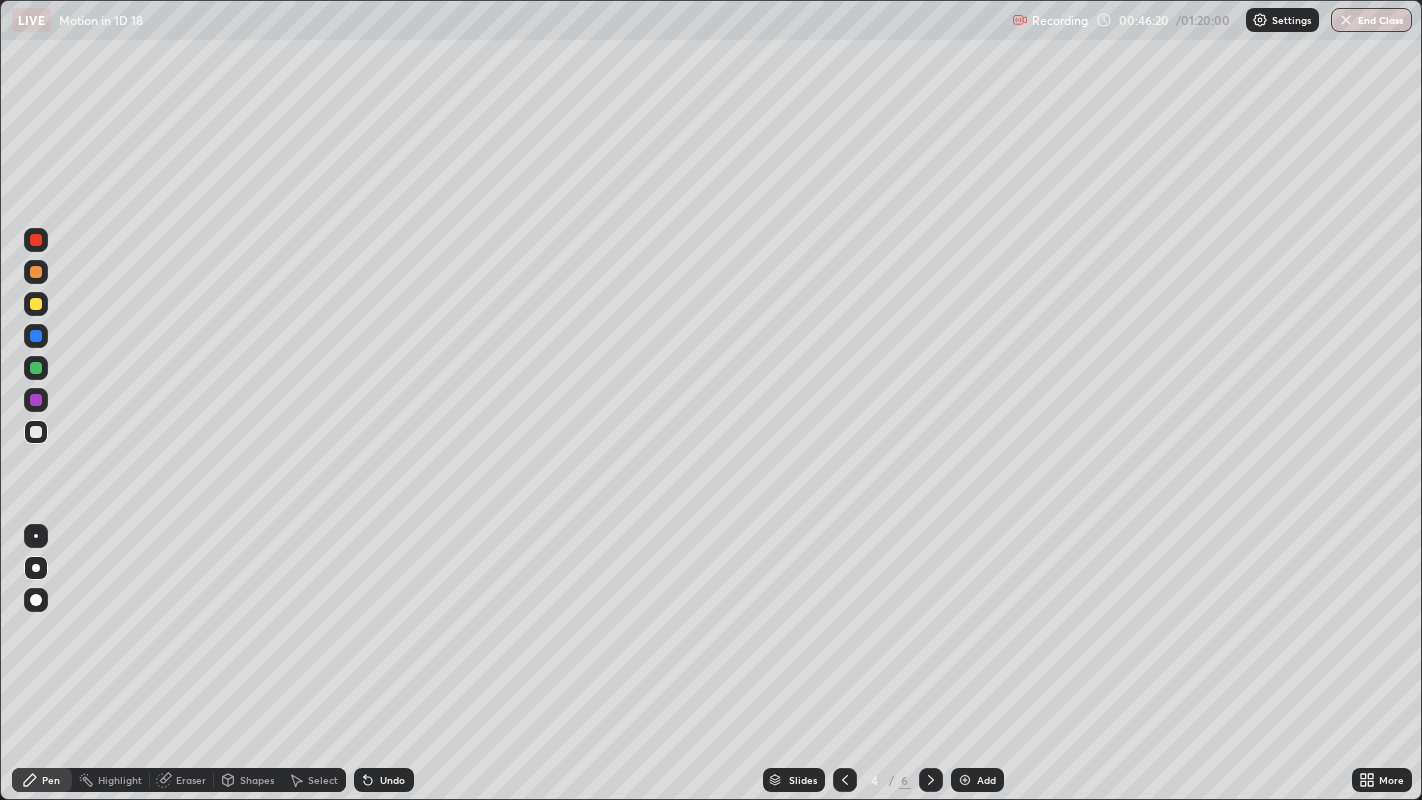 click on "Undo" at bounding box center (384, 780) 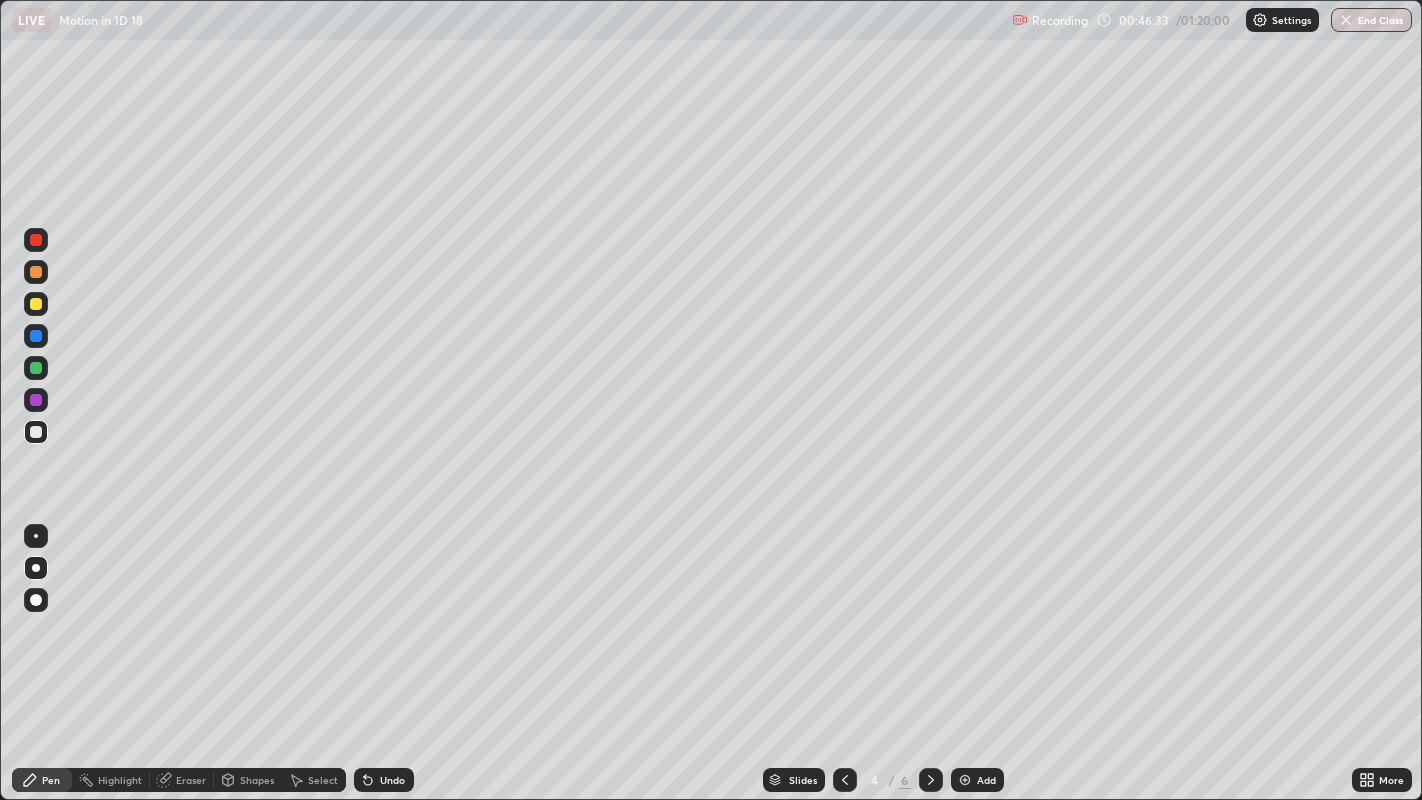 click at bounding box center [36, 304] 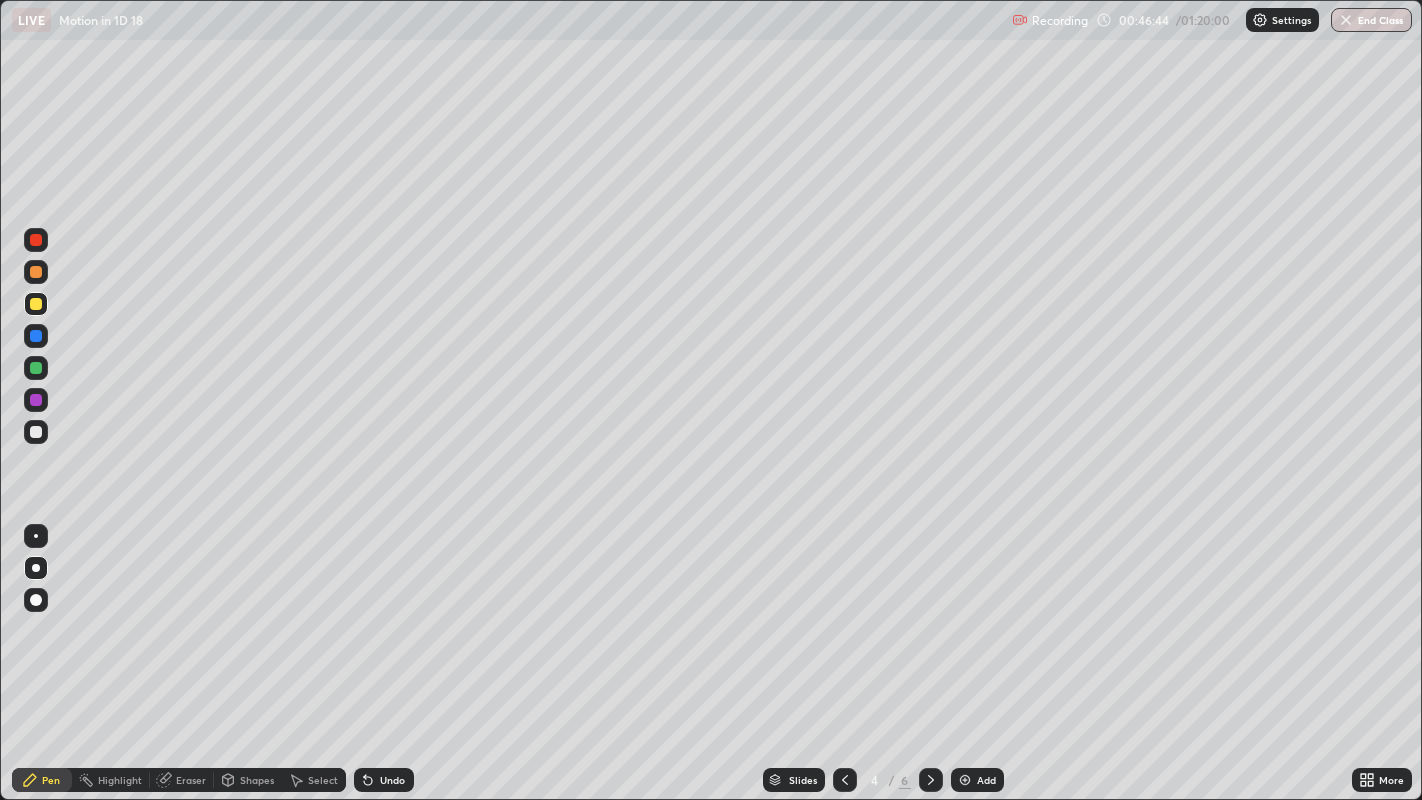 click at bounding box center (36, 368) 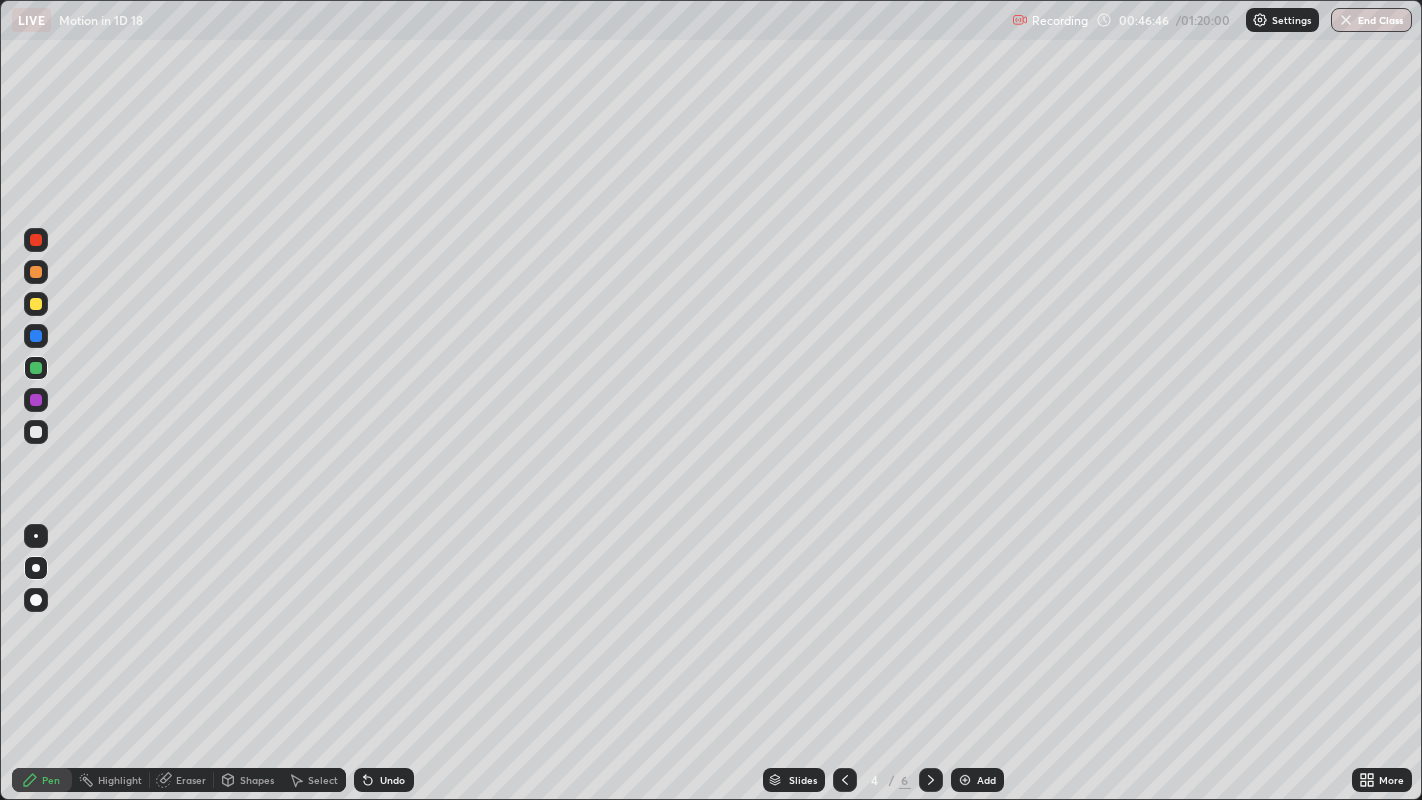 click on "Shapes" at bounding box center [257, 780] 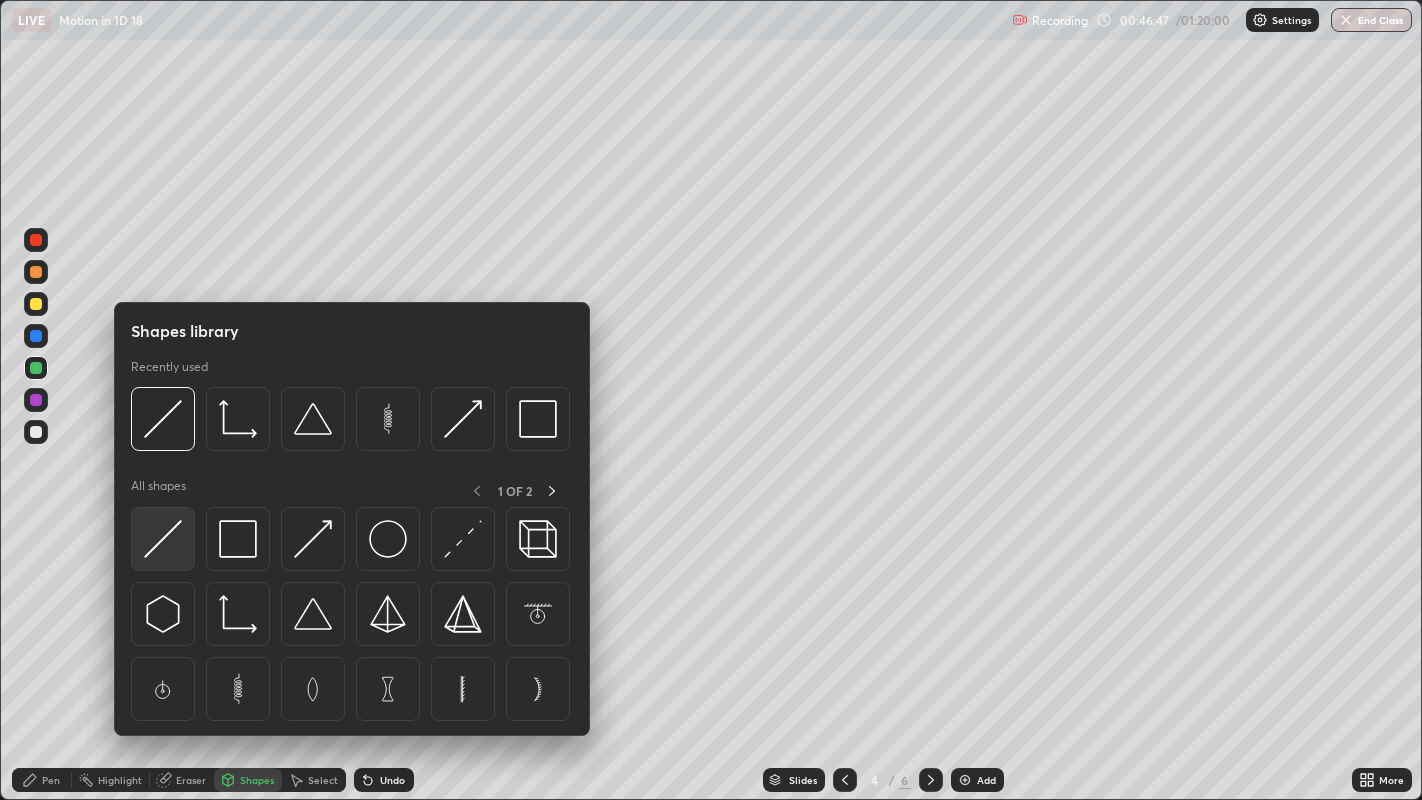 click at bounding box center (163, 539) 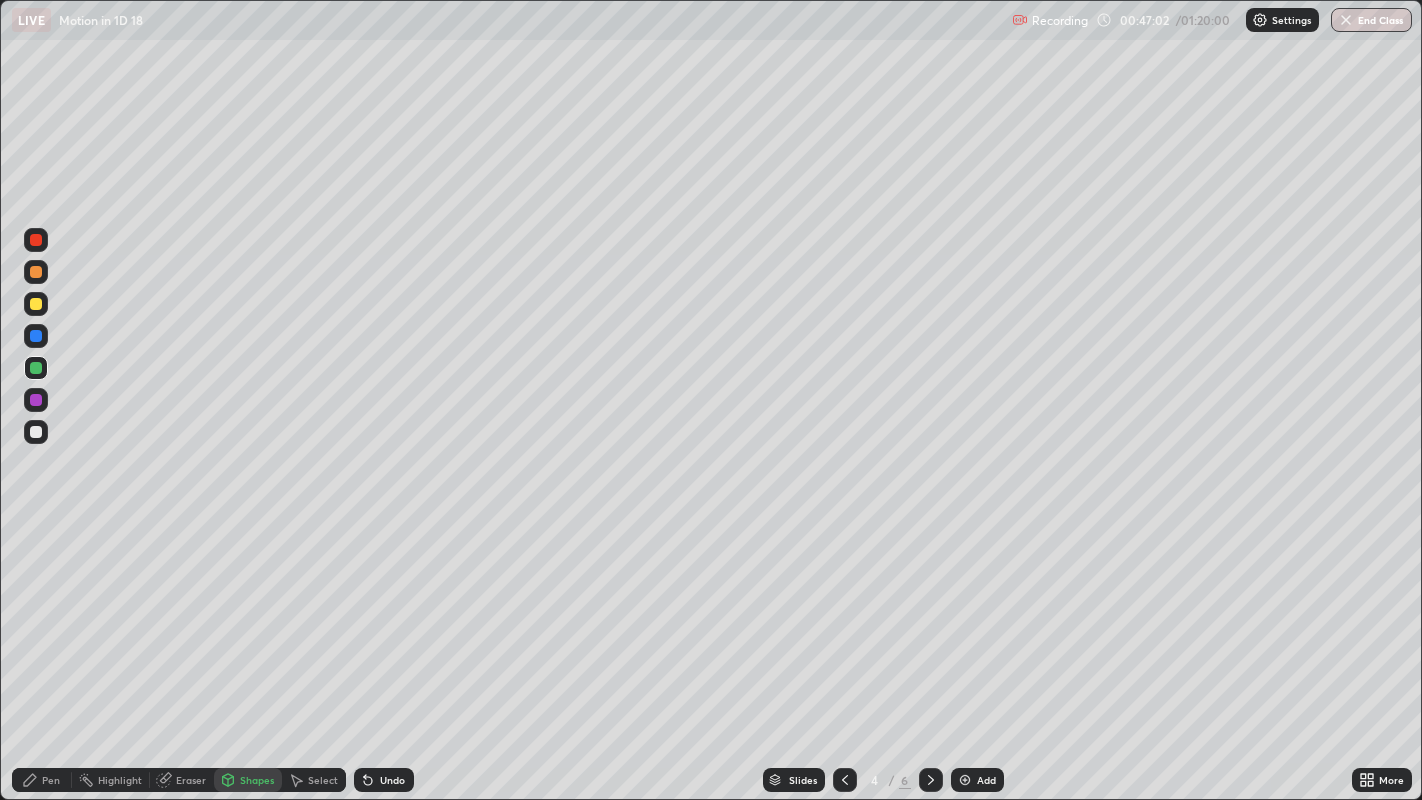 click 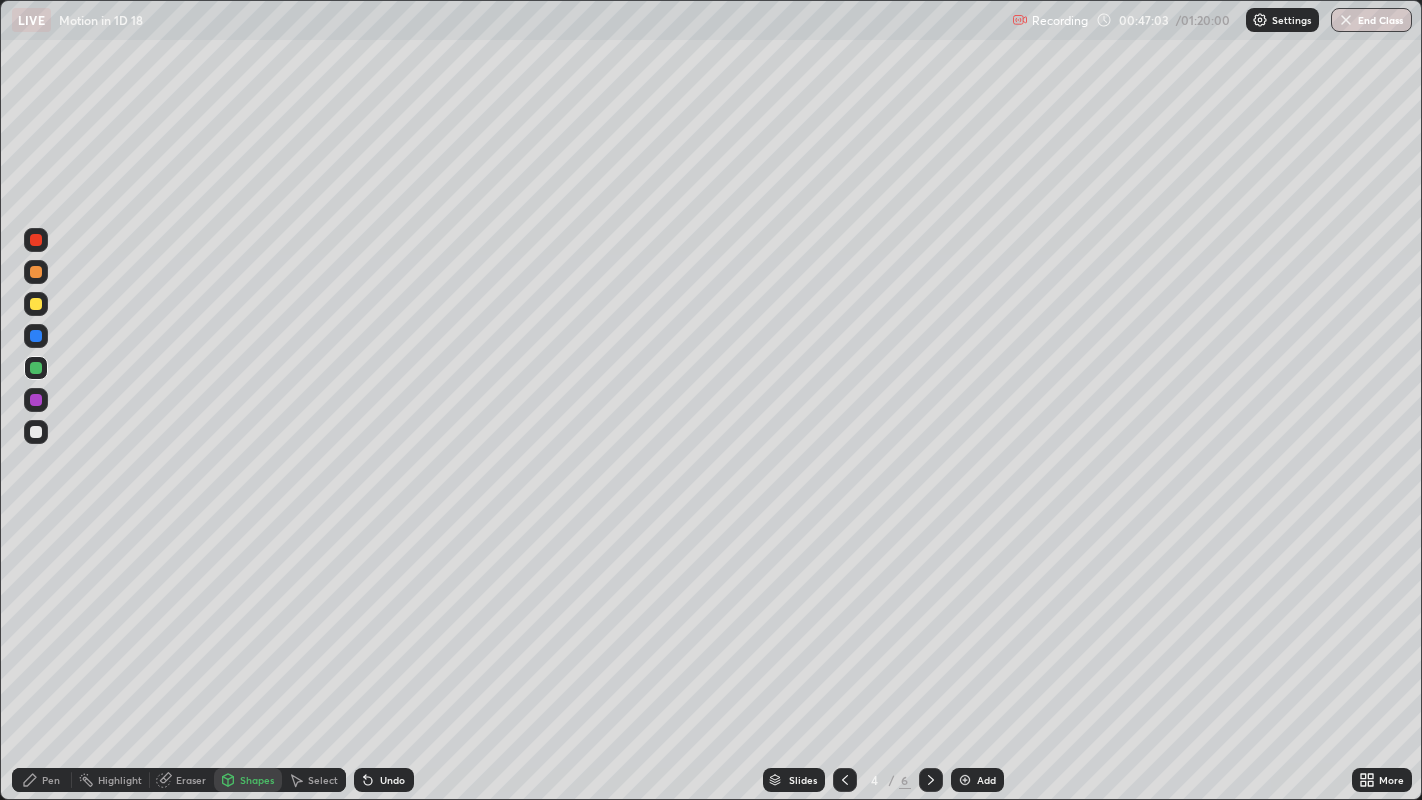 click 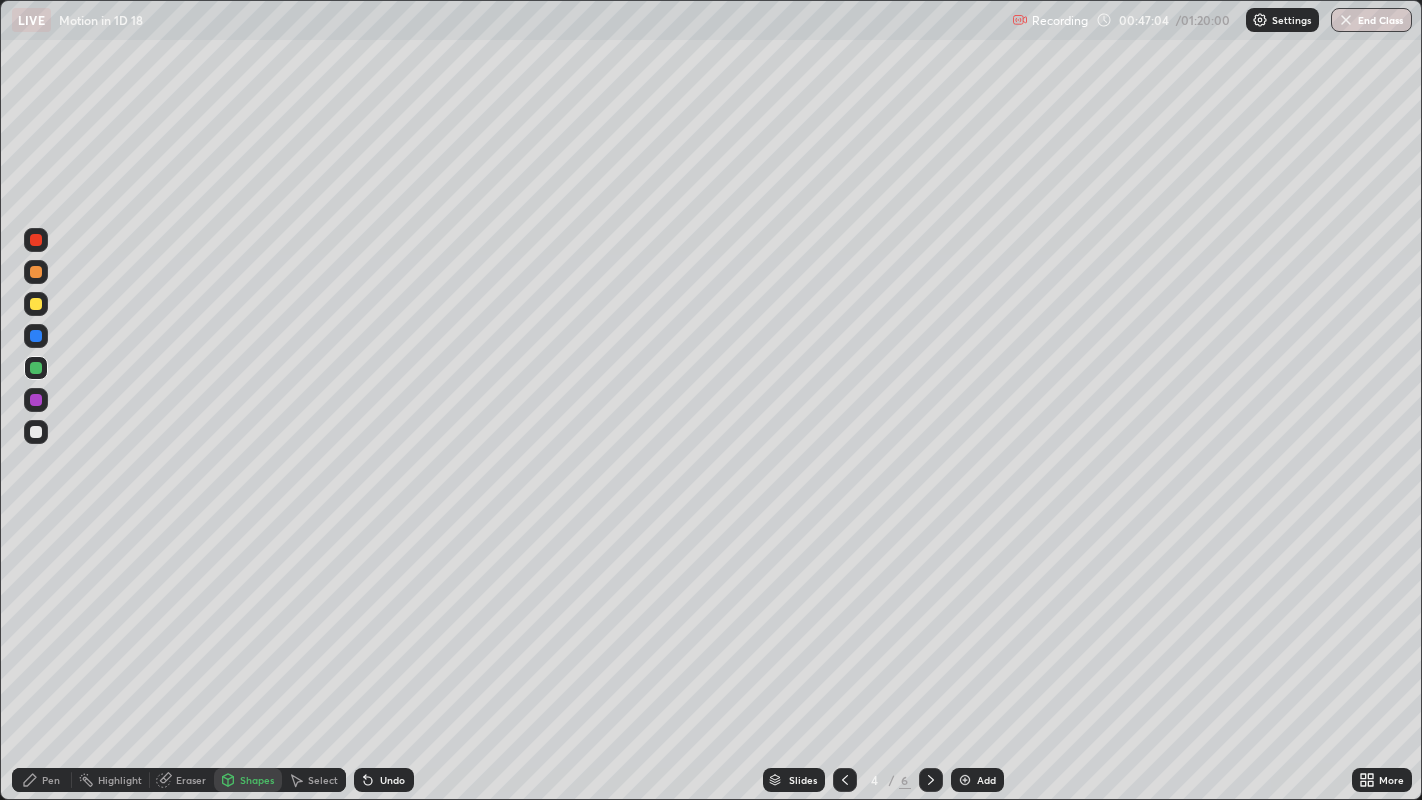 click 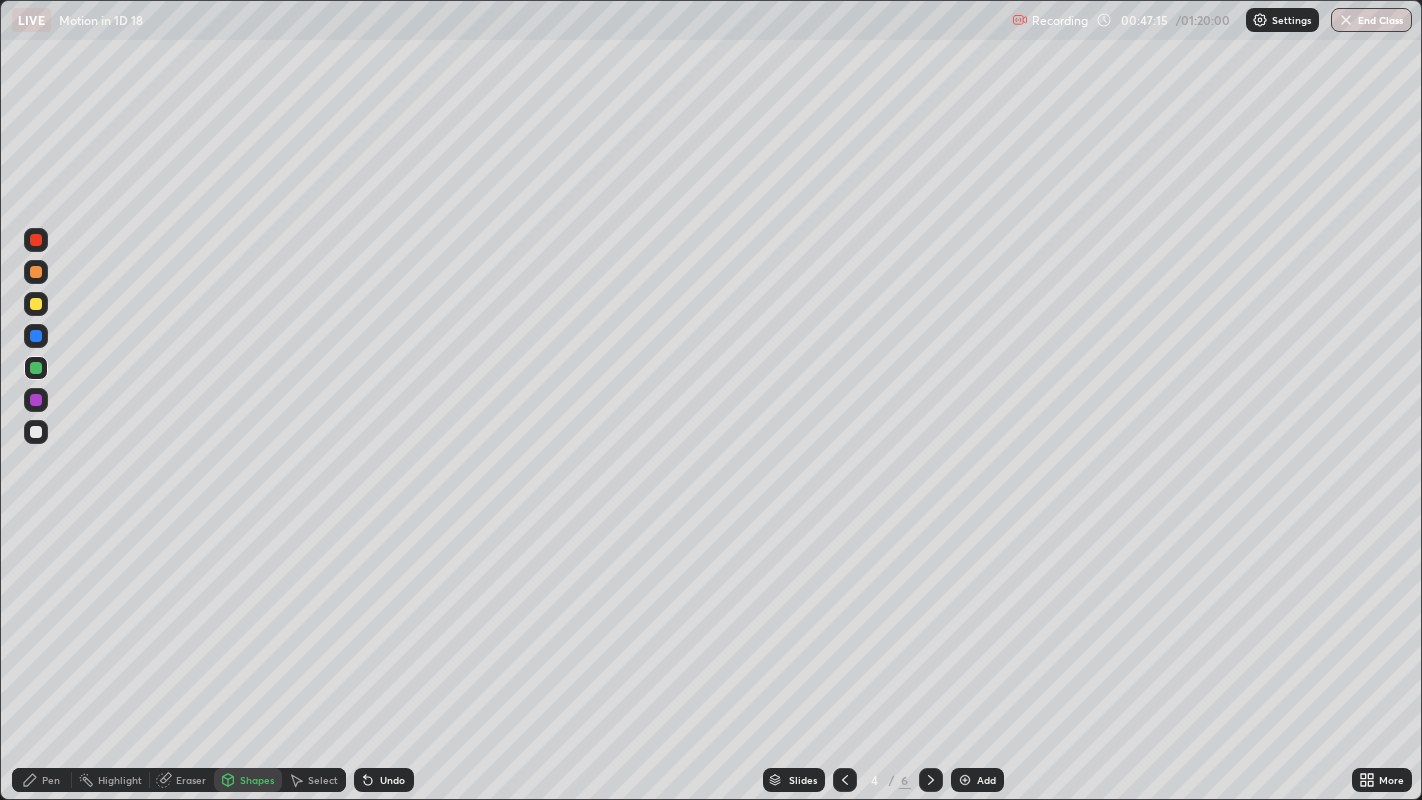 click at bounding box center [36, 432] 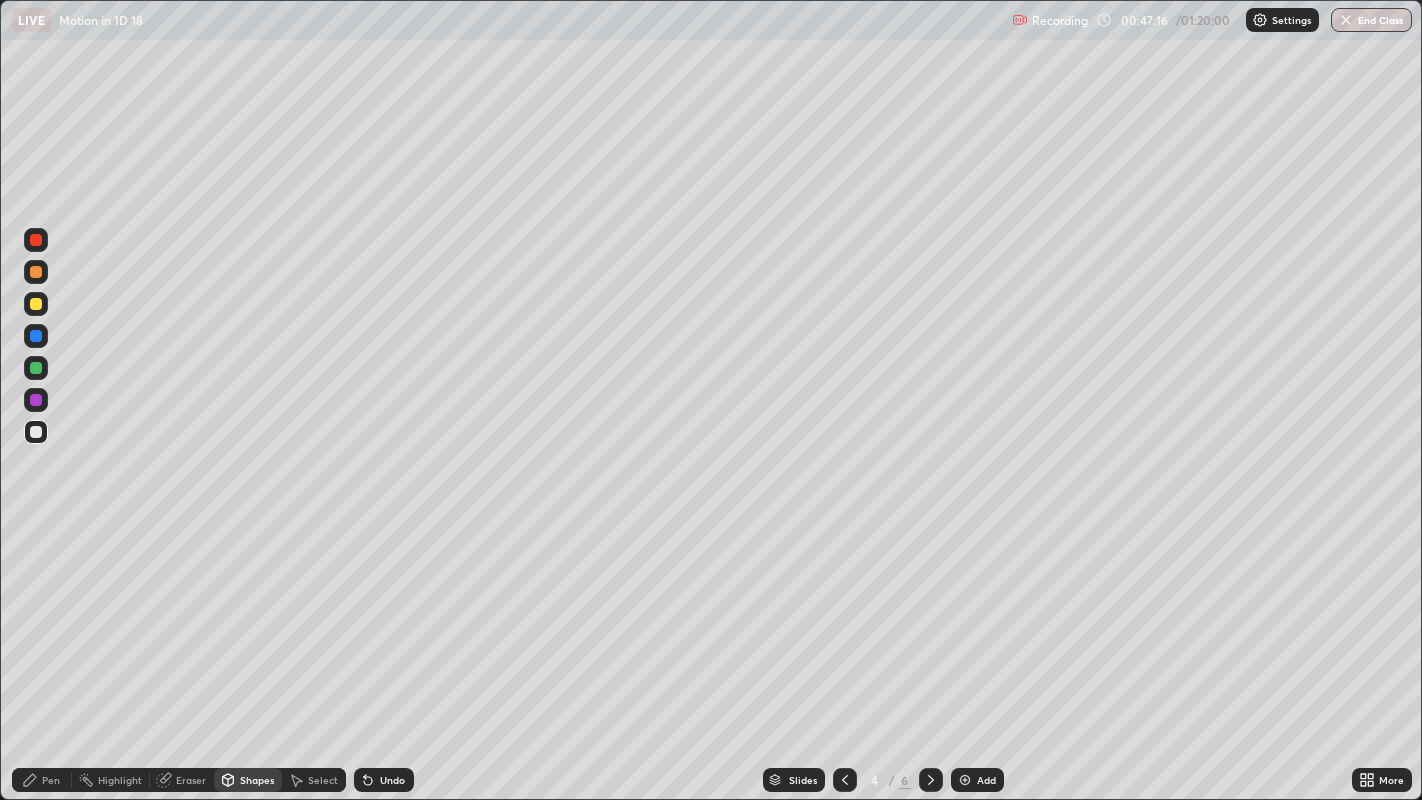 click on "Pen" at bounding box center [42, 780] 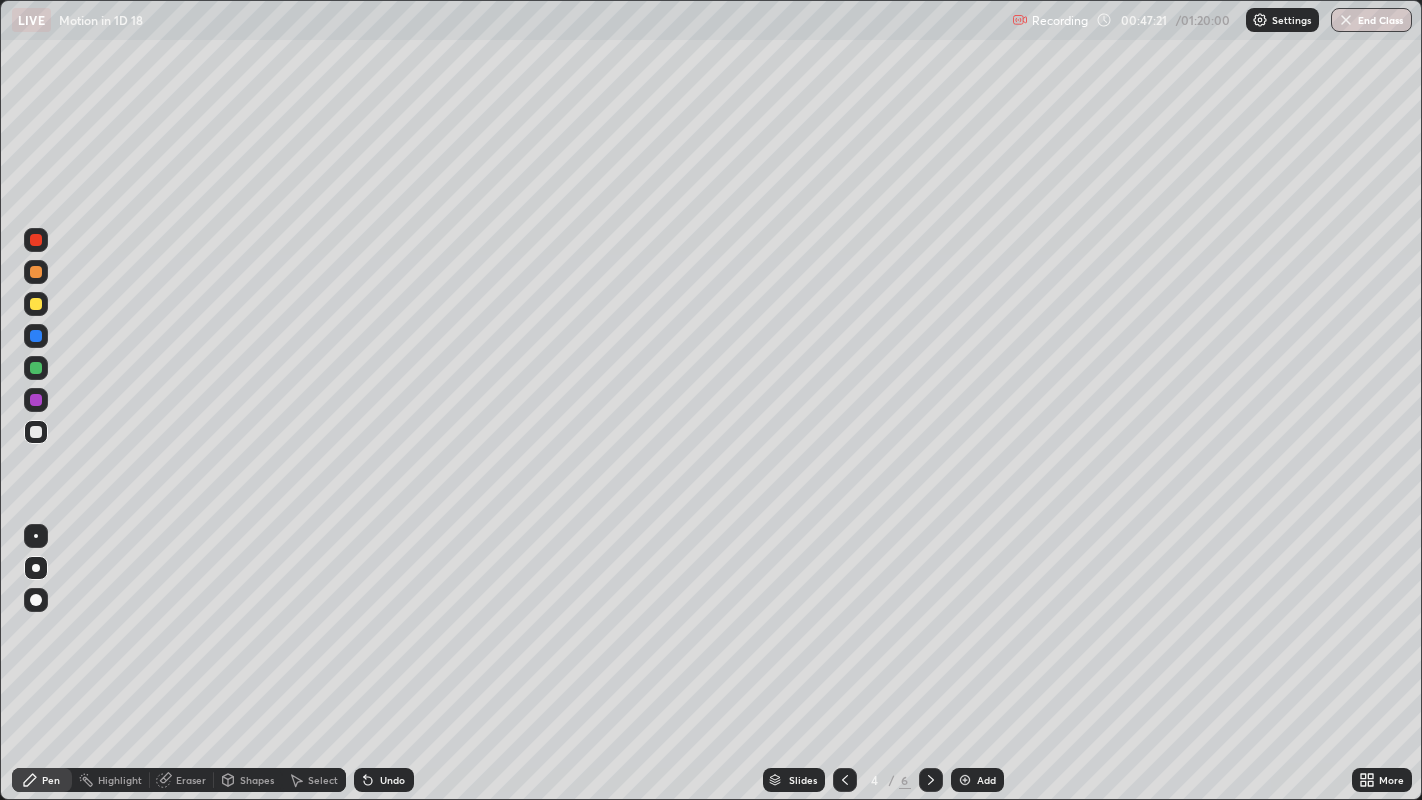 click at bounding box center (36, 272) 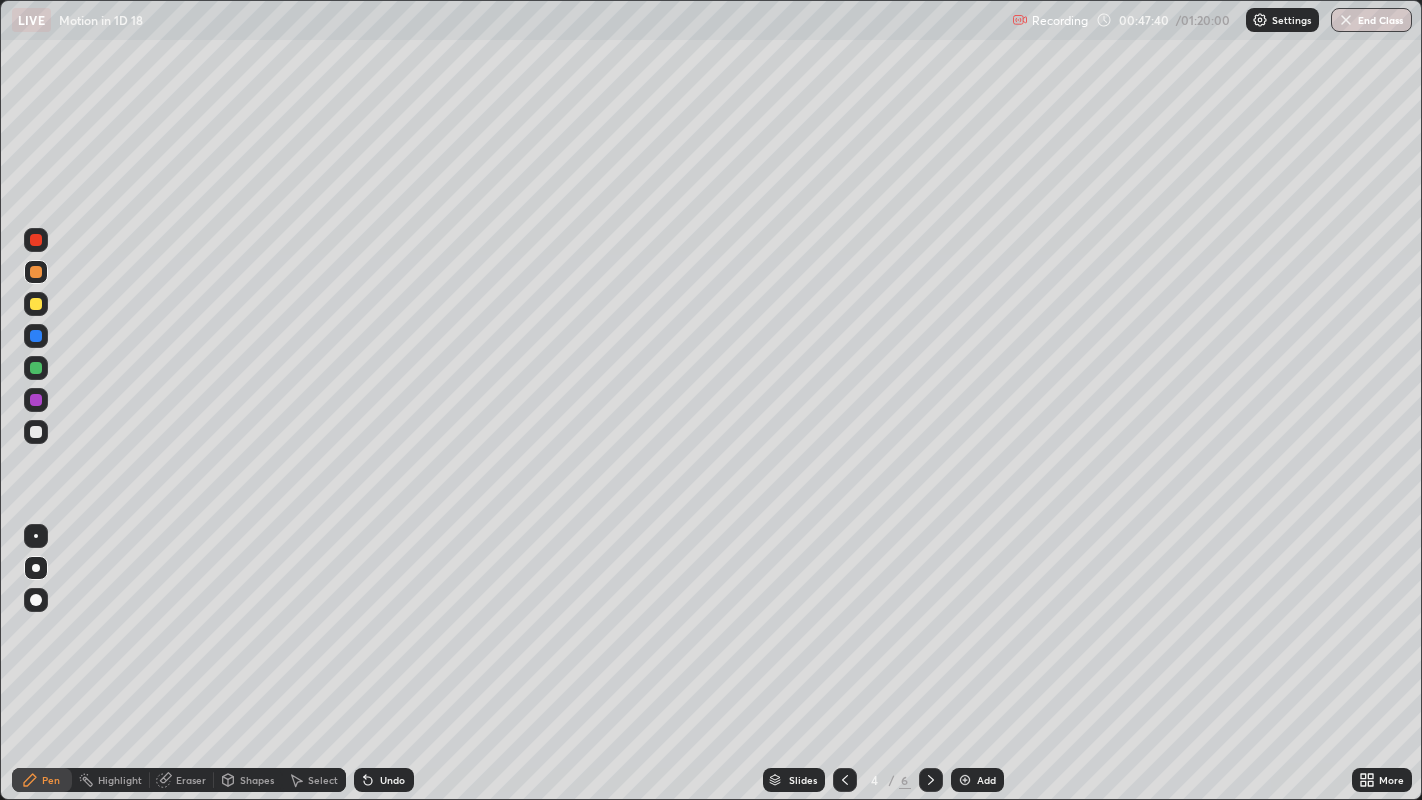 click on "Undo" at bounding box center [392, 780] 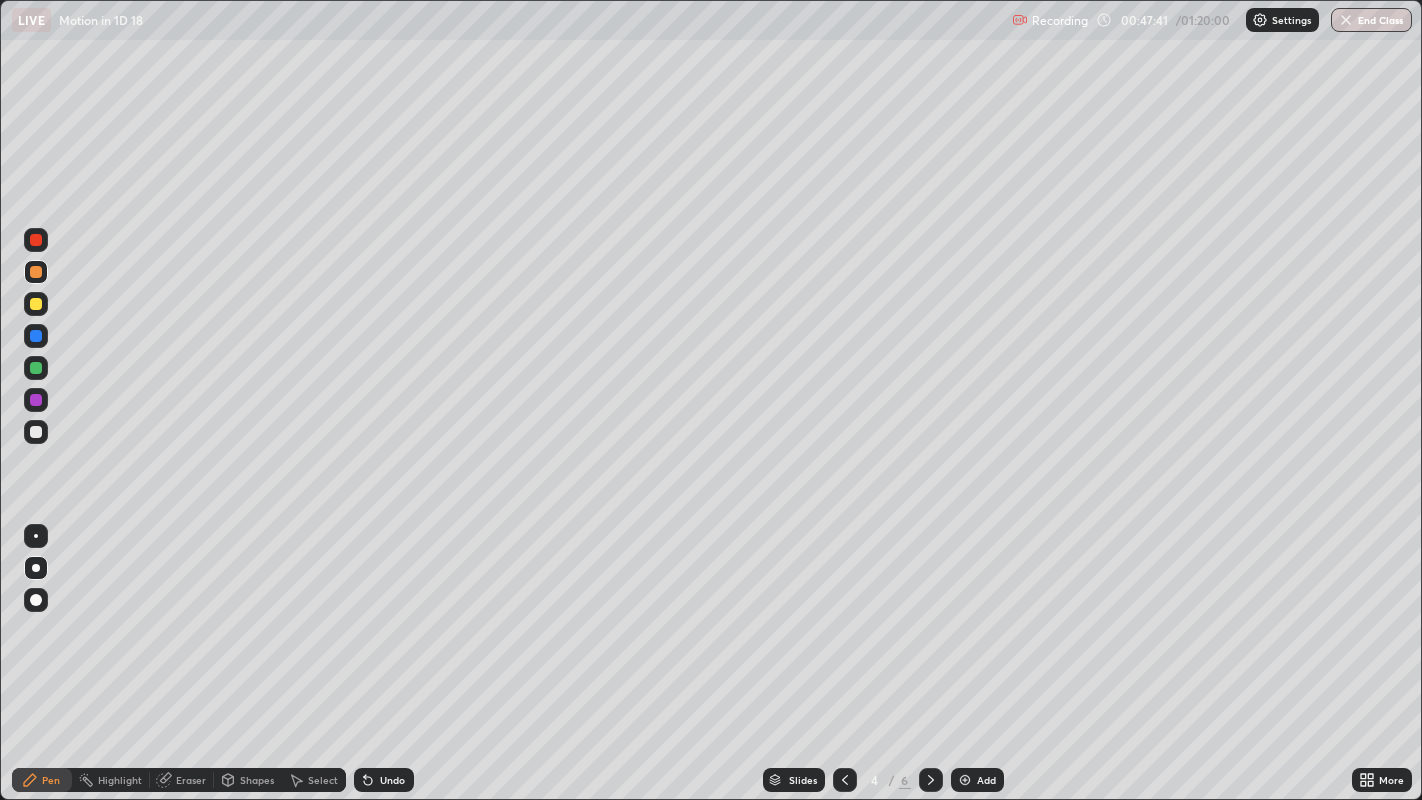 click on "Undo" at bounding box center (384, 780) 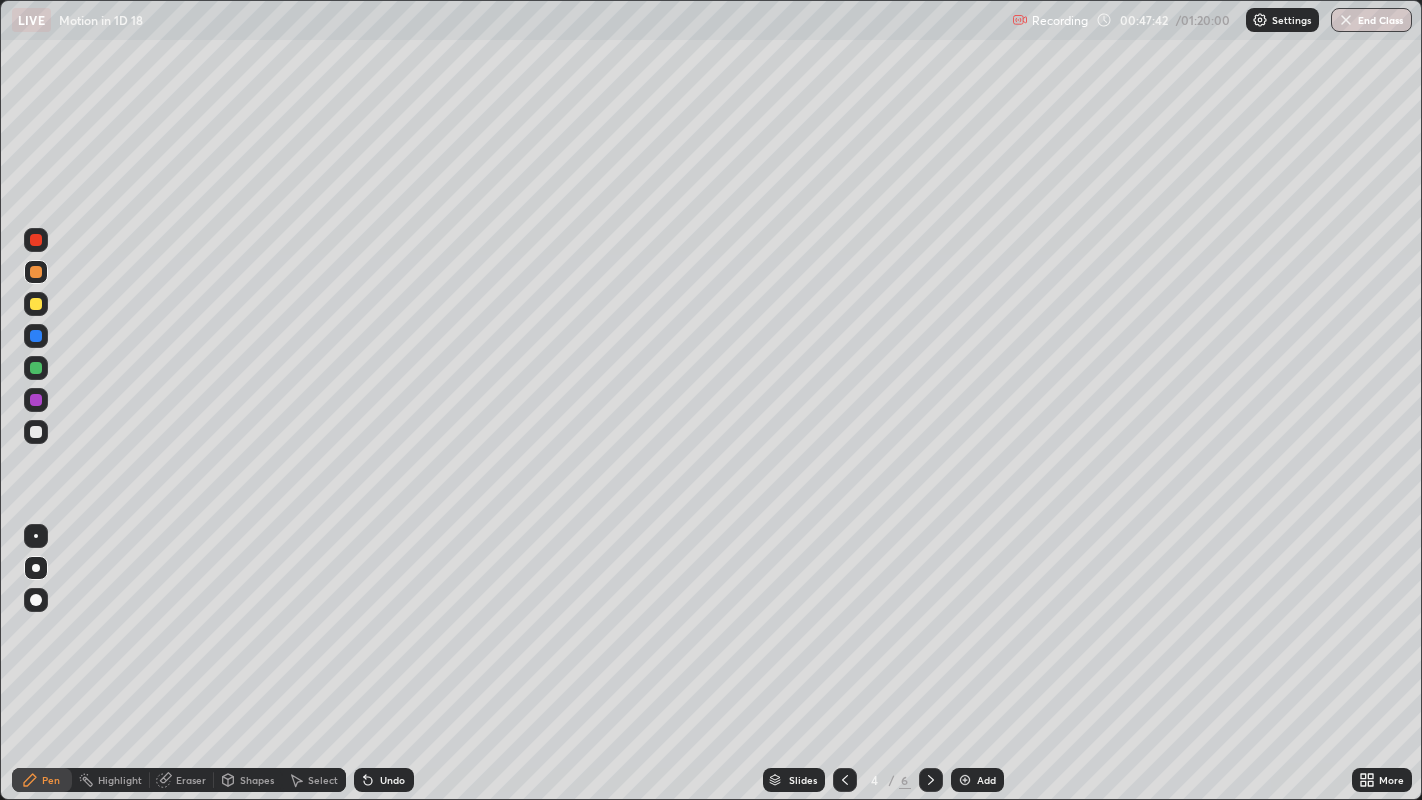click on "Undo" at bounding box center (384, 780) 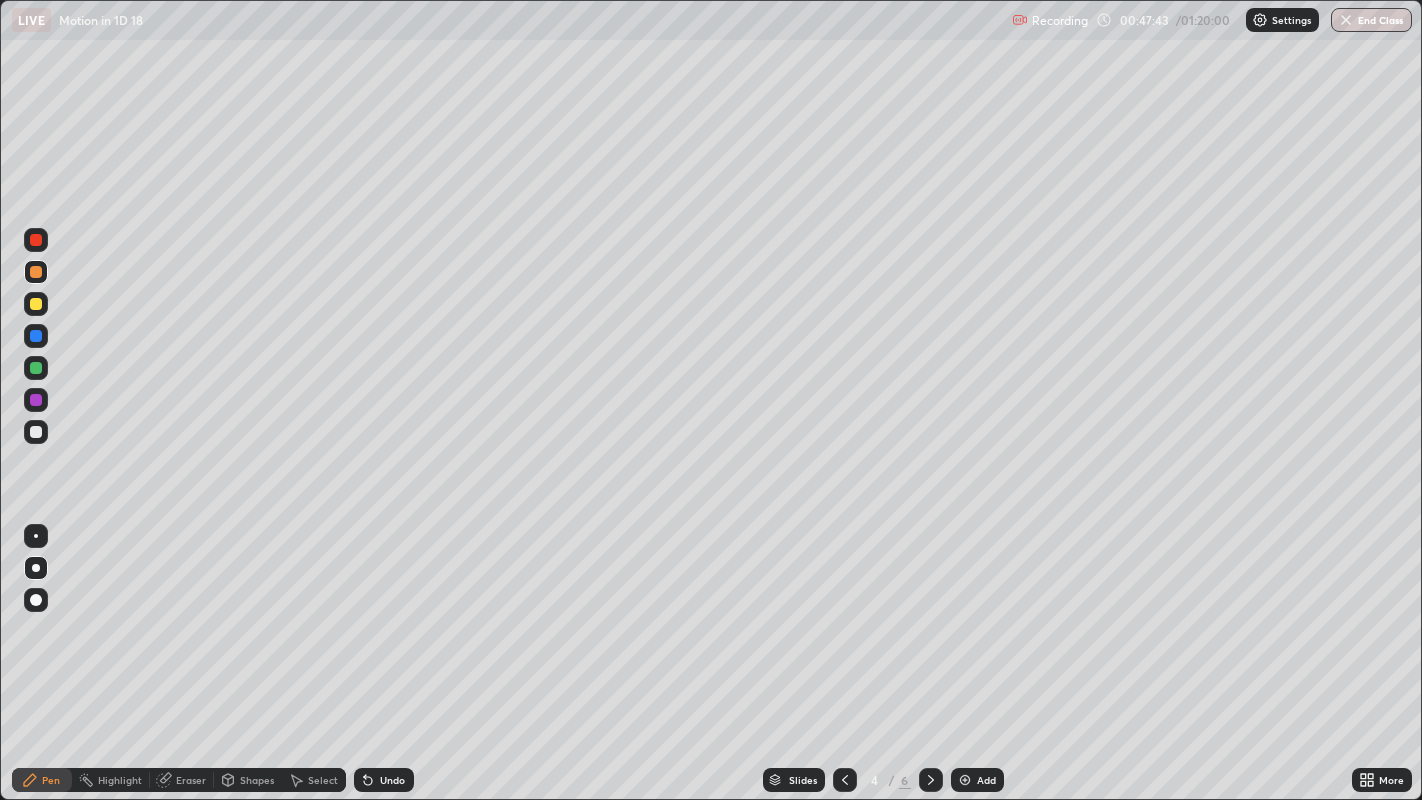 click on "Undo" at bounding box center (384, 780) 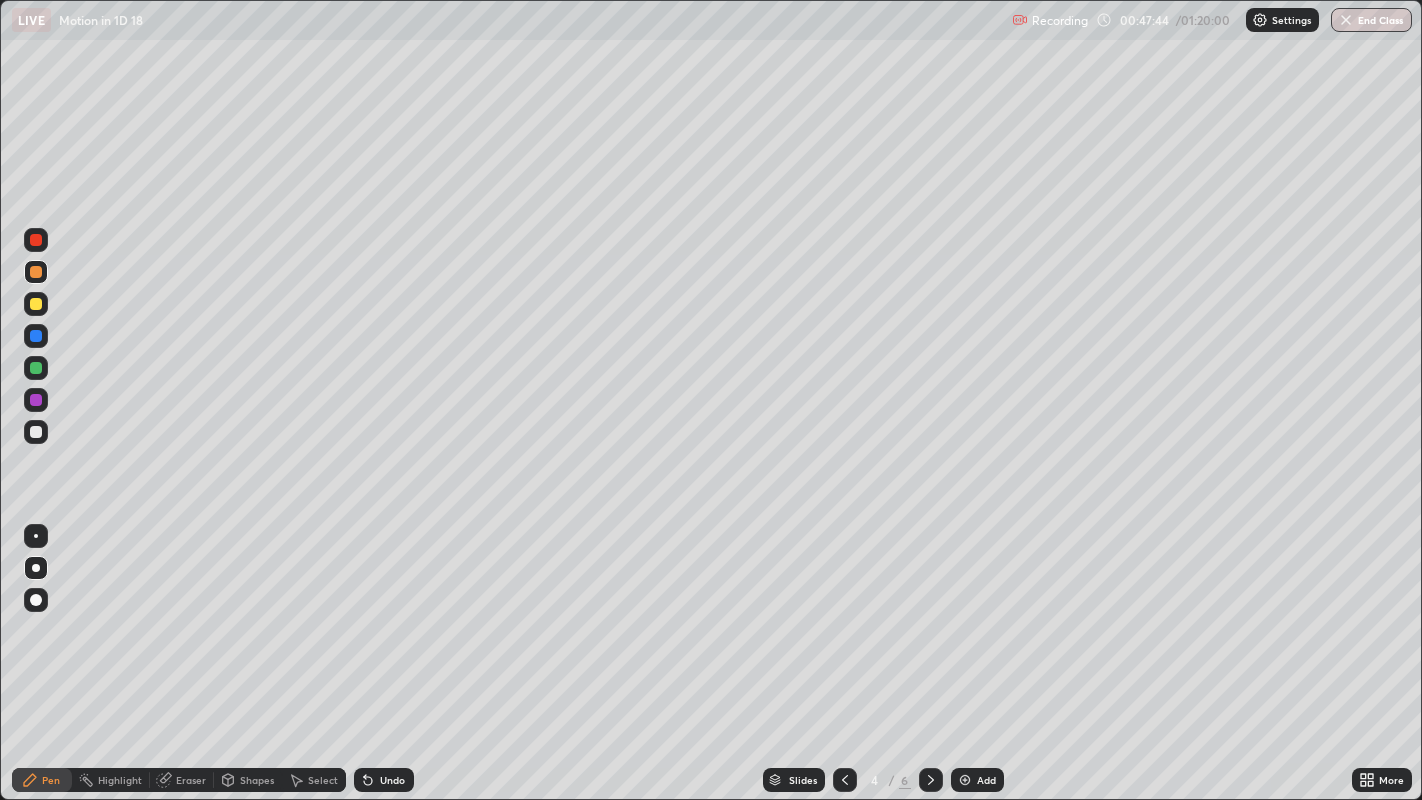 click on "Undo" at bounding box center (384, 780) 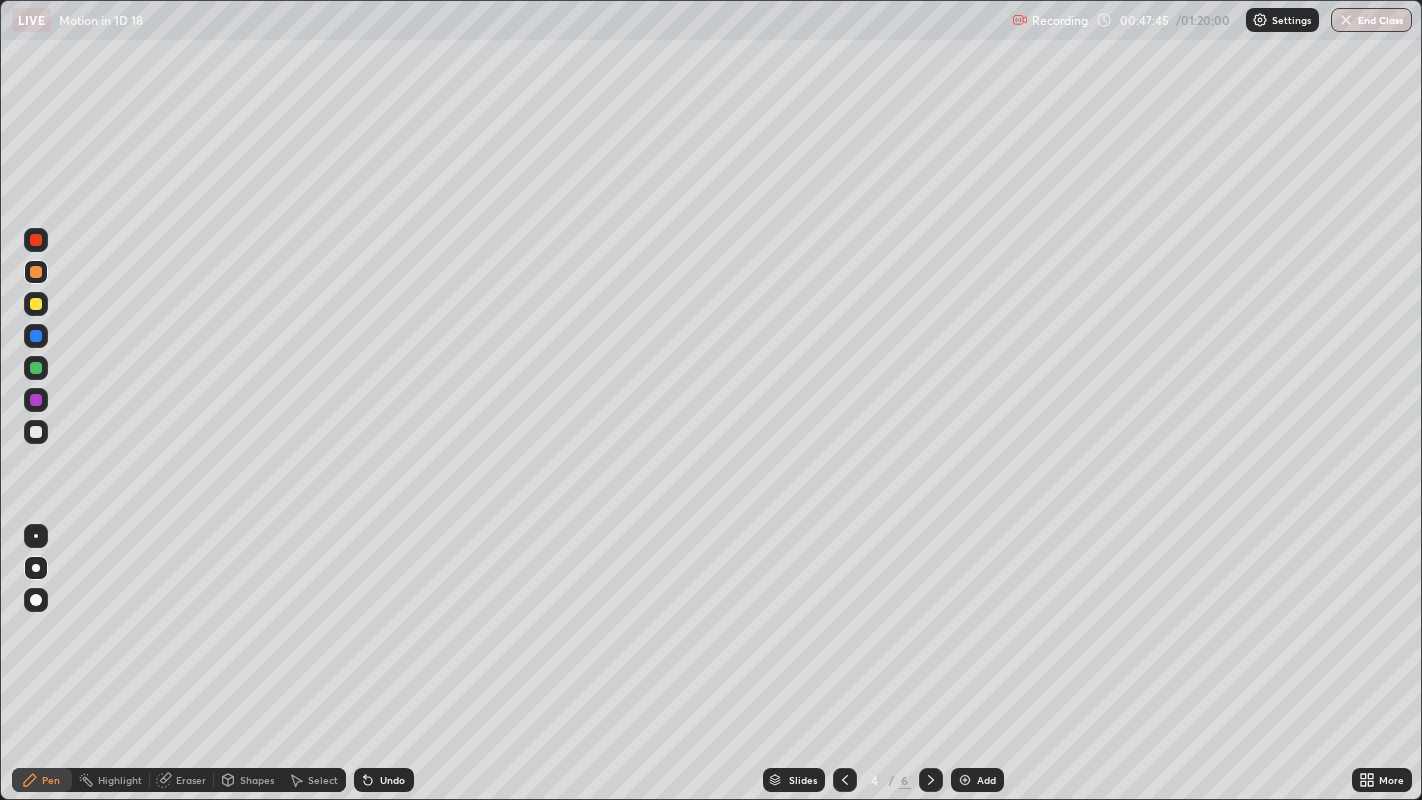 click on "Undo" at bounding box center (384, 780) 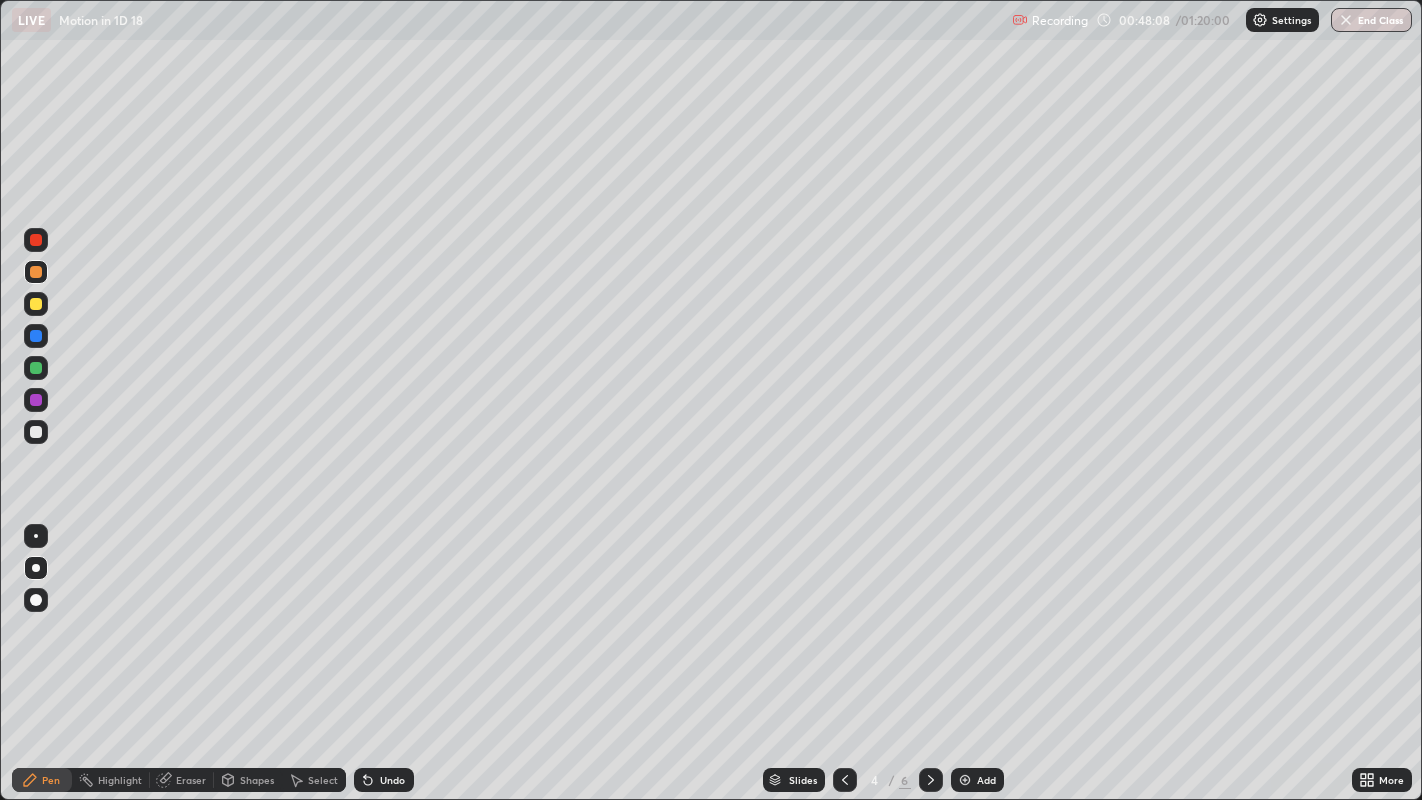 click at bounding box center (36, 304) 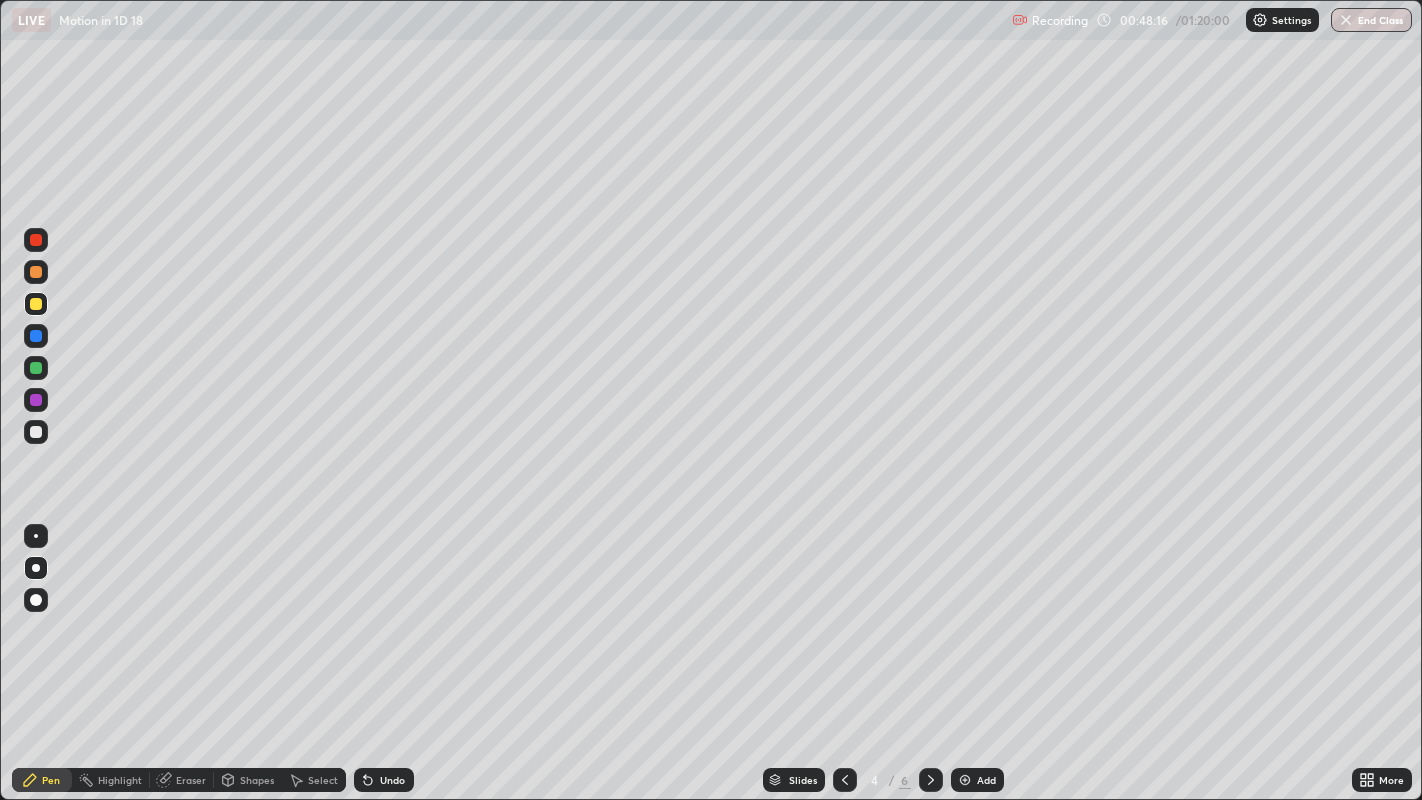 click at bounding box center [36, 368] 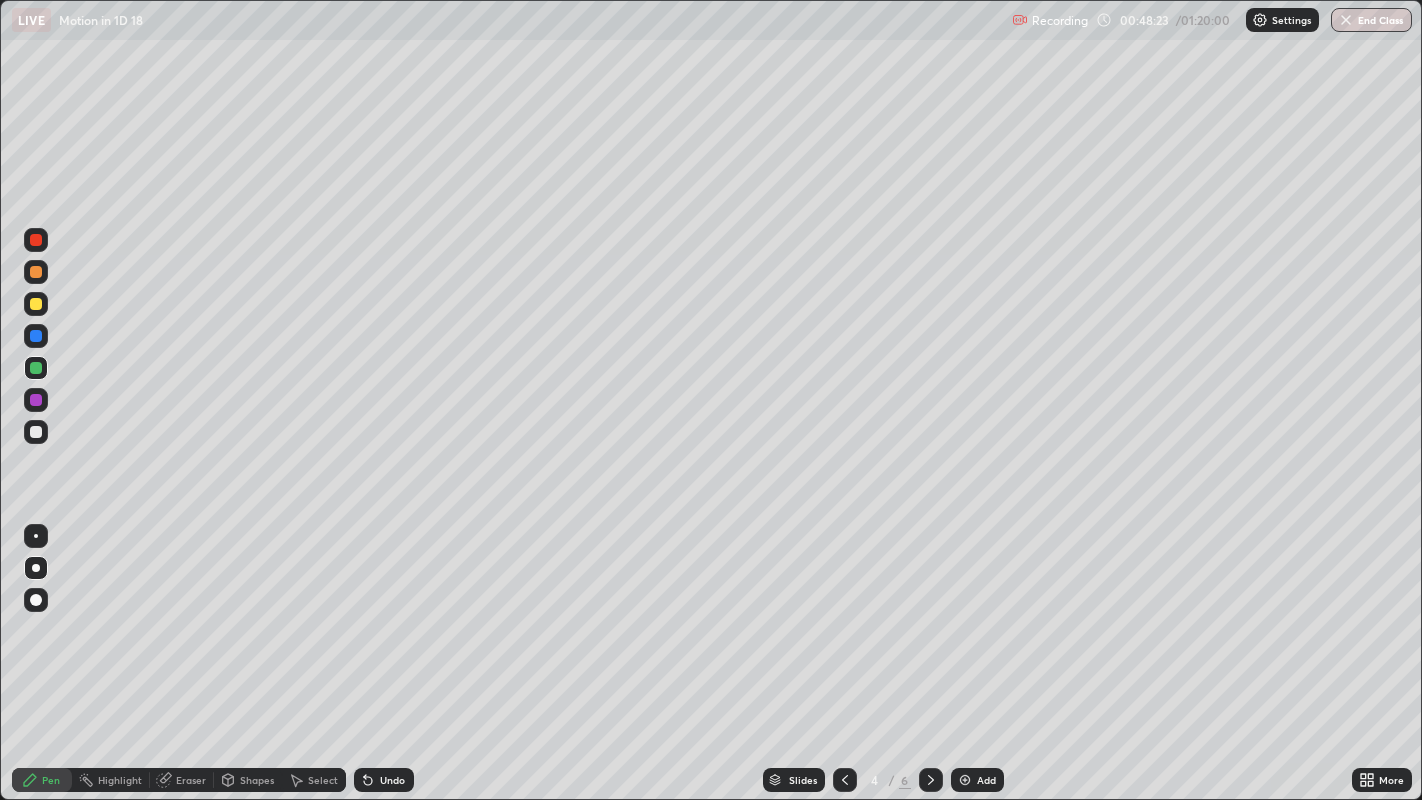 click at bounding box center [36, 432] 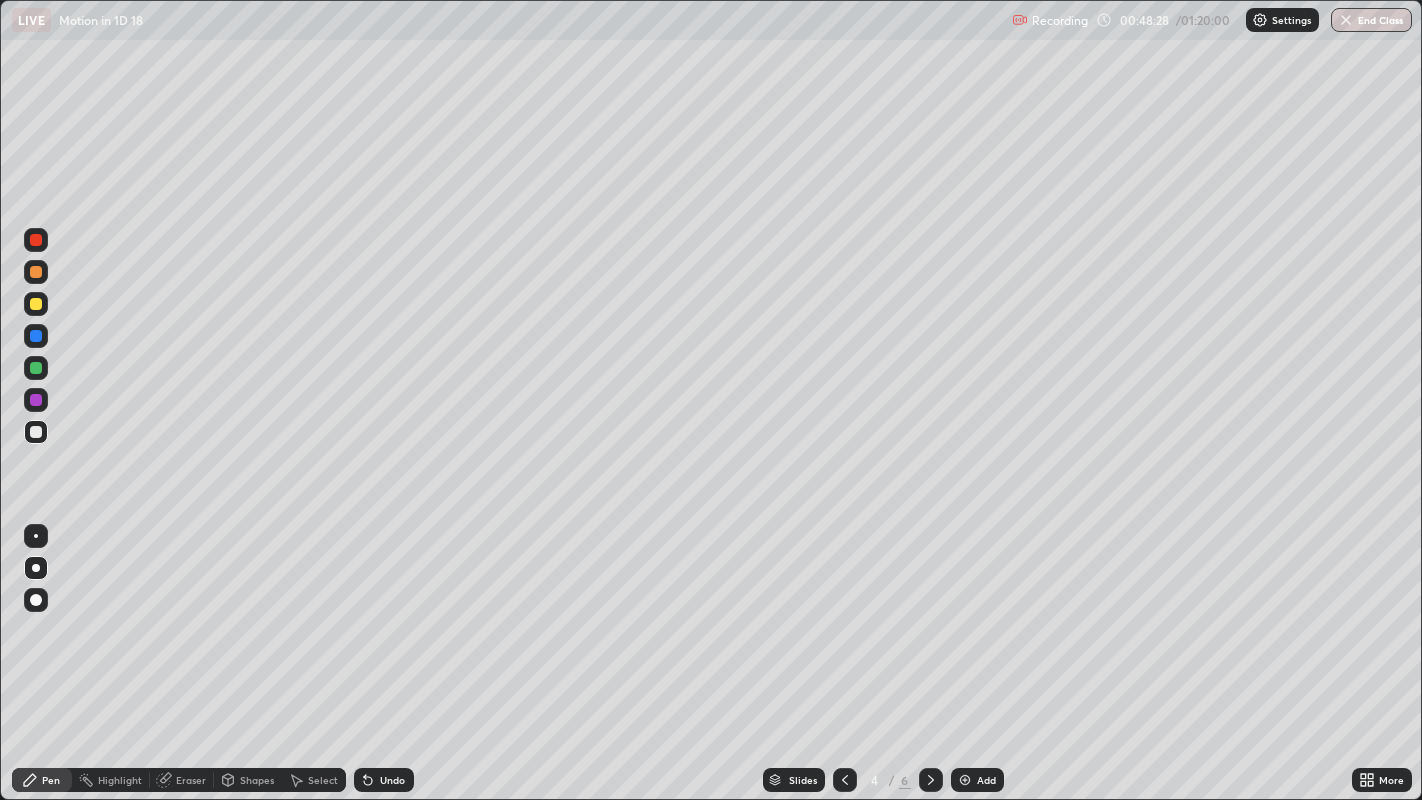 click at bounding box center (36, 272) 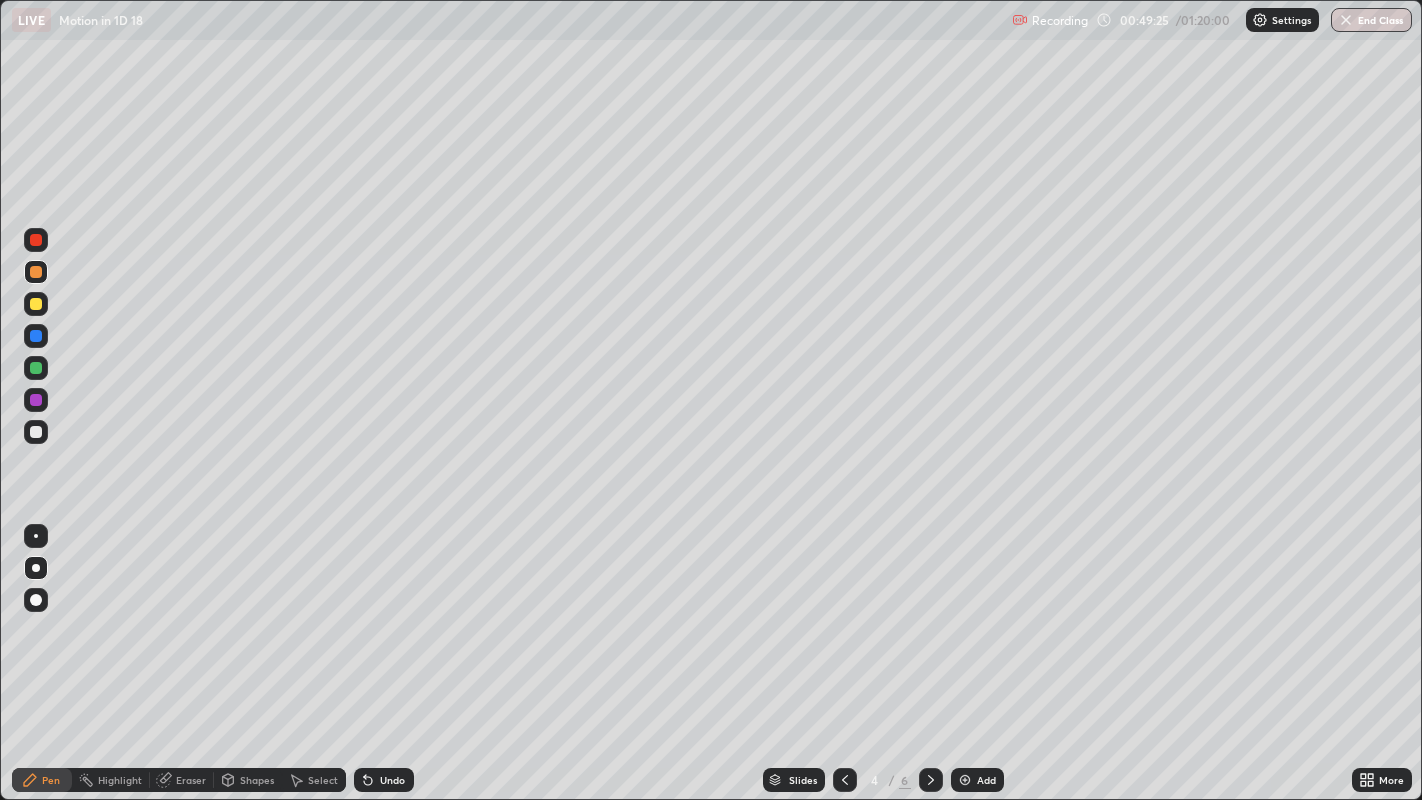 click on "Undo" at bounding box center (392, 780) 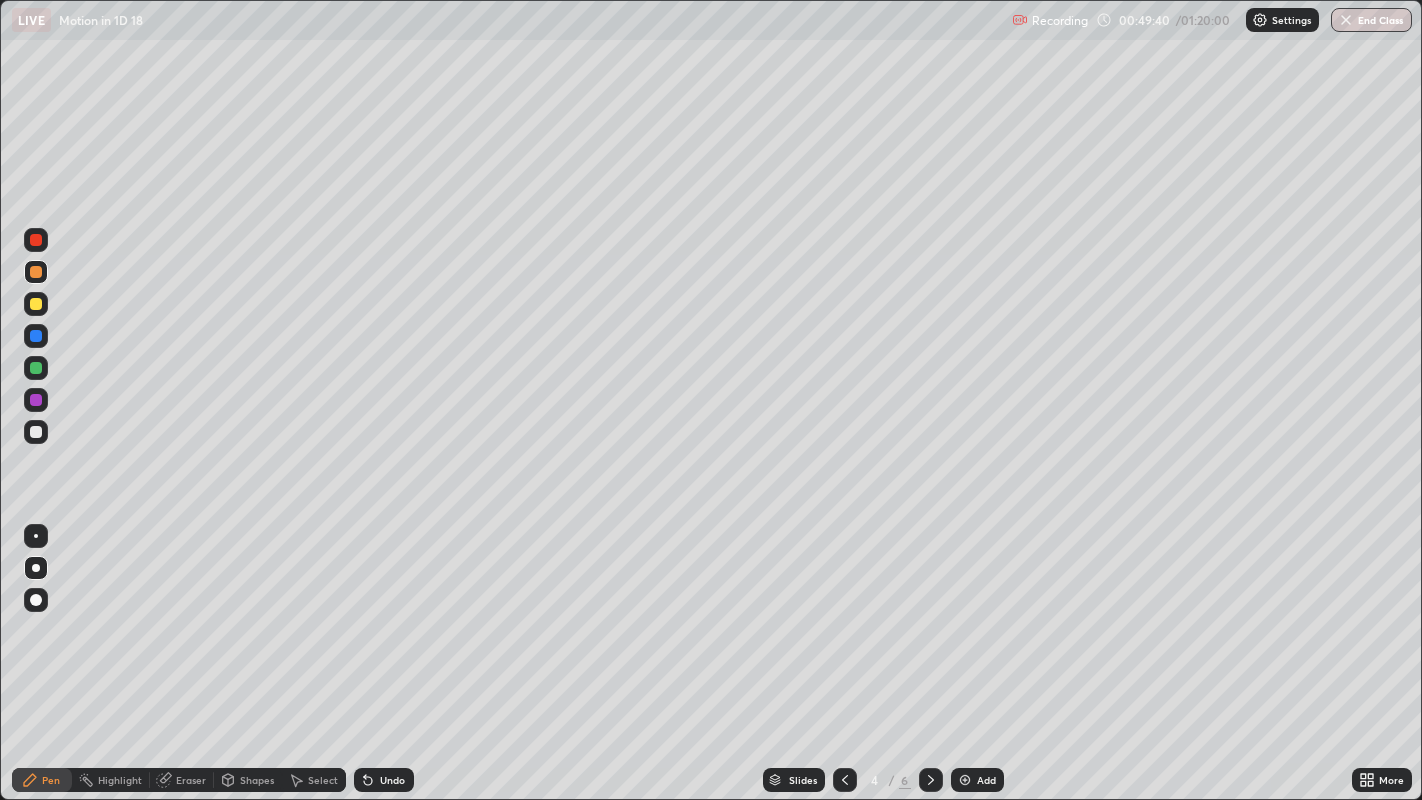 click at bounding box center [36, 240] 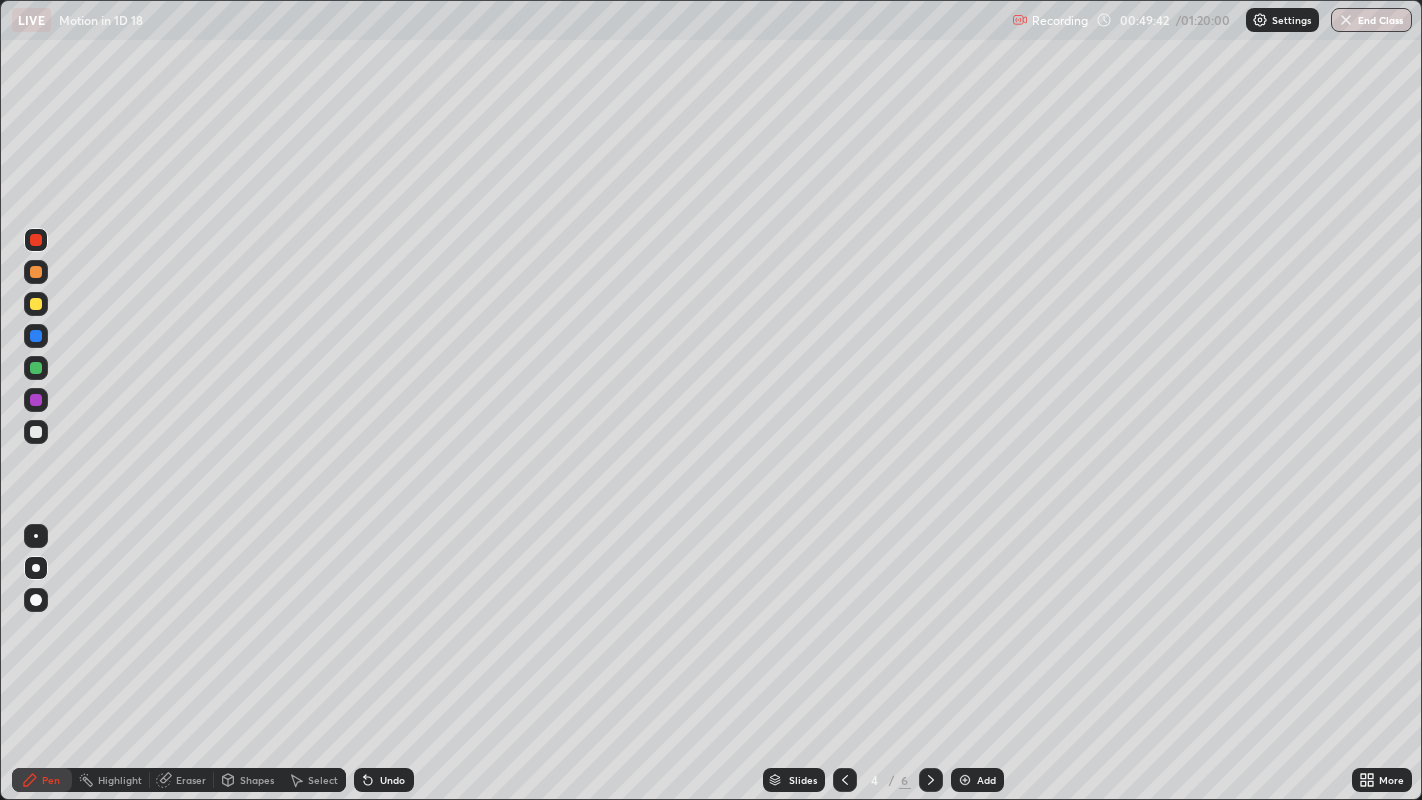 click at bounding box center (36, 304) 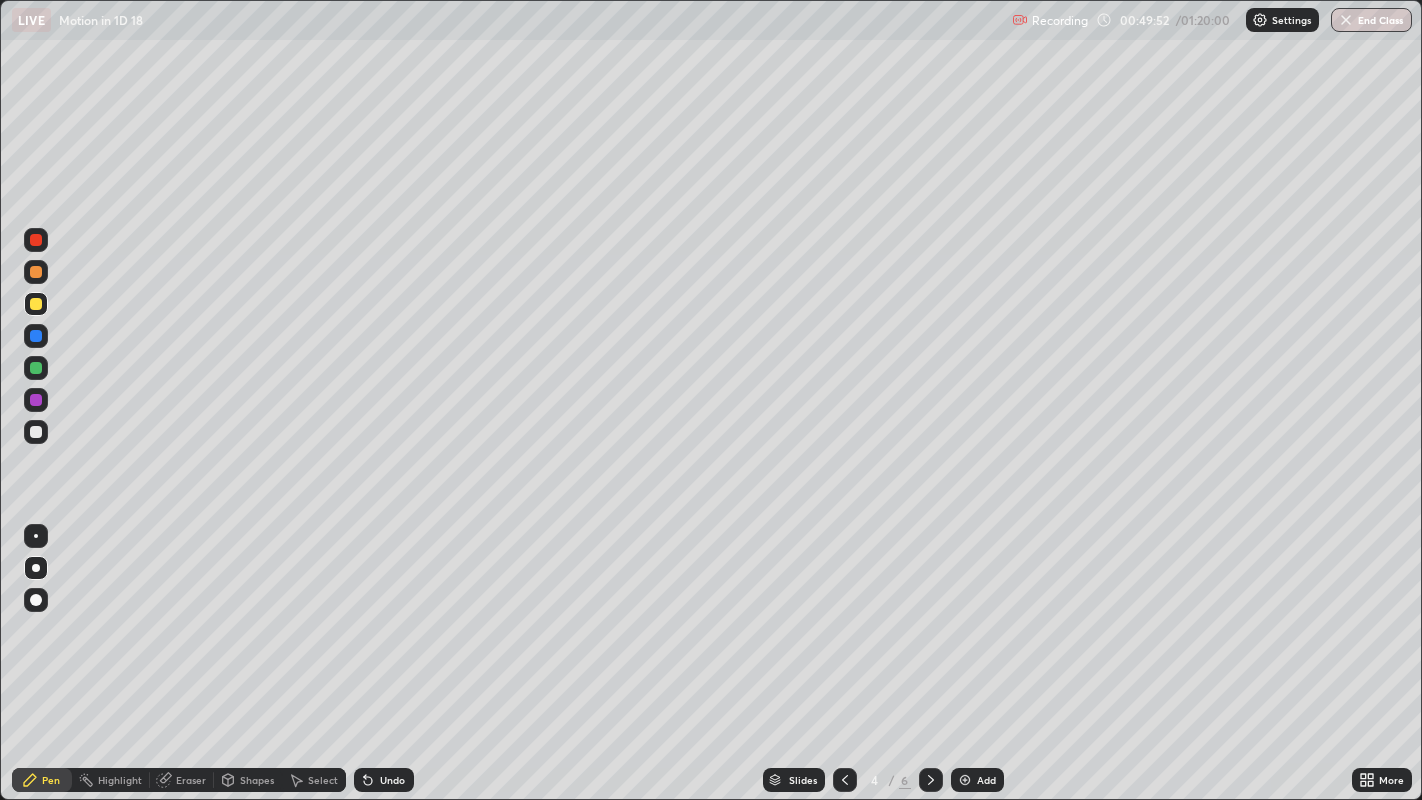 click at bounding box center [36, 240] 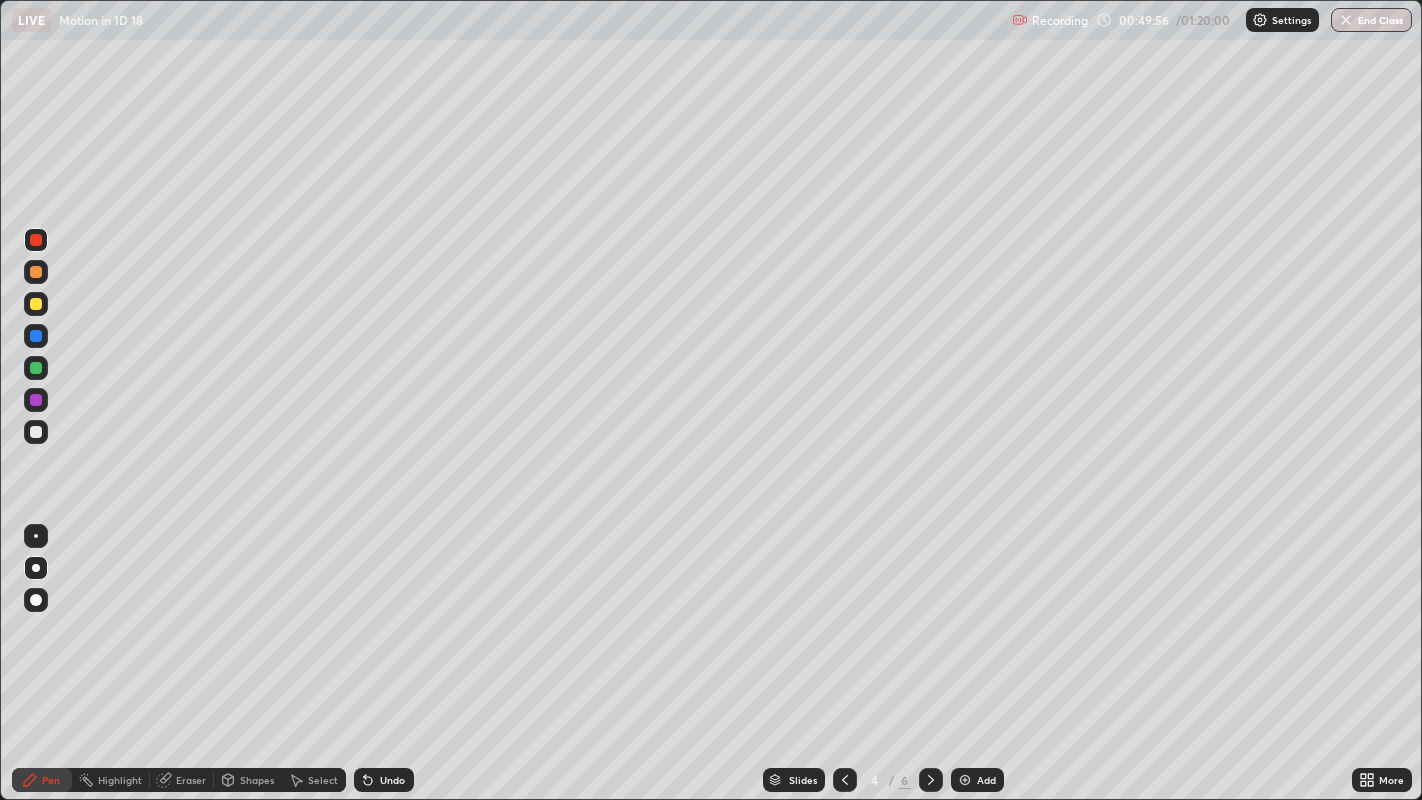 click at bounding box center [36, 304] 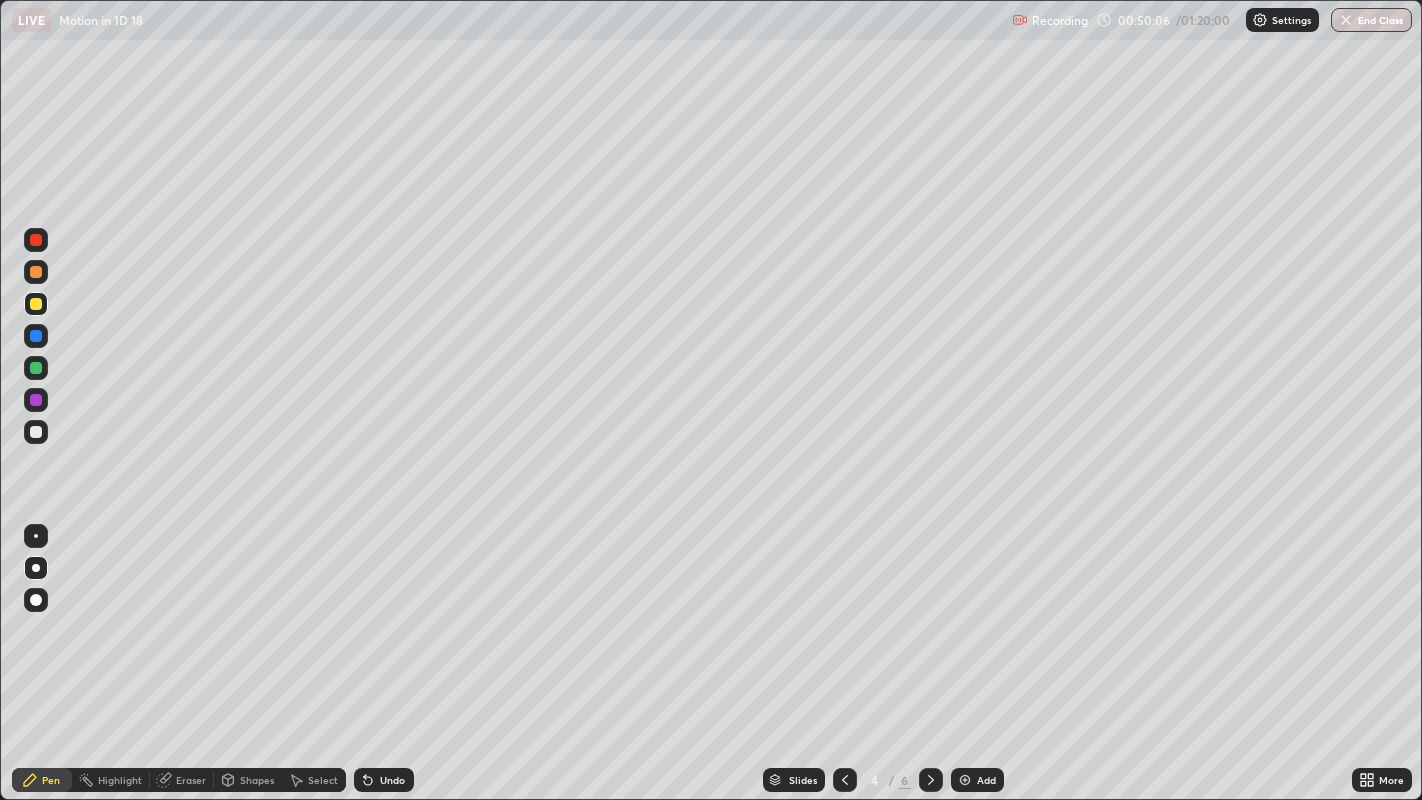click at bounding box center (36, 240) 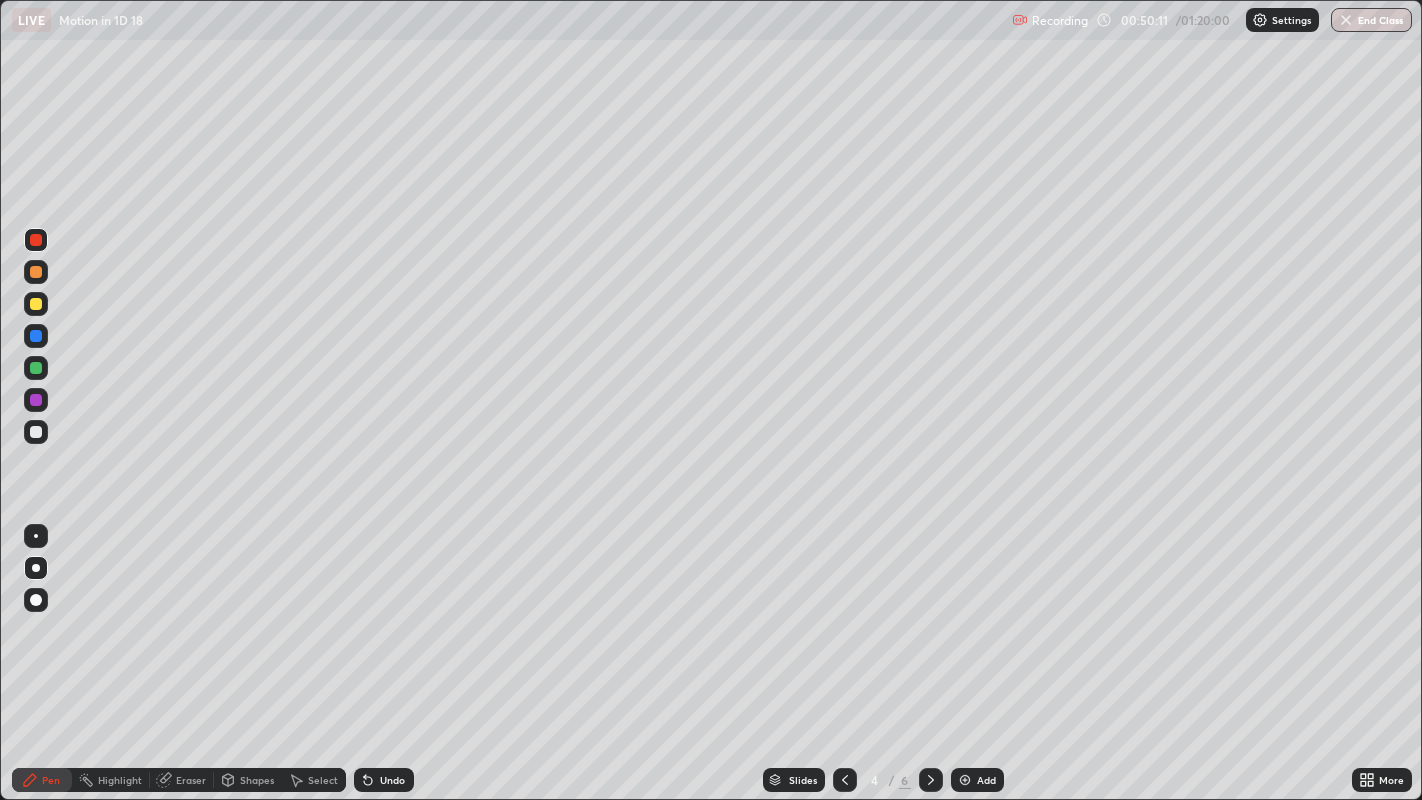 click at bounding box center (36, 336) 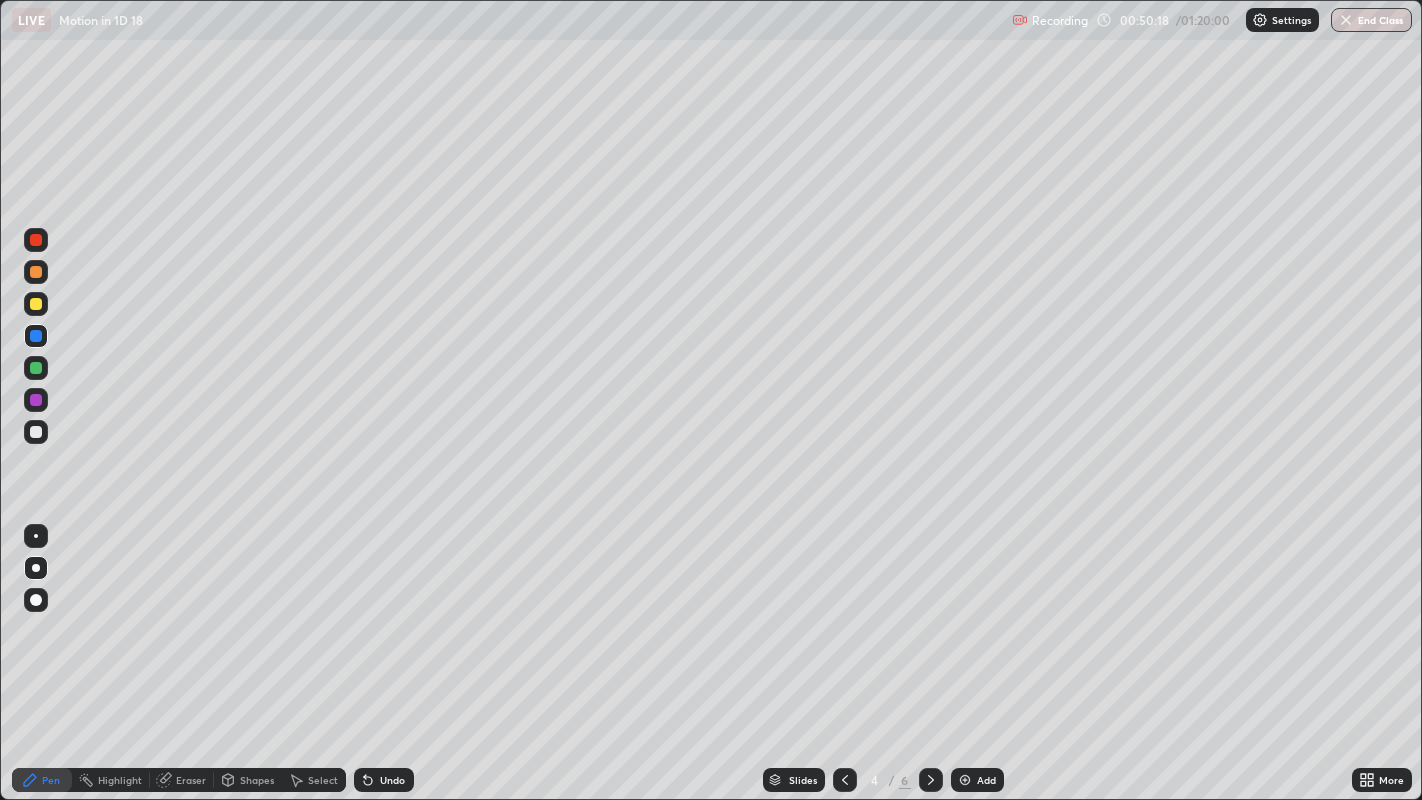 click at bounding box center [36, 336] 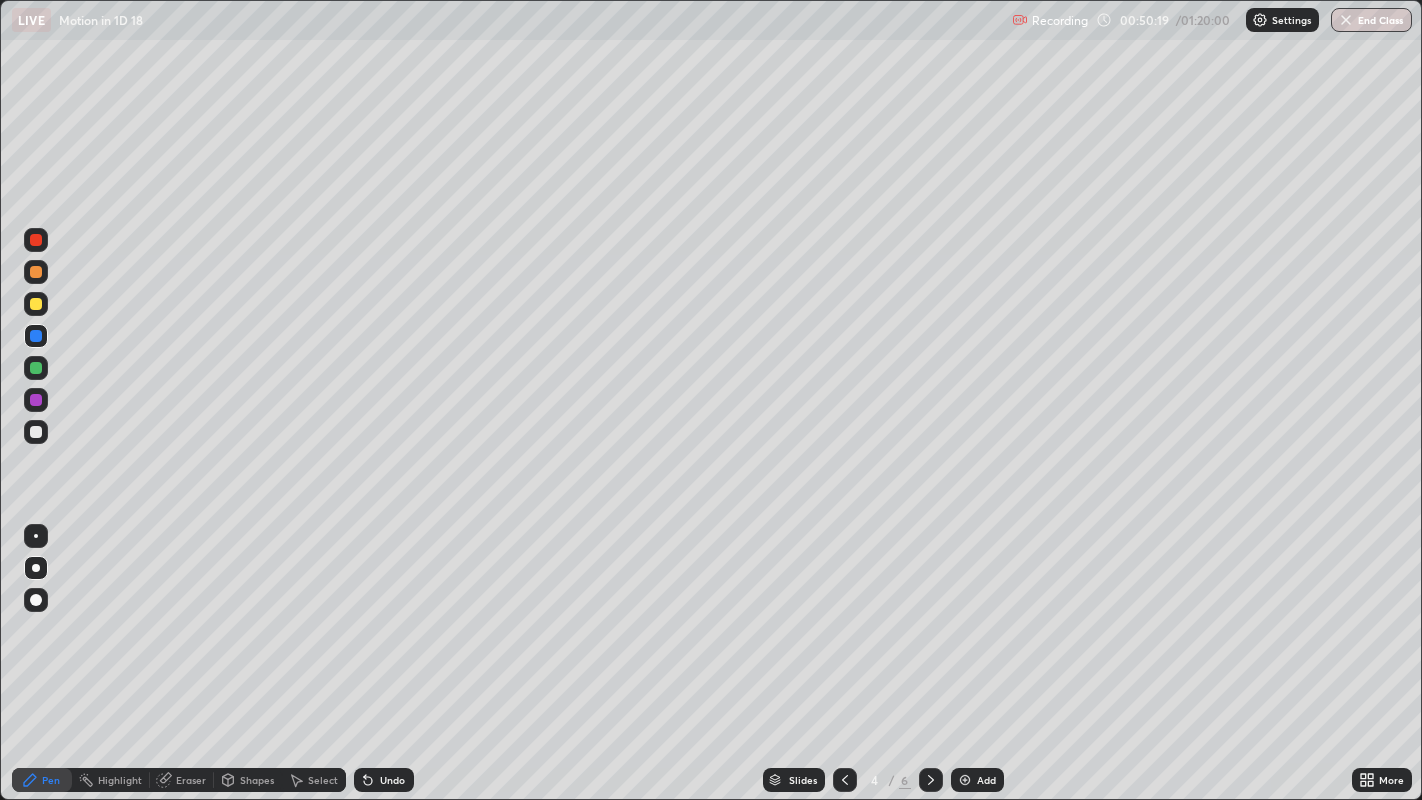 click at bounding box center [36, 336] 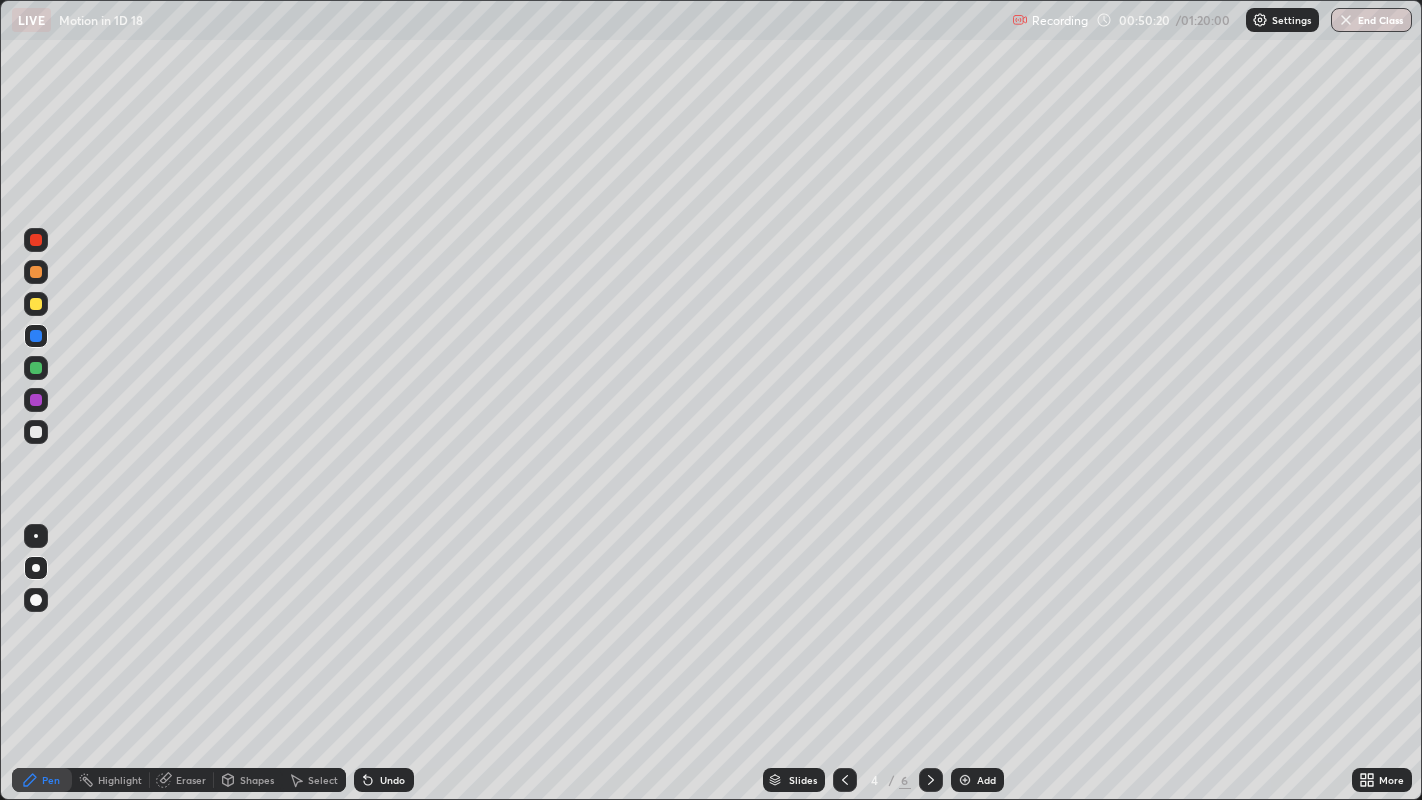click at bounding box center (36, 336) 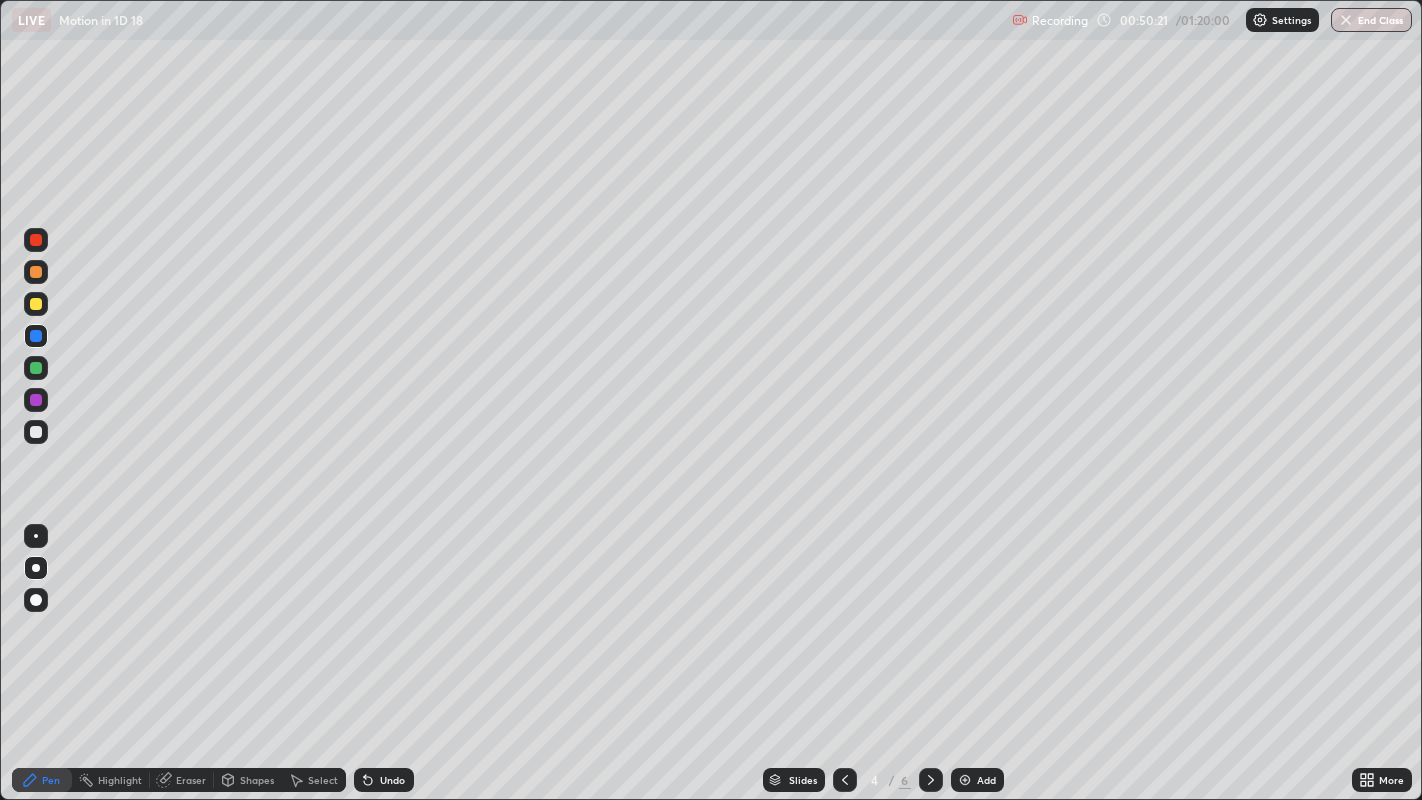 click on "Shapes" at bounding box center (257, 780) 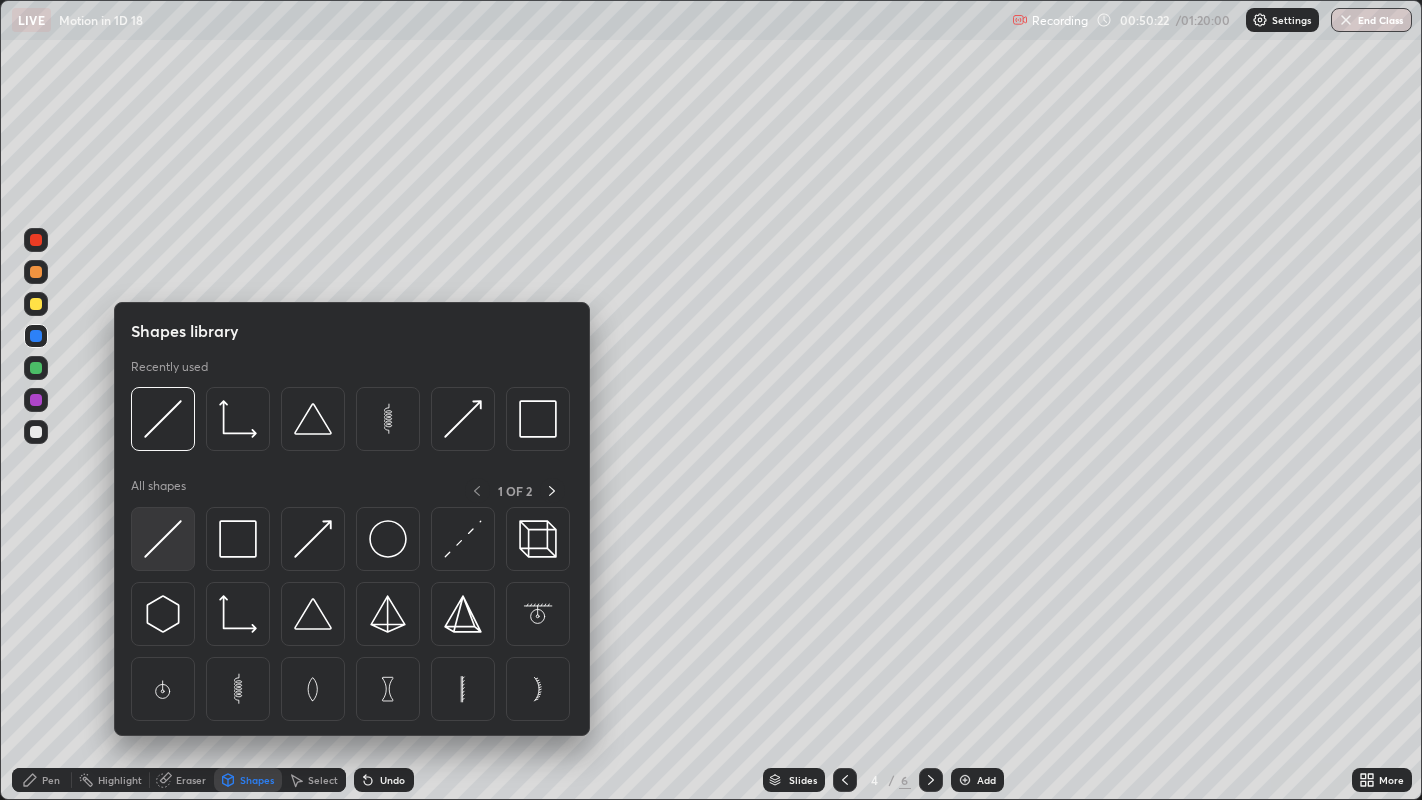 click at bounding box center (163, 539) 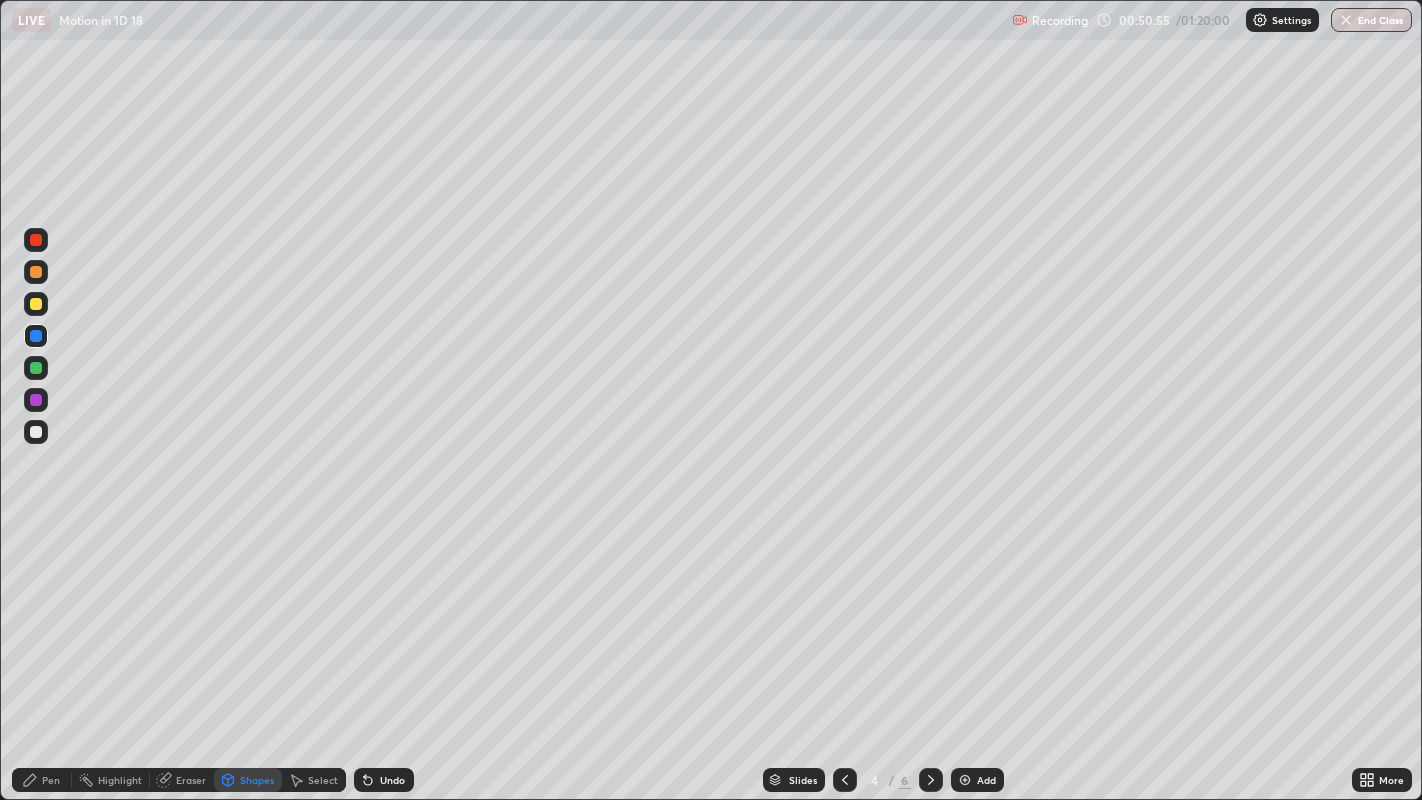 click at bounding box center (36, 304) 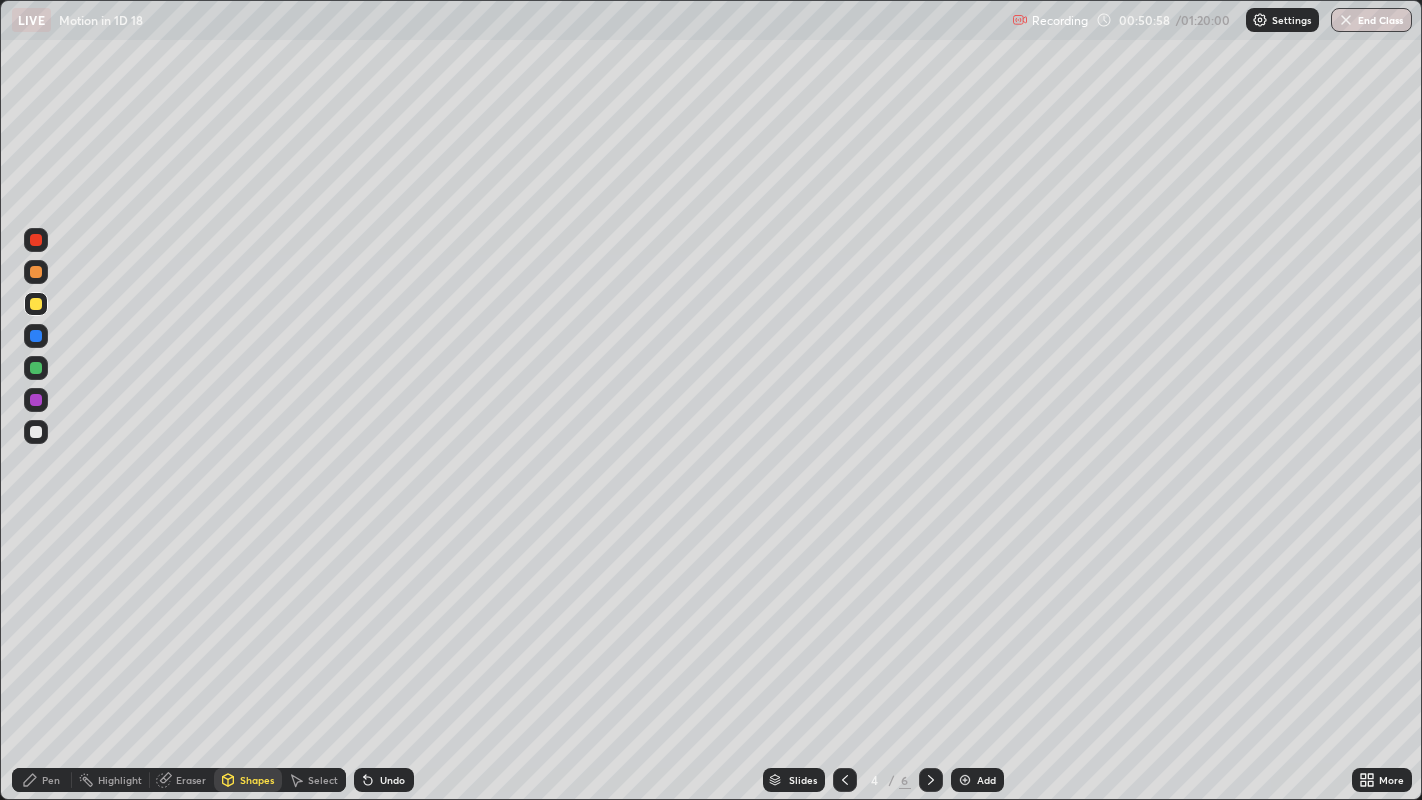 click on "Shapes" at bounding box center (257, 780) 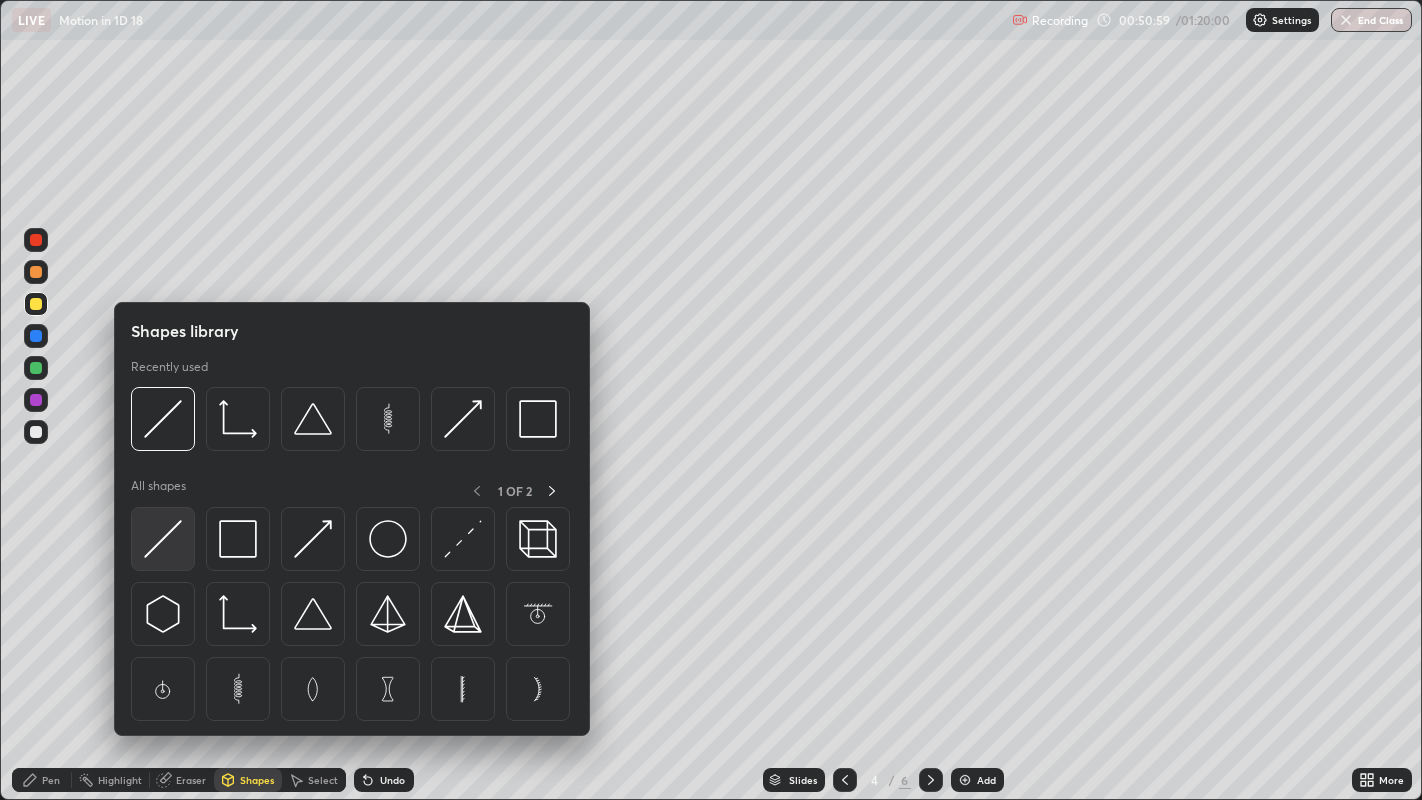 click at bounding box center (163, 539) 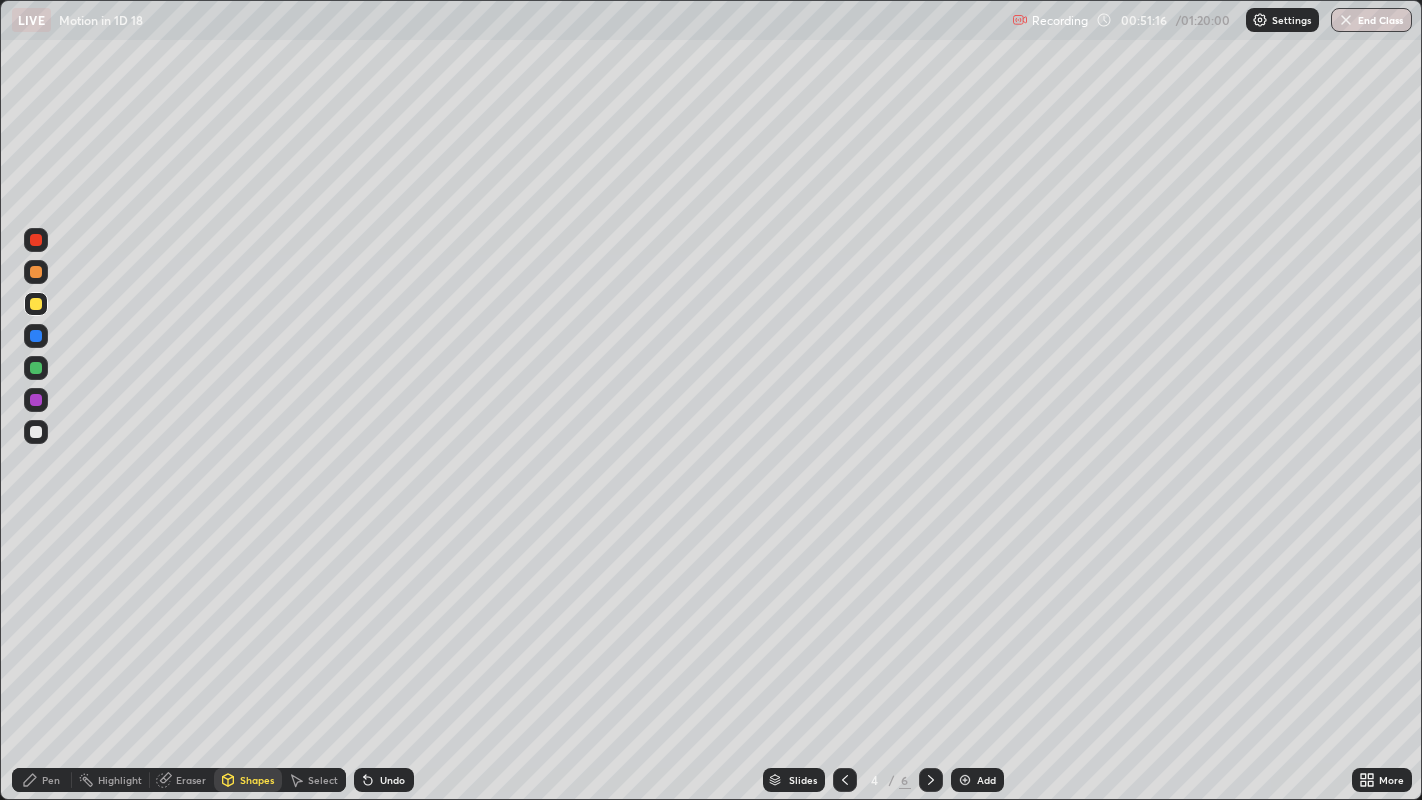 click on "Pen" at bounding box center (51, 780) 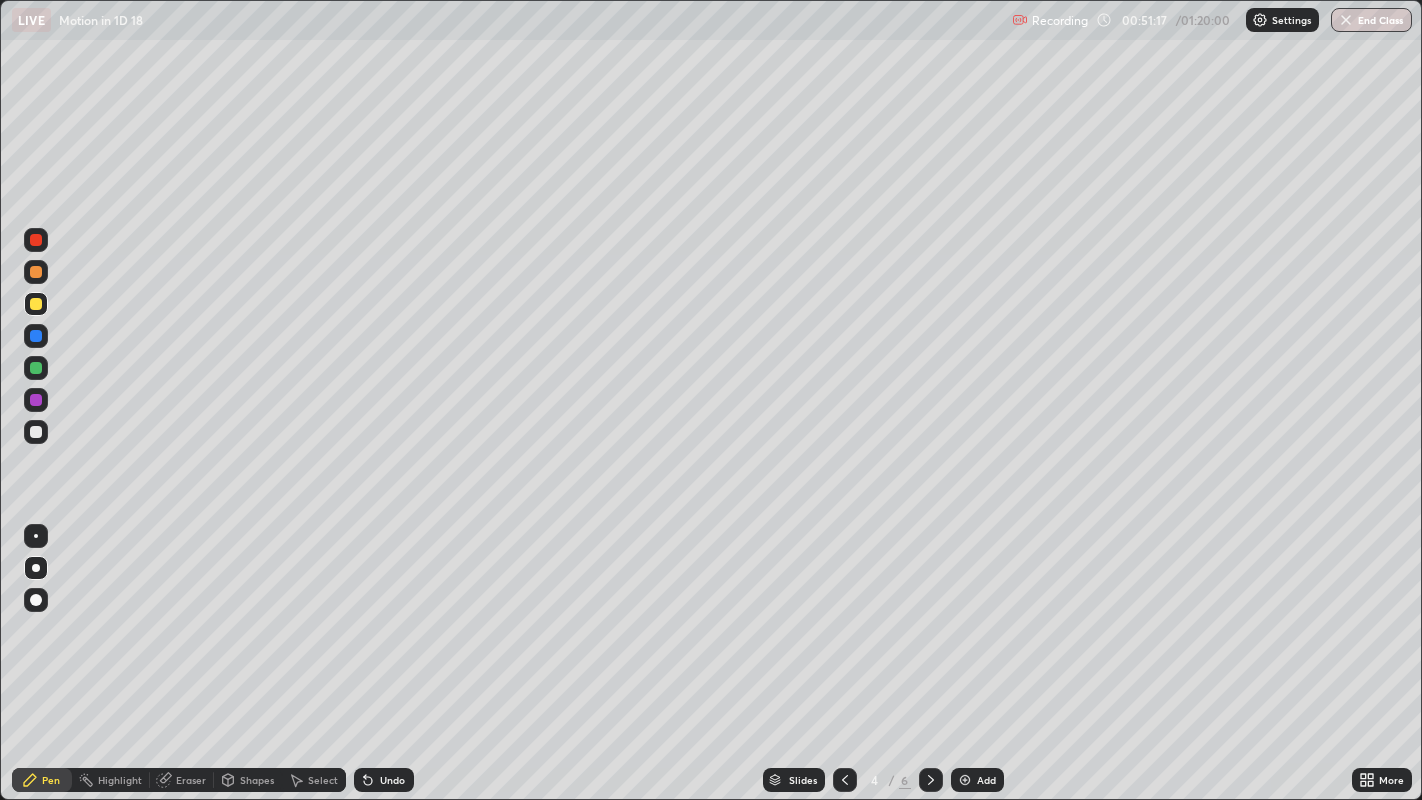 click at bounding box center (36, 304) 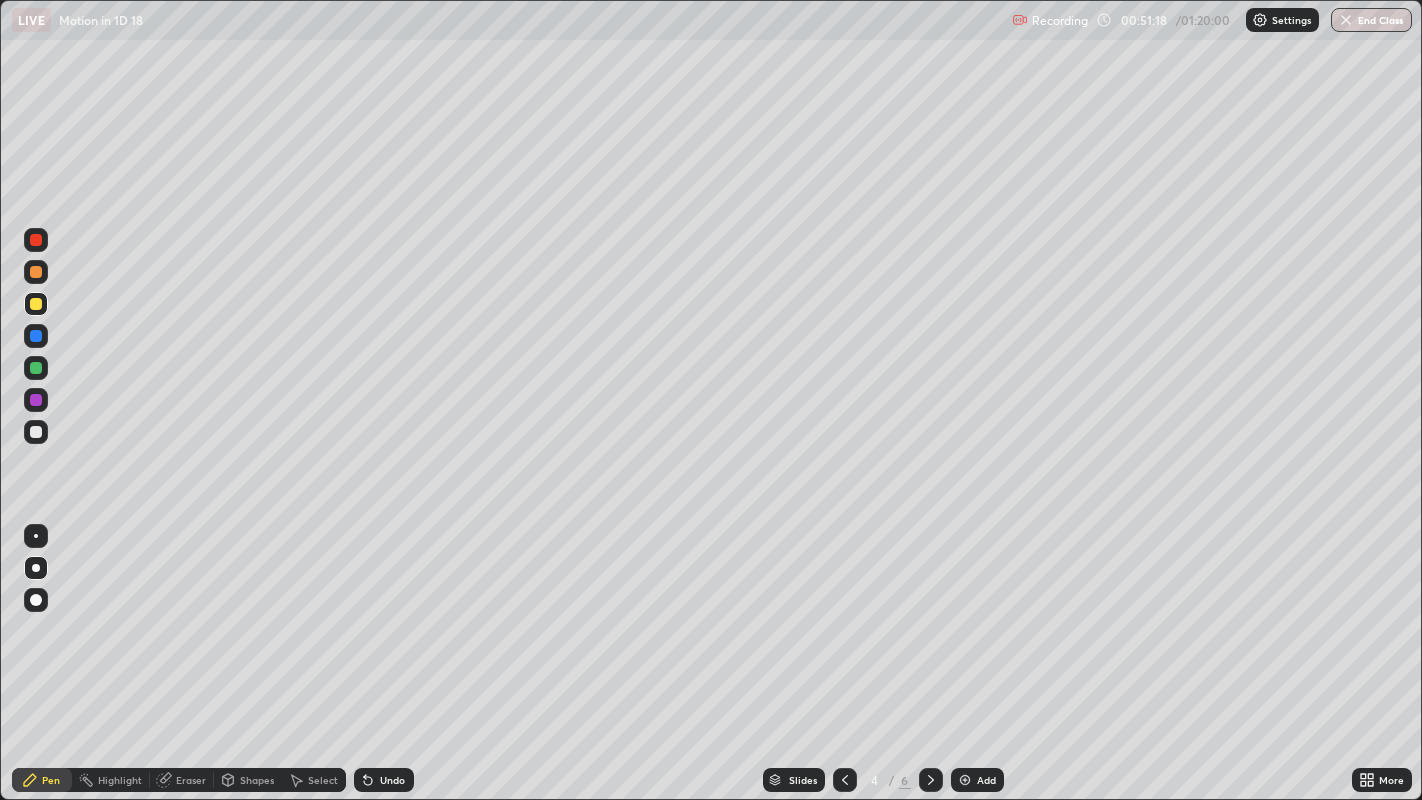 click on "Pen" at bounding box center [42, 780] 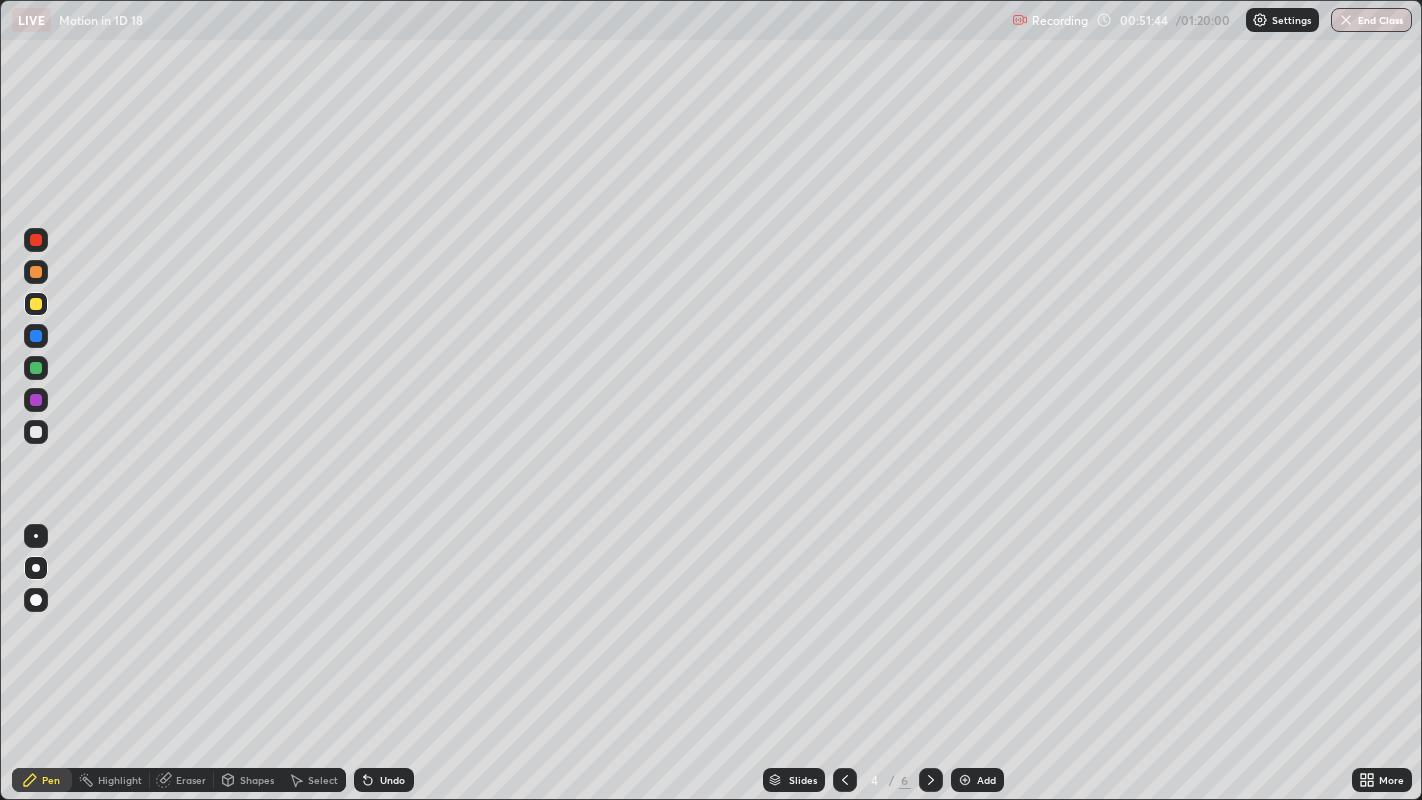 click on "Shapes" at bounding box center [248, 780] 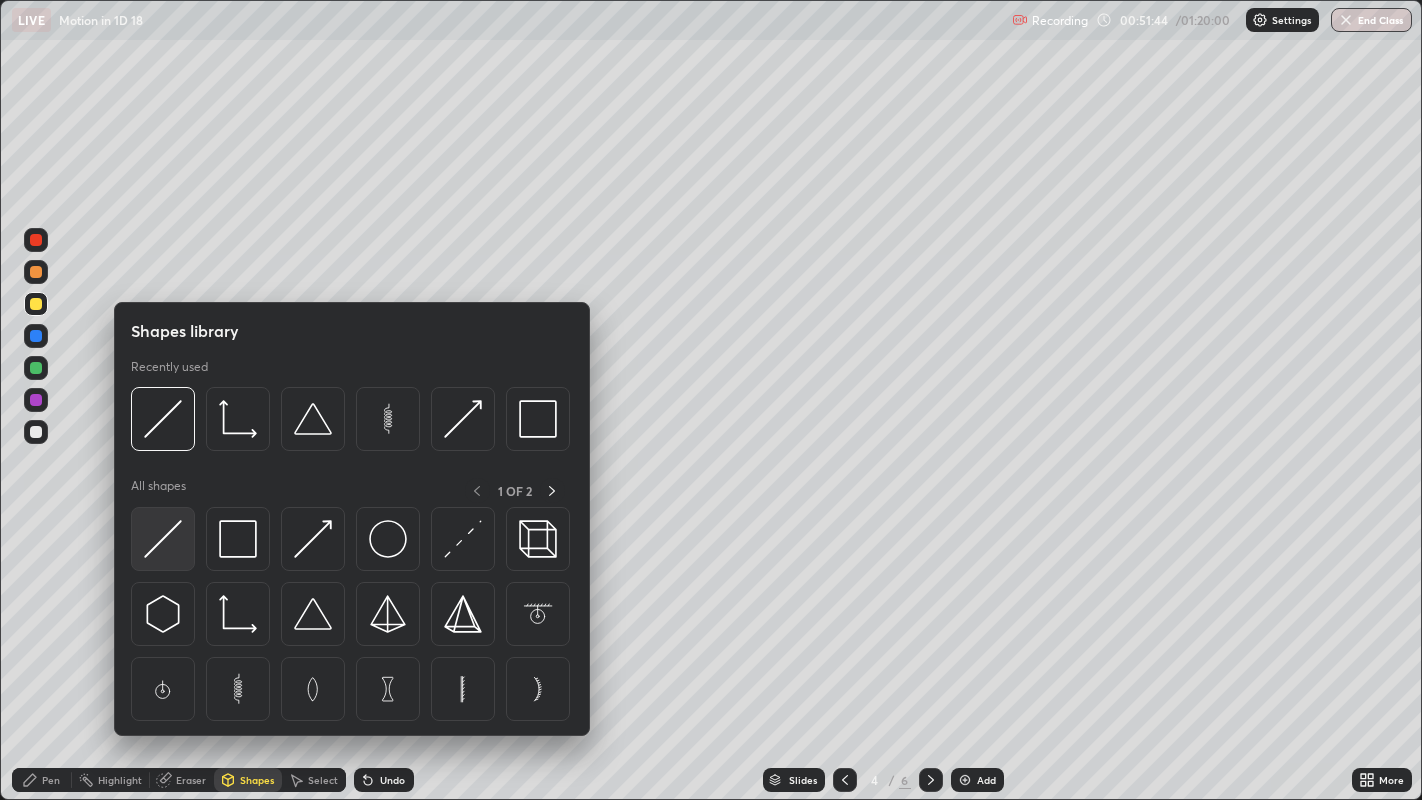 click at bounding box center [163, 539] 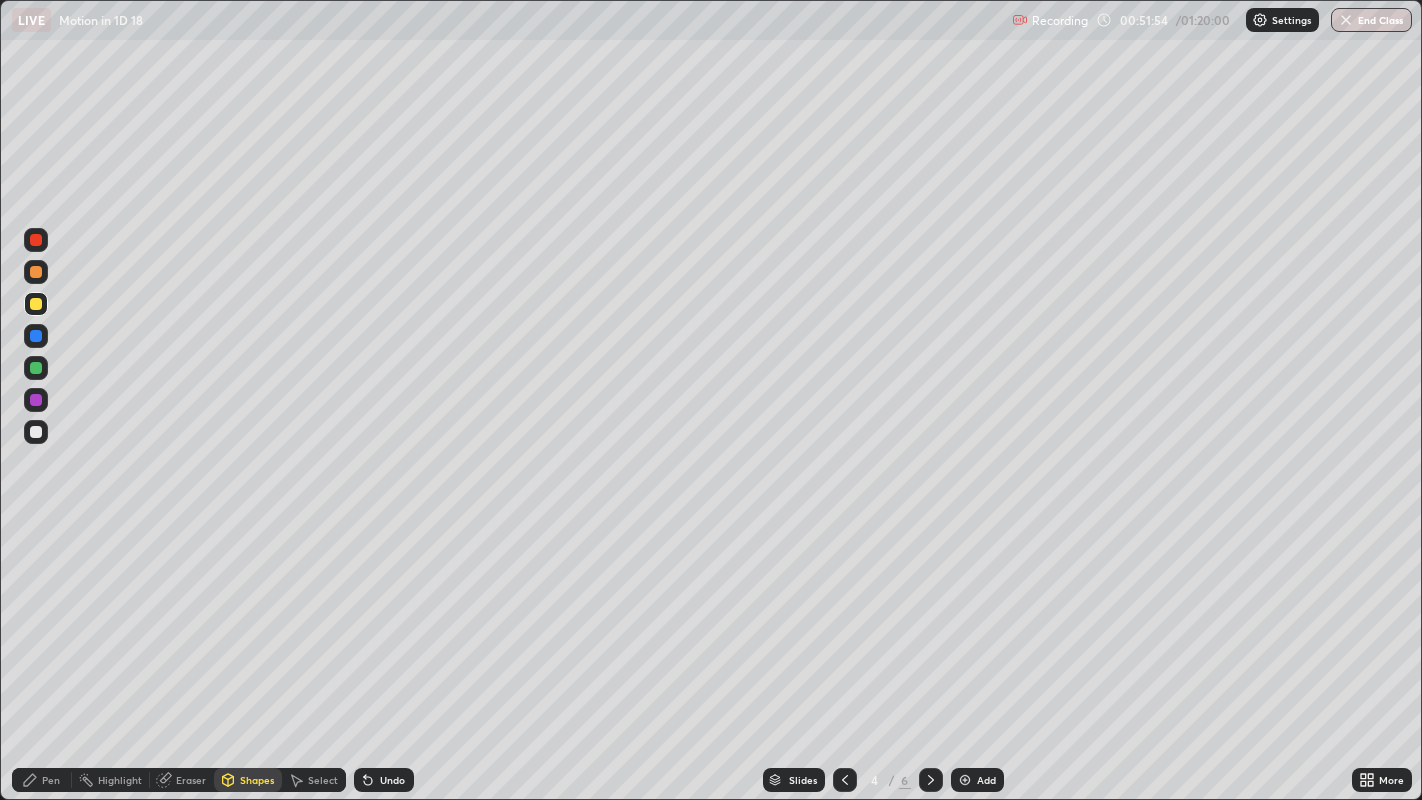 click on "Pen" at bounding box center [42, 780] 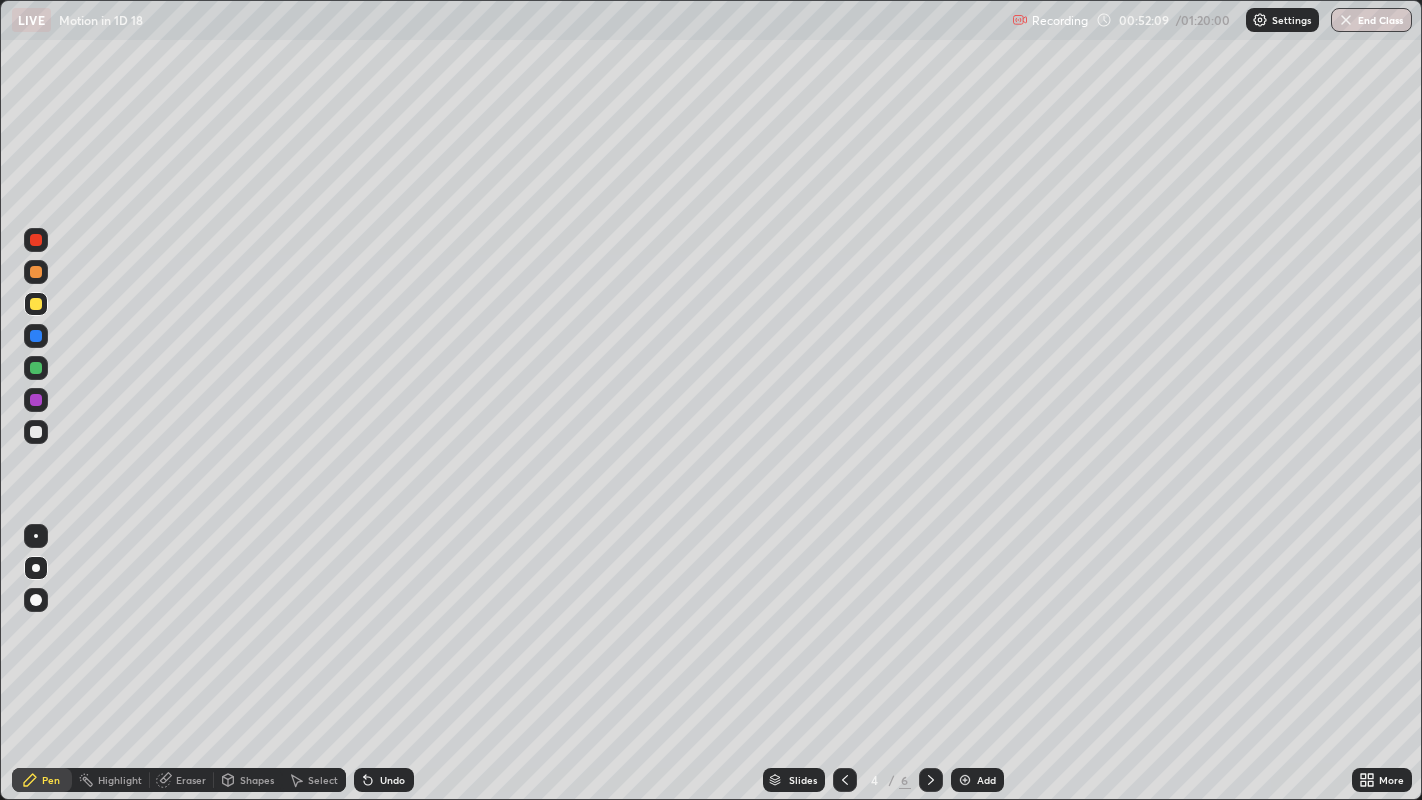 click on "Shapes" at bounding box center (257, 780) 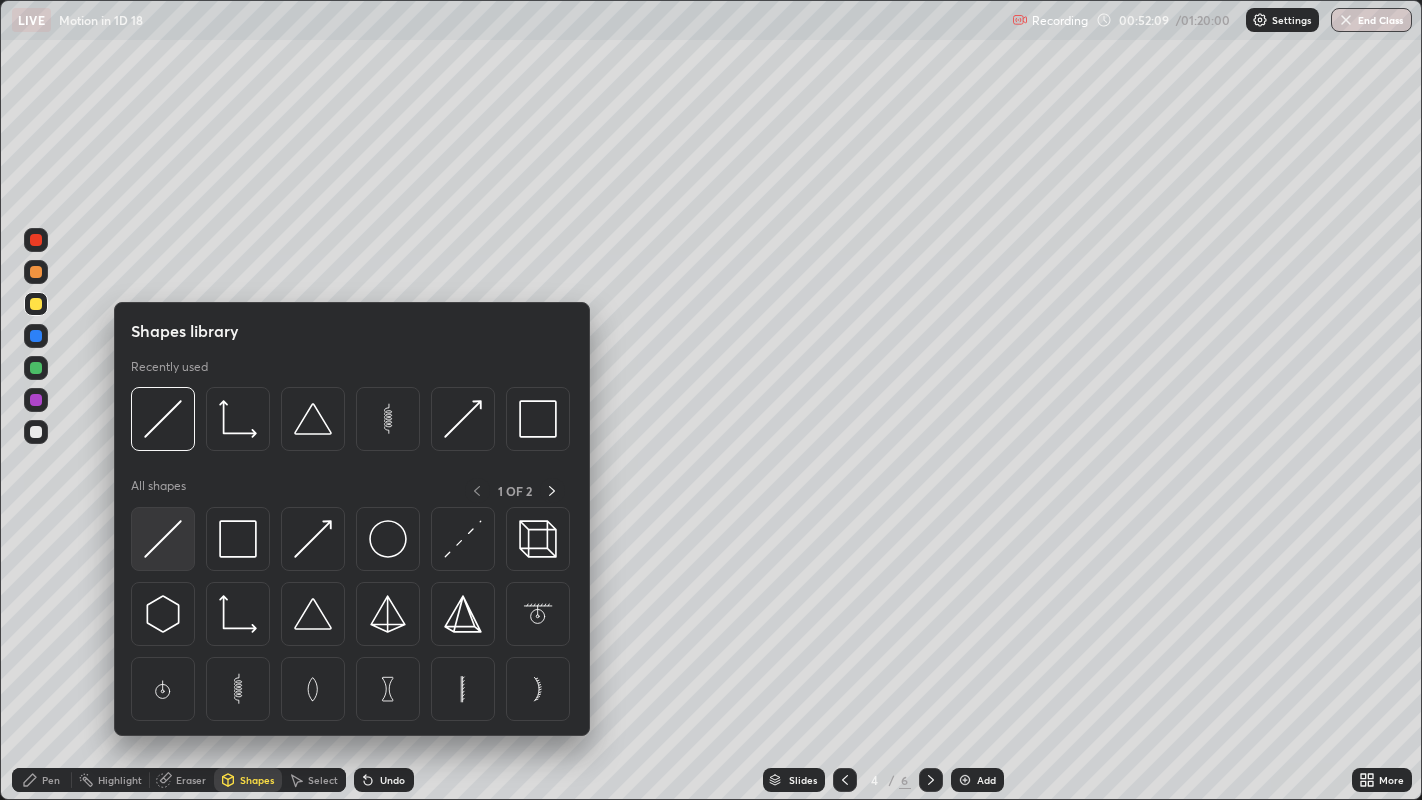 click at bounding box center [163, 539] 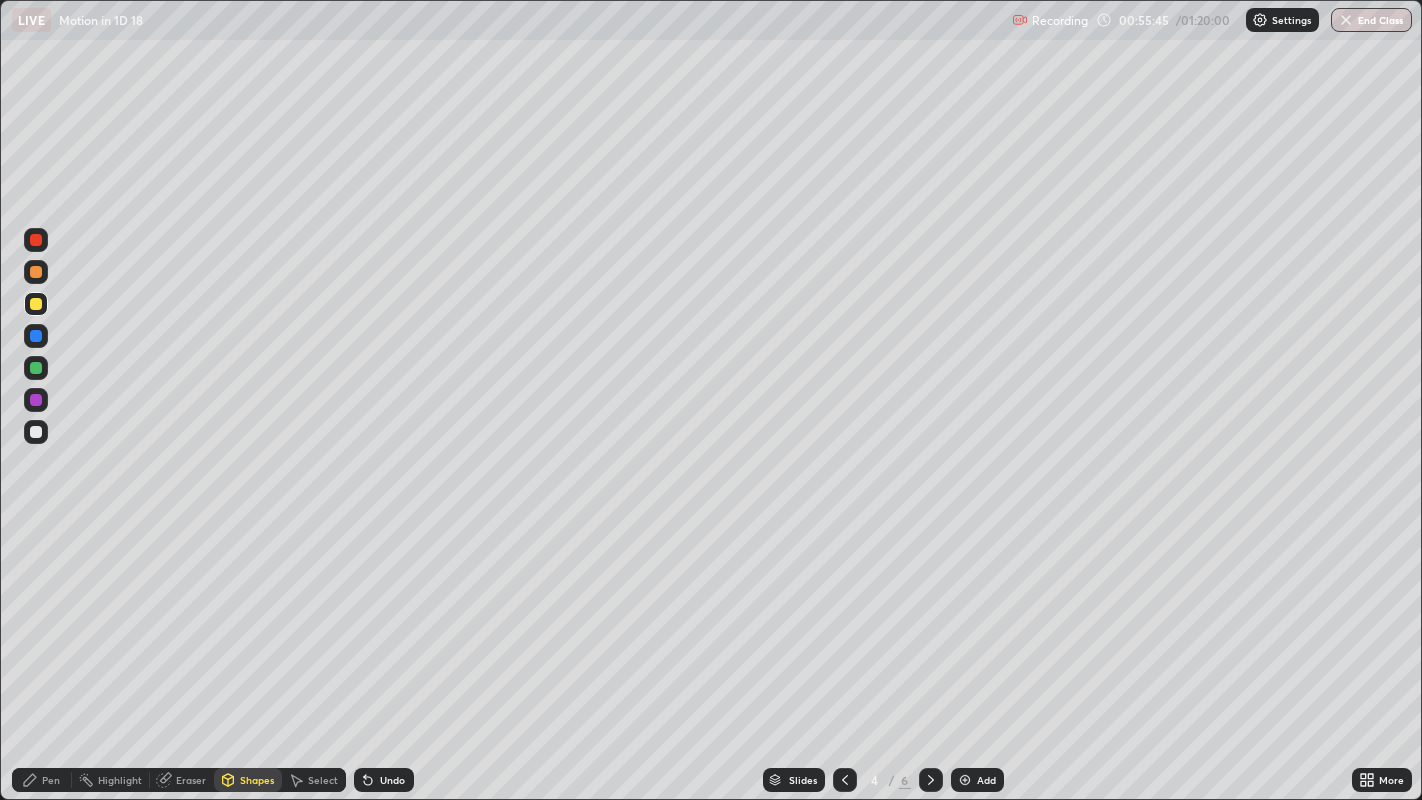 click on "Pen" at bounding box center (51, 780) 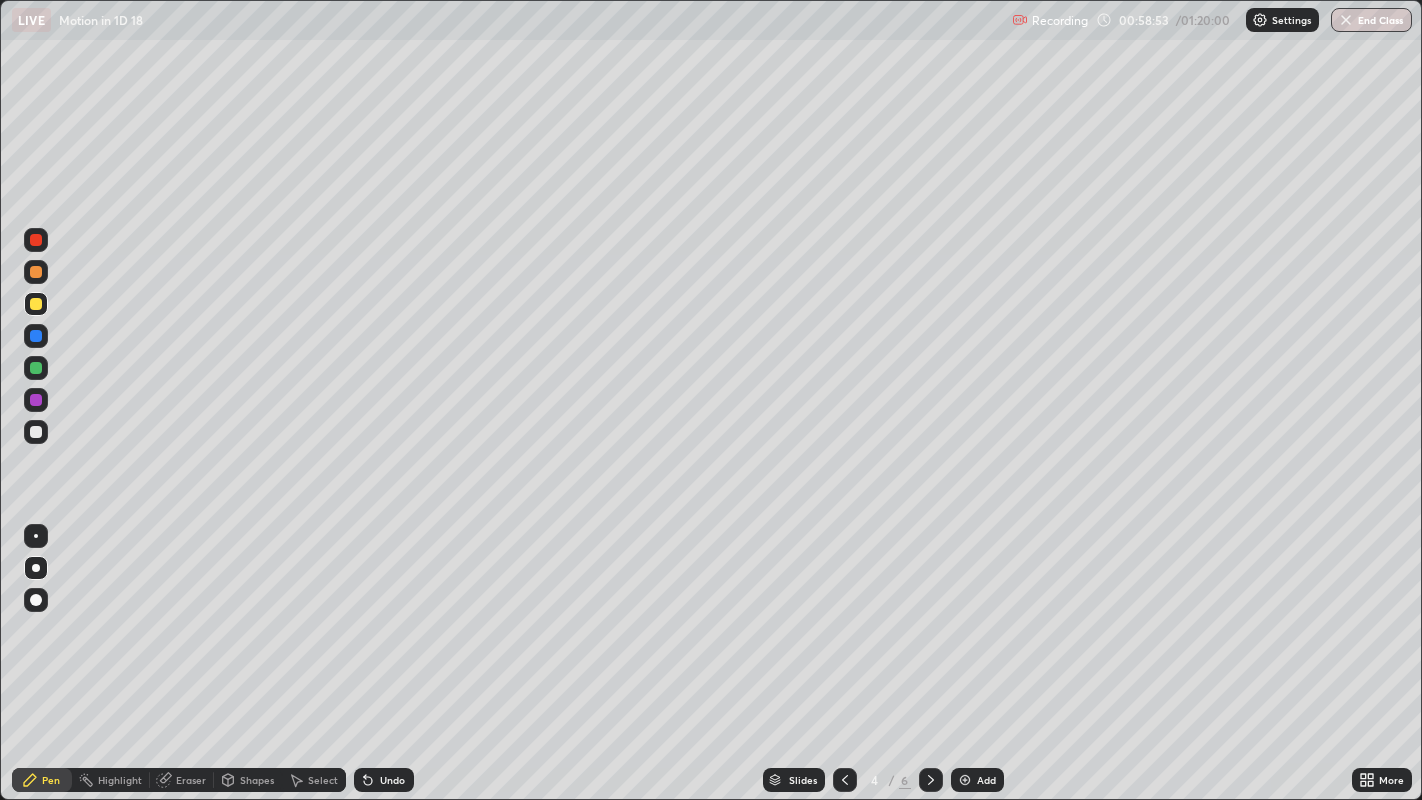 click at bounding box center [36, 432] 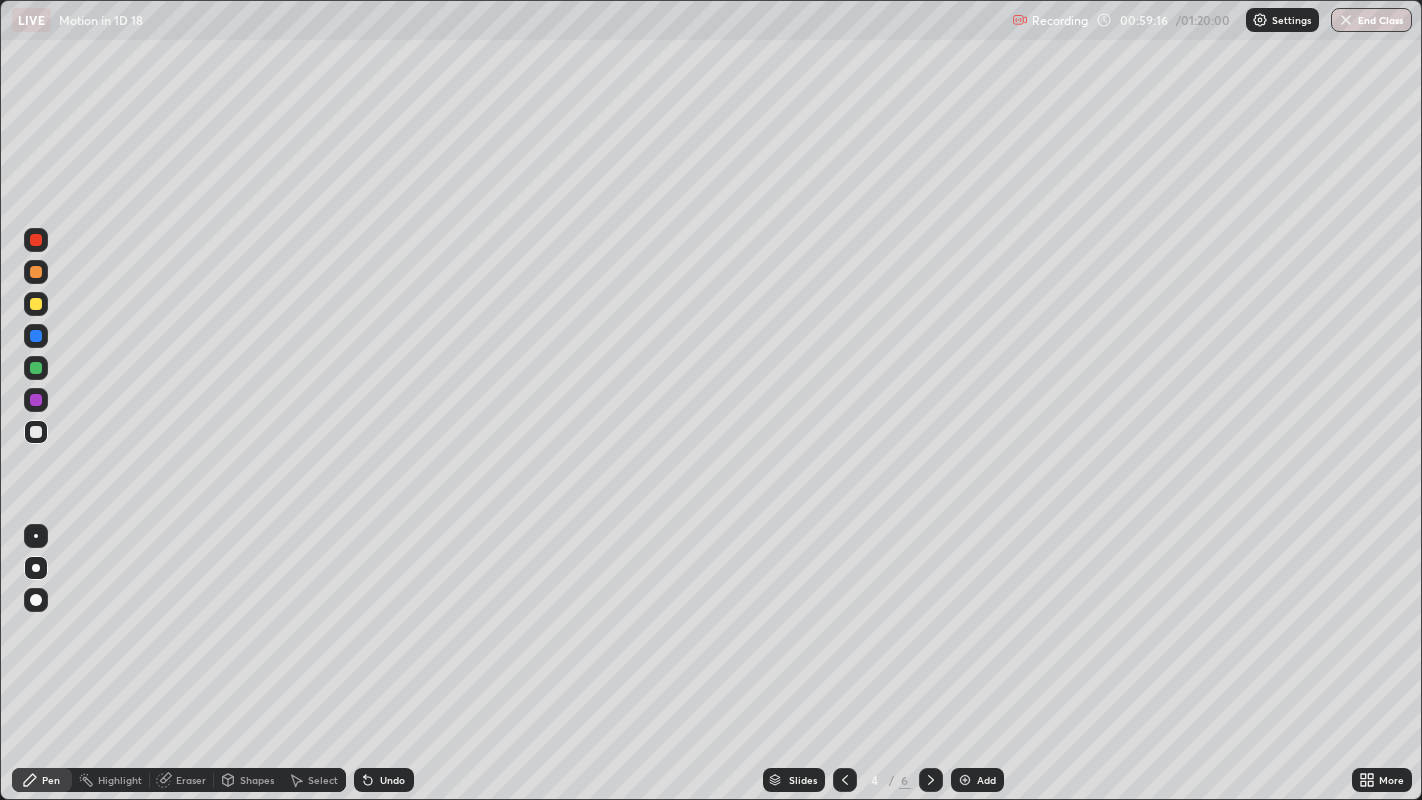 click at bounding box center [36, 240] 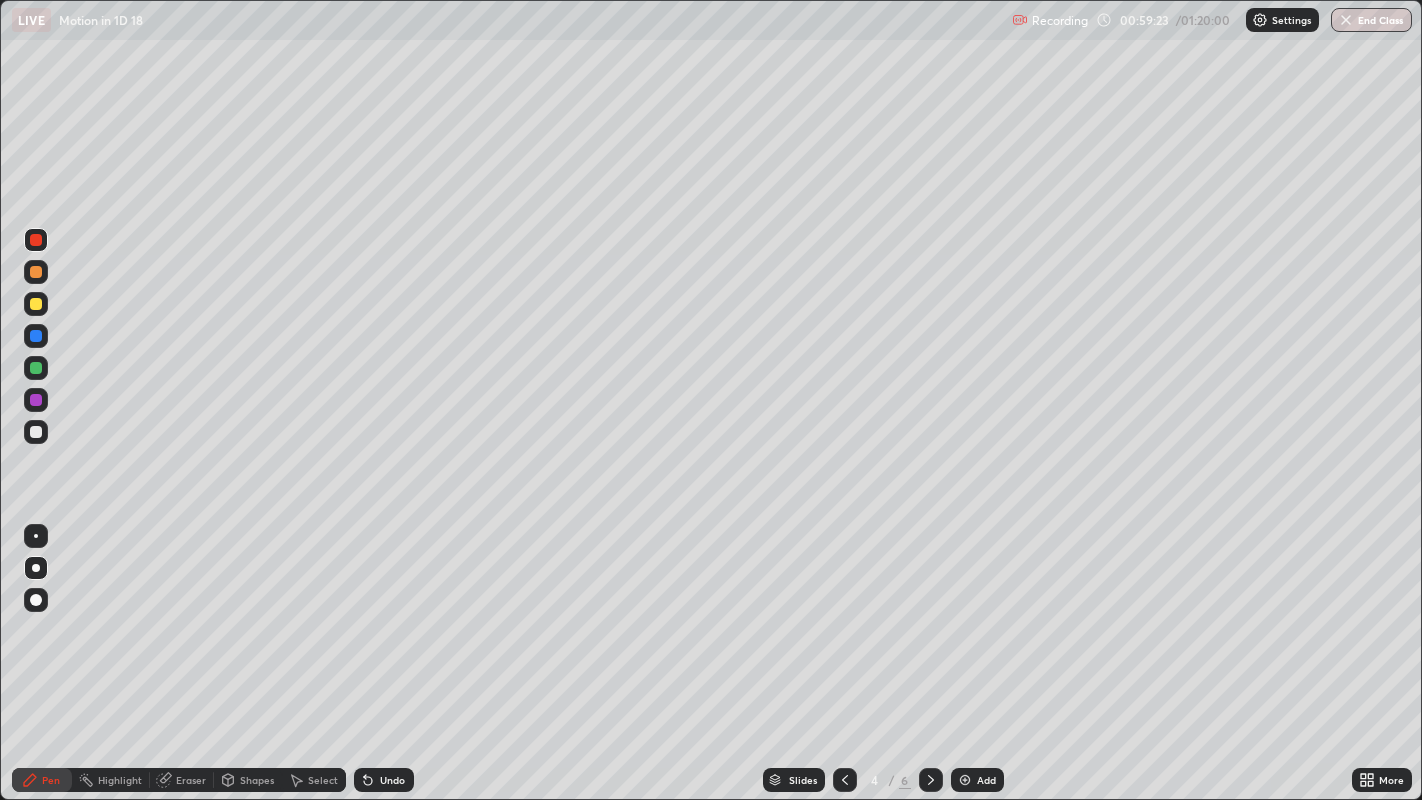 click at bounding box center (36, 432) 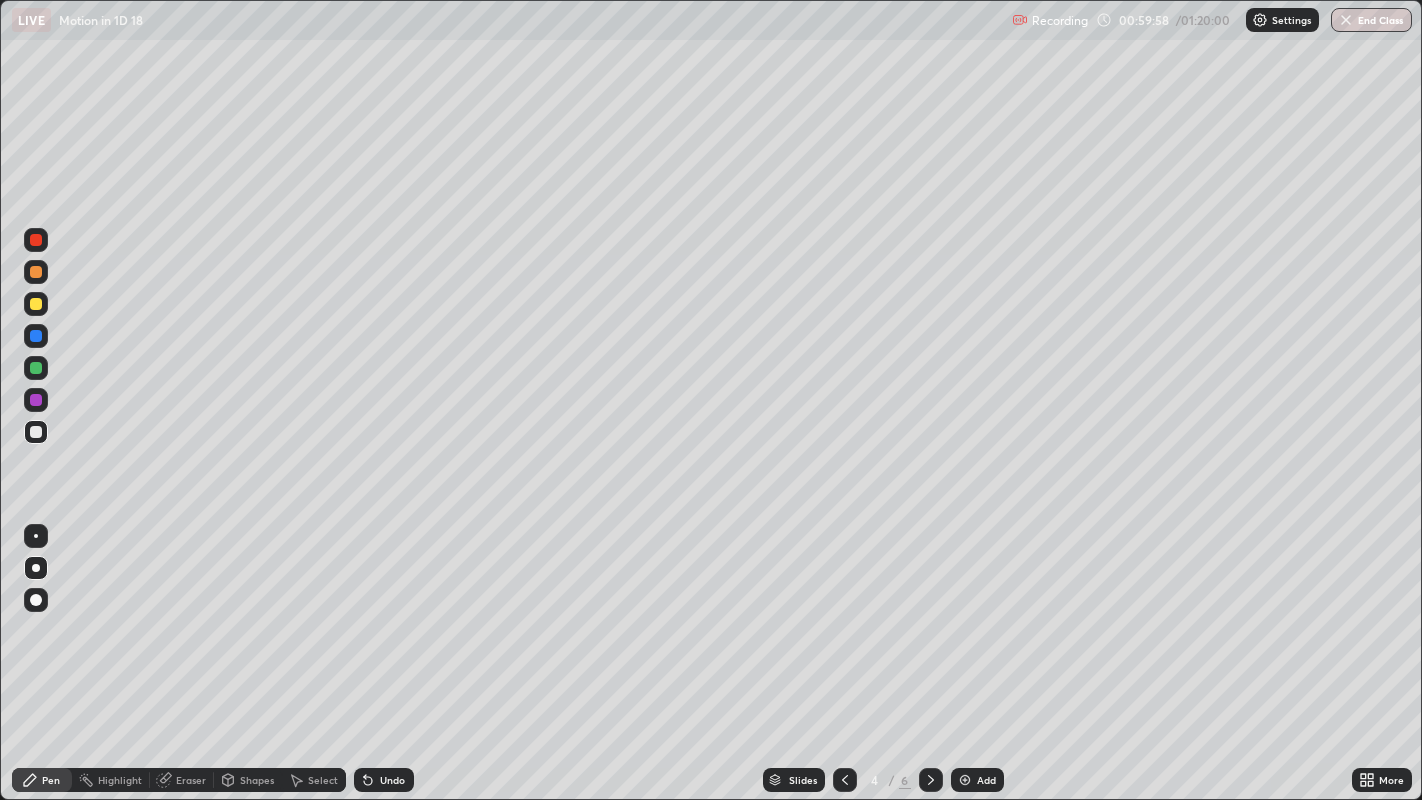 click at bounding box center (36, 240) 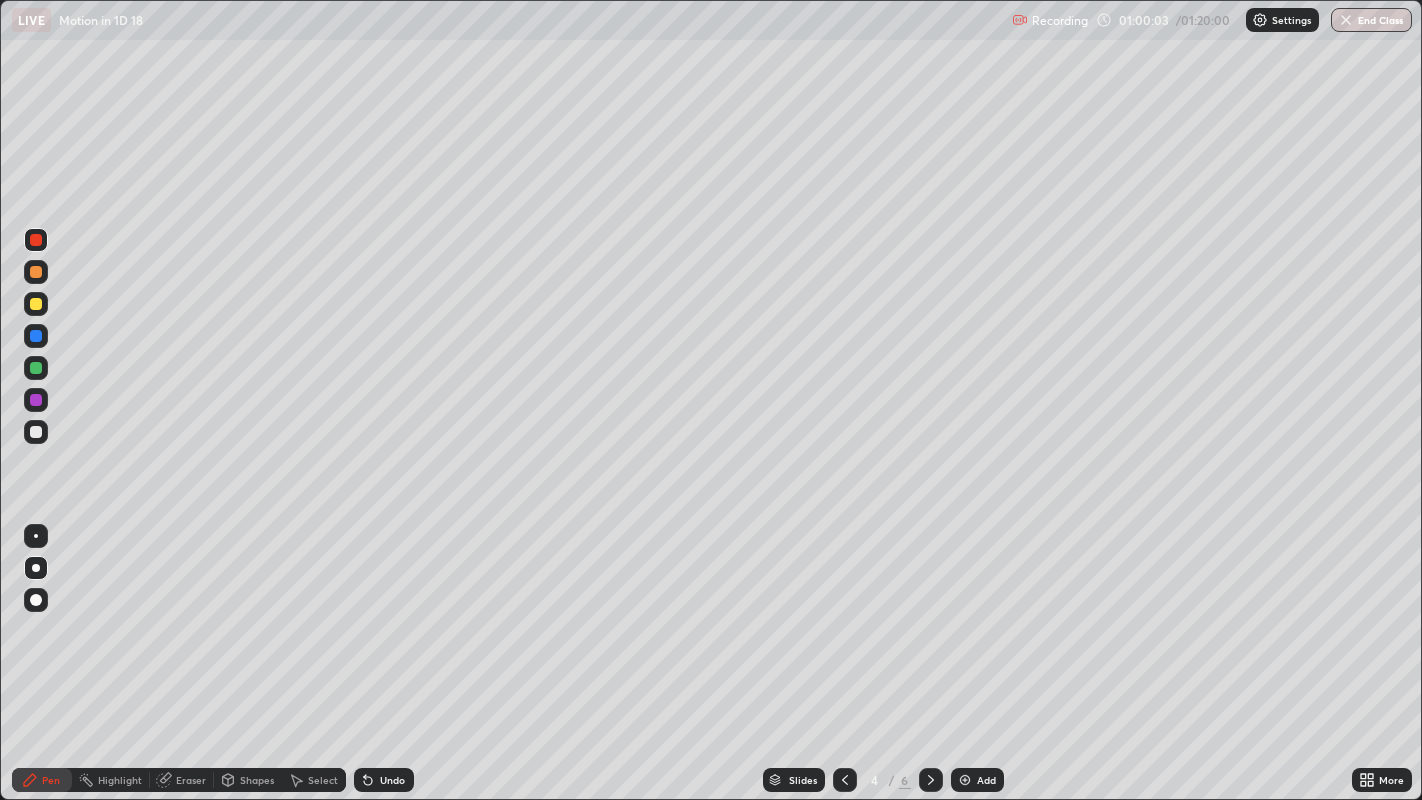 click at bounding box center [36, 432] 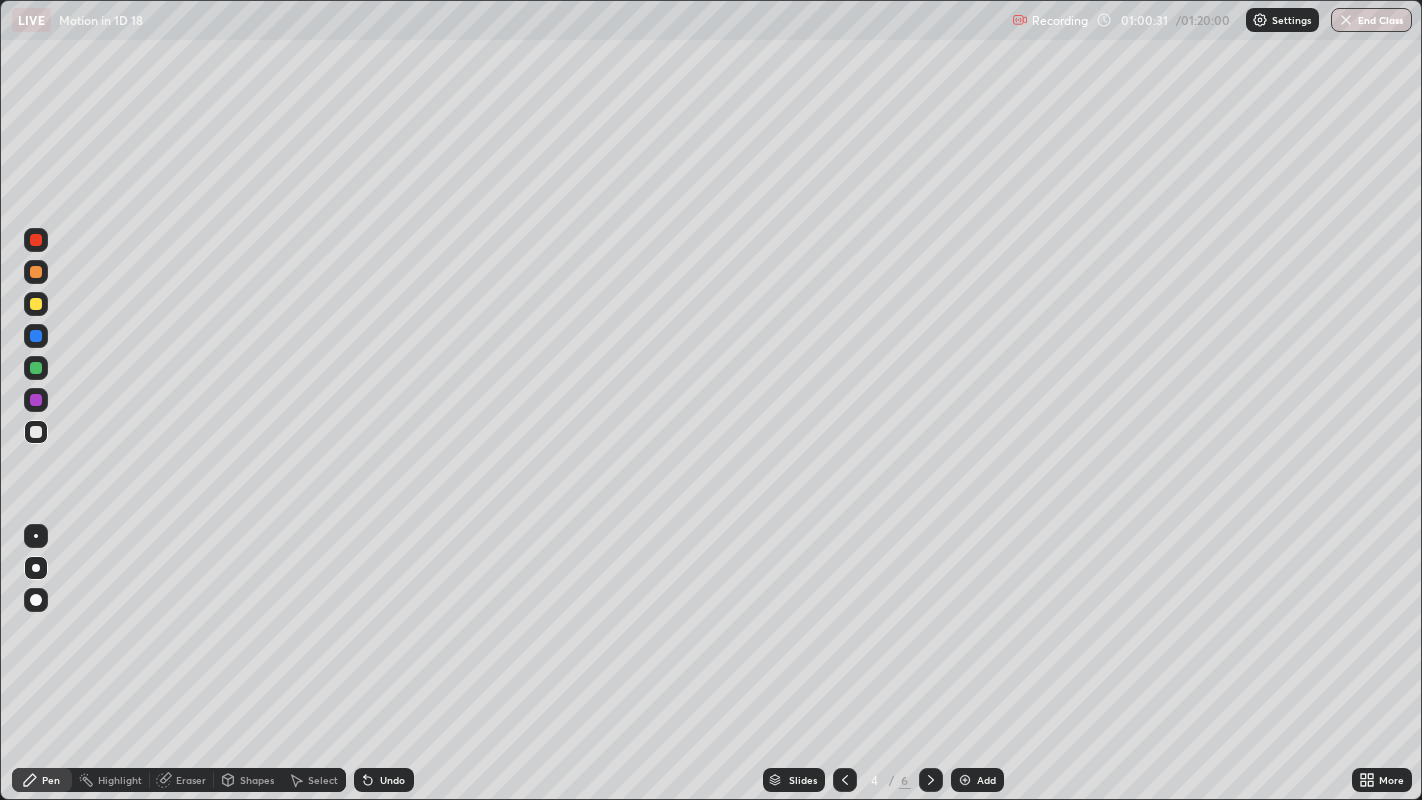 click at bounding box center (36, 368) 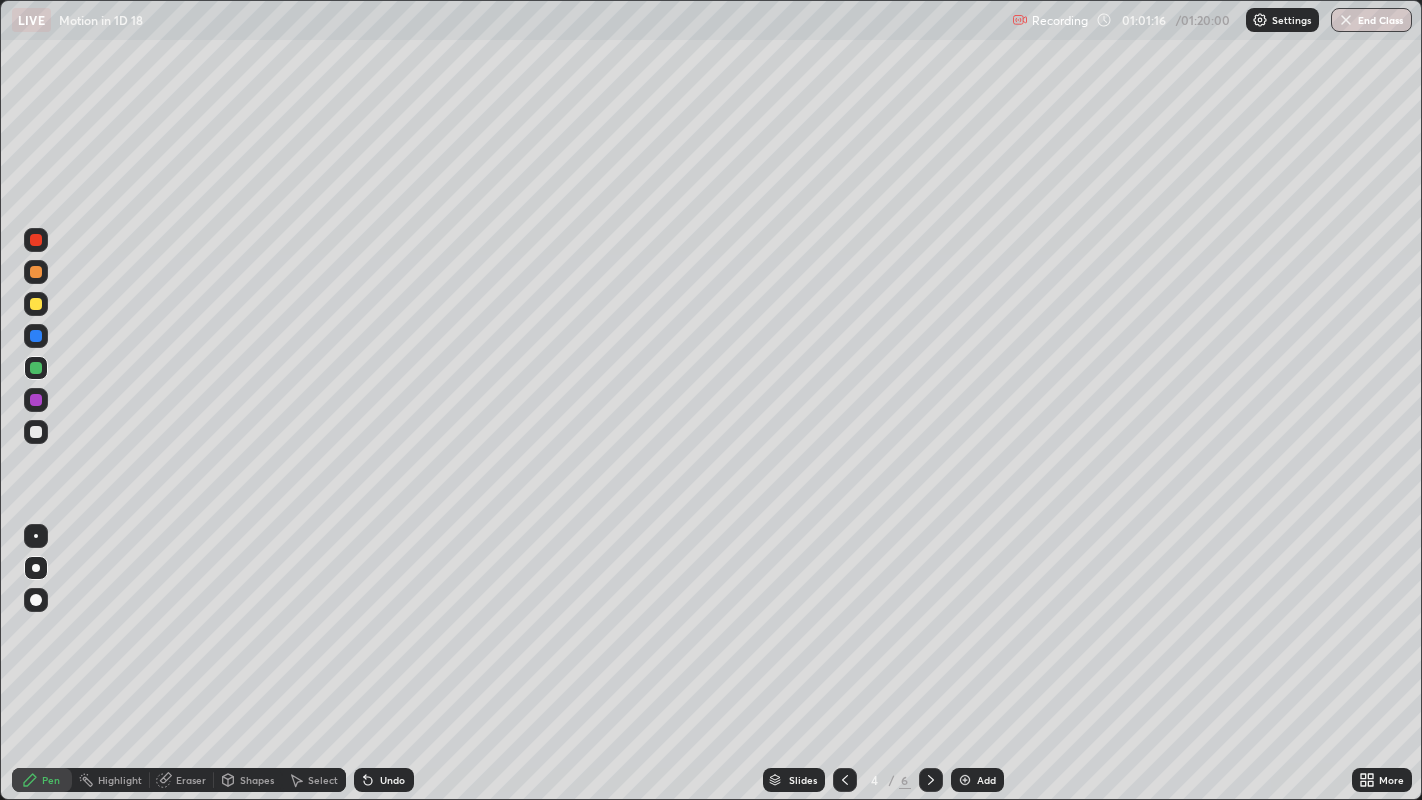 click at bounding box center [36, 368] 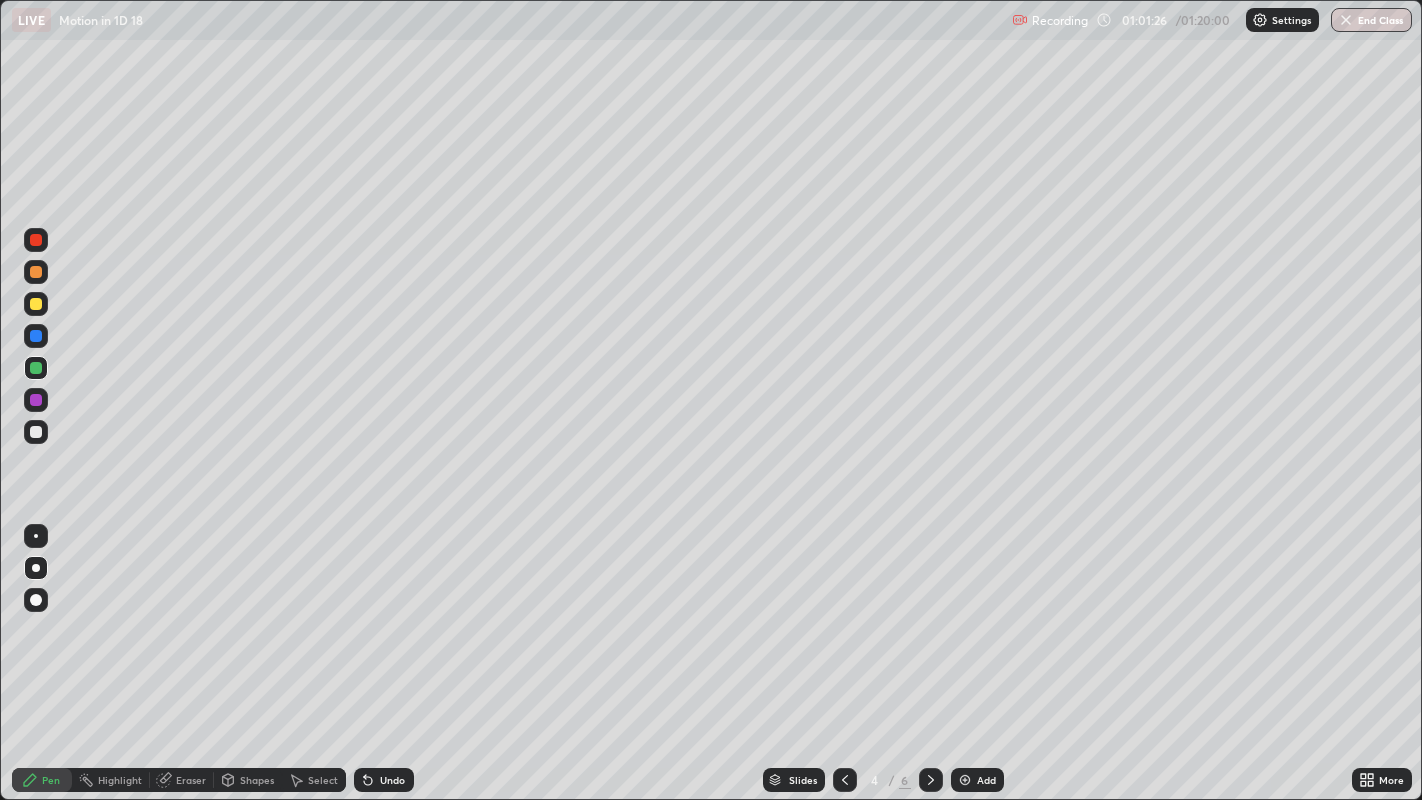 click at bounding box center [36, 368] 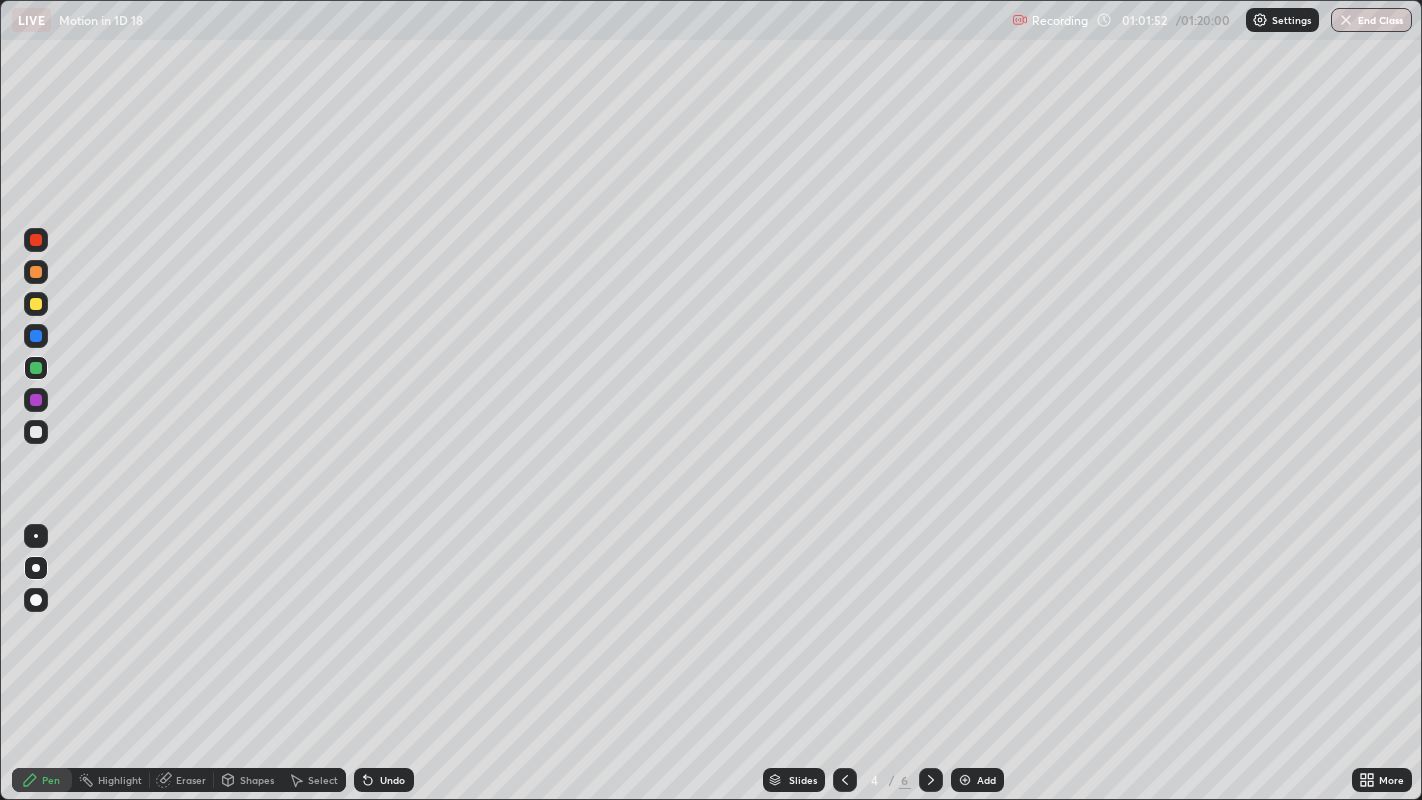 click at bounding box center [36, 368] 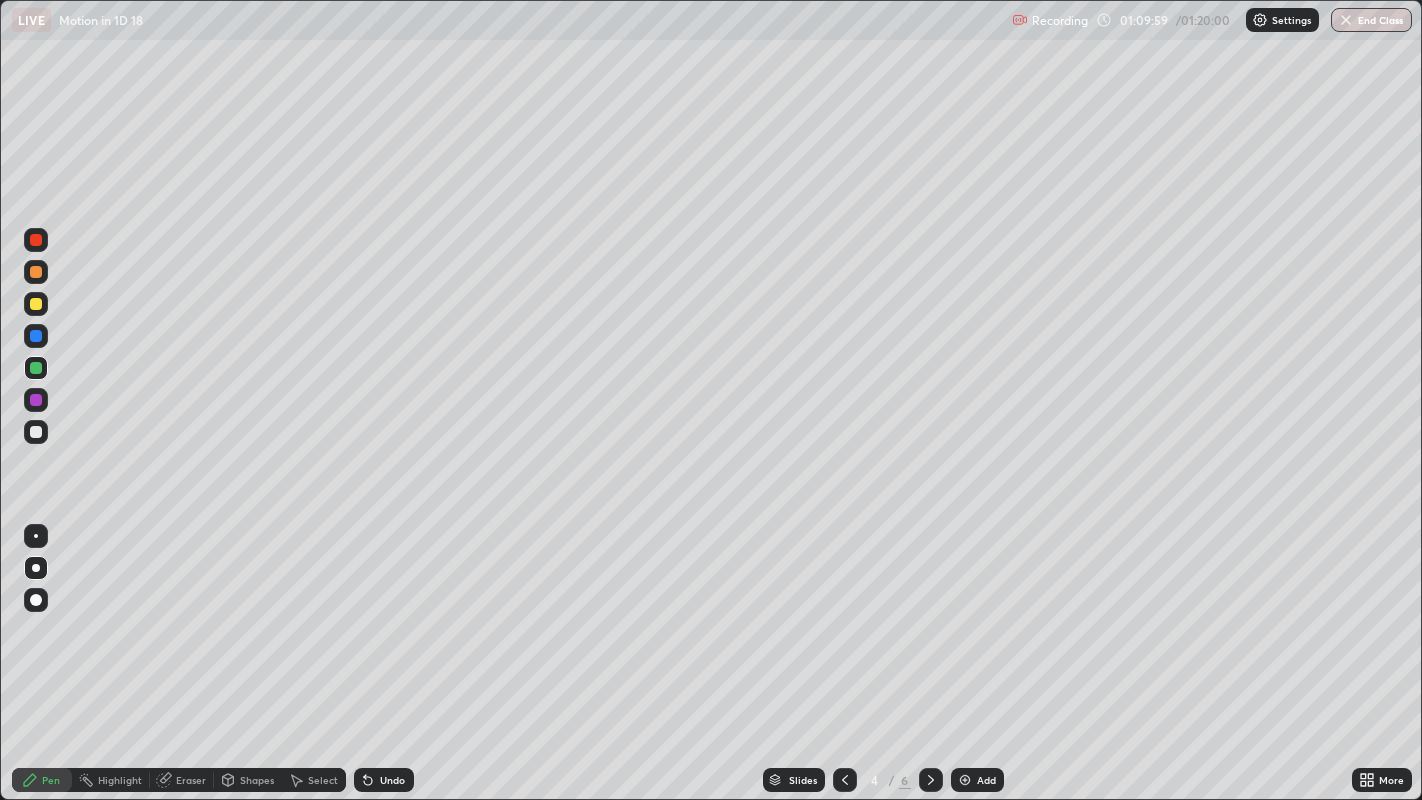 click at bounding box center [1346, 20] 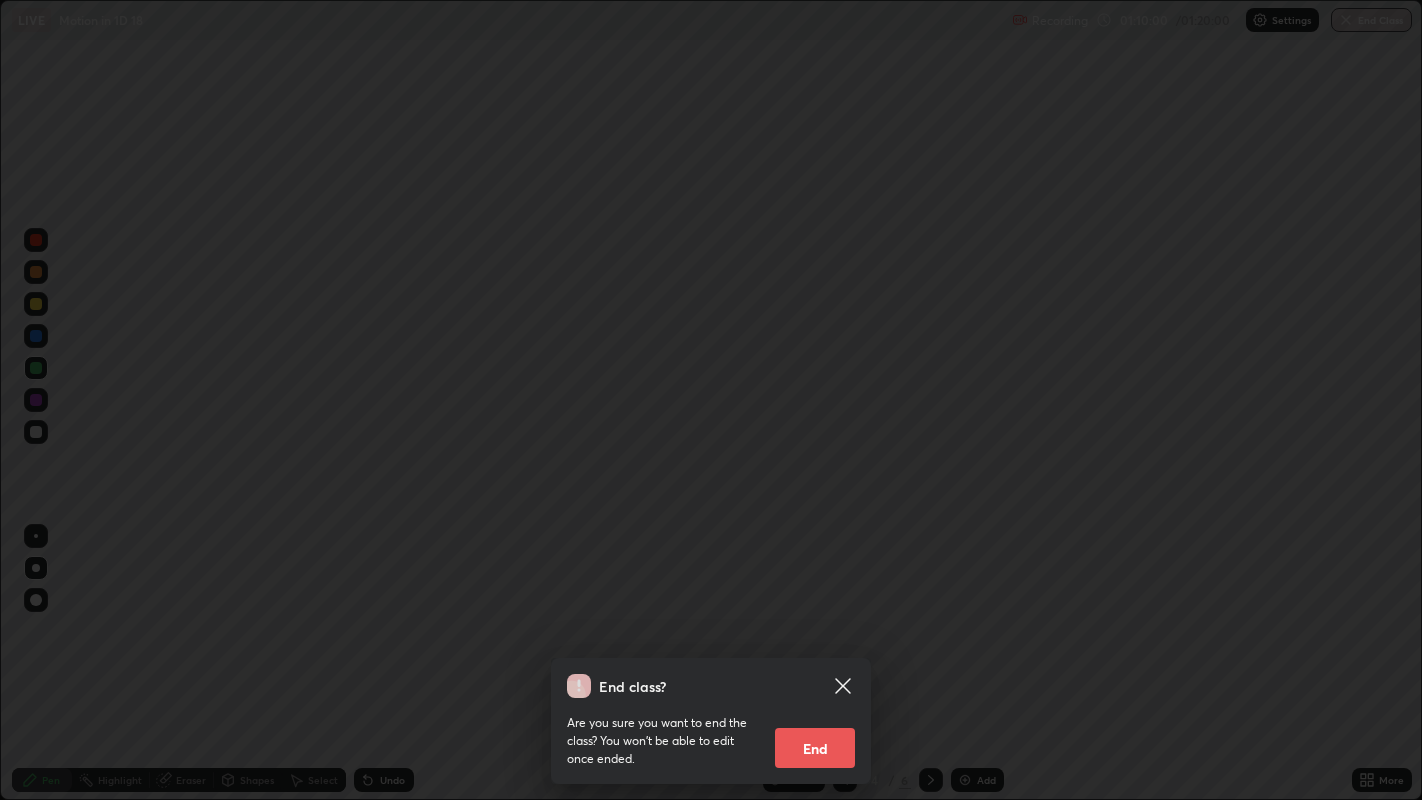 click on "End" at bounding box center [815, 748] 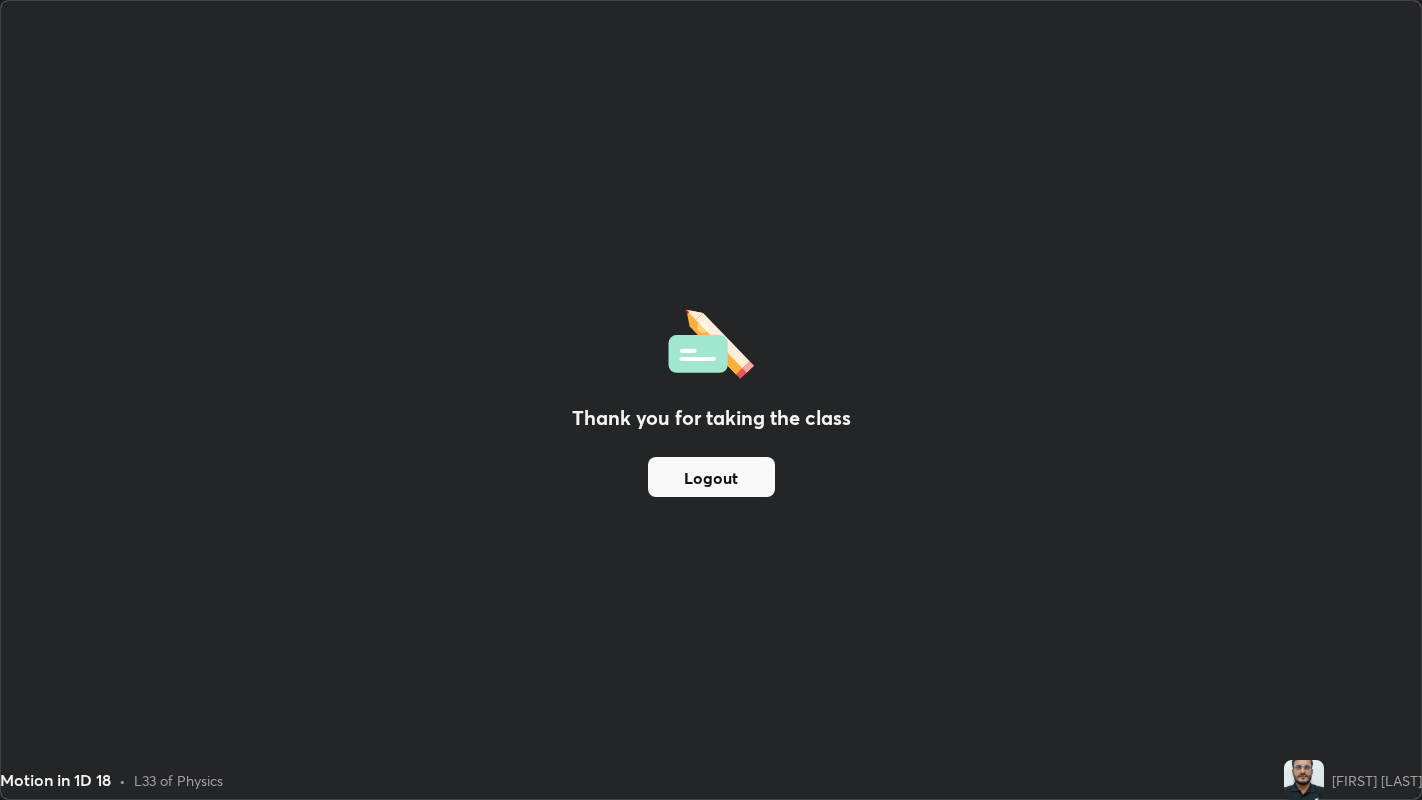 click on "Logout" at bounding box center (711, 477) 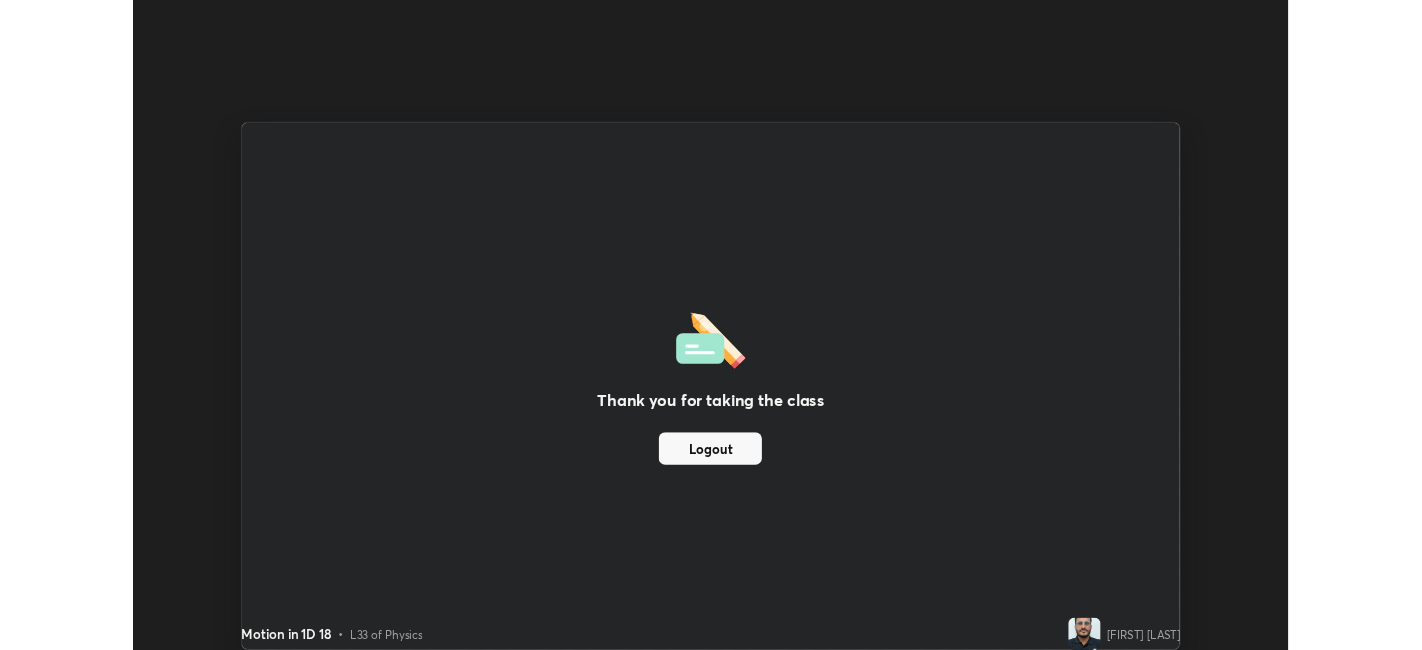 scroll, scrollTop: 650, scrollLeft: 1422, axis: both 